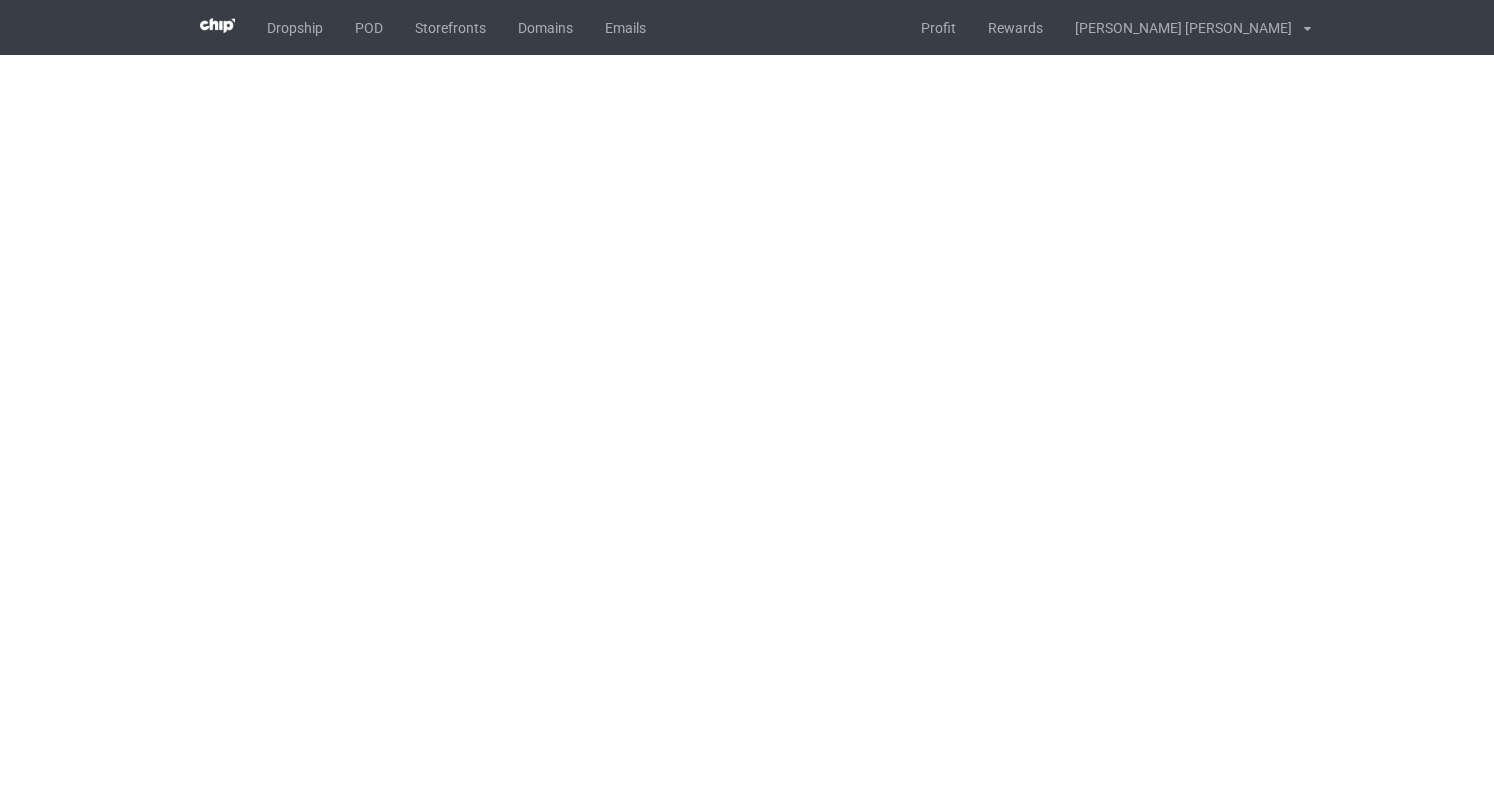 scroll, scrollTop: 0, scrollLeft: 0, axis: both 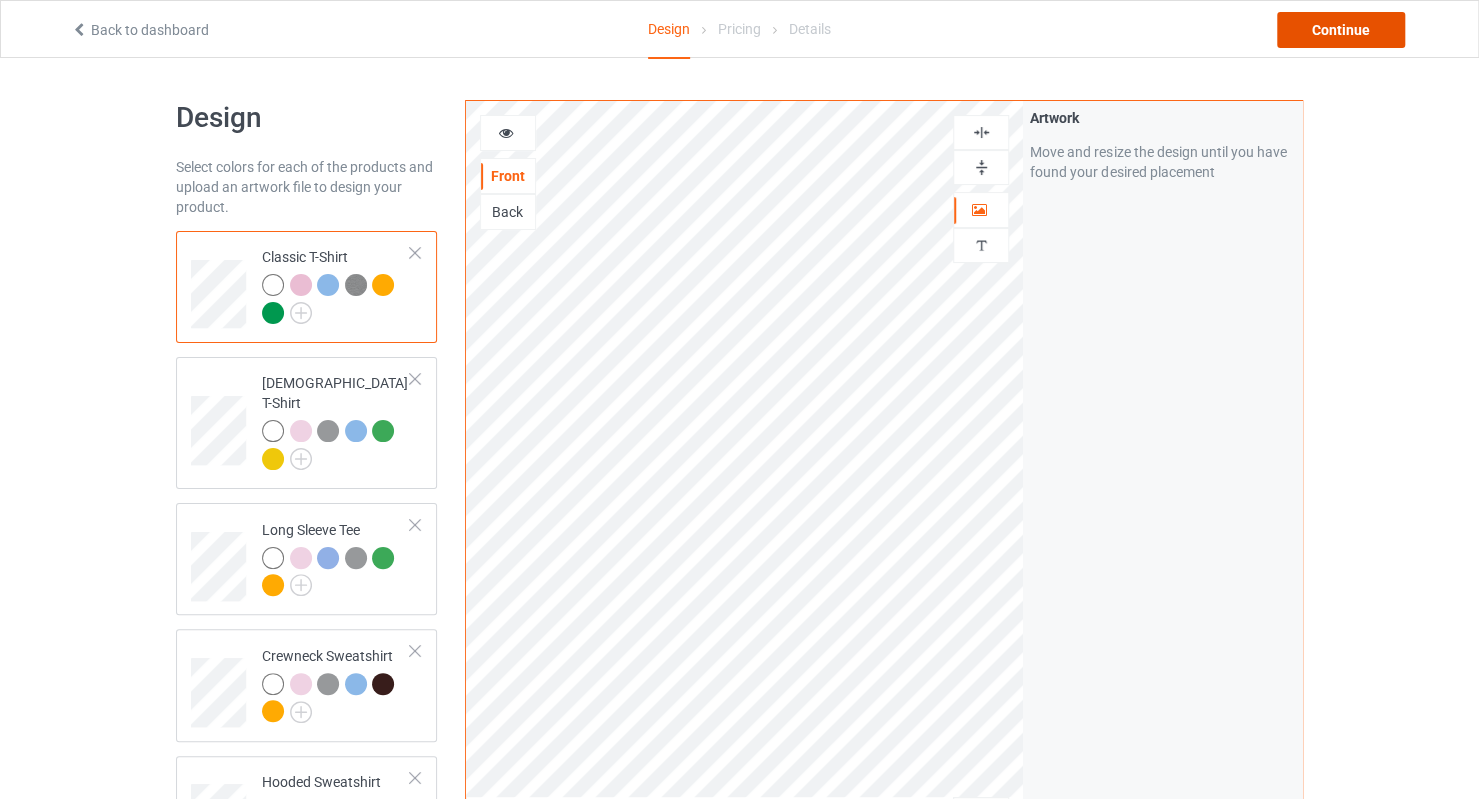 click on "Continue" at bounding box center (1341, 30) 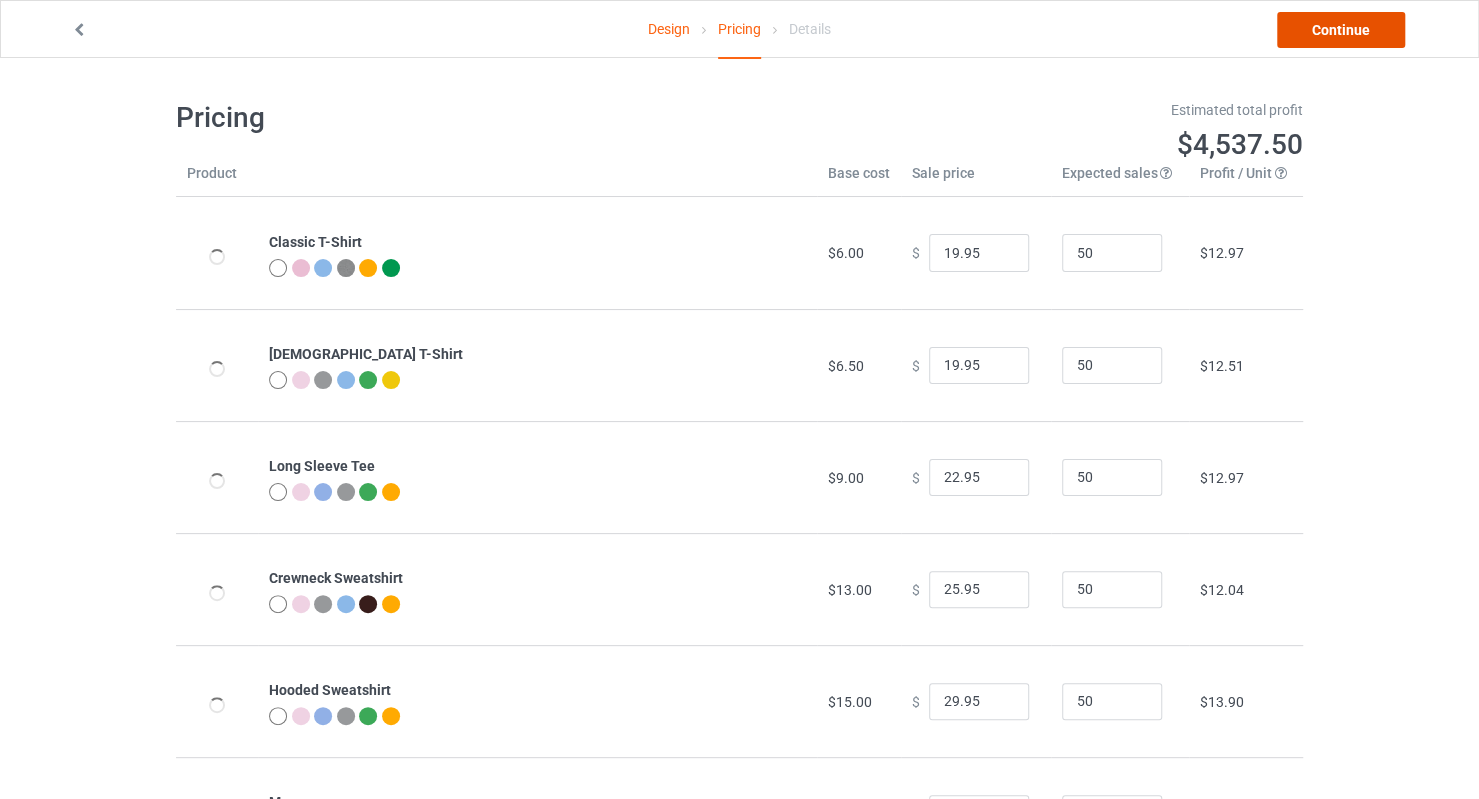 click on "Continue" at bounding box center (1341, 30) 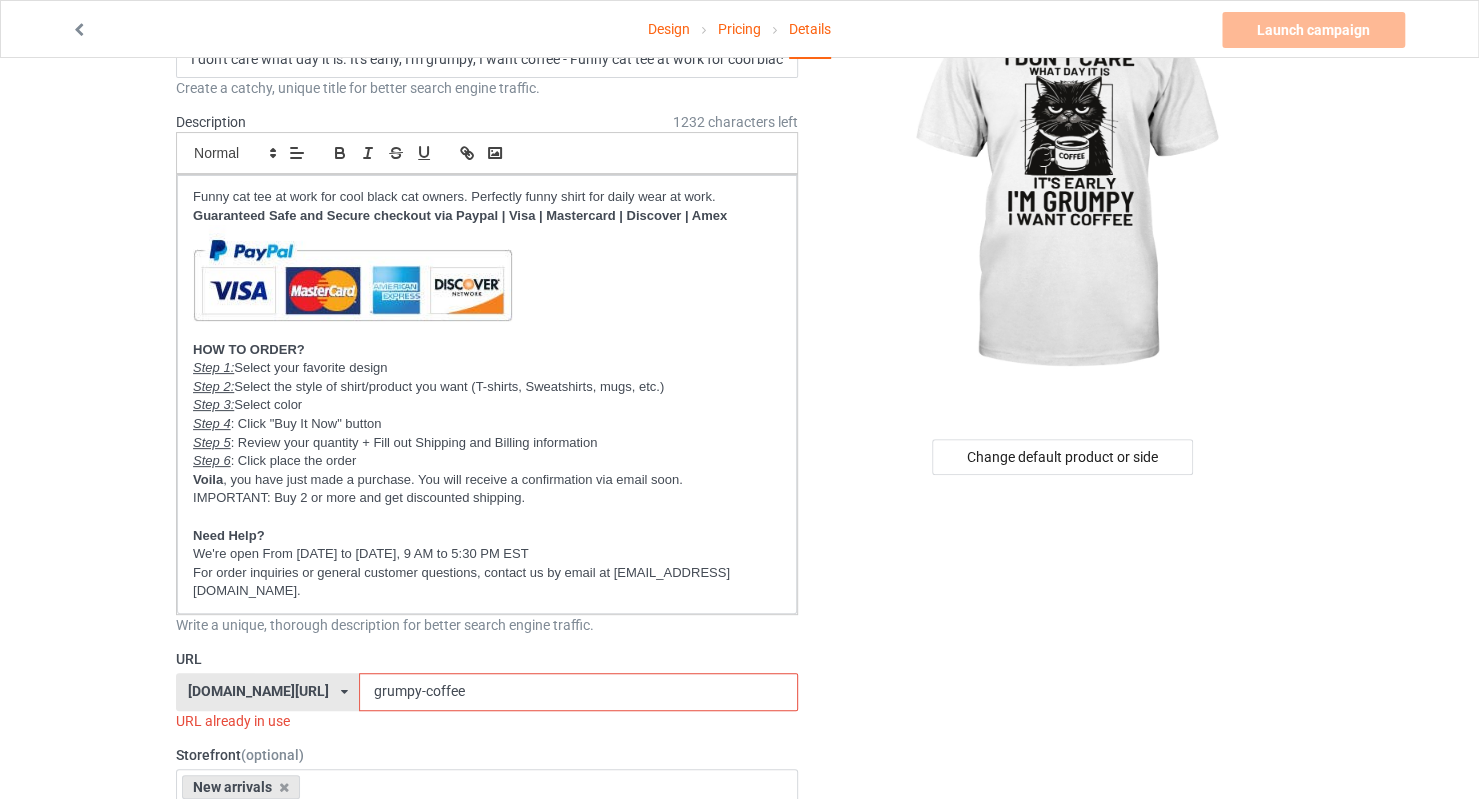 scroll, scrollTop: 300, scrollLeft: 0, axis: vertical 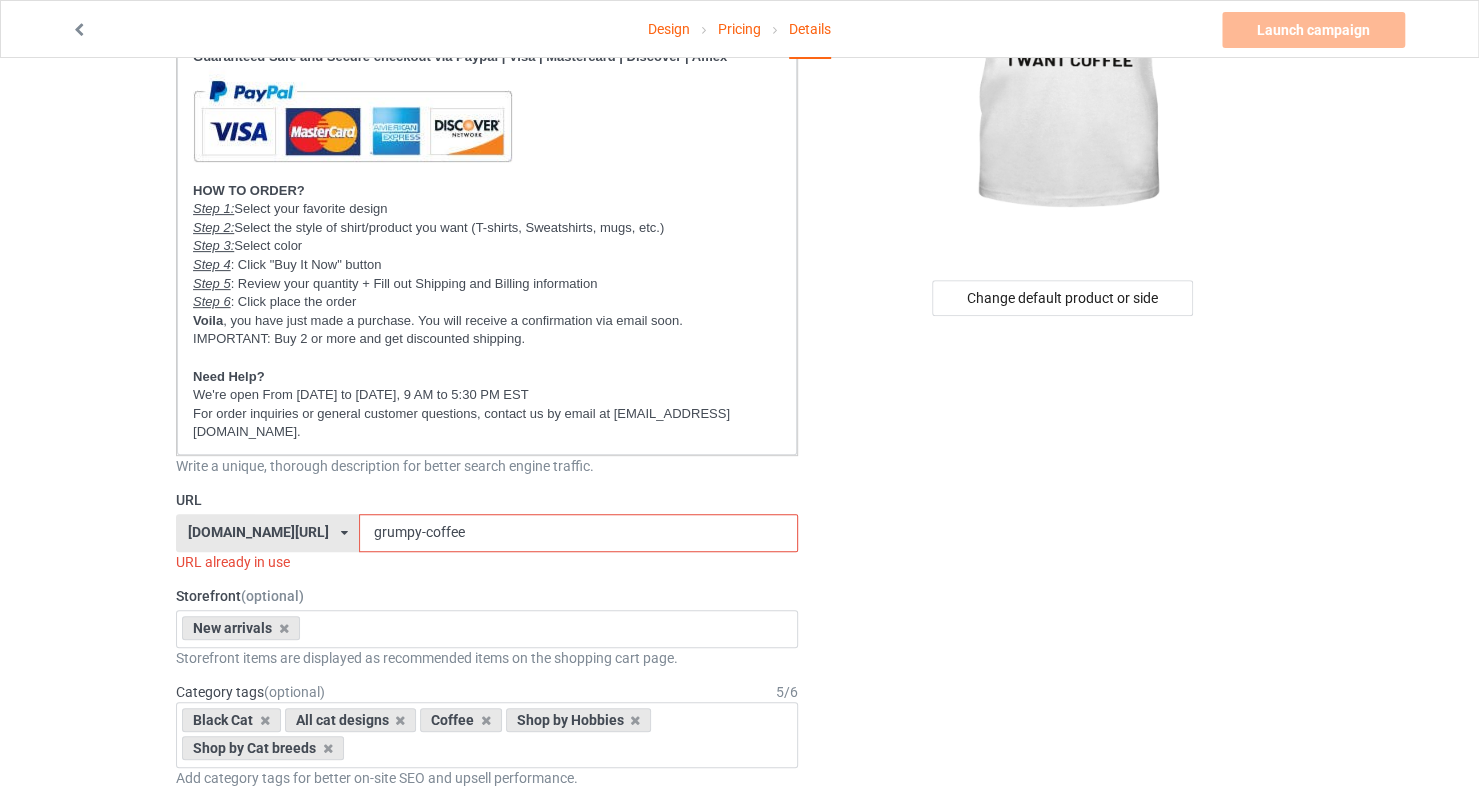 click on "[DOMAIN_NAME][URL] [DOMAIN_NAME][URL] [DOMAIN_NAME][URL] [DOMAIN_NAME][URL] [DOMAIN_NAME][URL] 5eeae638d8ba525af9c534b2 6729c8e6dc3bf600350d45eb 5eeae190d8ba525af9c53426 587d0d41cee36fd012c64a69" at bounding box center [267, 533] 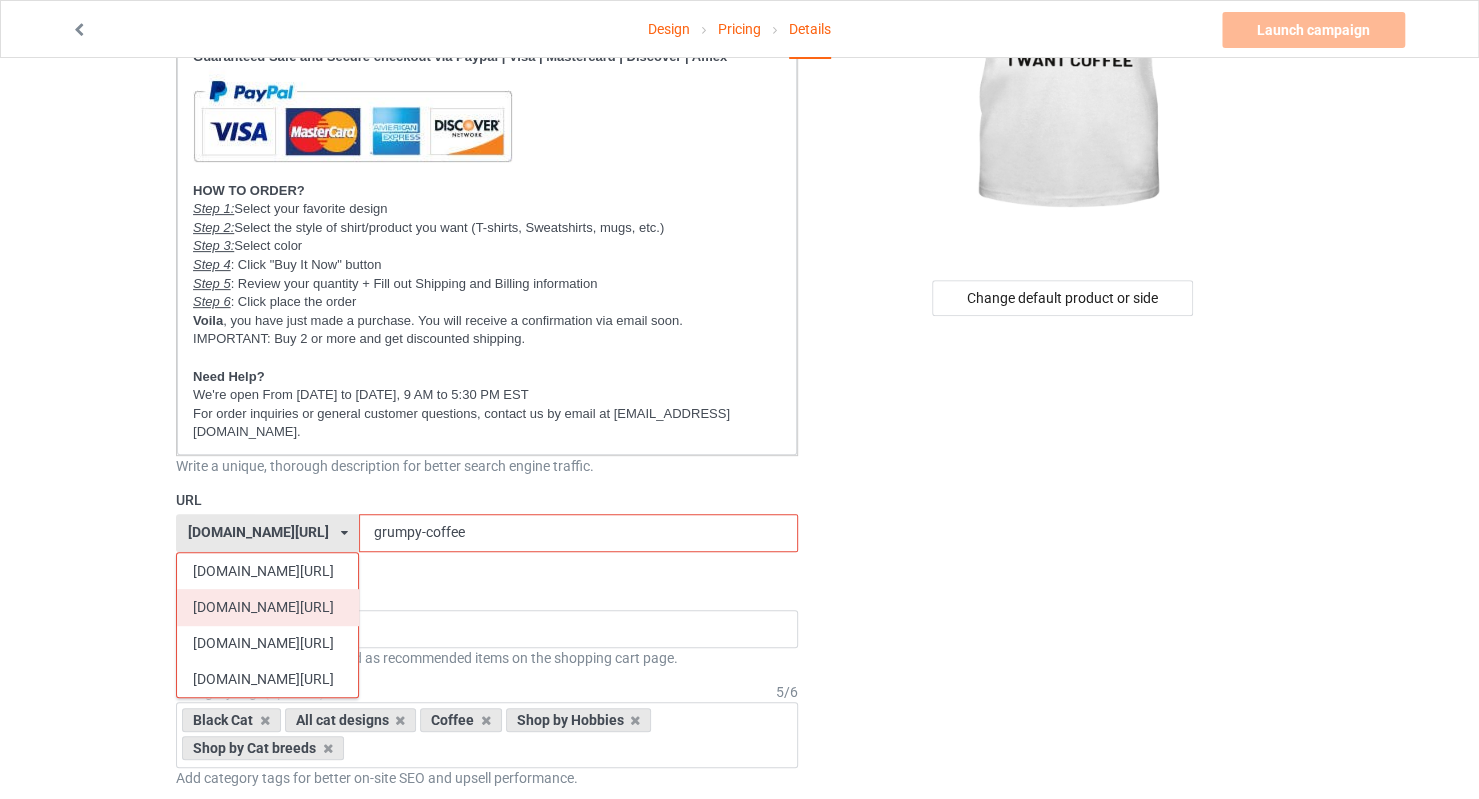 click on "[DOMAIN_NAME][URL]" at bounding box center (267, 607) 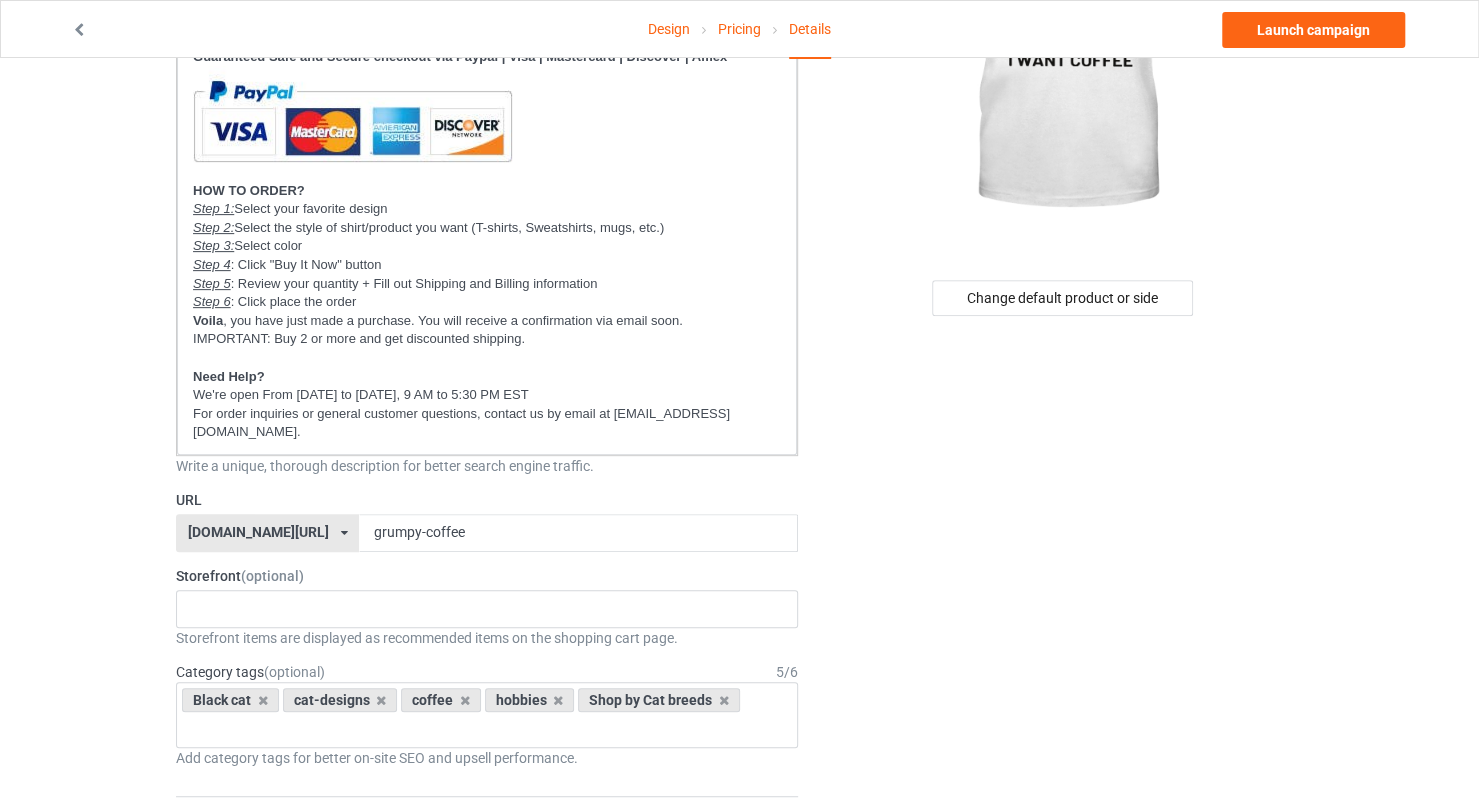 click on "[DOMAIN_NAME][URL]" at bounding box center (258, 532) 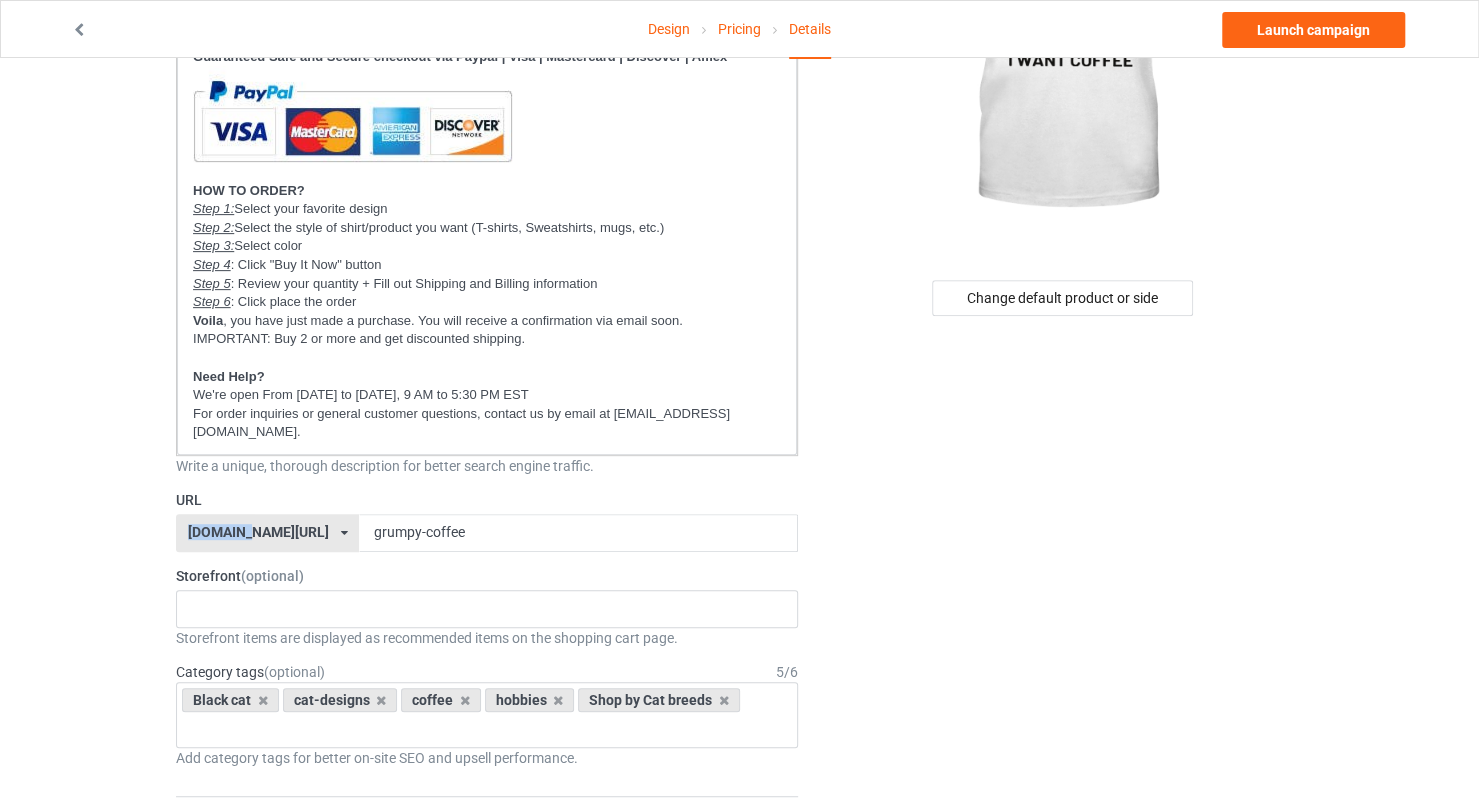 copy on "catsissy" 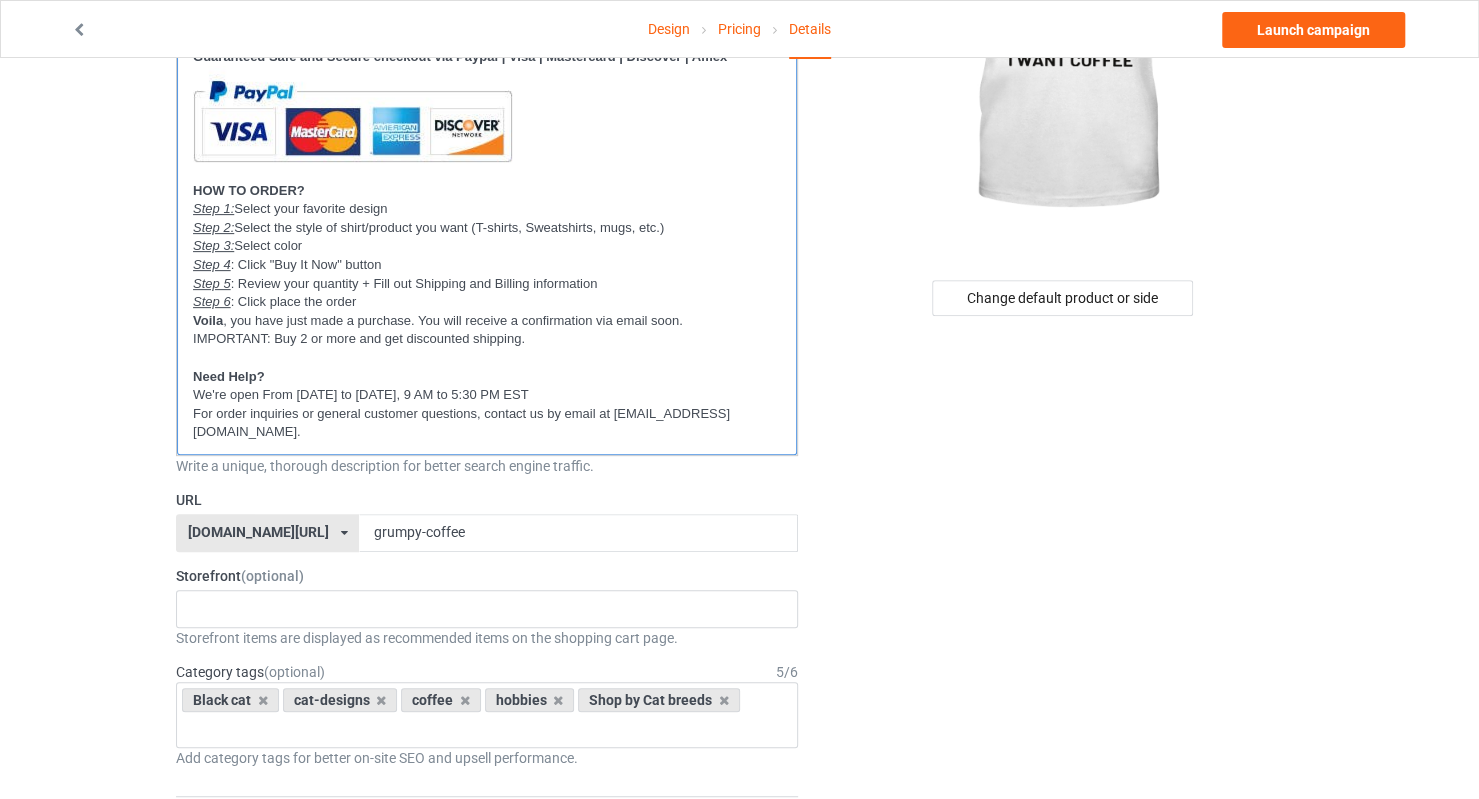 click on "For order inquiries or general customer questions, contact us by email at [EMAIL_ADDRESS][DOMAIN_NAME]." at bounding box center [487, 423] 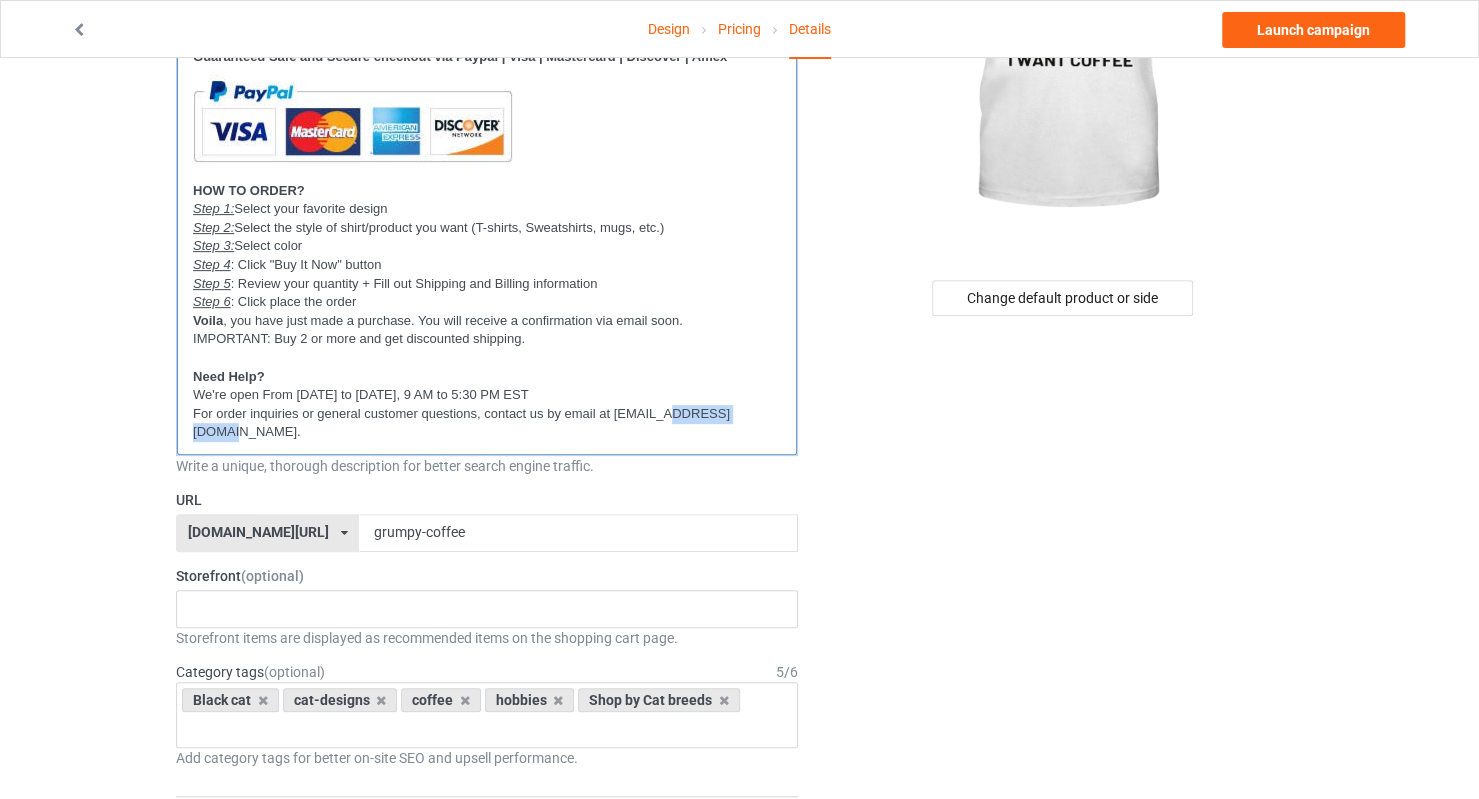 click on "For order inquiries or general customer questions, contact us by email at [EMAIL_ADDRESS][DOMAIN_NAME]." at bounding box center [487, 423] 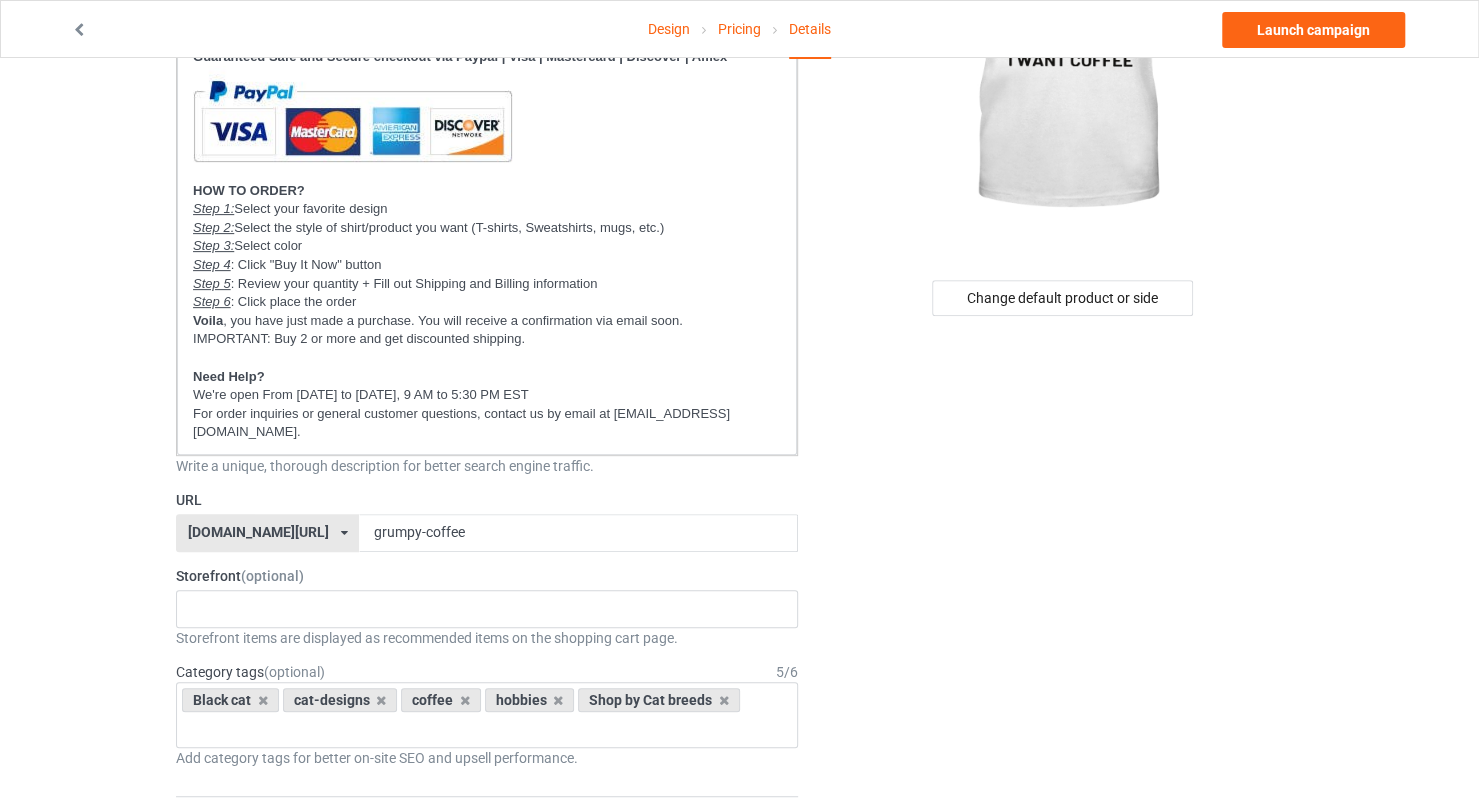 click on "Change default product or side" at bounding box center [1064, 986] 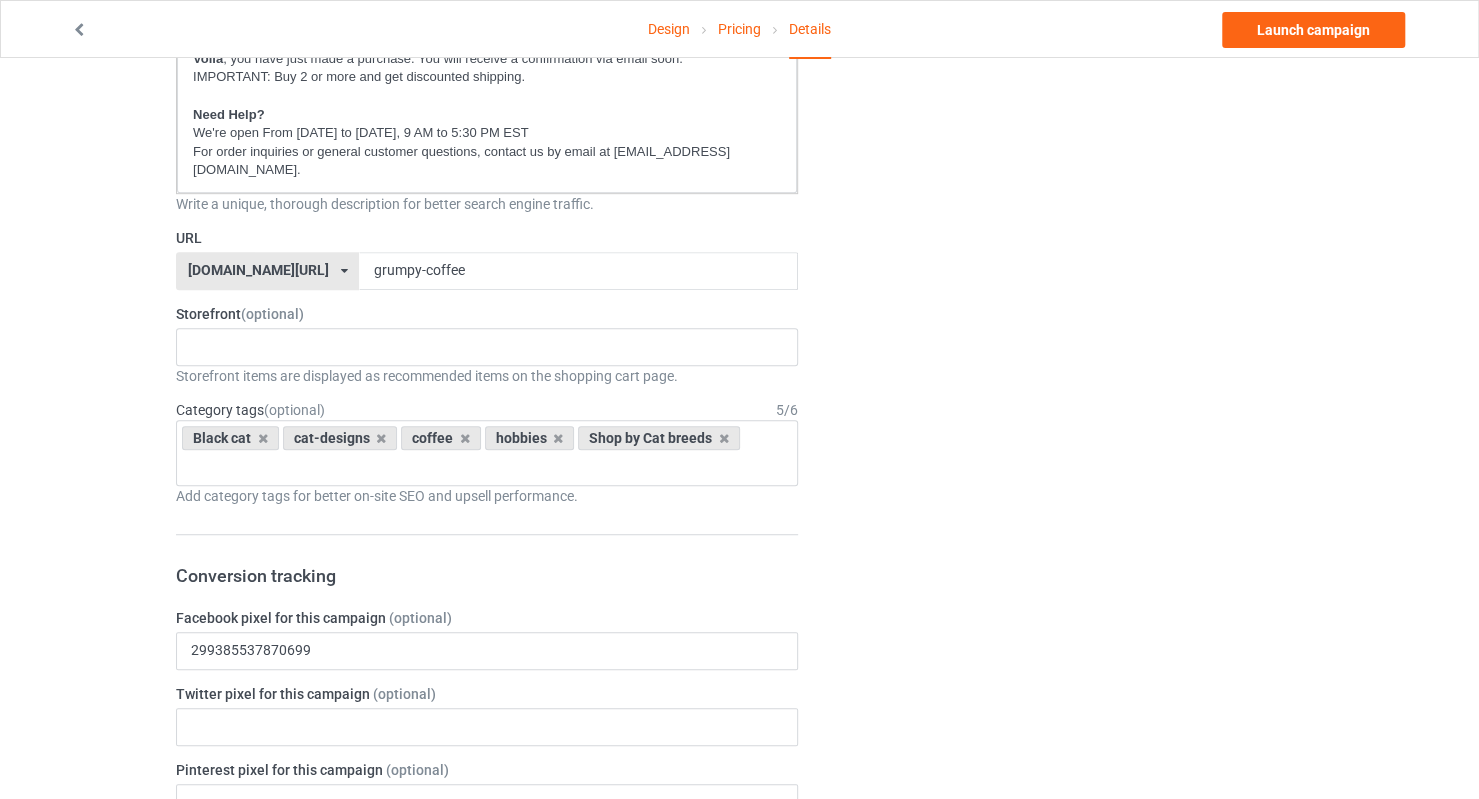 scroll, scrollTop: 600, scrollLeft: 0, axis: vertical 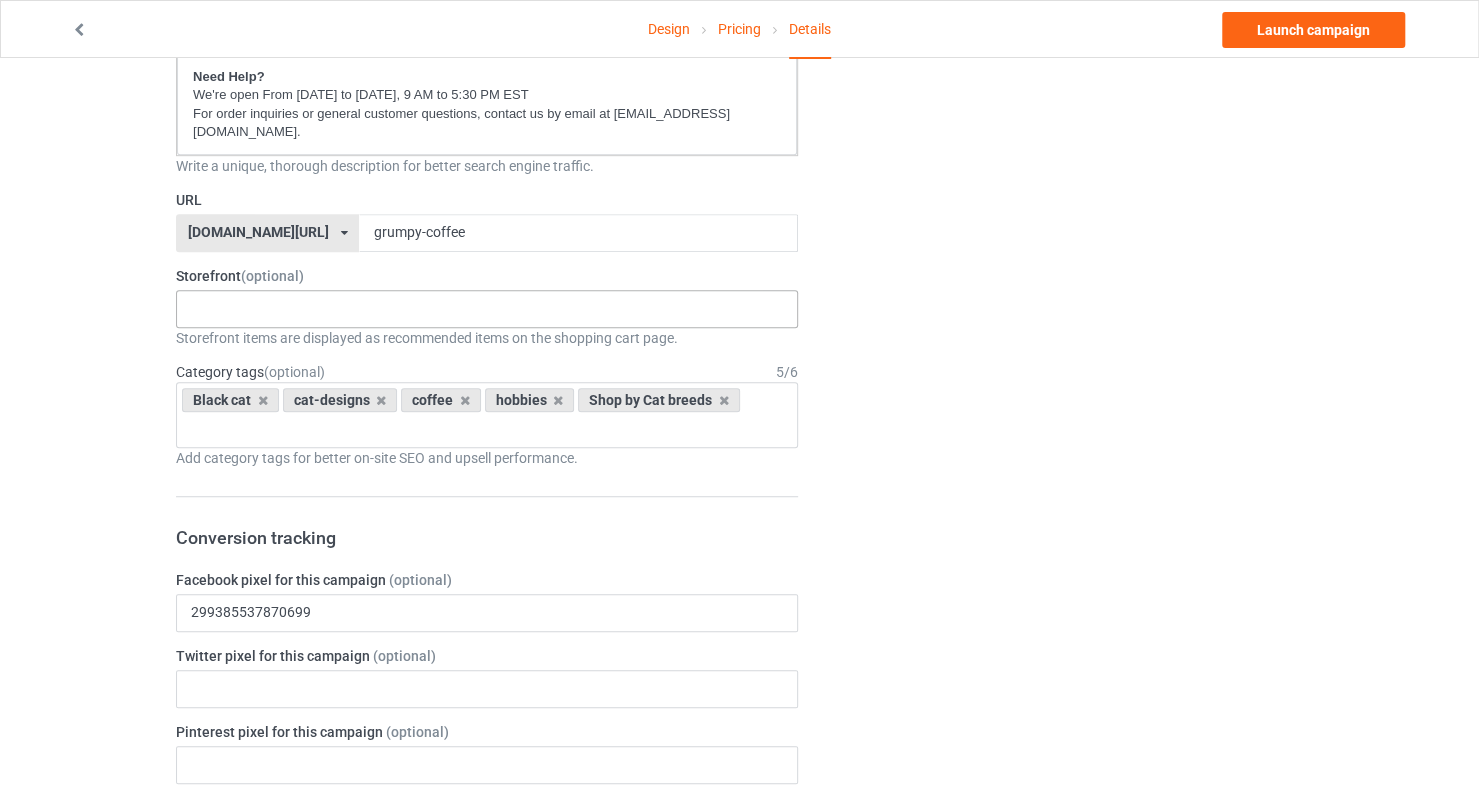 click on "New arrivals Cat Mom collection Purrfect cat collection Meowy Christmas 6821f5b778a9c0002f2637e6 680f59b3b9d9110032a983f5 6793f3355830ad002e467f31 672f9e489ba422002ee642de" at bounding box center (487, 309) 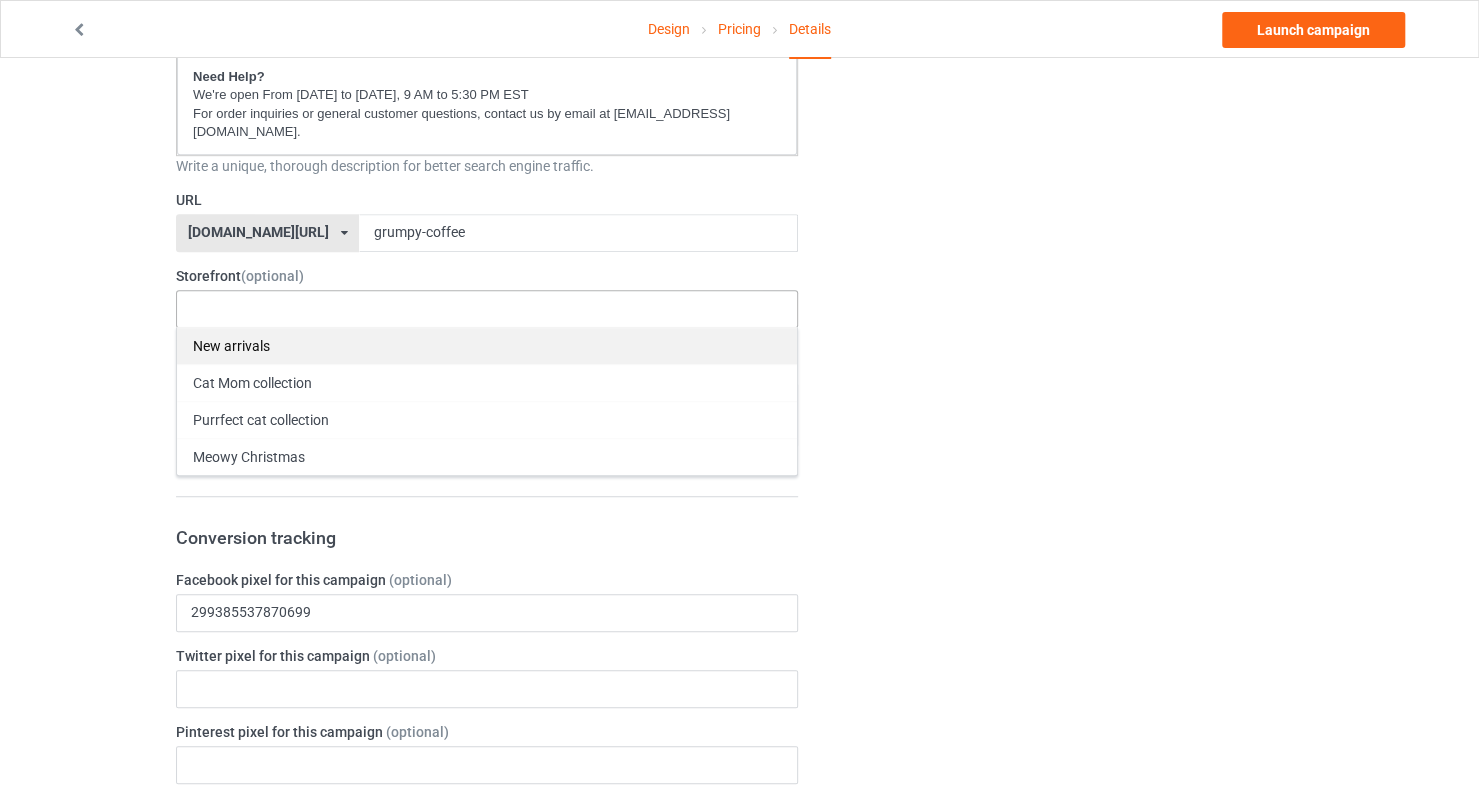 click on "New arrivals" at bounding box center [487, 345] 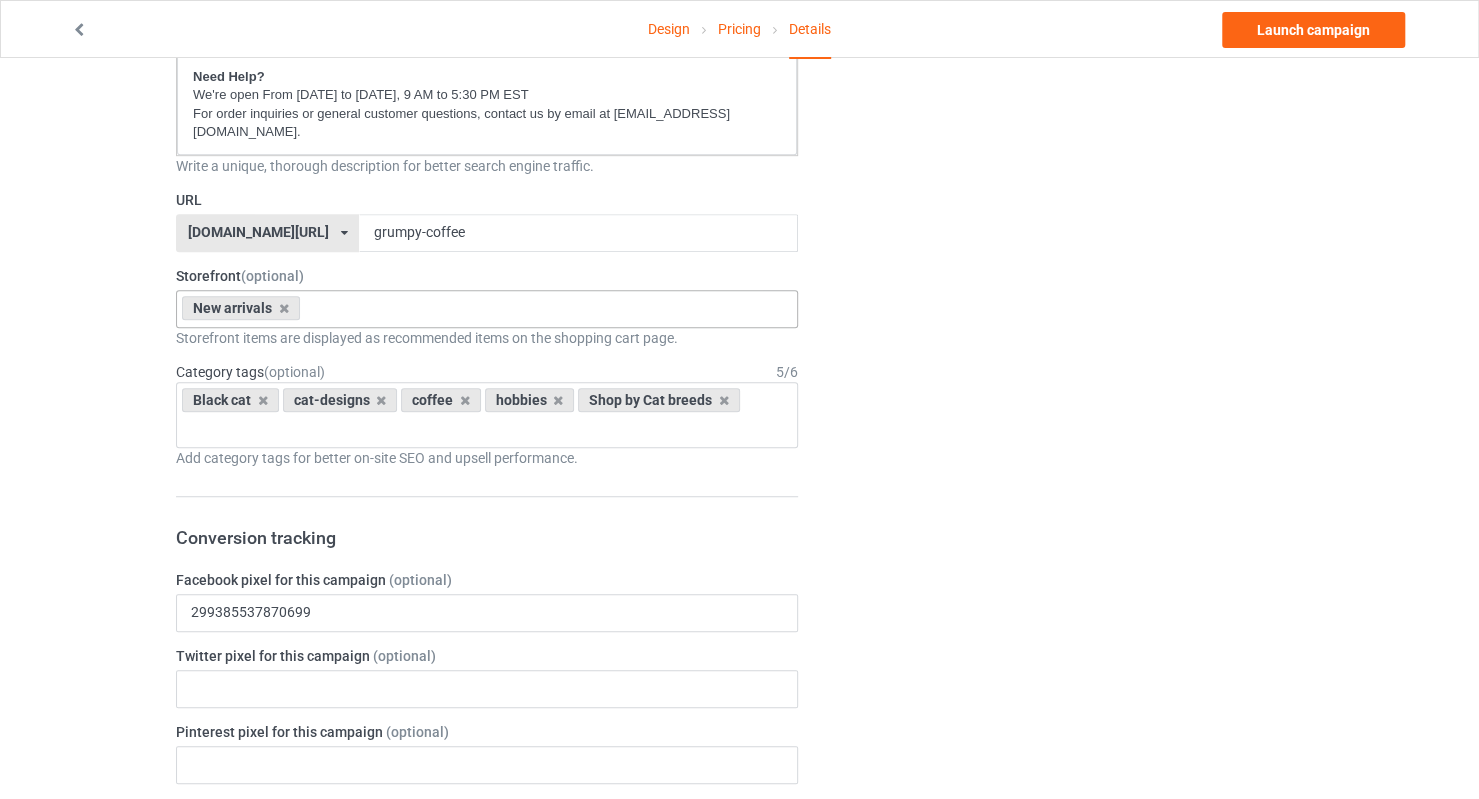 click on "Change default product or side" at bounding box center [1064, 686] 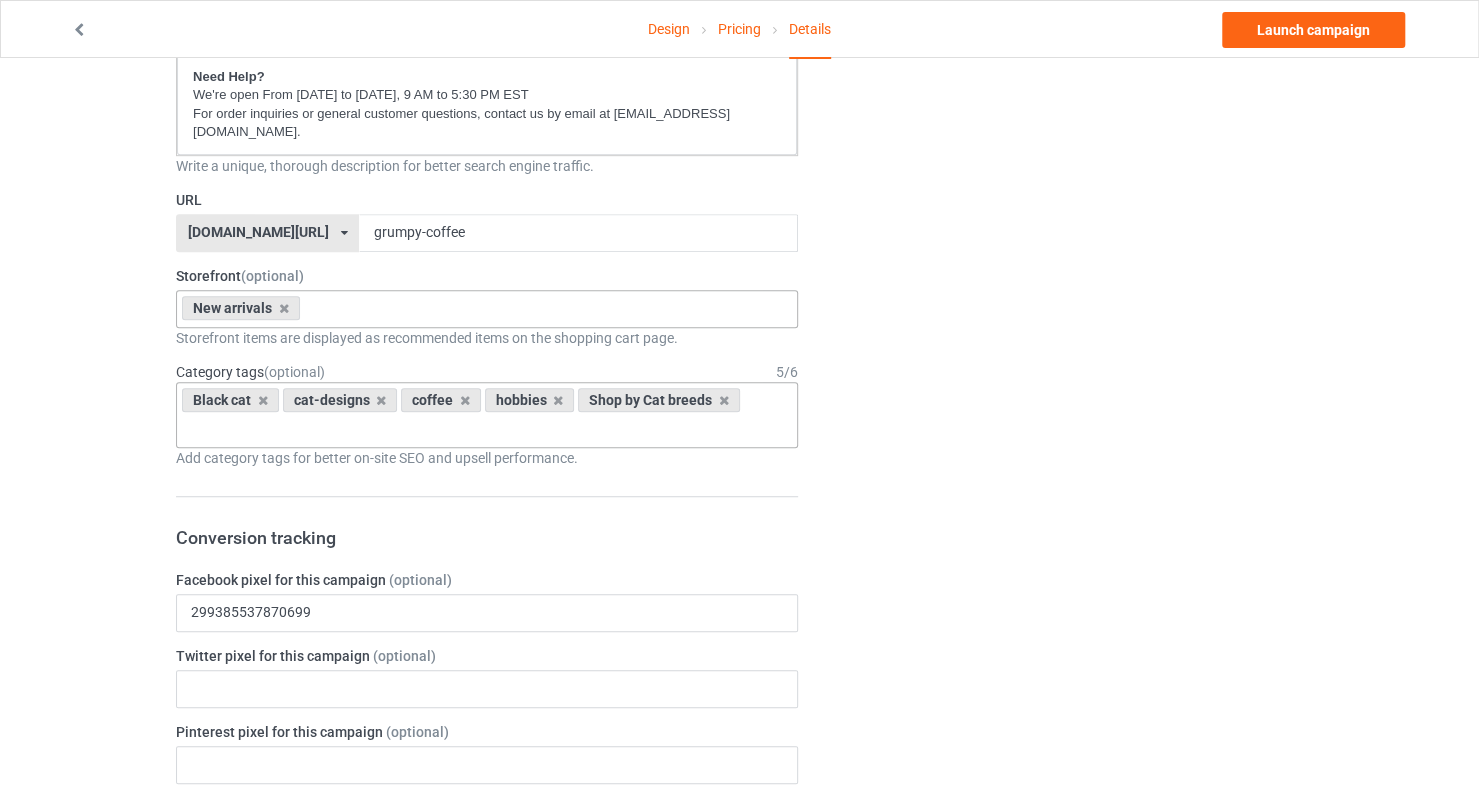 click on "Black cat cat-designs coffee hobbies Shop by Cat breeds Age > 1-19 > 1 Age > 1-12 Months > 1 Month Age > 1-12 Months Age > 1-19 Age > 1-19 > 10 Age > 1-12 Months > 10 Month Age > 80-100 > 100 Sports > Running > 10K Run Age > 1-19 > 11 Age > 1-12 Months > 11 Month Age > 1-19 > 12 Age > 1-12 Months > 12 Month Age > 1-19 > 13 Age > 1-19 > 14 Age > 1-19 > 15 Sports > Running > 15K Run Age > 1-19 > 16 Age > 1-19 > 17 Age > 1-19 > 18 Age > 1-19 > 19 Age > Decades > 1920s Age > Decades > 1930s Age > Decades > 1940s Age > Decades > 1950s Age > Decades > 1960s Age > Decades > 1970s Age > Decades > 1980s Age > Decades > 1990s Age > 1-19 > 2 Age > 1-12 Months > 2 Month Age > 20-39 > 20 Age > 20-39 Age > Decades > 2000s Age > Decades > 2010s Age > 20-39 > 21 Age > 20-39 > 22 Age > 20-39 > 23 Age > 20-39 > 24 Age > 20-39 > 25 Age > 20-39 > 26 Age > 20-39 > 27 Age > 20-39 > 28 Age > 20-39 > 29 Age > 1-19 > 3 Age > 1-12 Months > 3 Month Sports > Basketball > 3-Pointer Age > 20-39 > 30 Age > 20-39 > 31 Age > 20-39 > 32 Age 1" at bounding box center (487, 415) 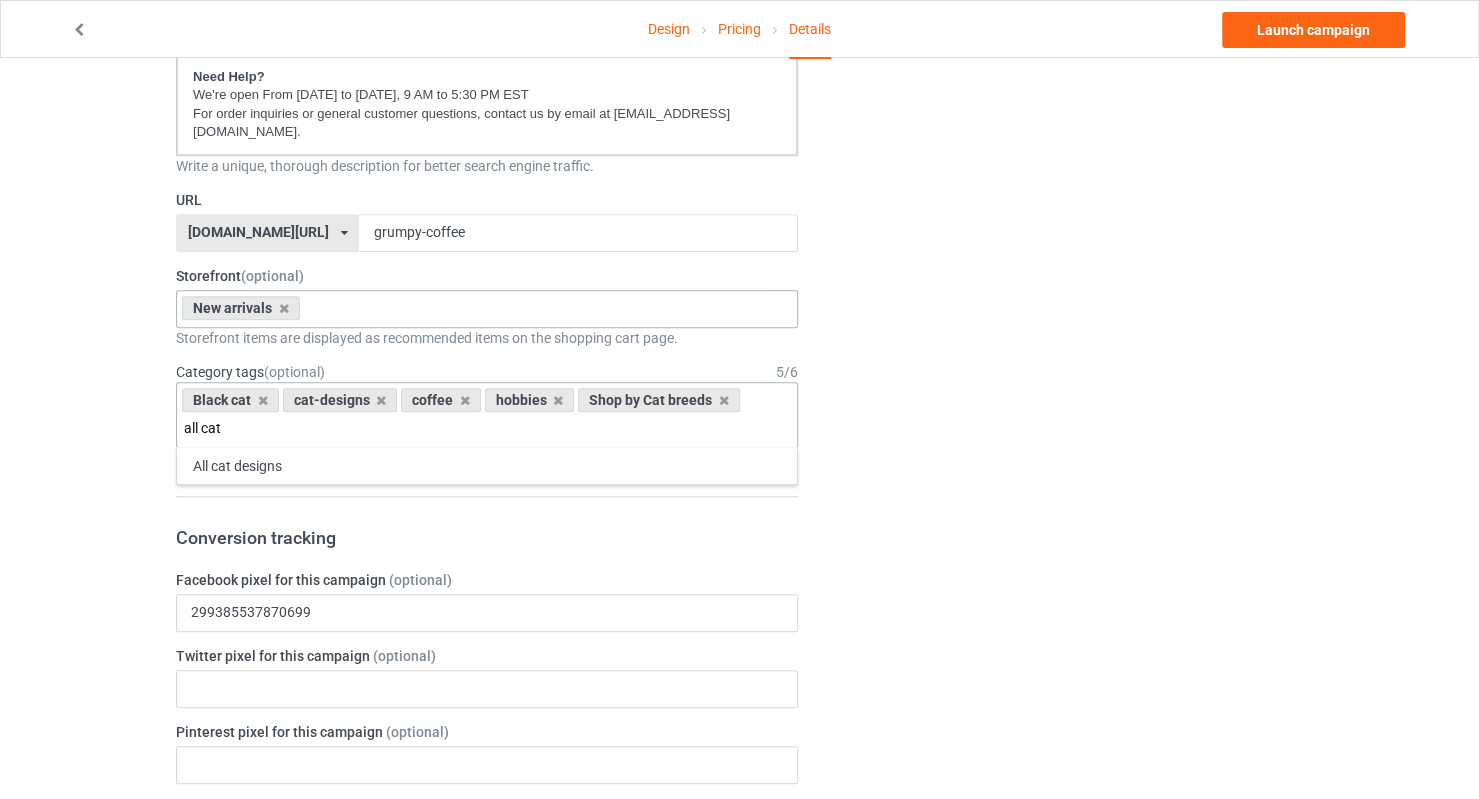 type on "all cat" 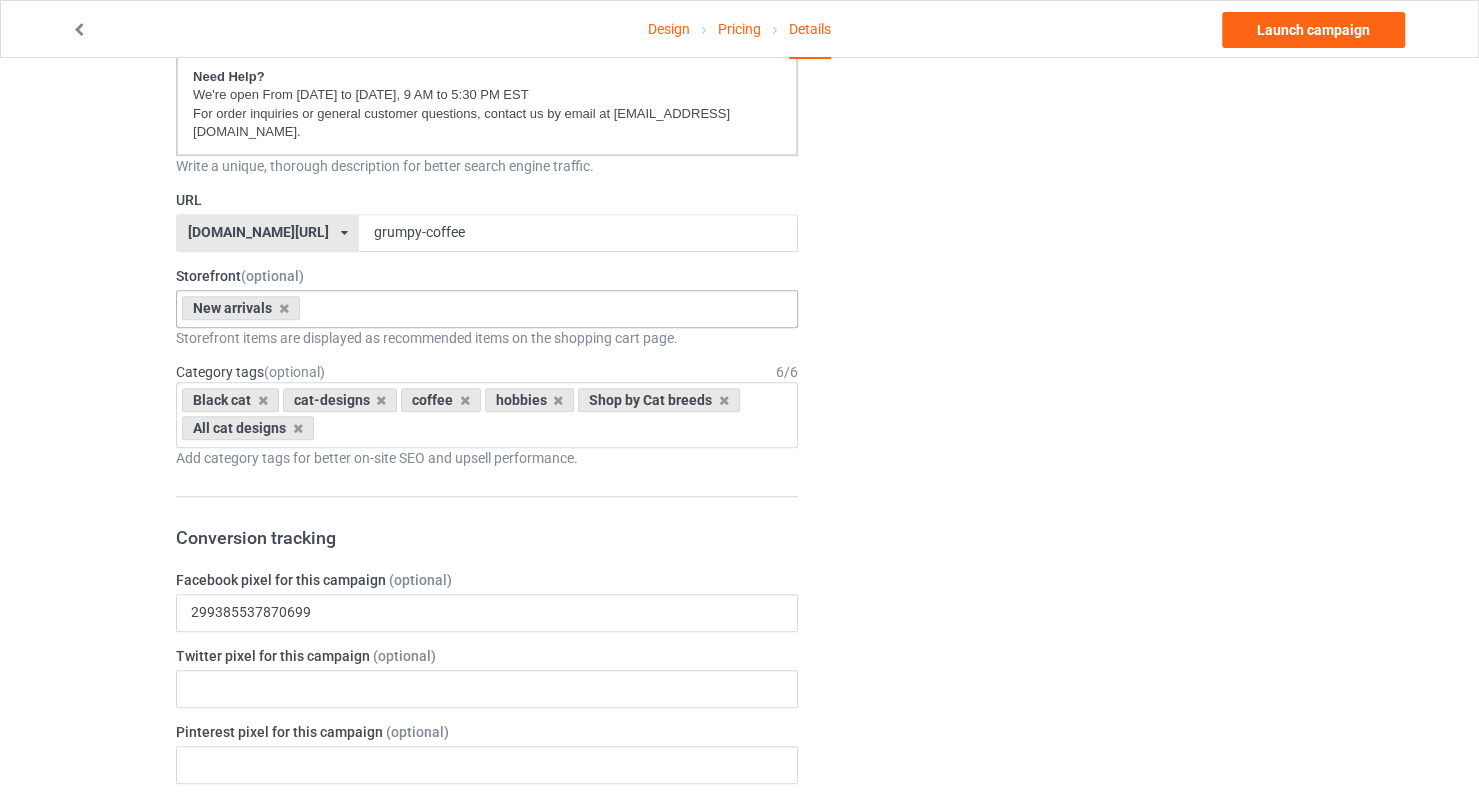 click on "Change default product or side" at bounding box center [1064, 686] 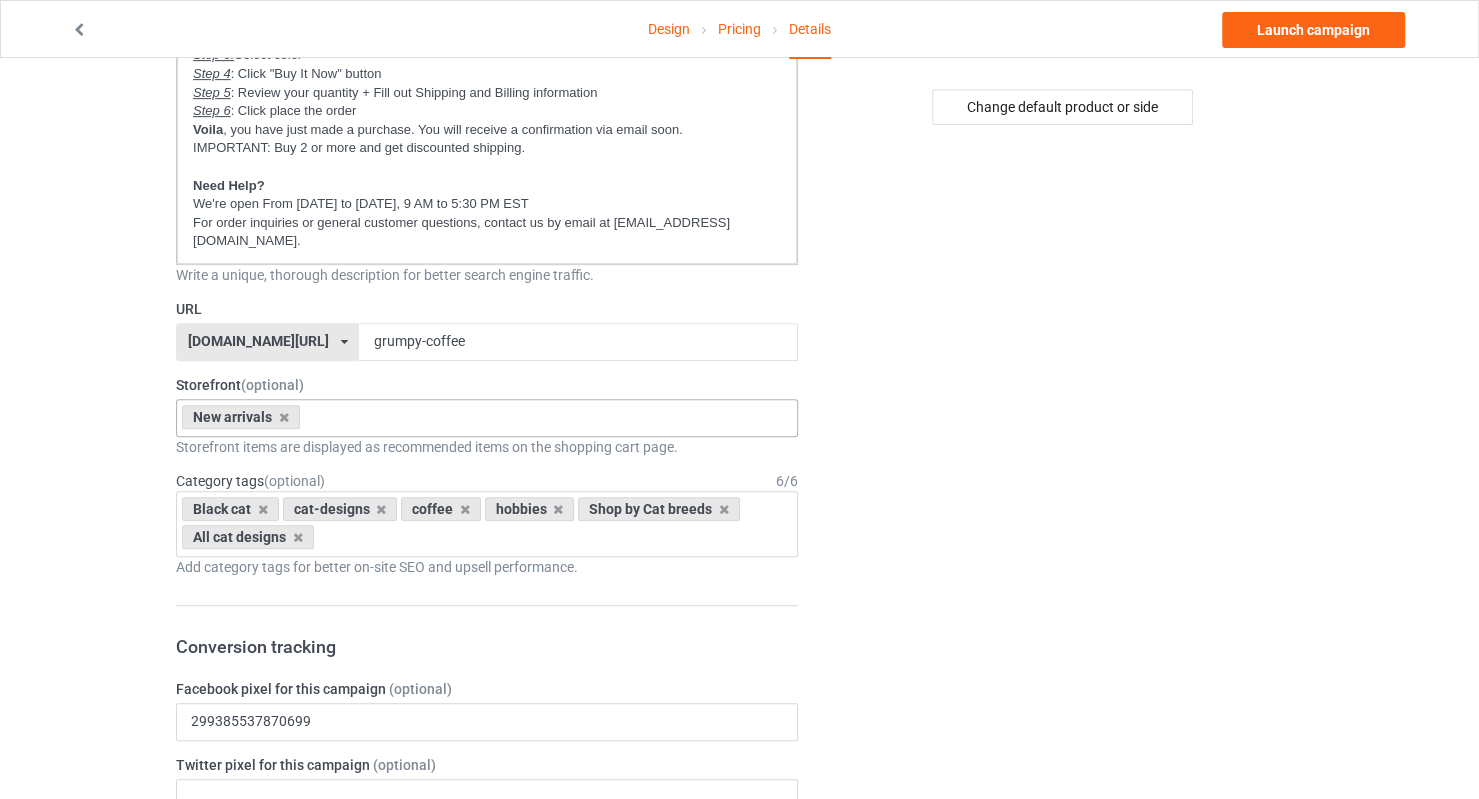 scroll, scrollTop: 500, scrollLeft: 0, axis: vertical 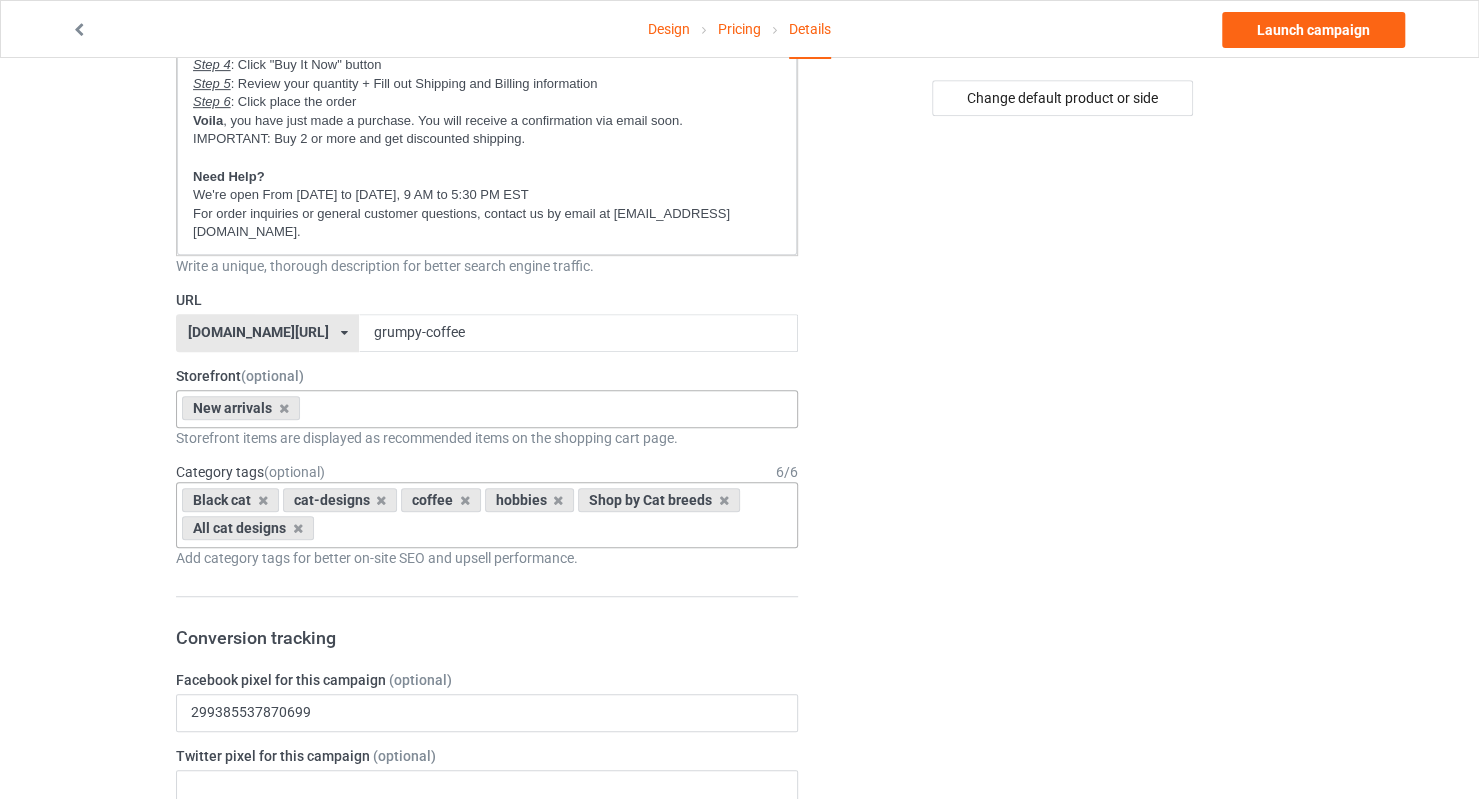 click on "Black cat cat-designs coffee hobbies Shop by Cat breeds All cat designs Age > 1-19 > 1 Age > 1-12 Months > 1 Month Age > 1-12 Months Age > 1-19 Age > 1-19 > 10 Age > 1-12 Months > 10 Month Age > 80-100 > 100 Sports > Running > 10K Run Age > 1-19 > 11 Age > 1-12 Months > 11 Month Age > 1-19 > 12 Age > 1-12 Months > 12 Month Age > 1-19 > 13 Age > 1-19 > 14 Age > 1-19 > 15 Sports > Running > 15K Run Age > 1-19 > 16 Age > 1-19 > 17 Age > 1-19 > 18 Age > 1-19 > 19 Age > Decades > 1920s Age > Decades > 1930s Age > Decades > 1940s Age > Decades > 1950s Age > Decades > 1960s Age > Decades > 1970s Age > Decades > 1980s Age > Decades > 1990s Age > 1-19 > 2 Age > 1-12 Months > 2 Month Age > 20-39 > 20 Age > 20-39 Age > Decades > 2000s Age > Decades > 2010s Age > 20-39 > 21 Age > 20-39 > 22 Age > 20-39 > 23 Age > 20-39 > 24 Age > 20-39 > 25 Age > 20-39 > 26 Age > 20-39 > 27 Age > 20-39 > 28 Age > 20-39 > 29 Age > 1-19 > 3 Age > 1-12 Months > 3 Month Sports > Basketball > 3-Pointer Age > 20-39 > 30 Age > 20-39 > 31 Age 1" at bounding box center [487, 515] 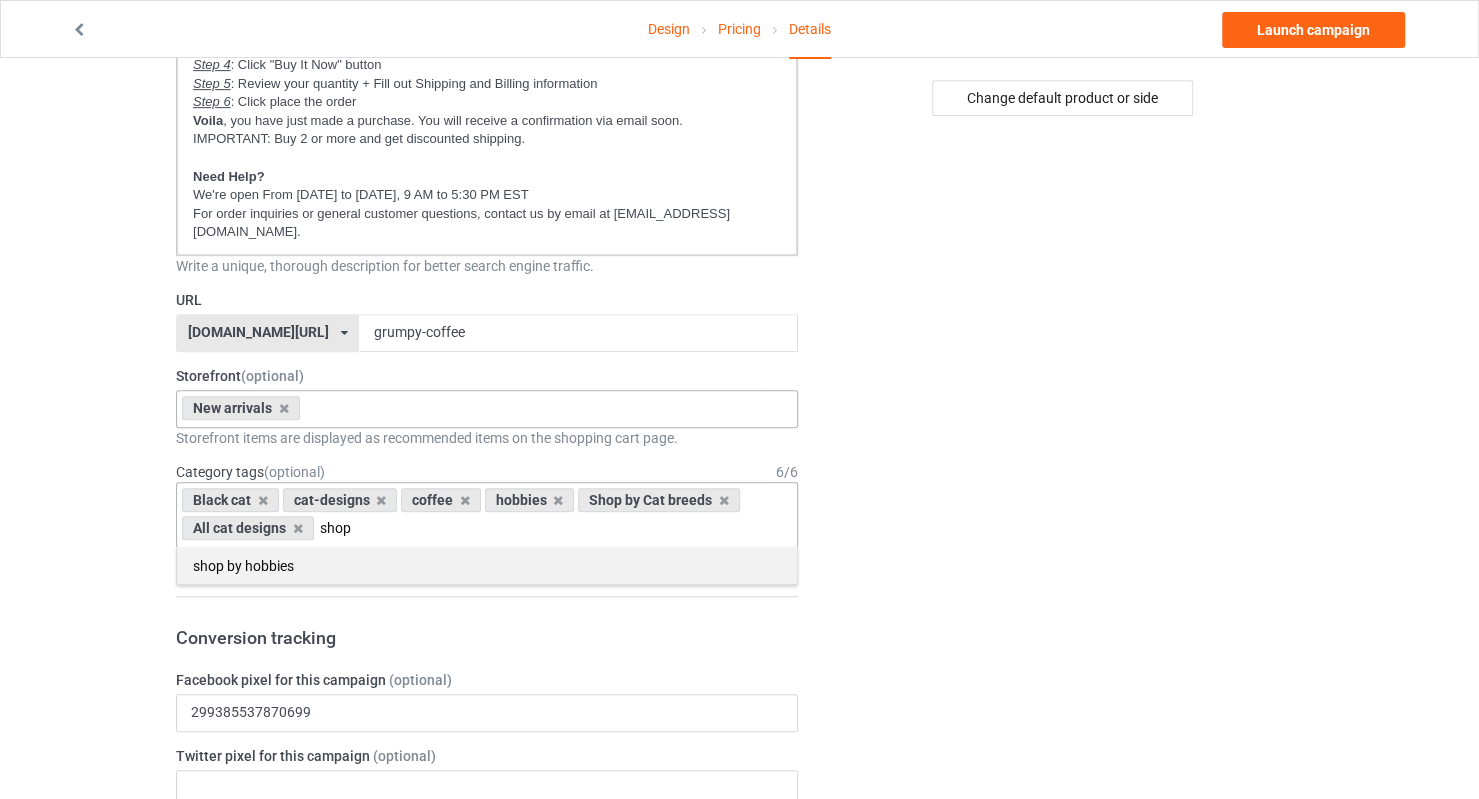 type on "shop" 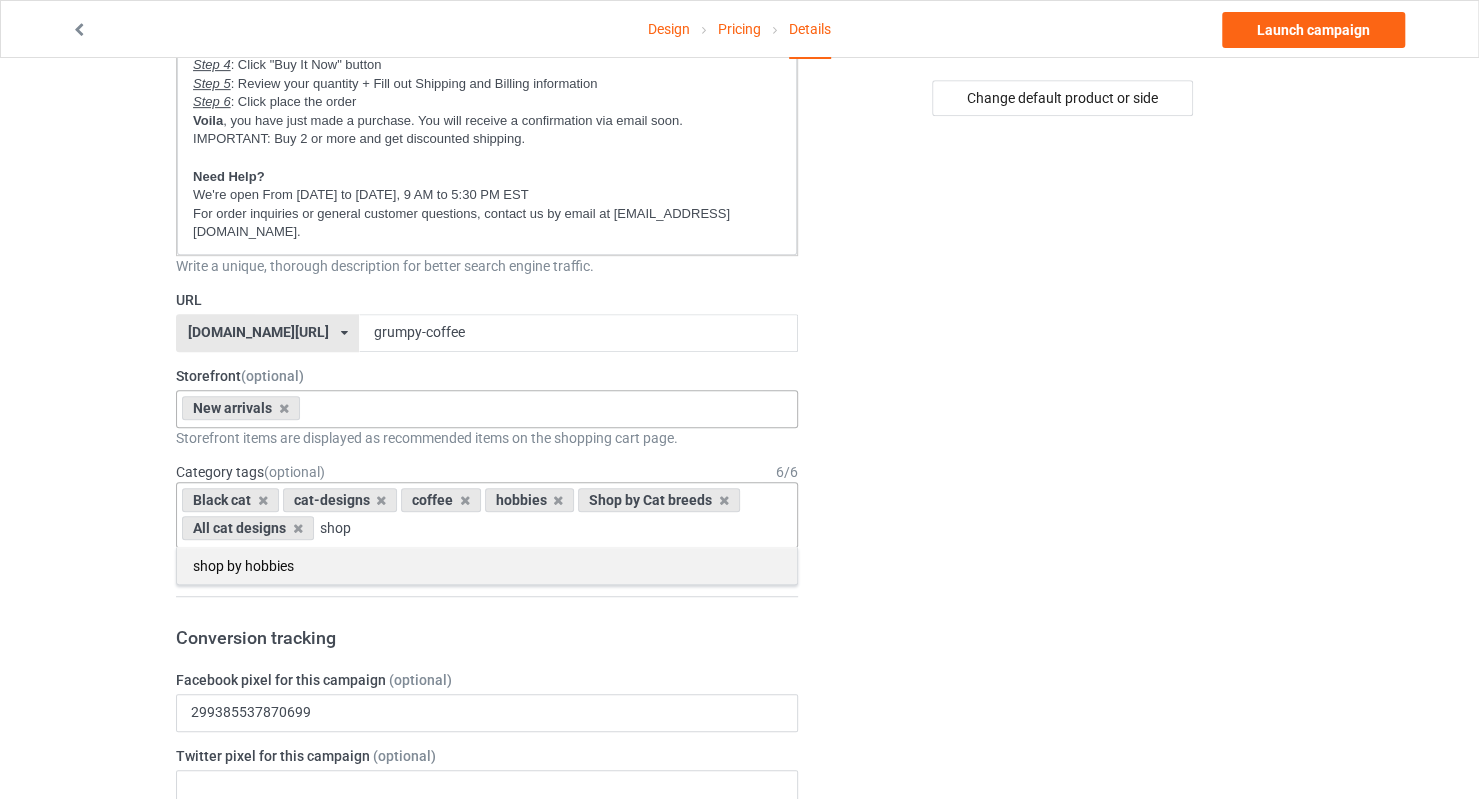 click on "shop by hobbies" at bounding box center [487, 565] 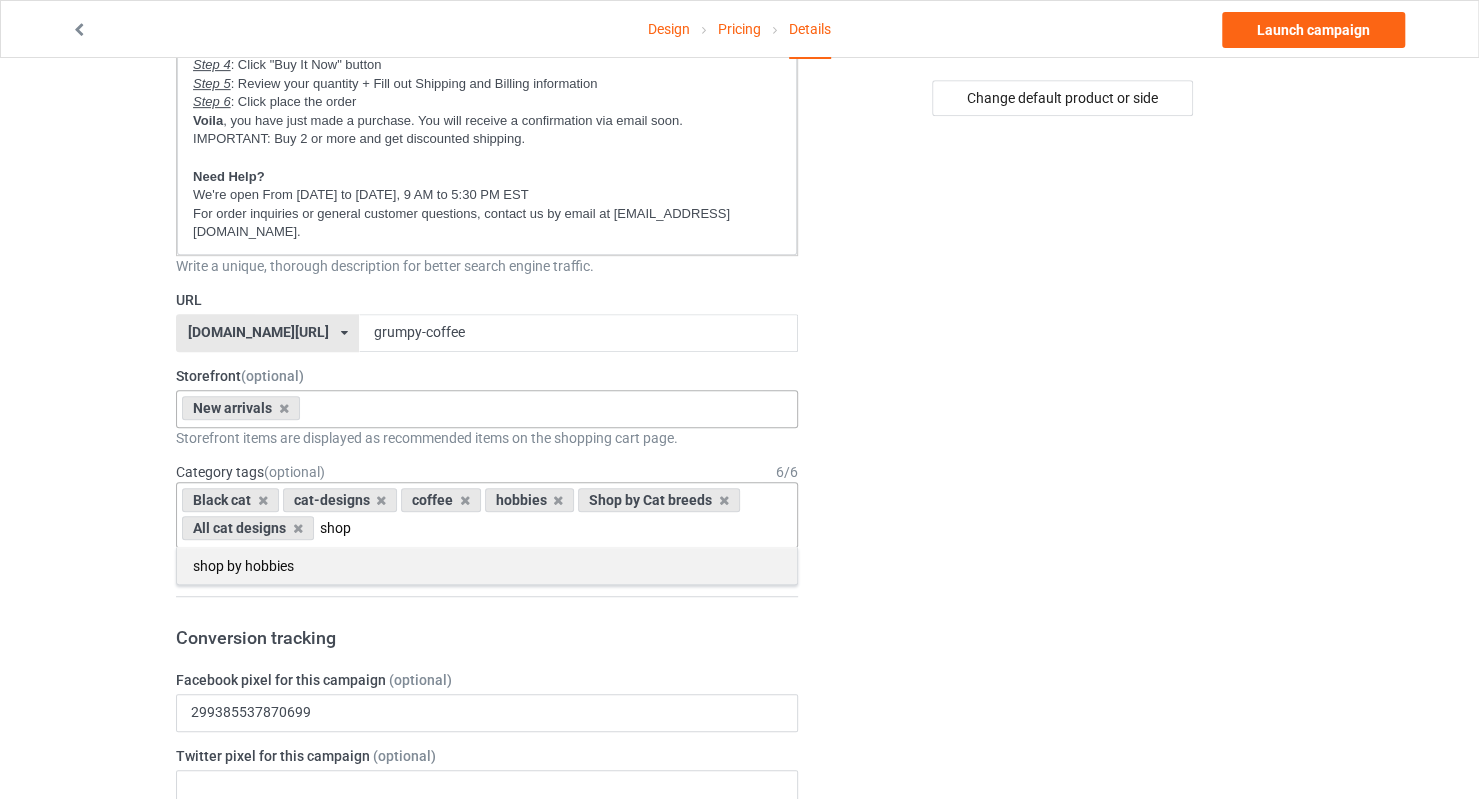 type 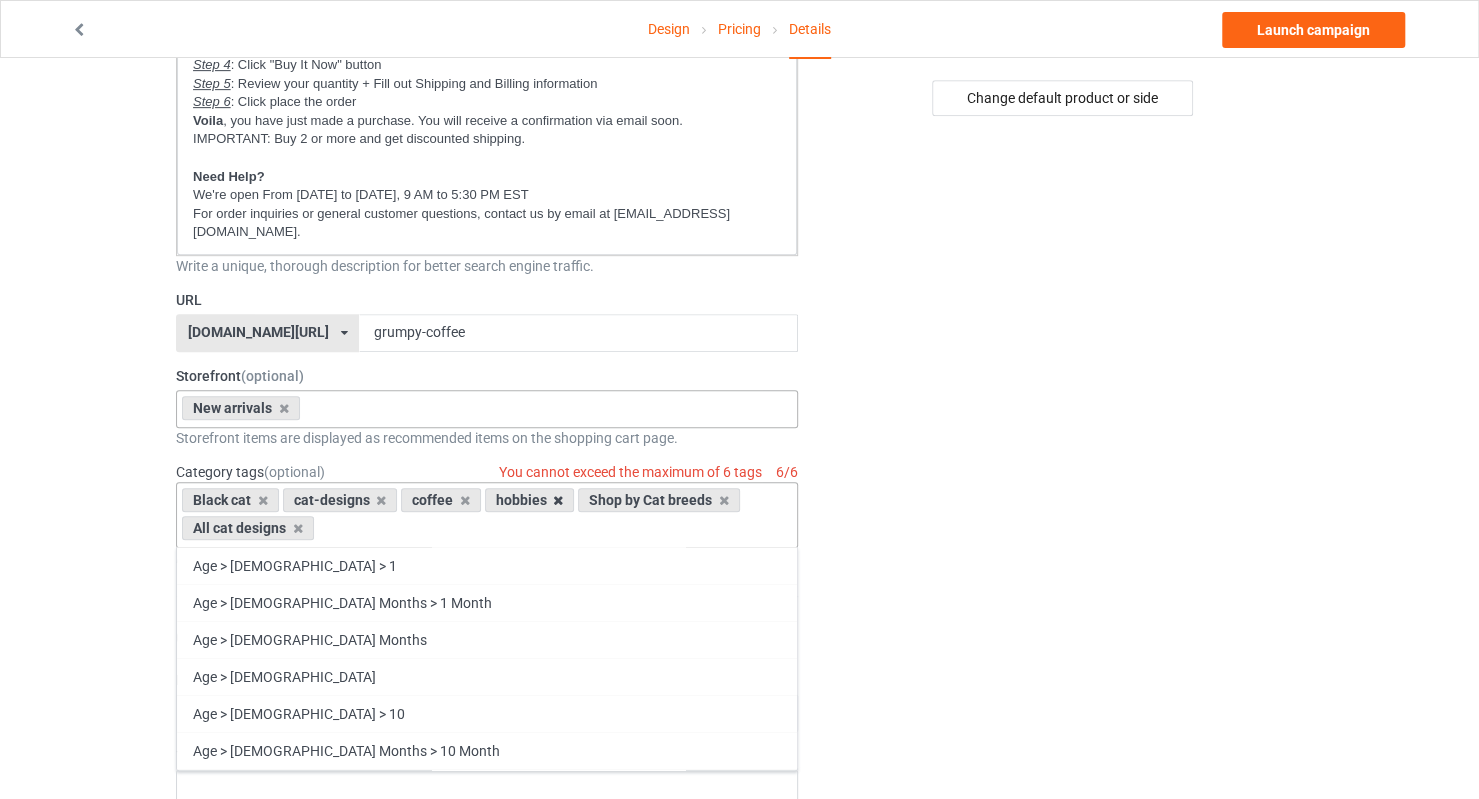 click at bounding box center (558, 500) 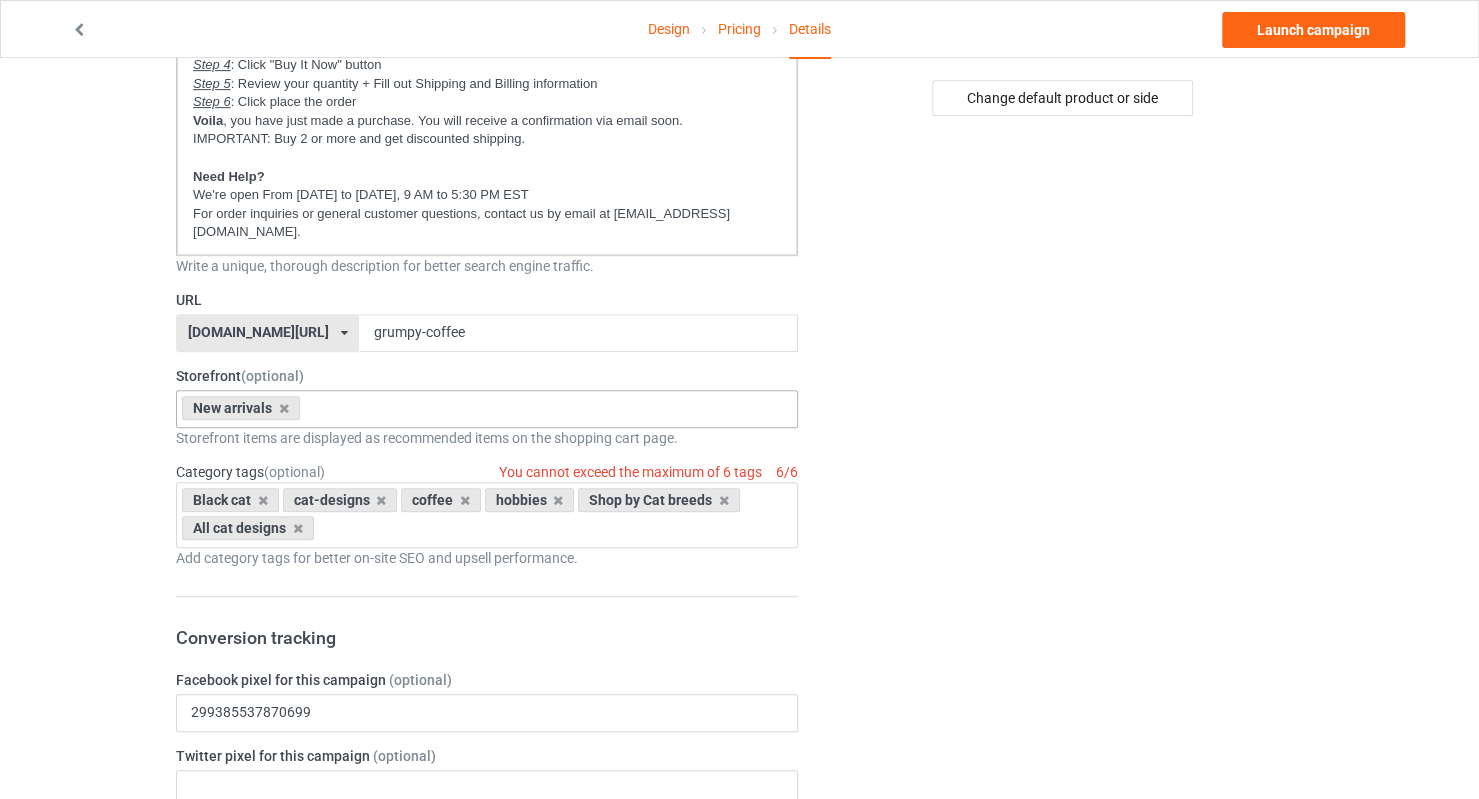 click on "Change default product or side" at bounding box center [1064, 786] 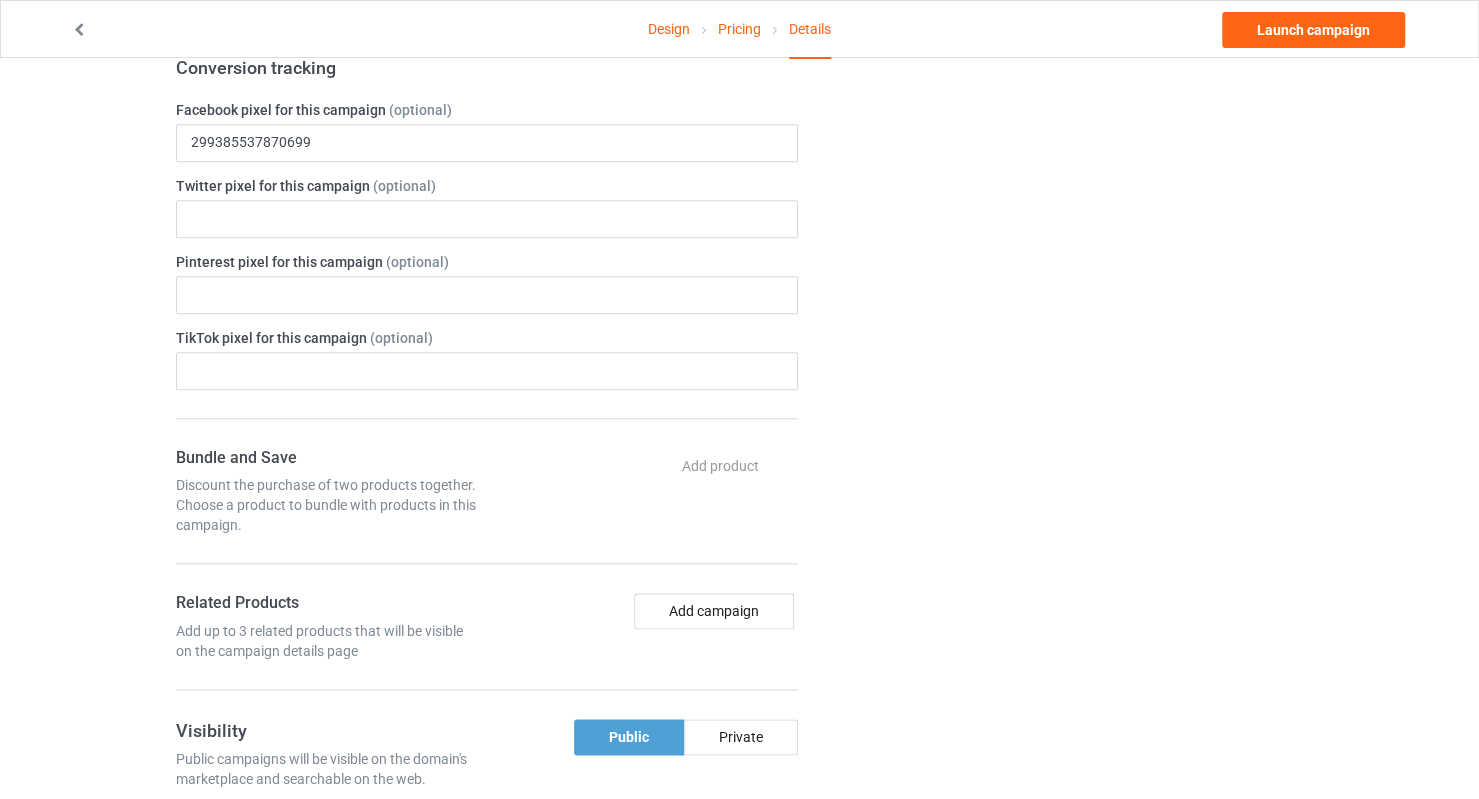 scroll, scrollTop: 1100, scrollLeft: 0, axis: vertical 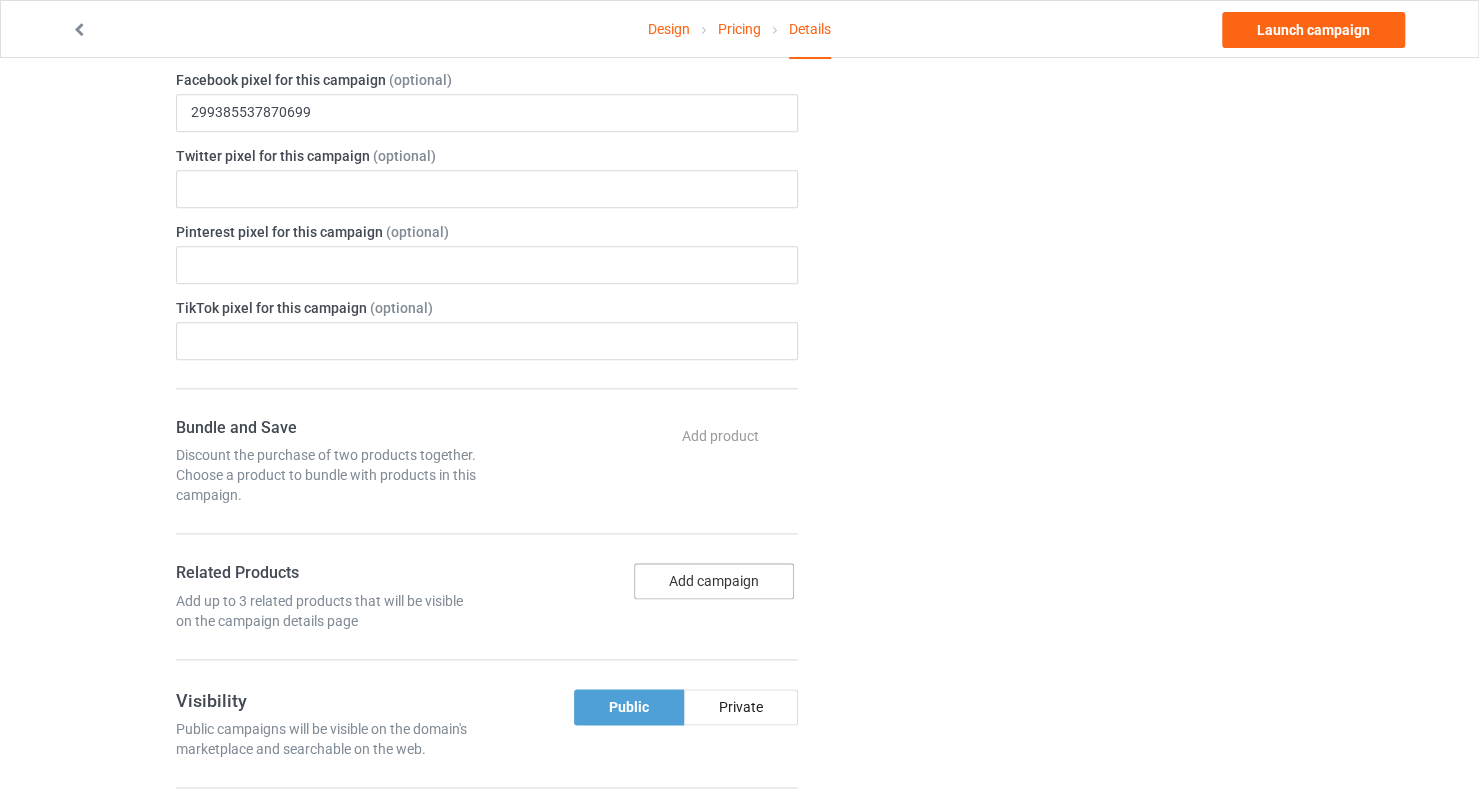 click on "Add campaign" at bounding box center [714, 581] 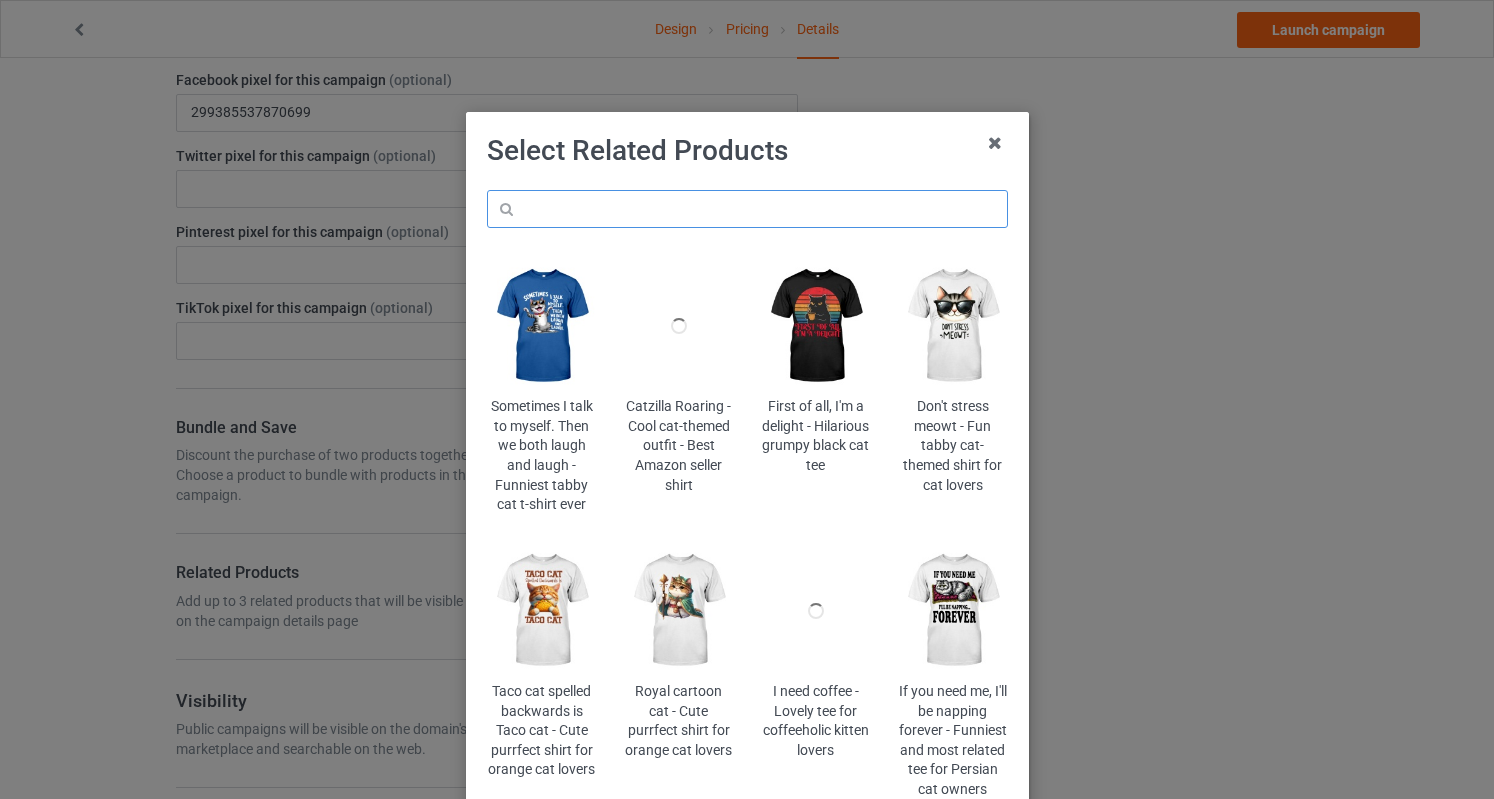 click at bounding box center (747, 209) 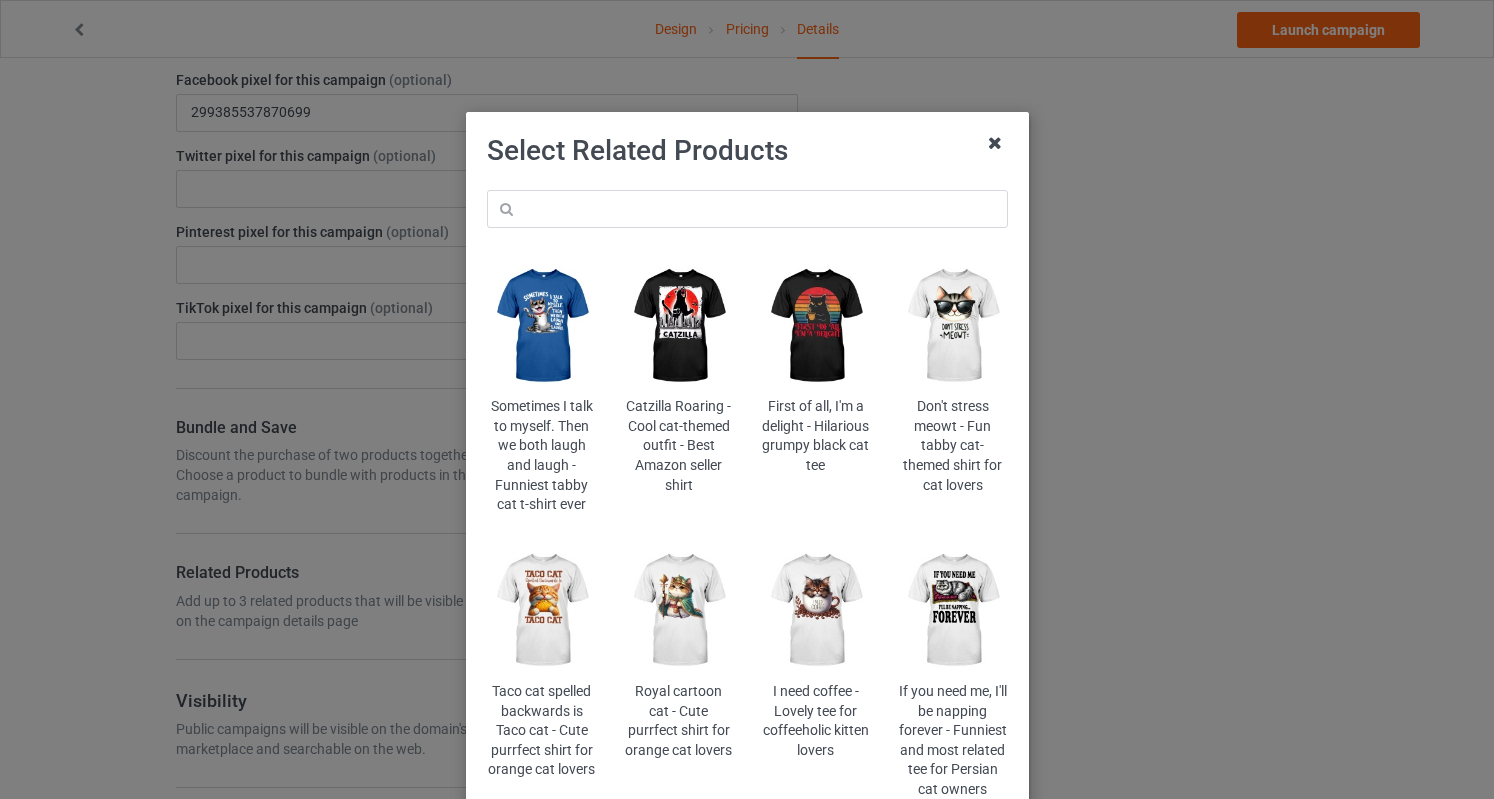 click at bounding box center (995, 143) 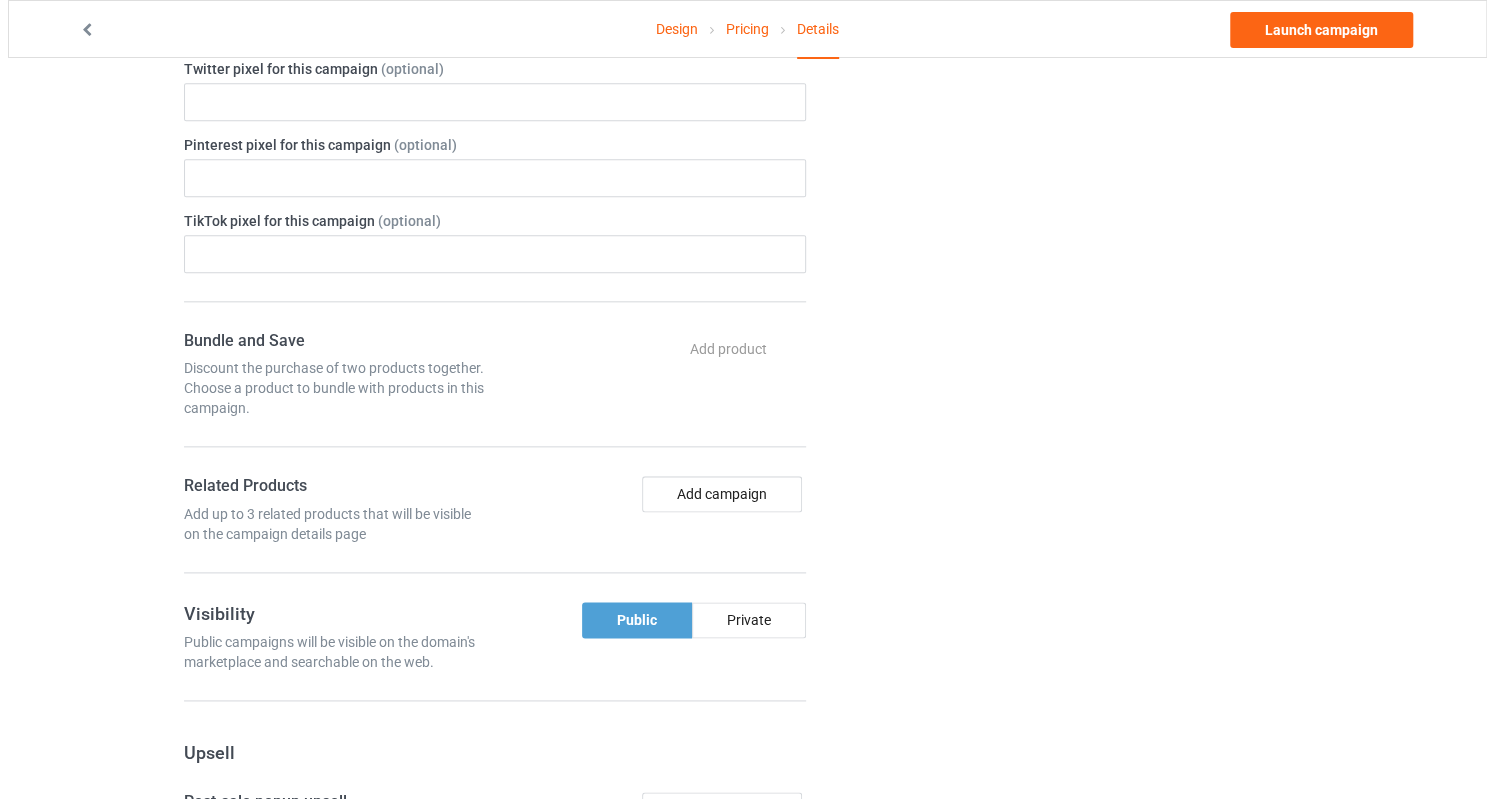 scroll, scrollTop: 1300, scrollLeft: 0, axis: vertical 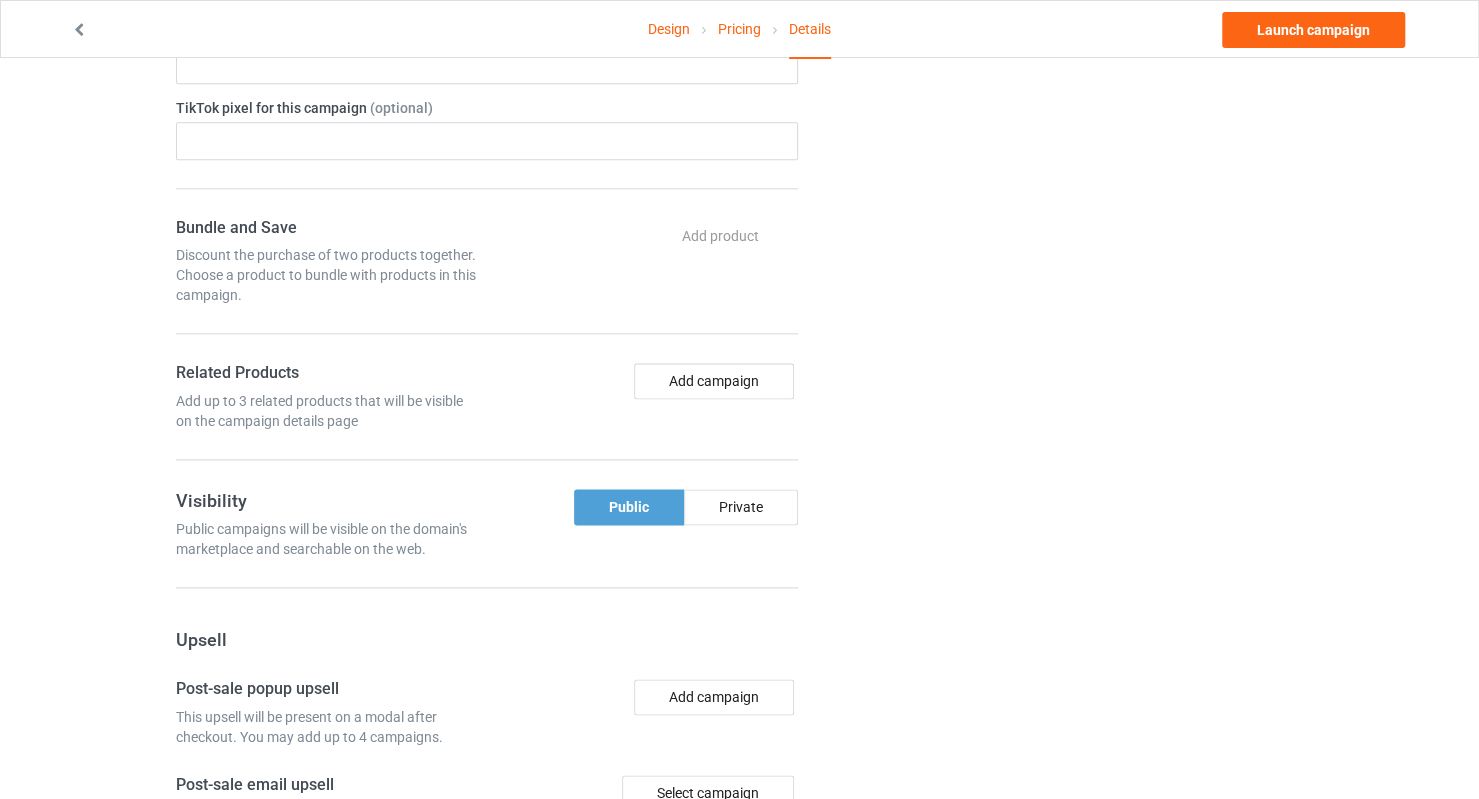click on "Bundle and Save Discount the purchase of two products together. Choose a product to bundle with products in this campaign. Add product You will able to configure your bundle after you launch the campaign Related Products Add up to 3 related products that will be visible on the campaign details page Add campaign" at bounding box center (487, 339) 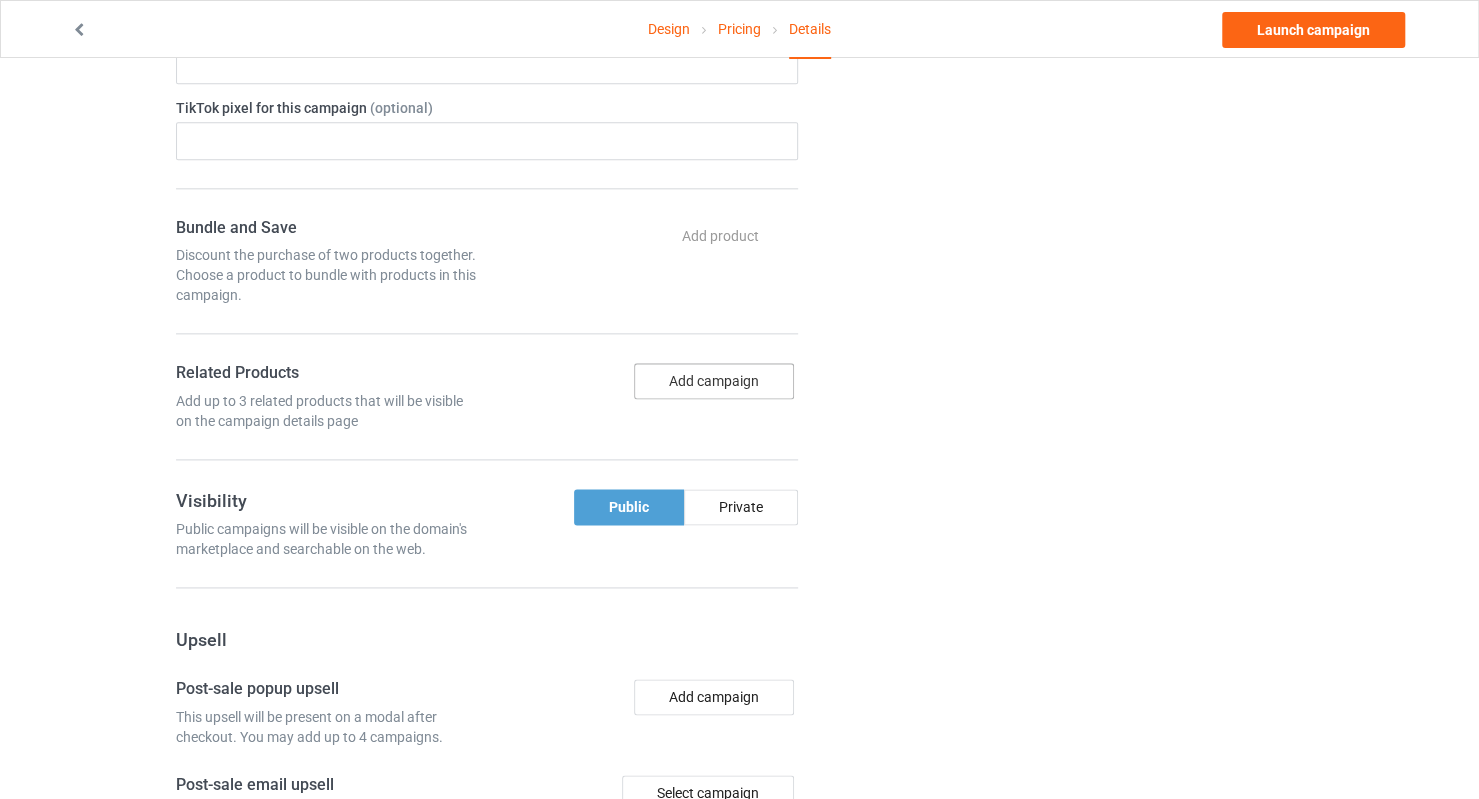 click on "Add campaign" at bounding box center [714, 381] 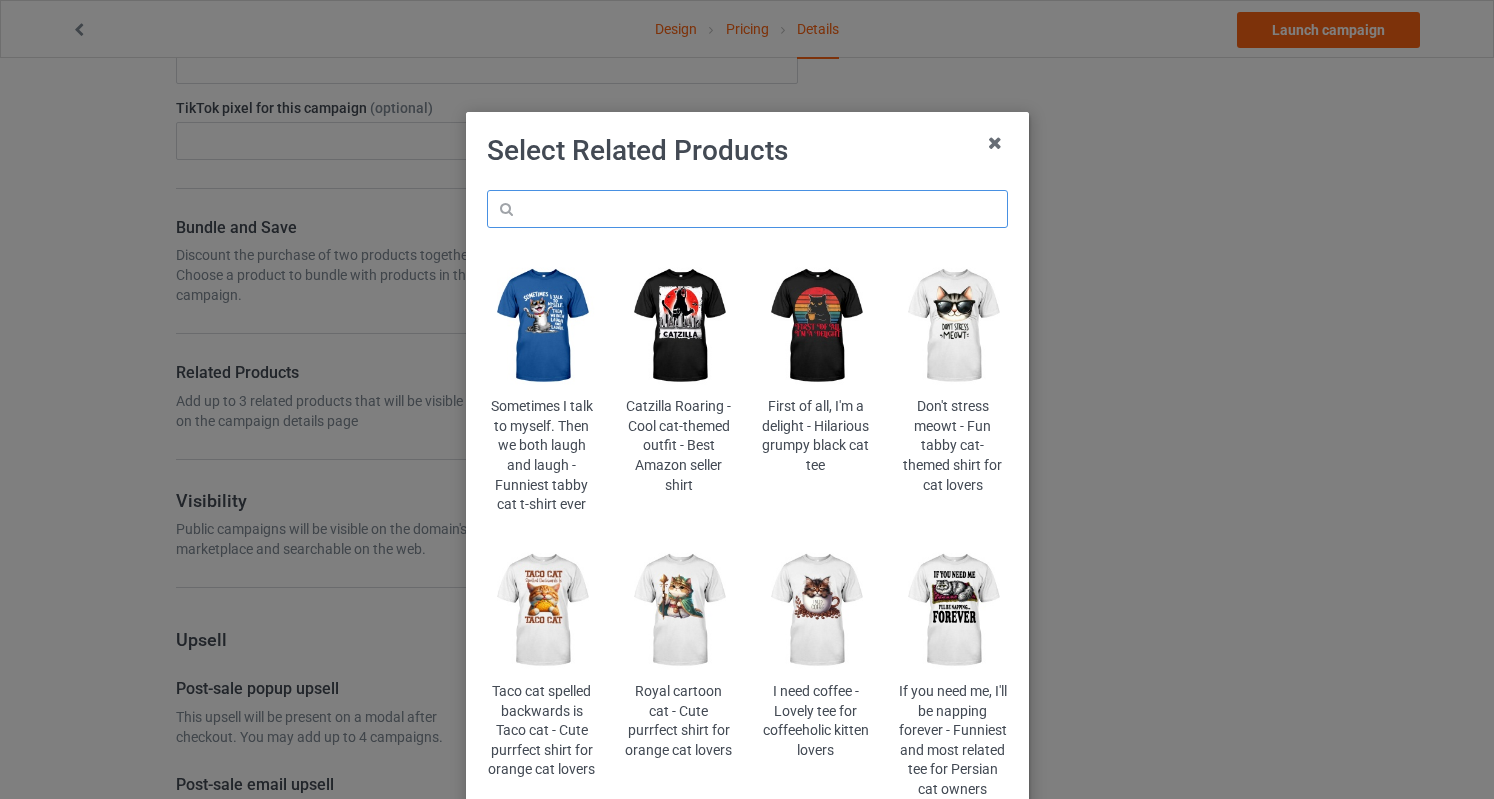 click at bounding box center [747, 209] 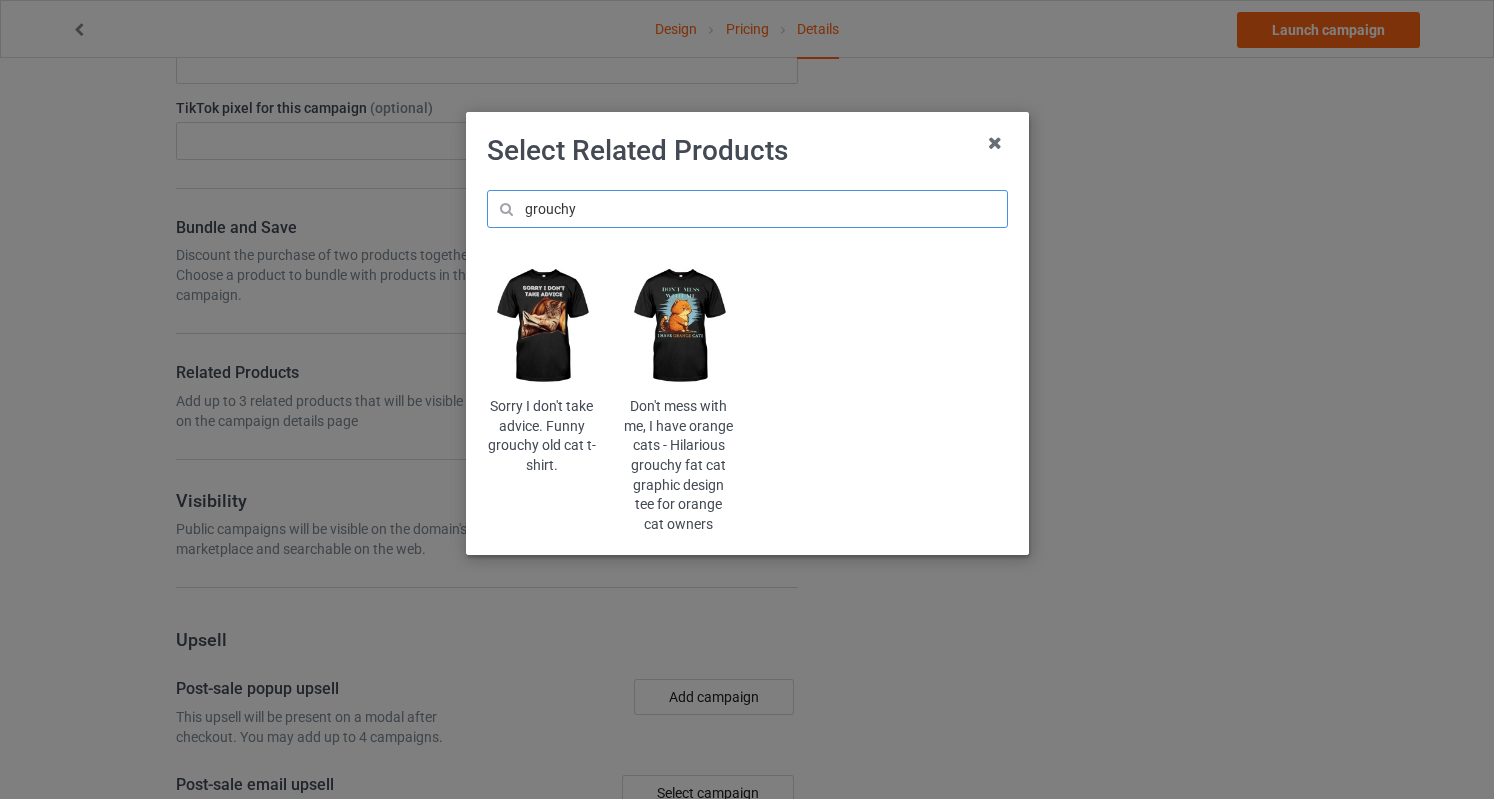 click on "grouchy" at bounding box center (747, 209) 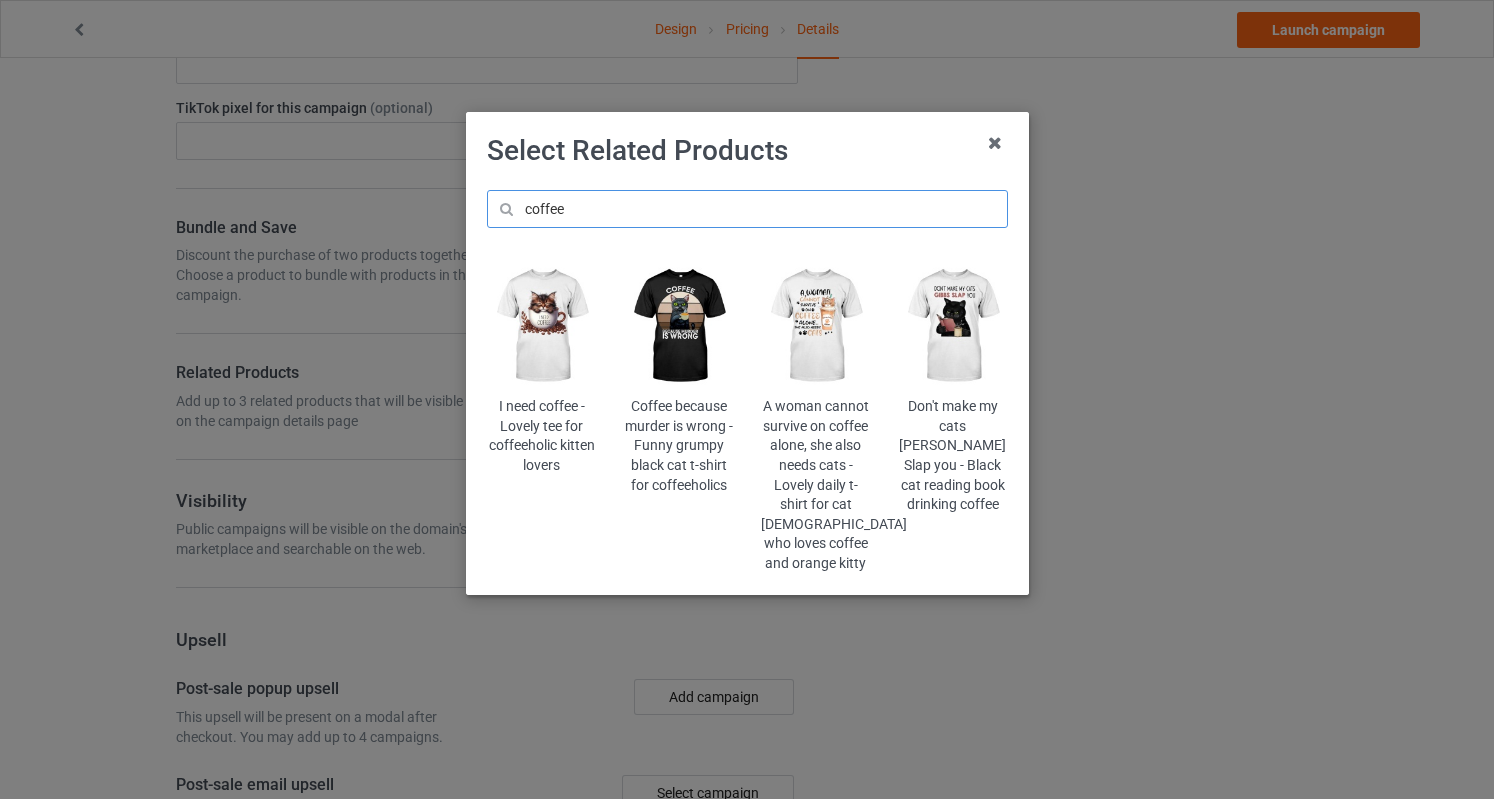 type on "coffee" 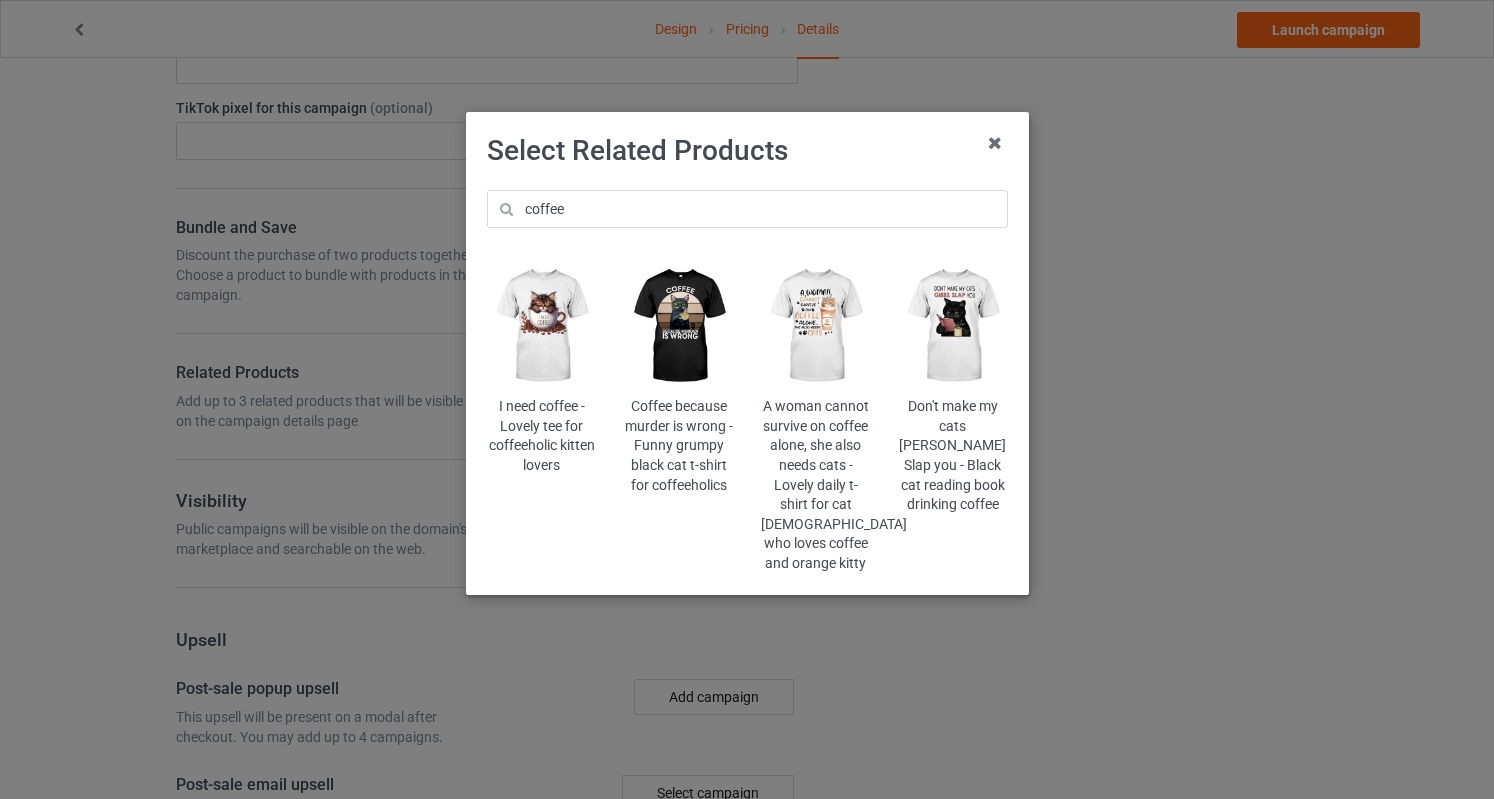 click at bounding box center (678, 326) 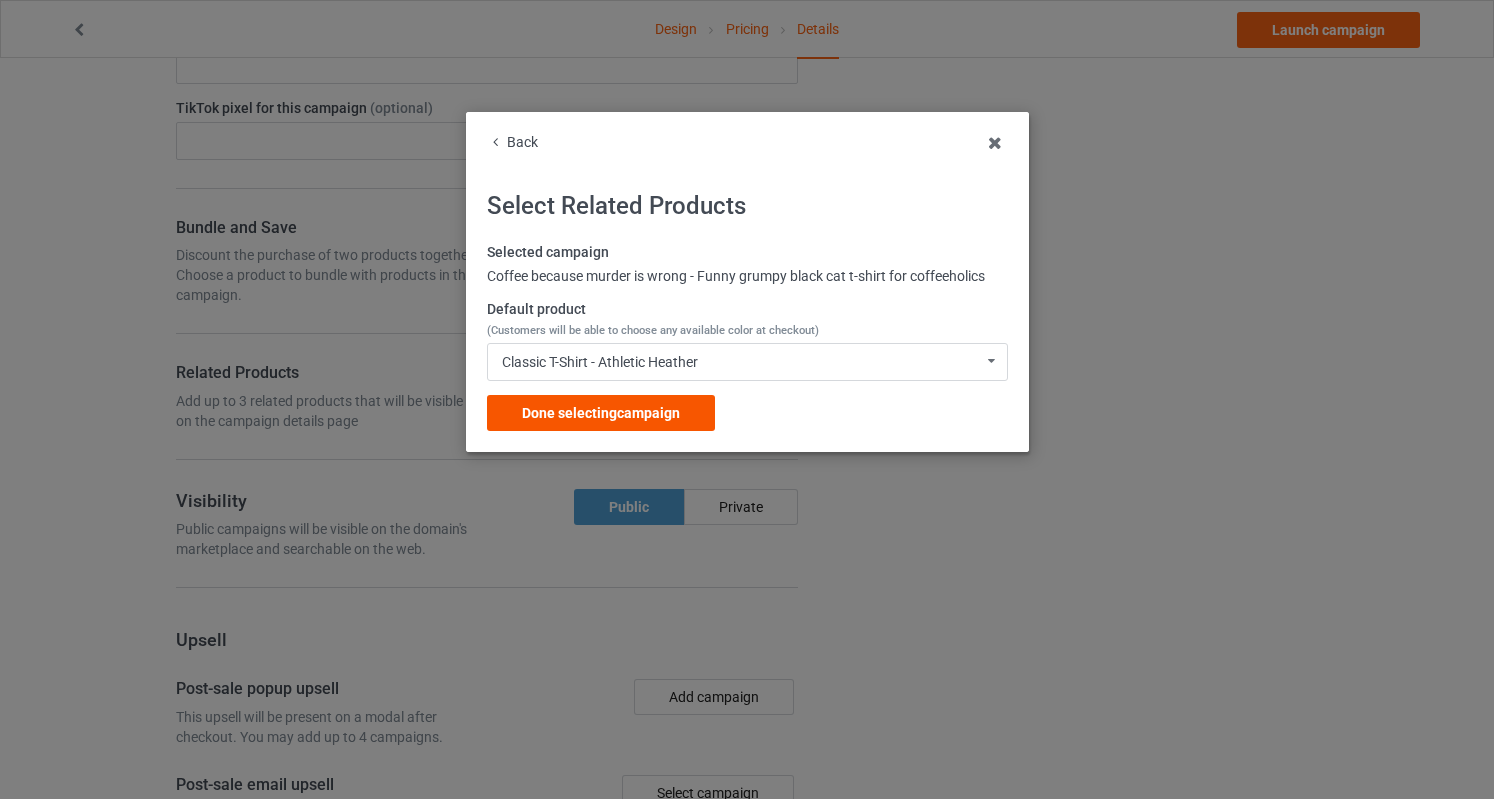 click on "Done selecting  campaign" at bounding box center (601, 413) 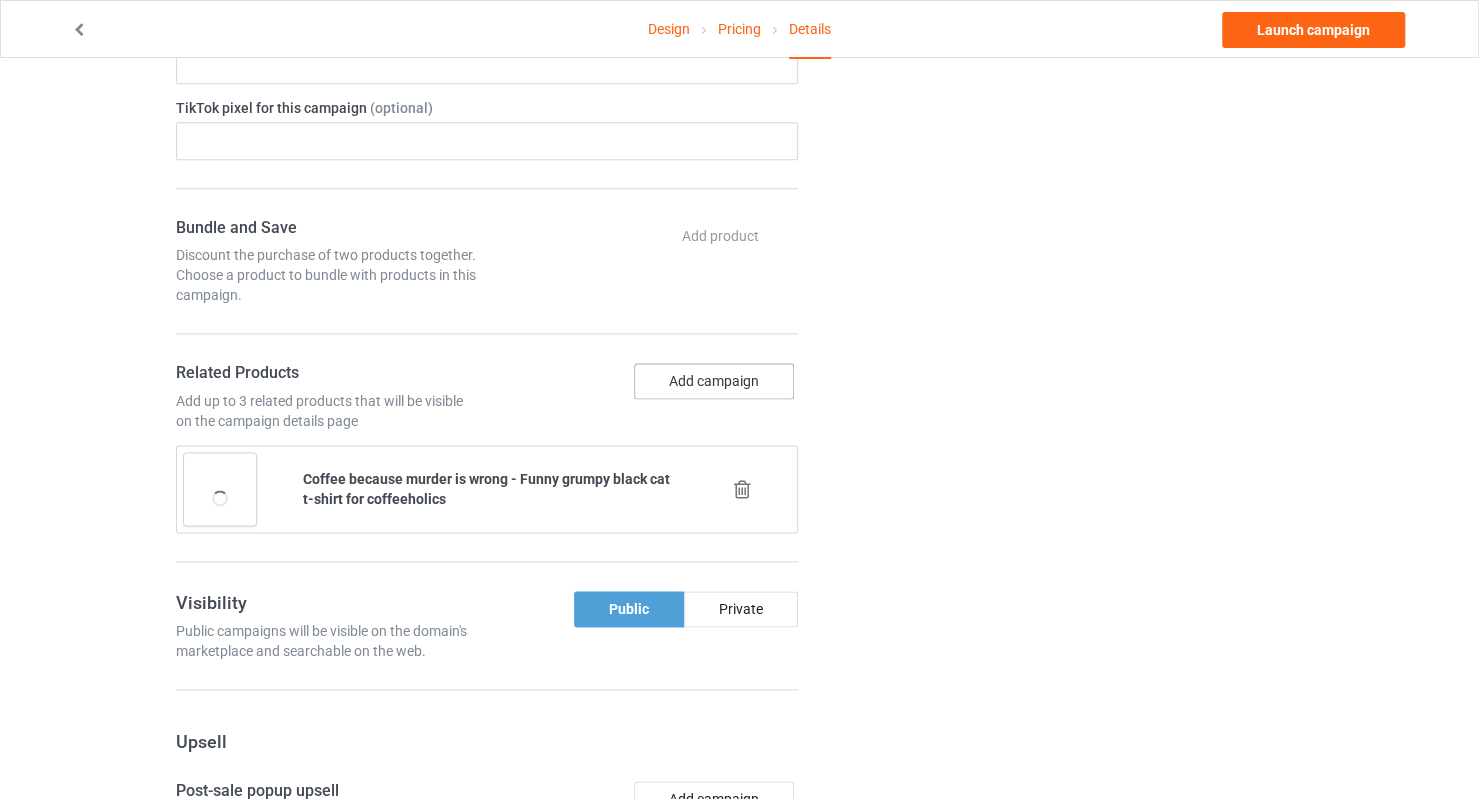click on "Add campaign" at bounding box center [714, 381] 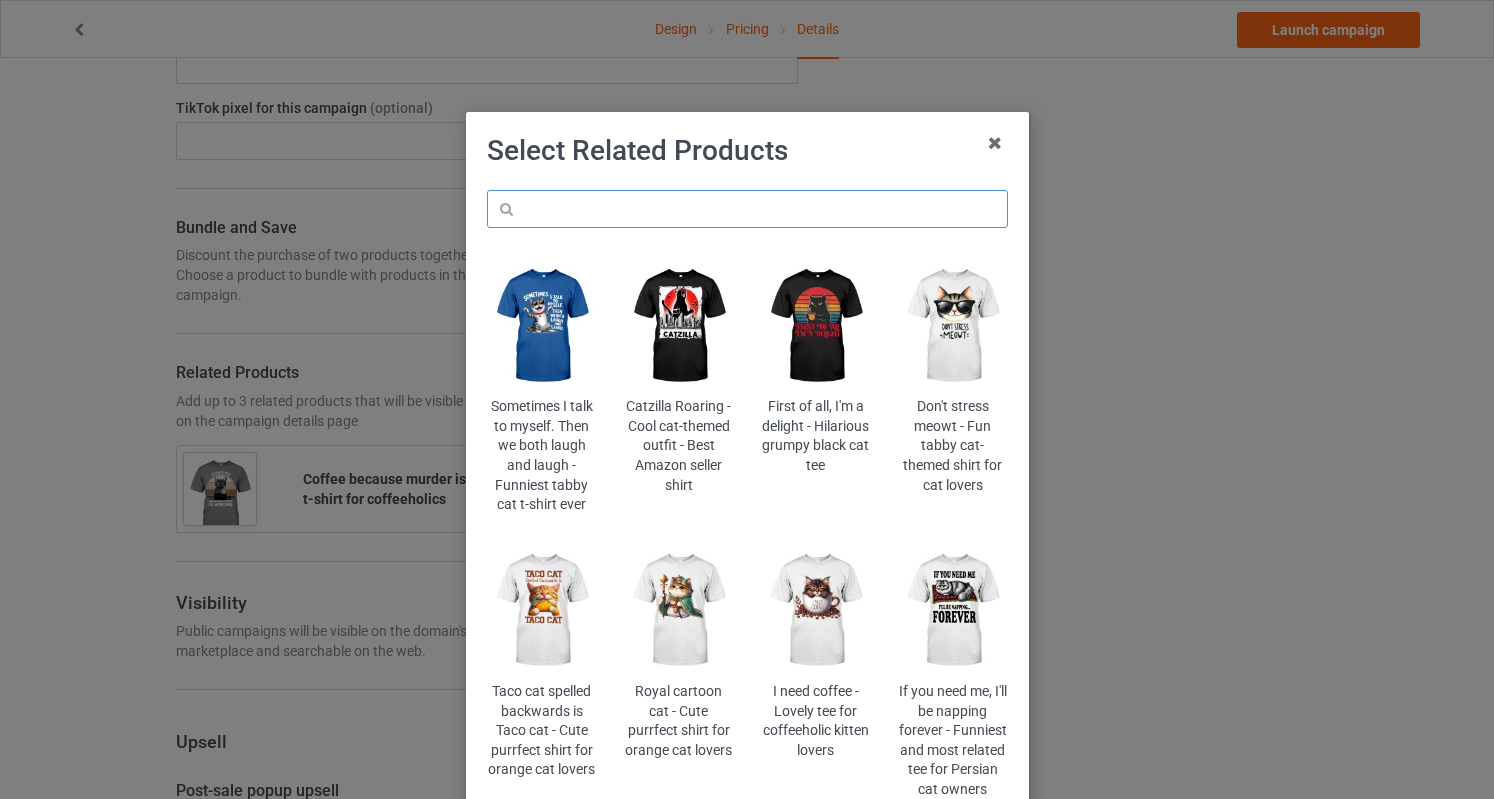 click at bounding box center [747, 209] 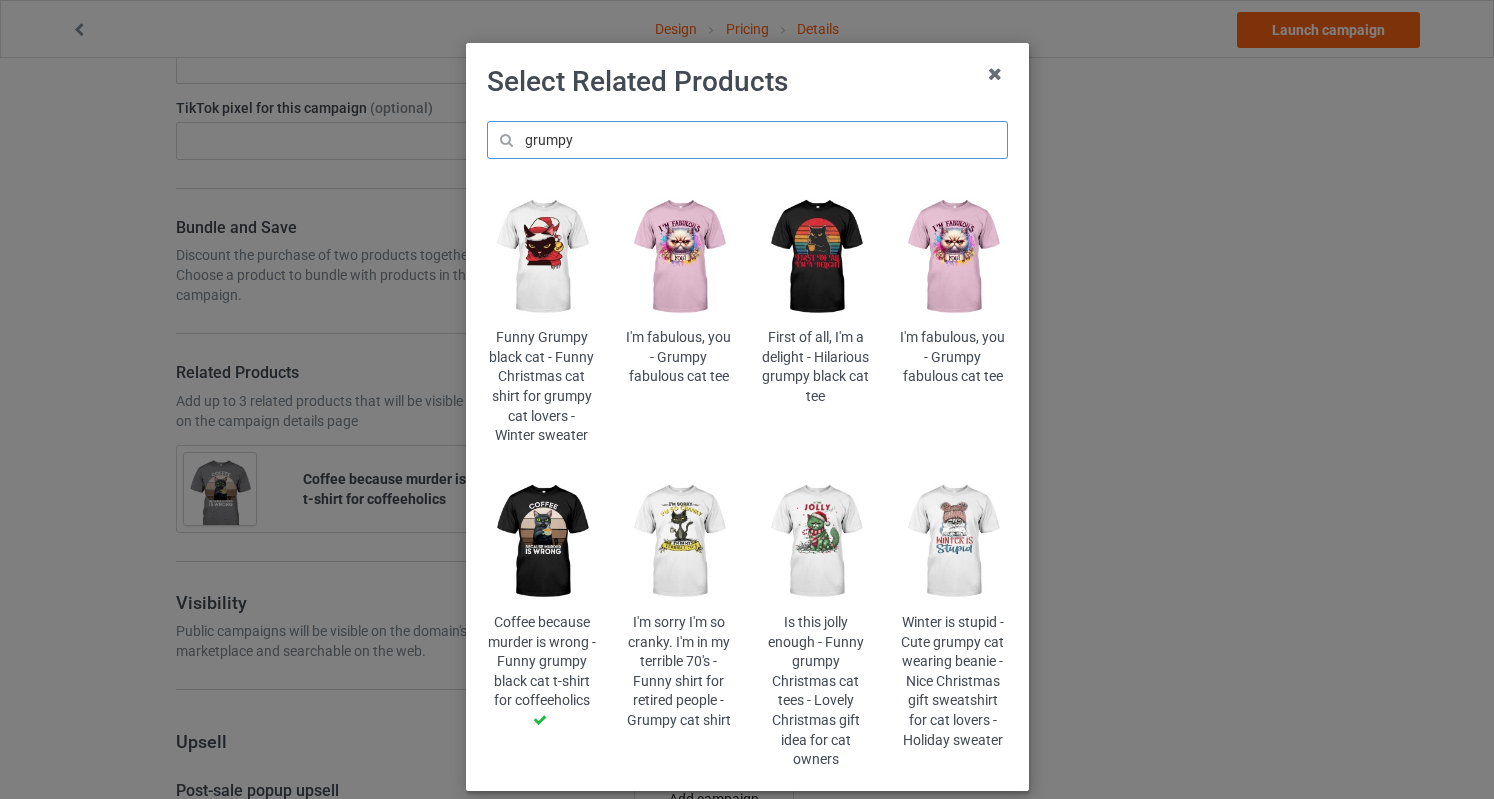 scroll, scrollTop: 68, scrollLeft: 0, axis: vertical 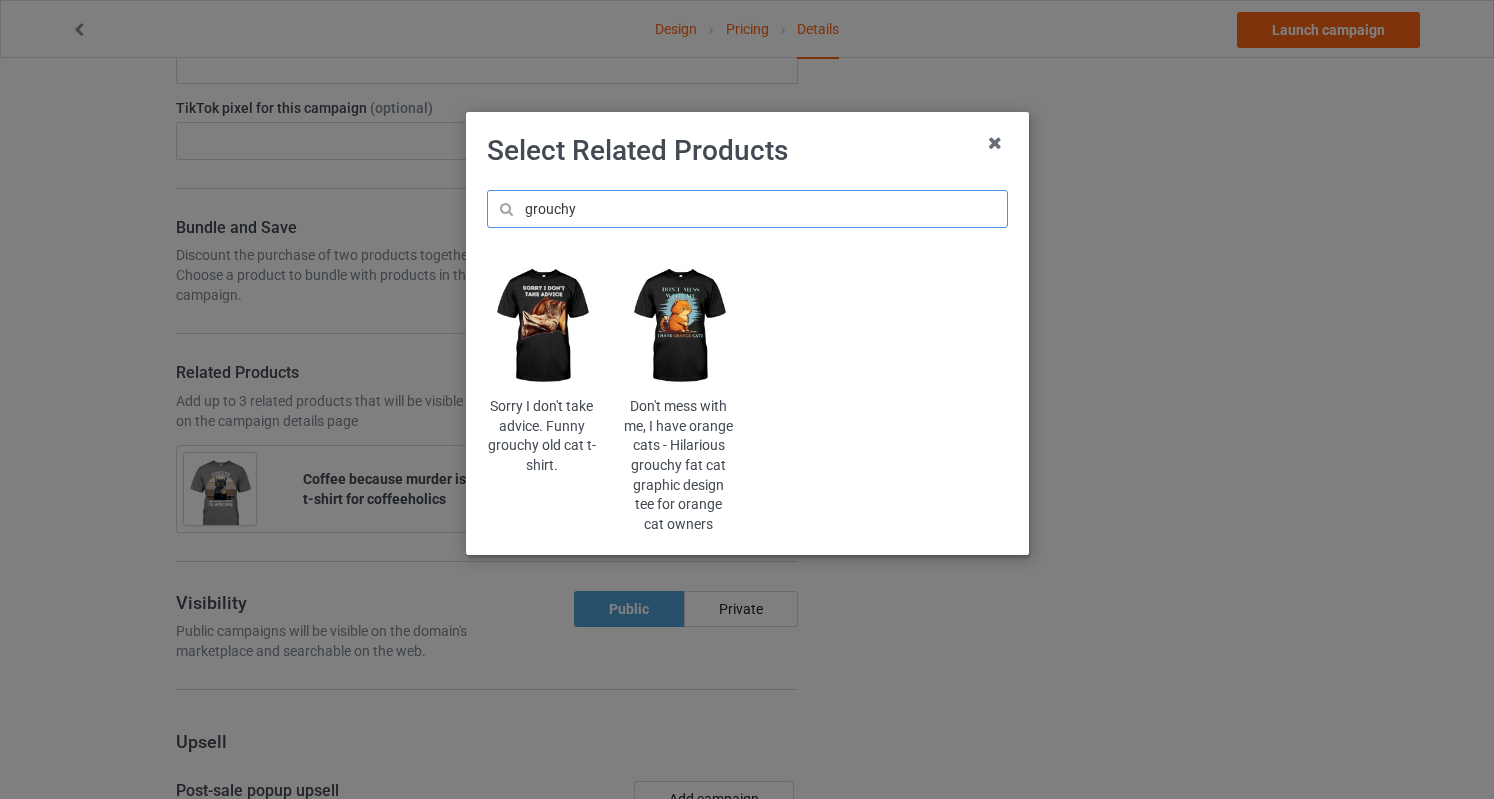 type on "grouchy" 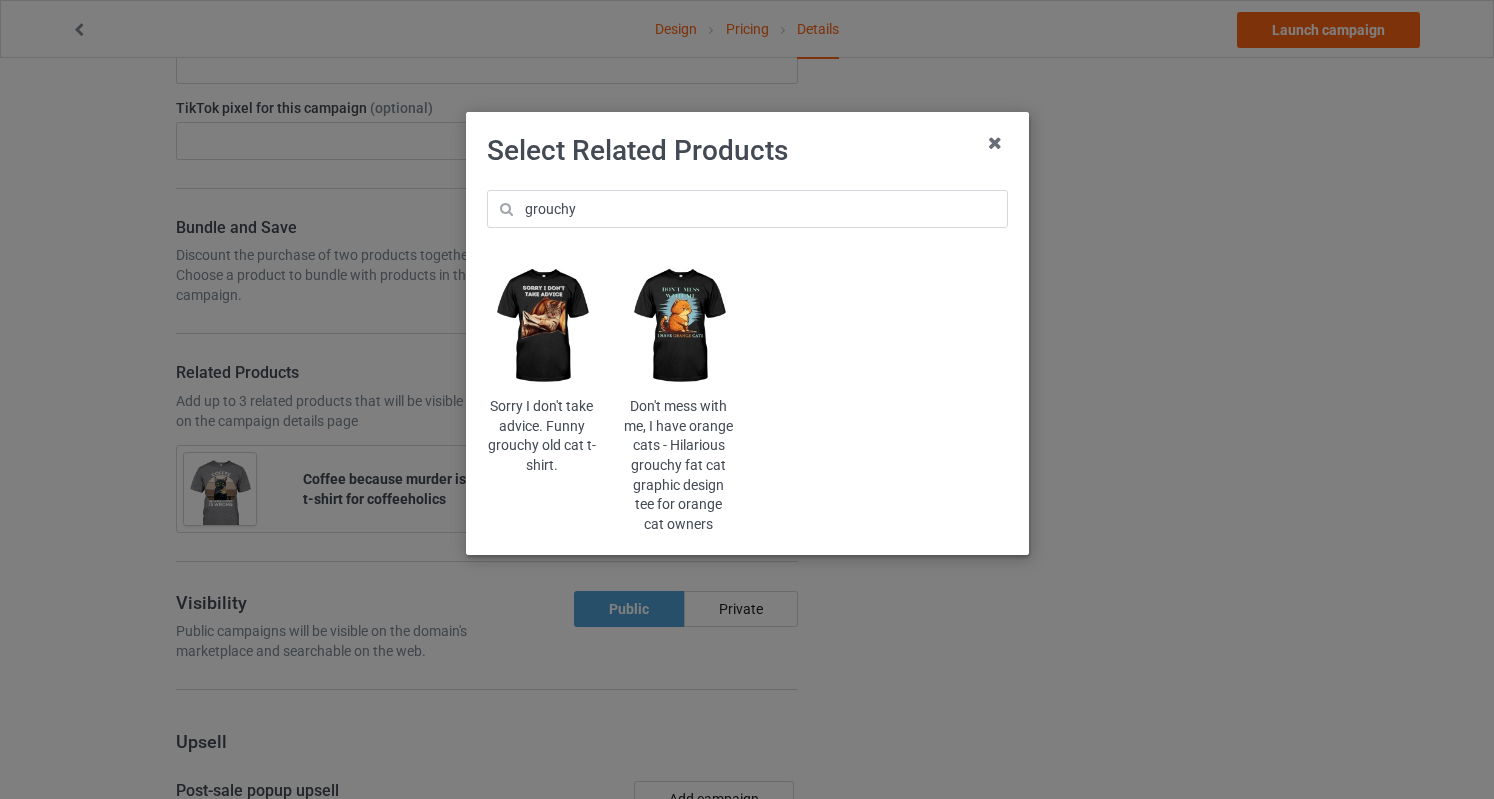 click at bounding box center (541, 326) 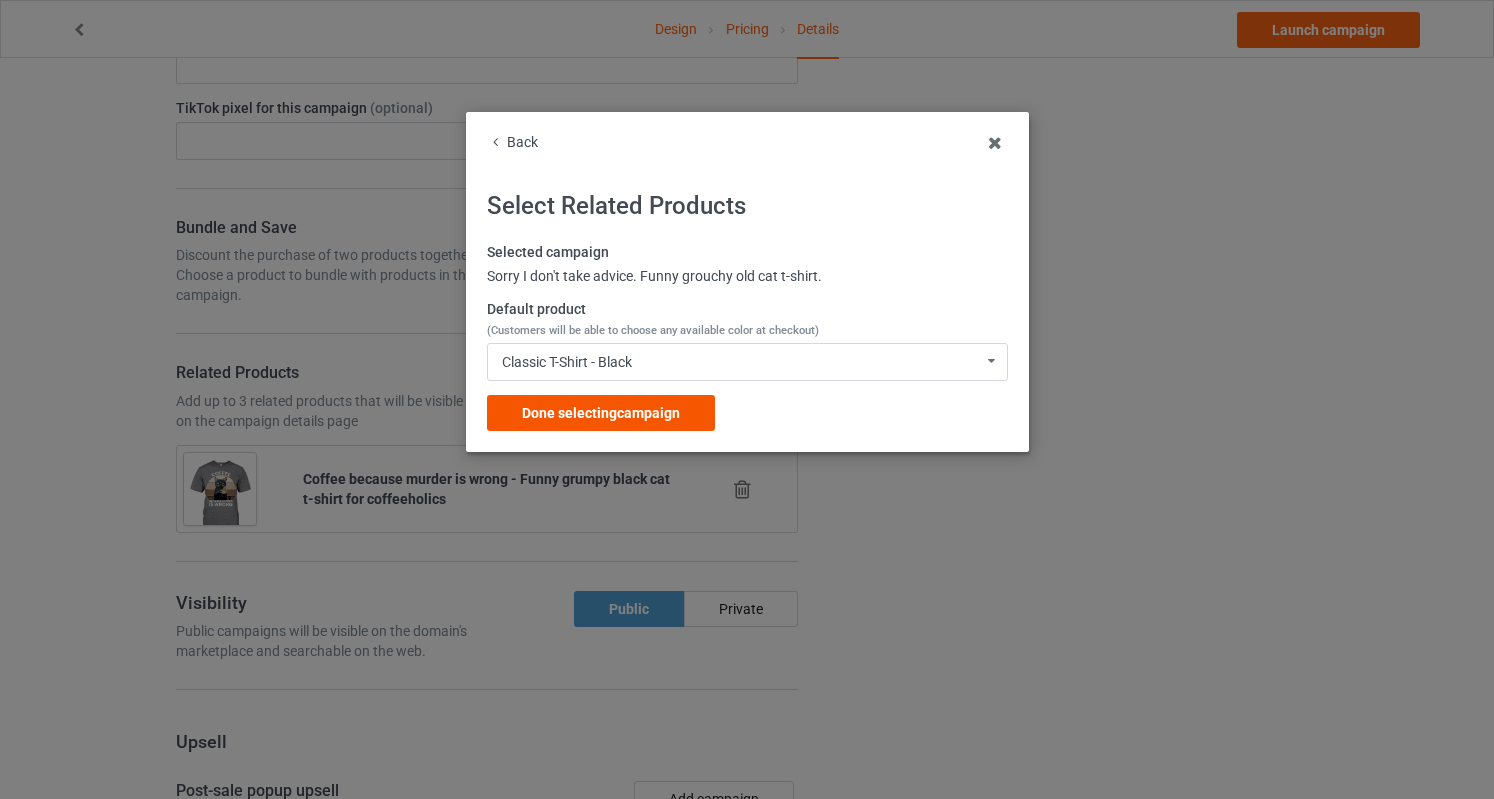 click on "Done selecting  campaign" at bounding box center (601, 413) 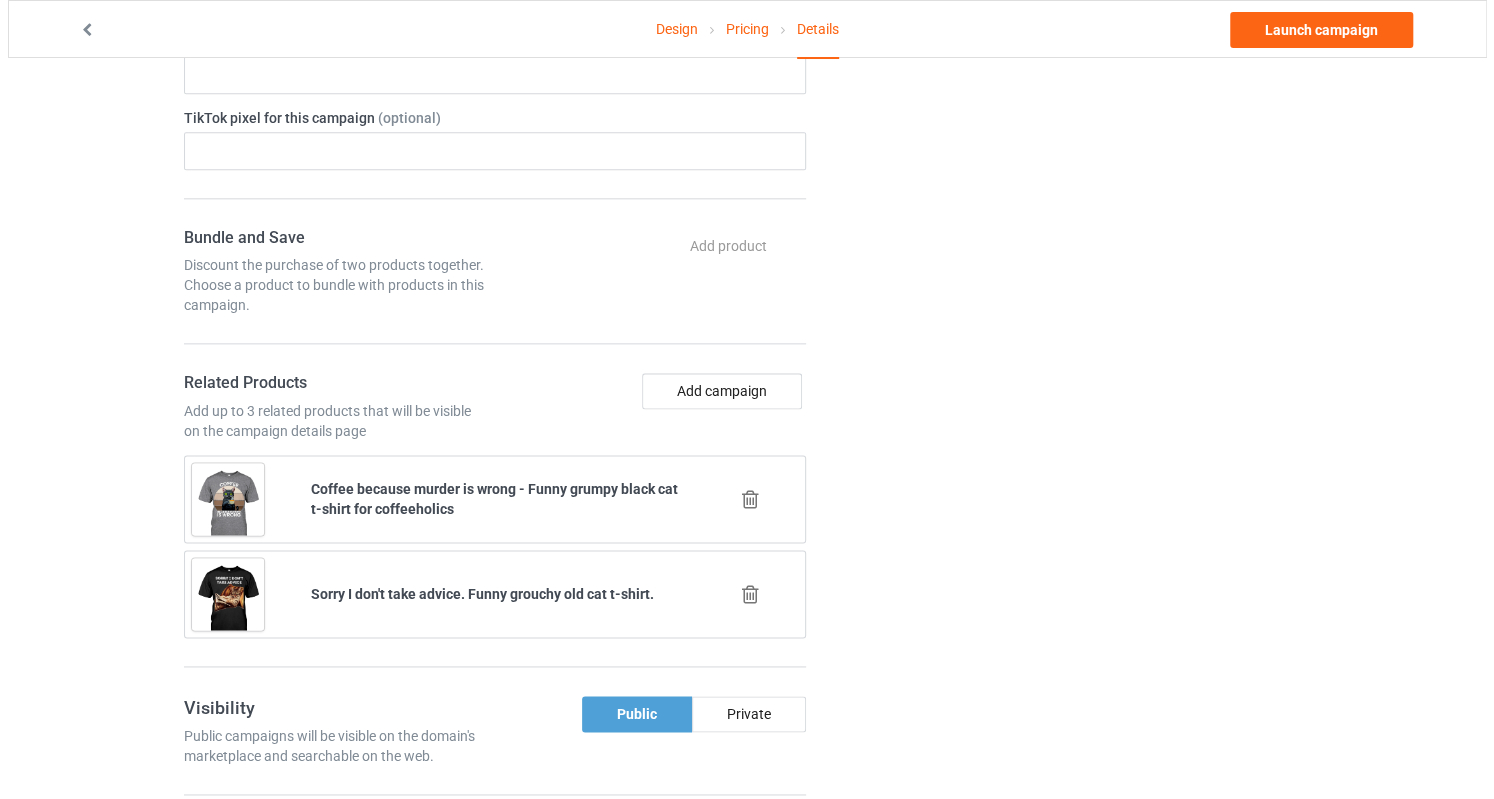 scroll, scrollTop: 1291, scrollLeft: 0, axis: vertical 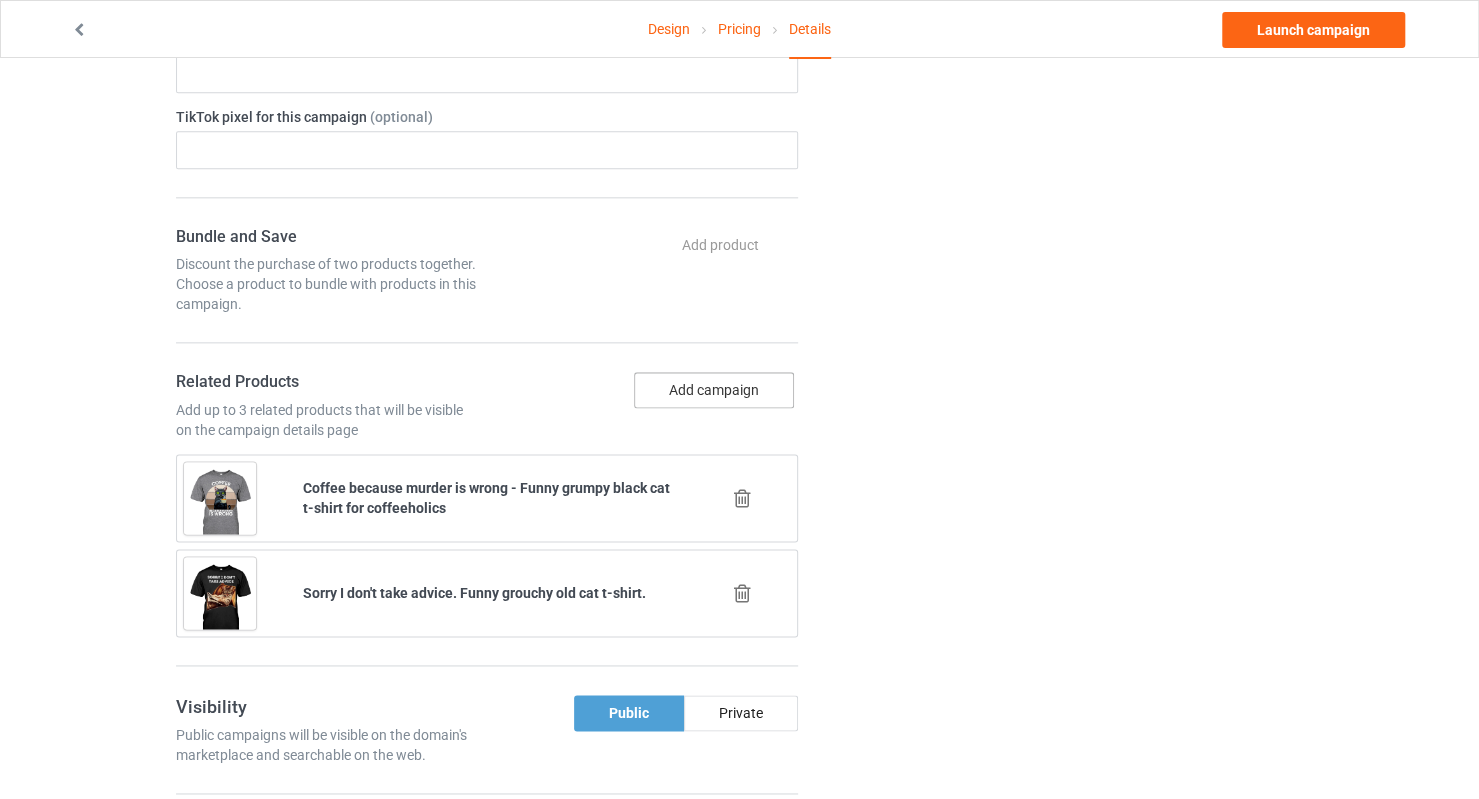 click on "Add campaign" at bounding box center [714, 390] 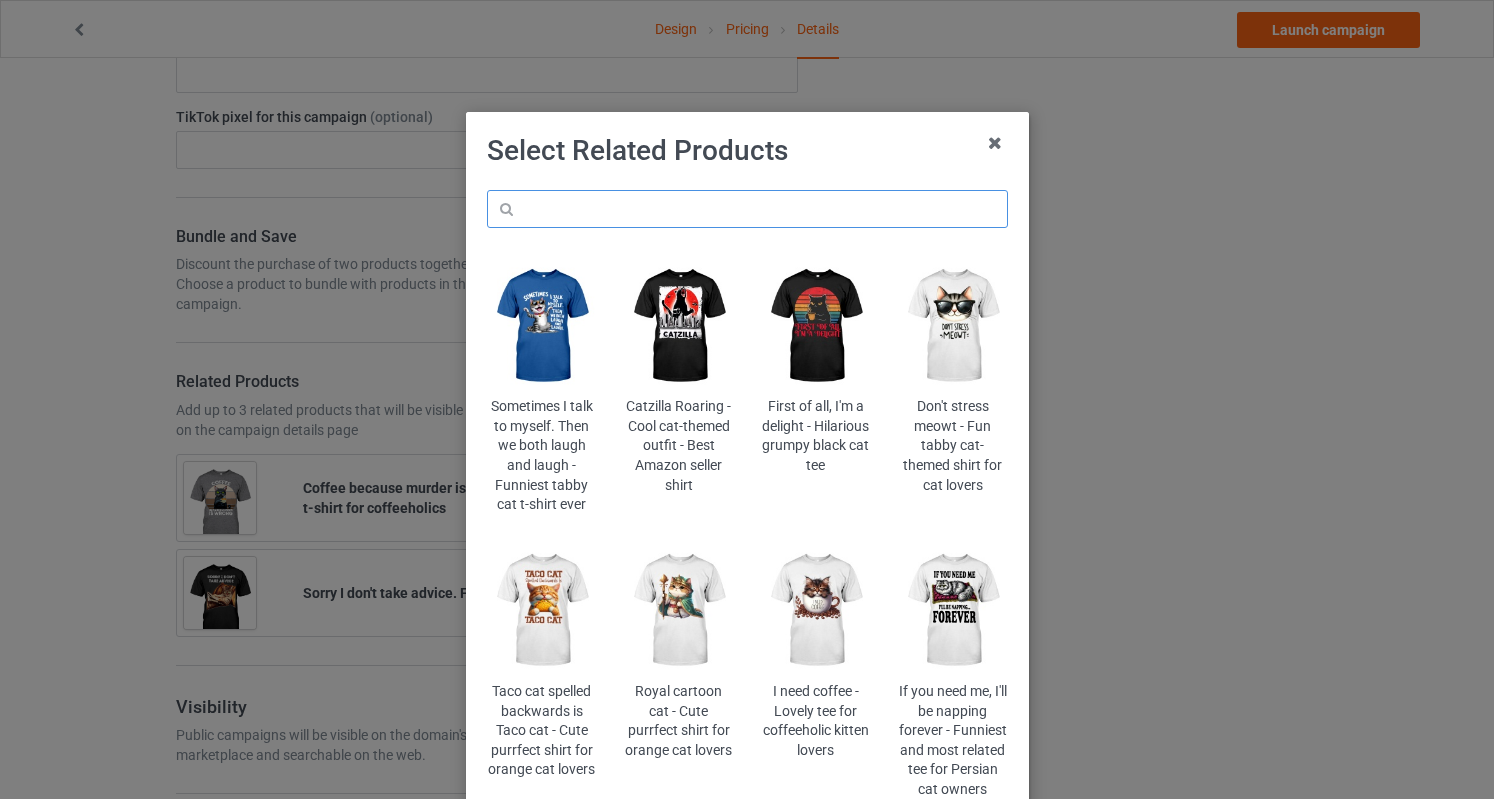 click at bounding box center (747, 209) 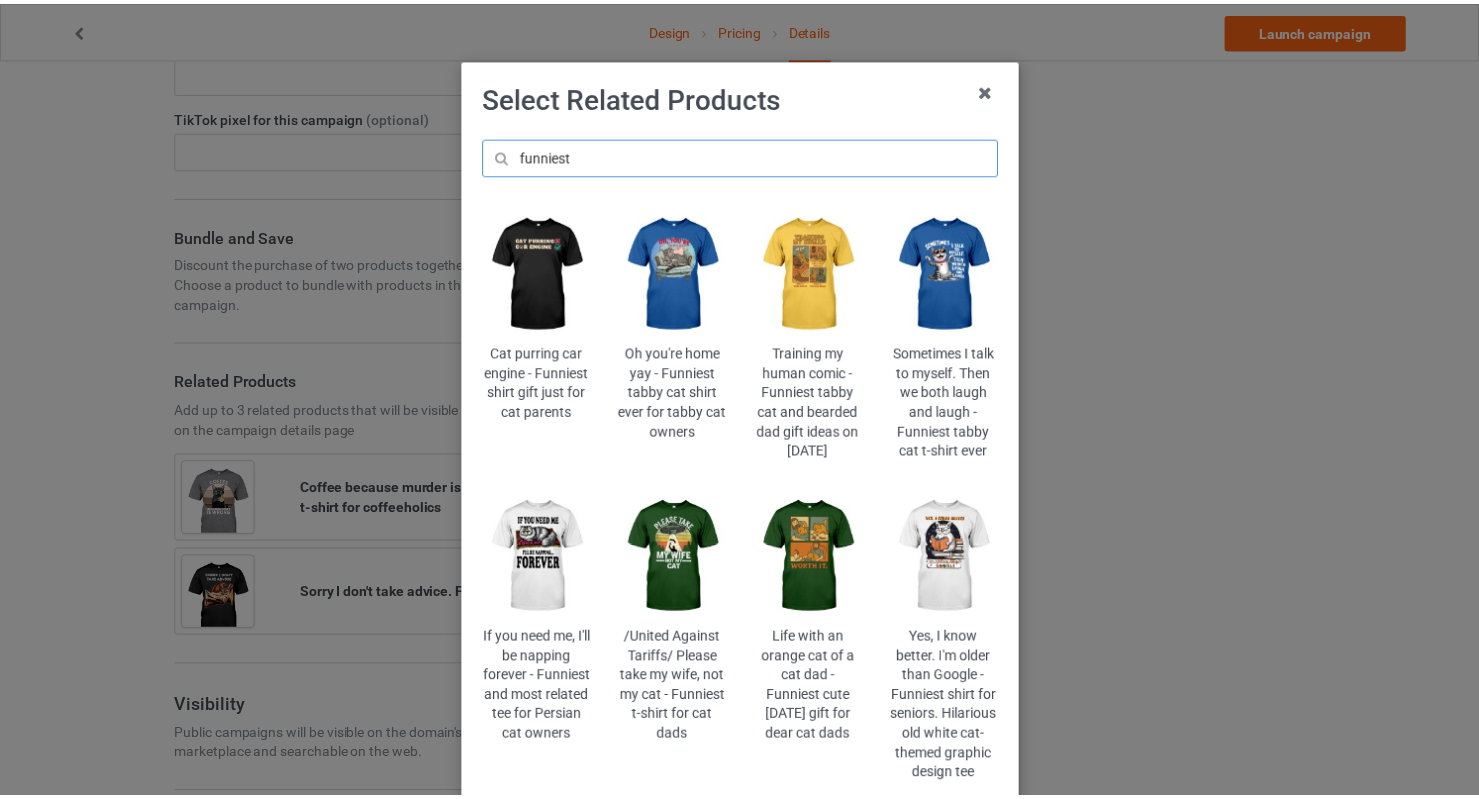 scroll, scrollTop: 0, scrollLeft: 0, axis: both 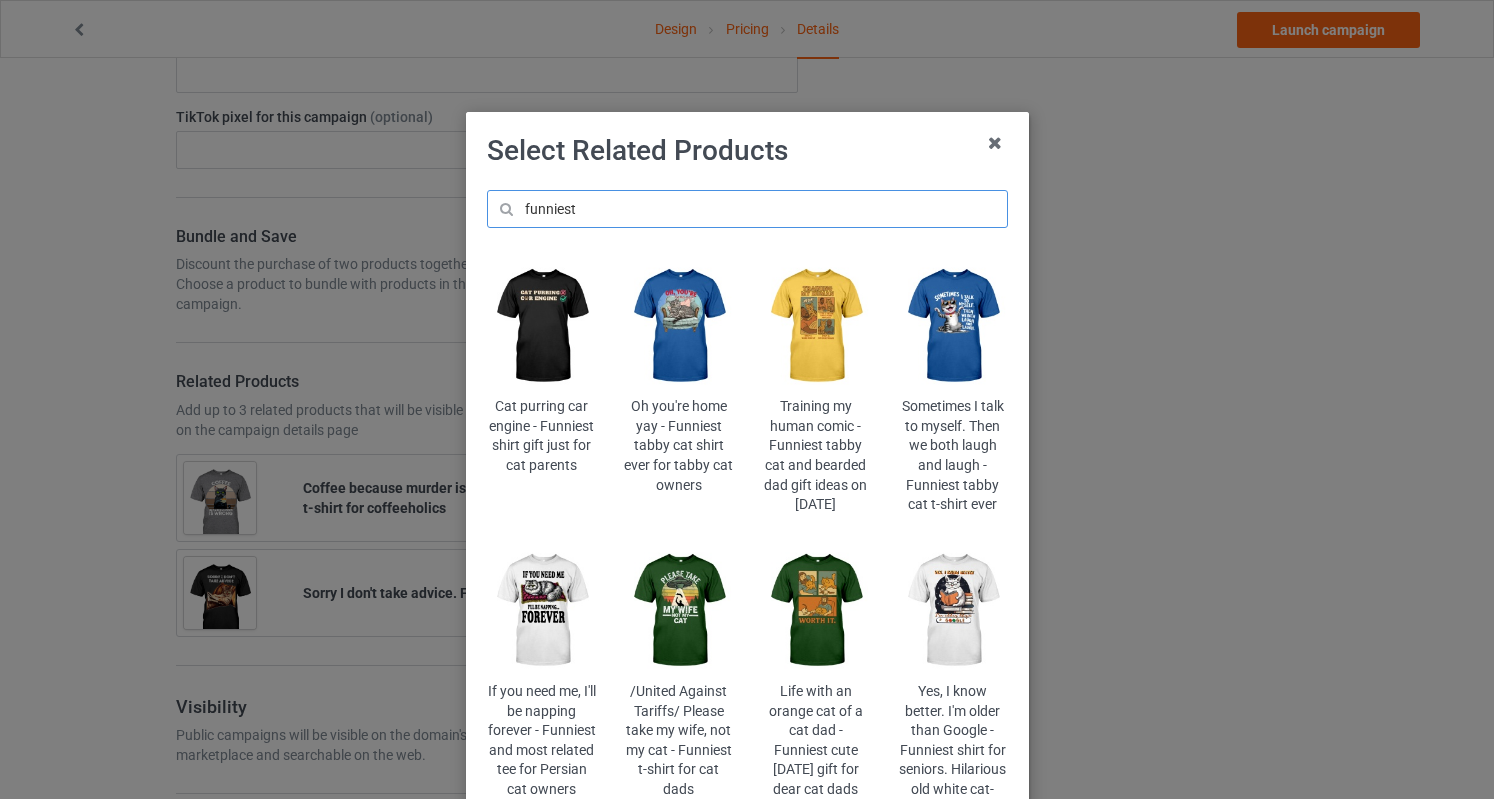 click on "funniest" at bounding box center [747, 209] 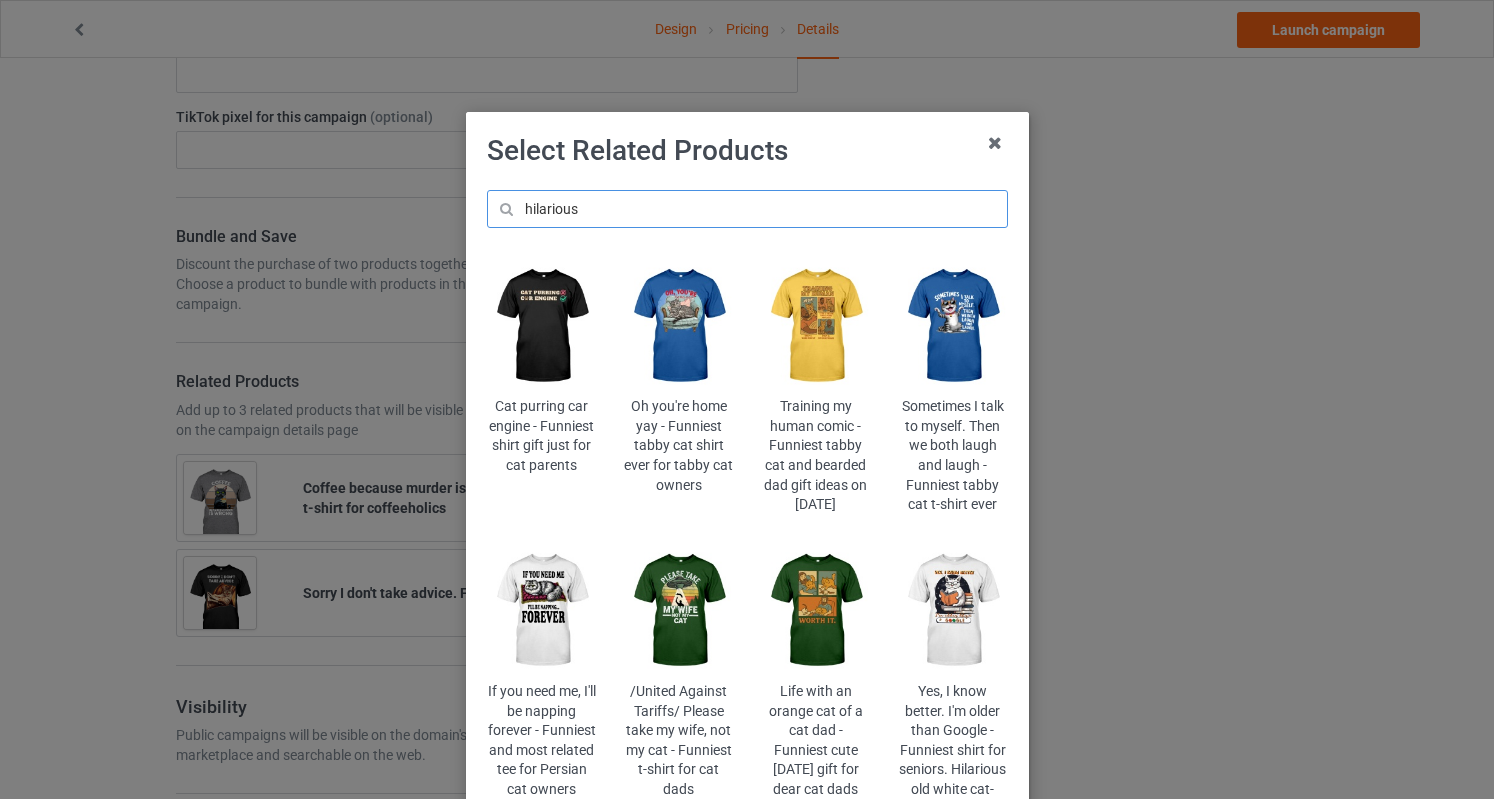 type on "hilarious" 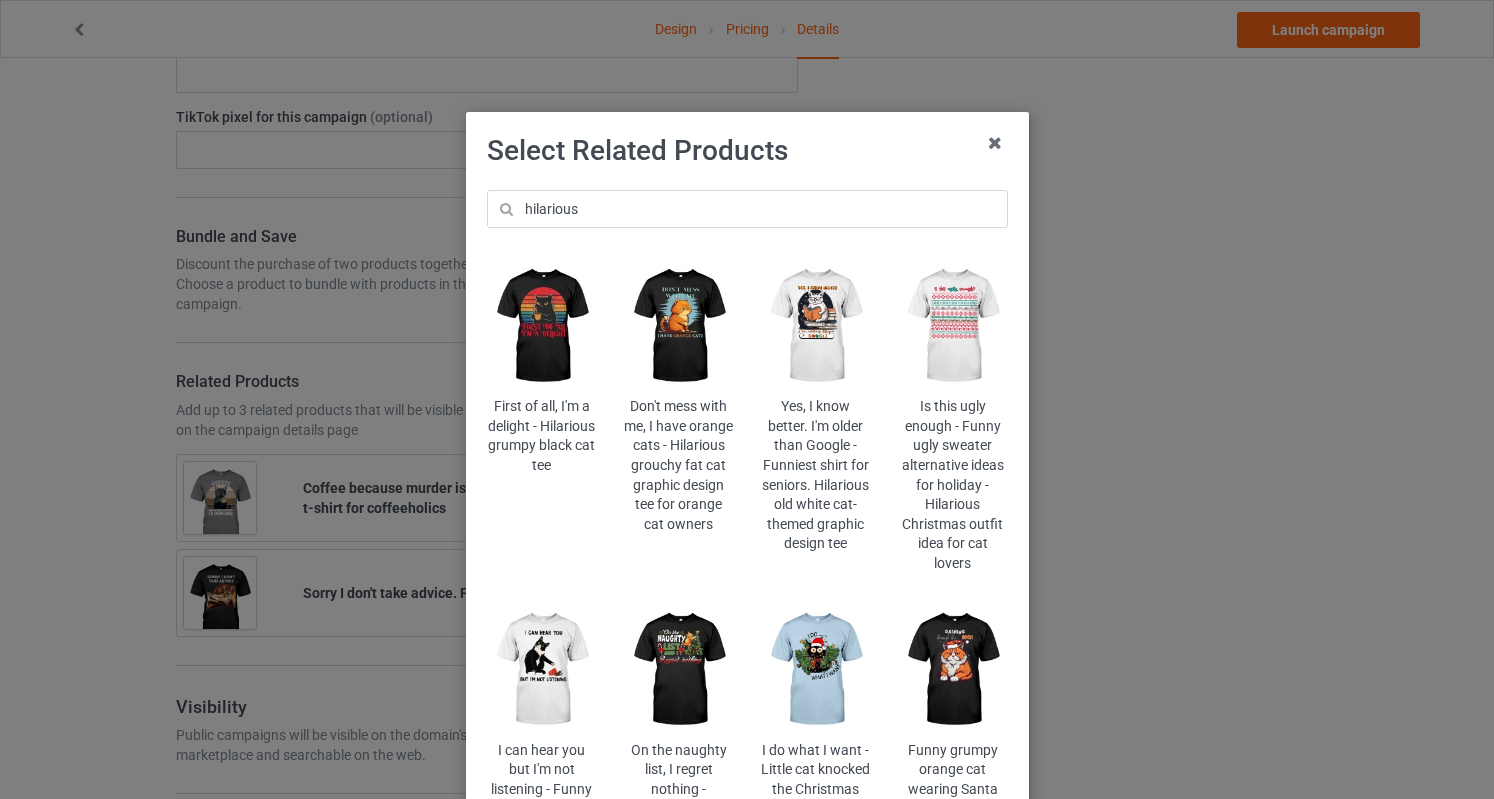 click at bounding box center (541, 326) 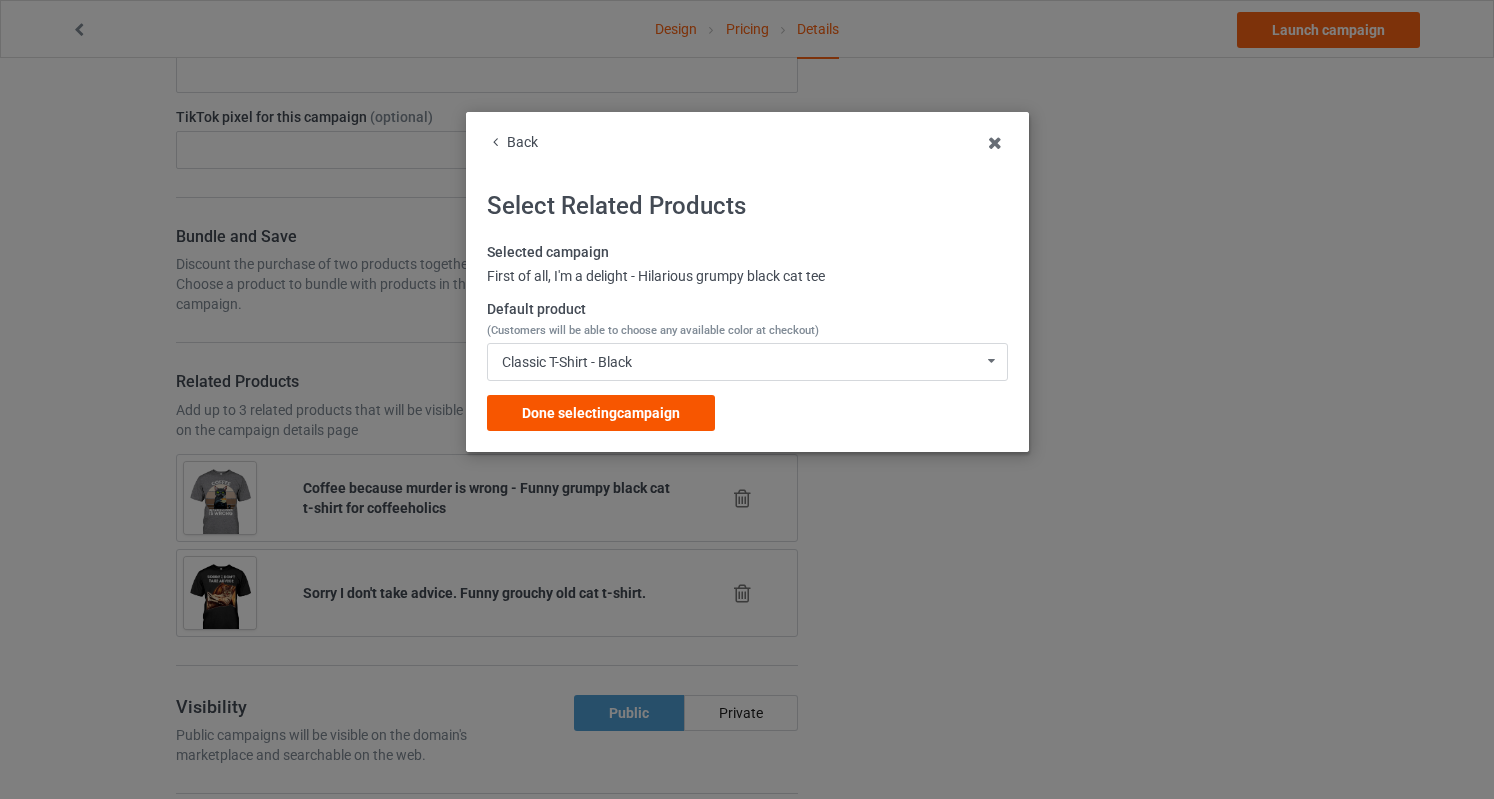 click on "Done selecting  campaign" at bounding box center [601, 413] 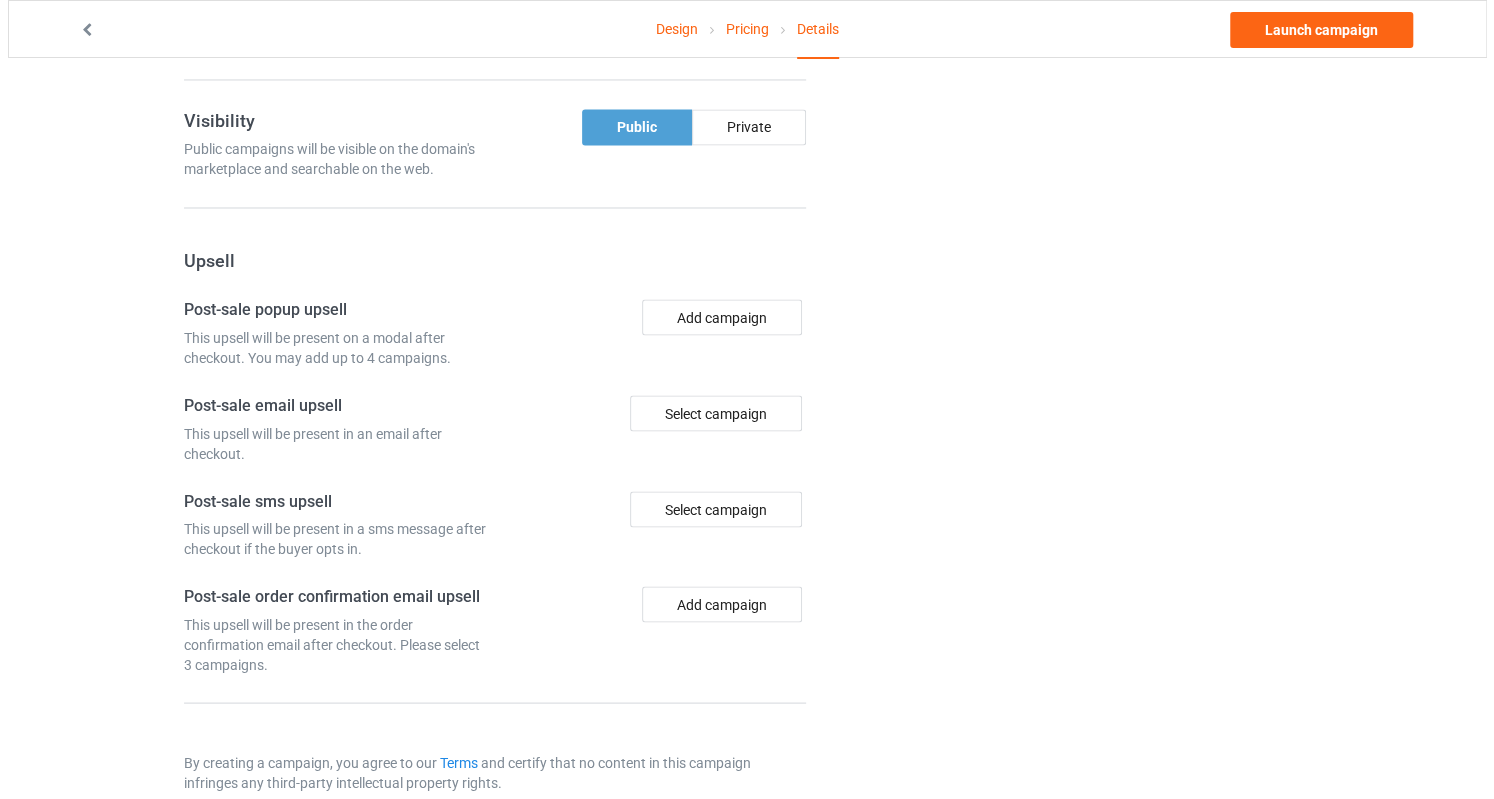 scroll, scrollTop: 1975, scrollLeft: 0, axis: vertical 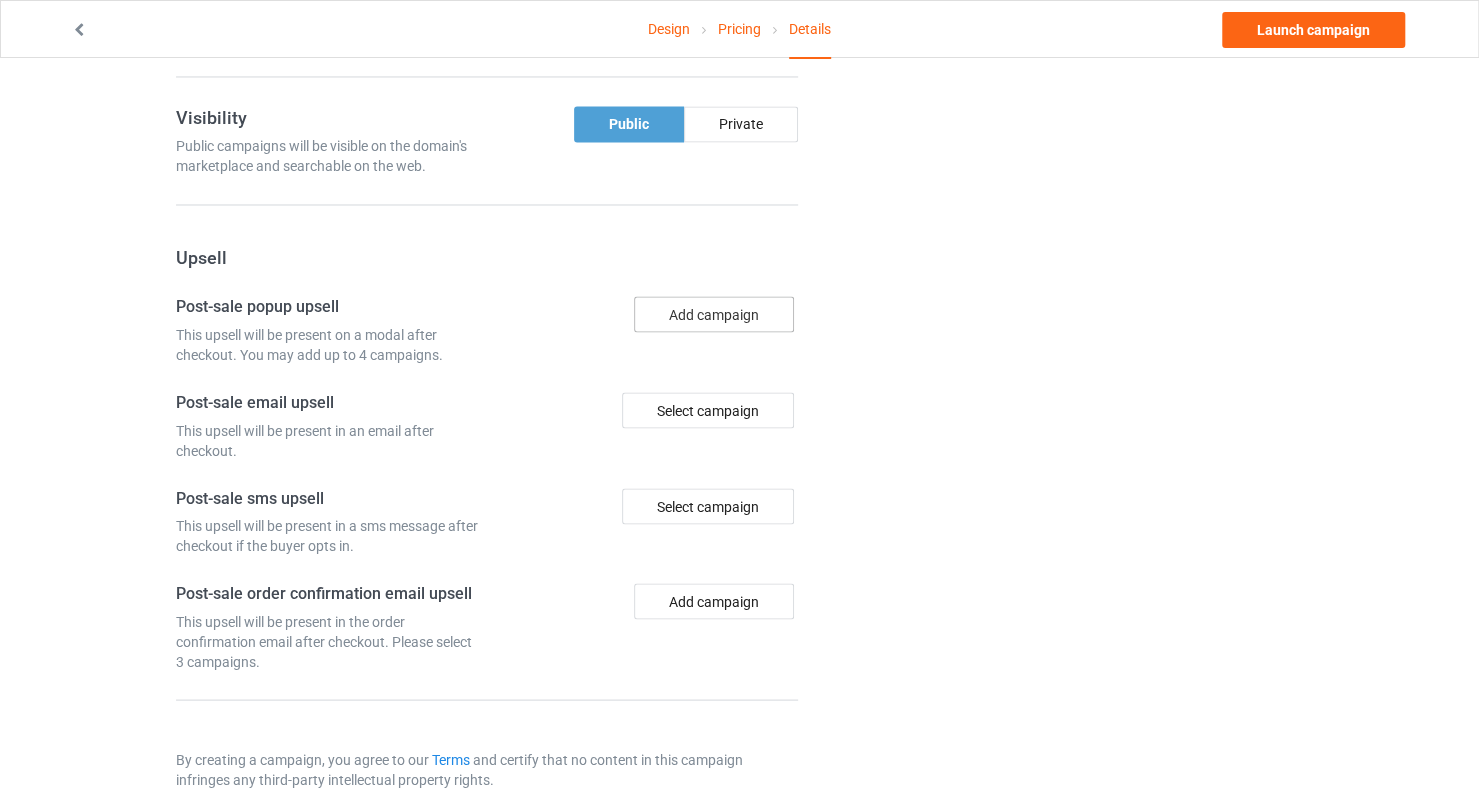 click on "Add campaign" at bounding box center [714, 314] 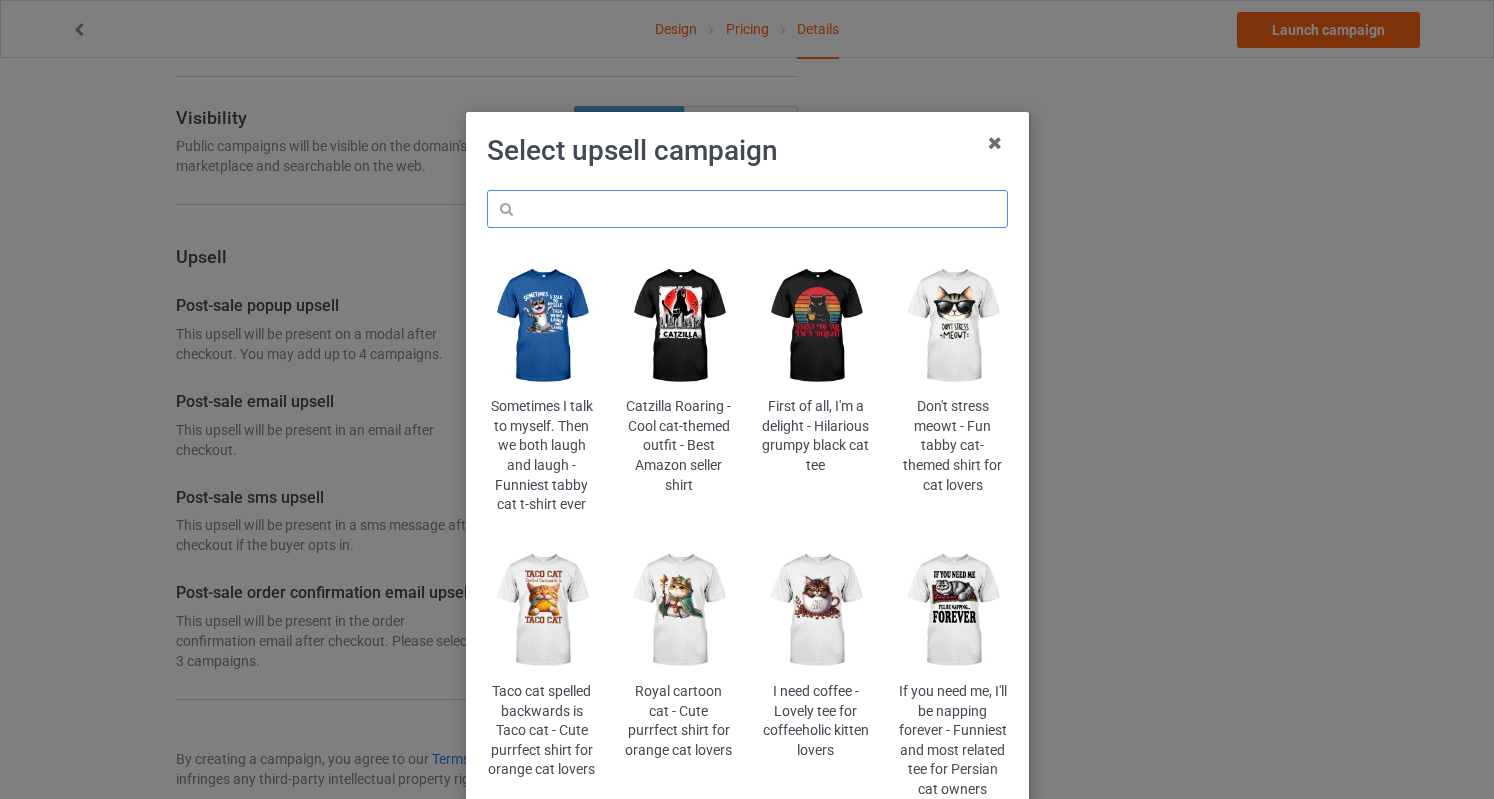 click at bounding box center [747, 209] 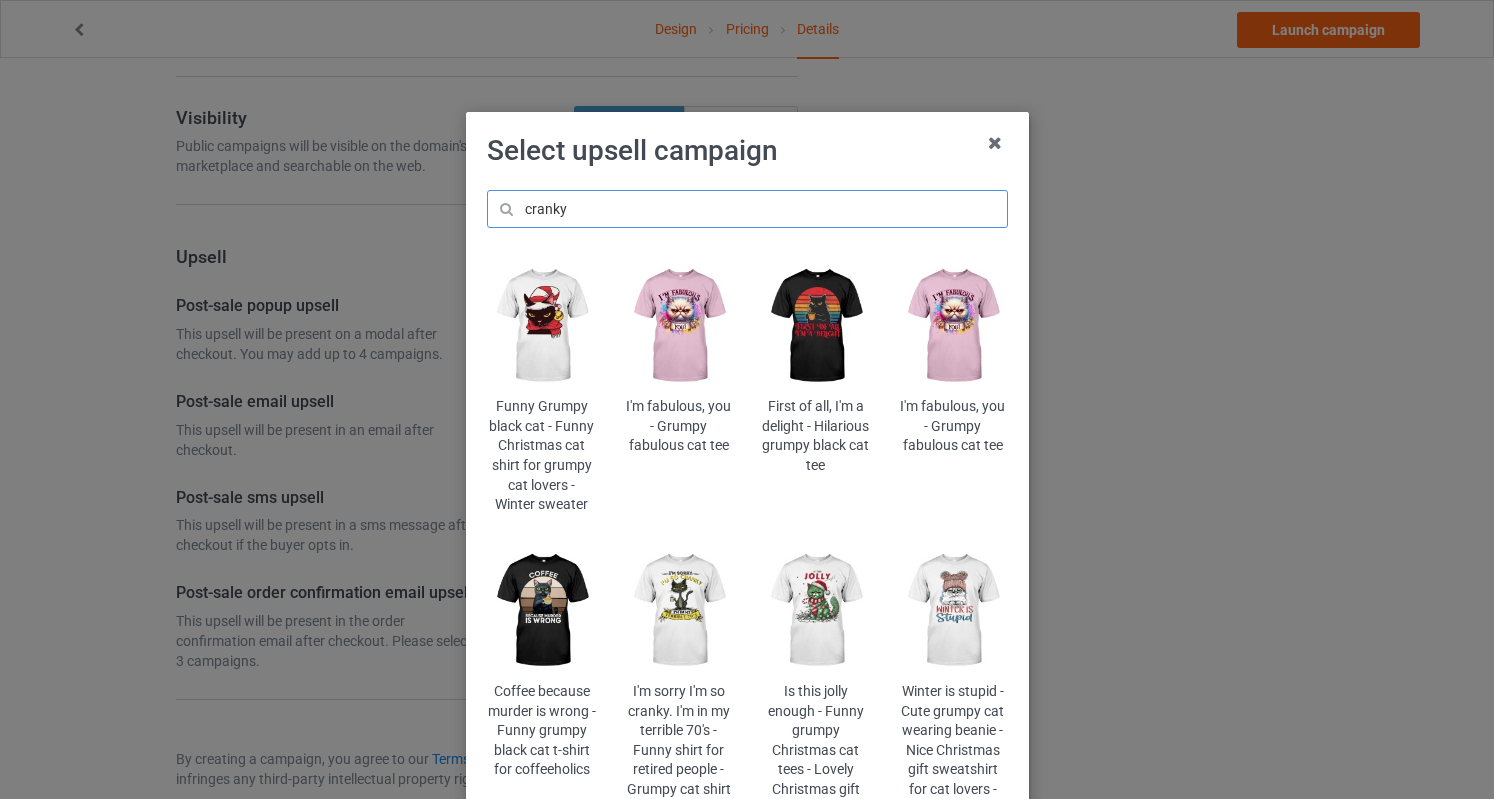 type on "cranky" 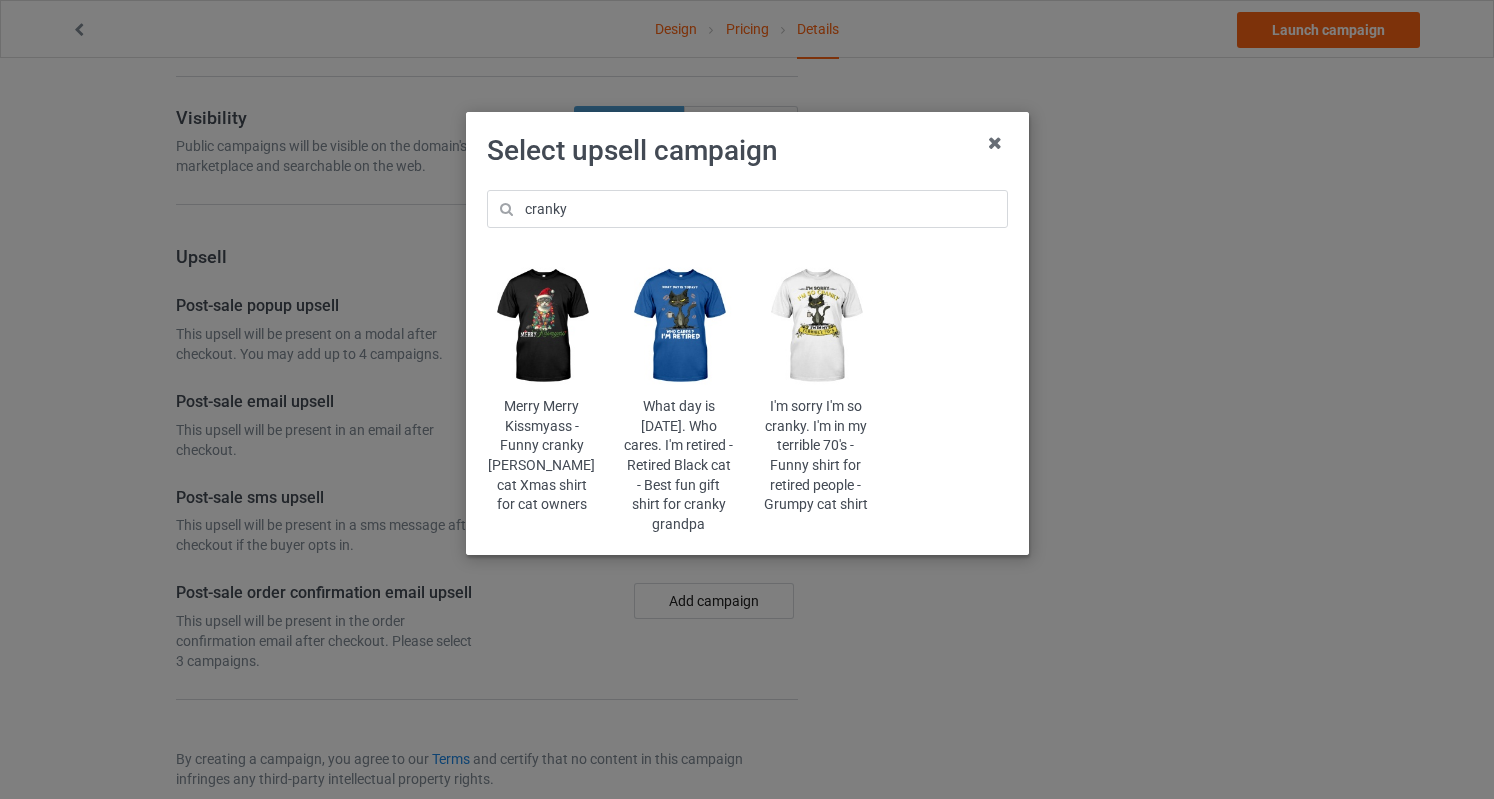 click at bounding box center [678, 326] 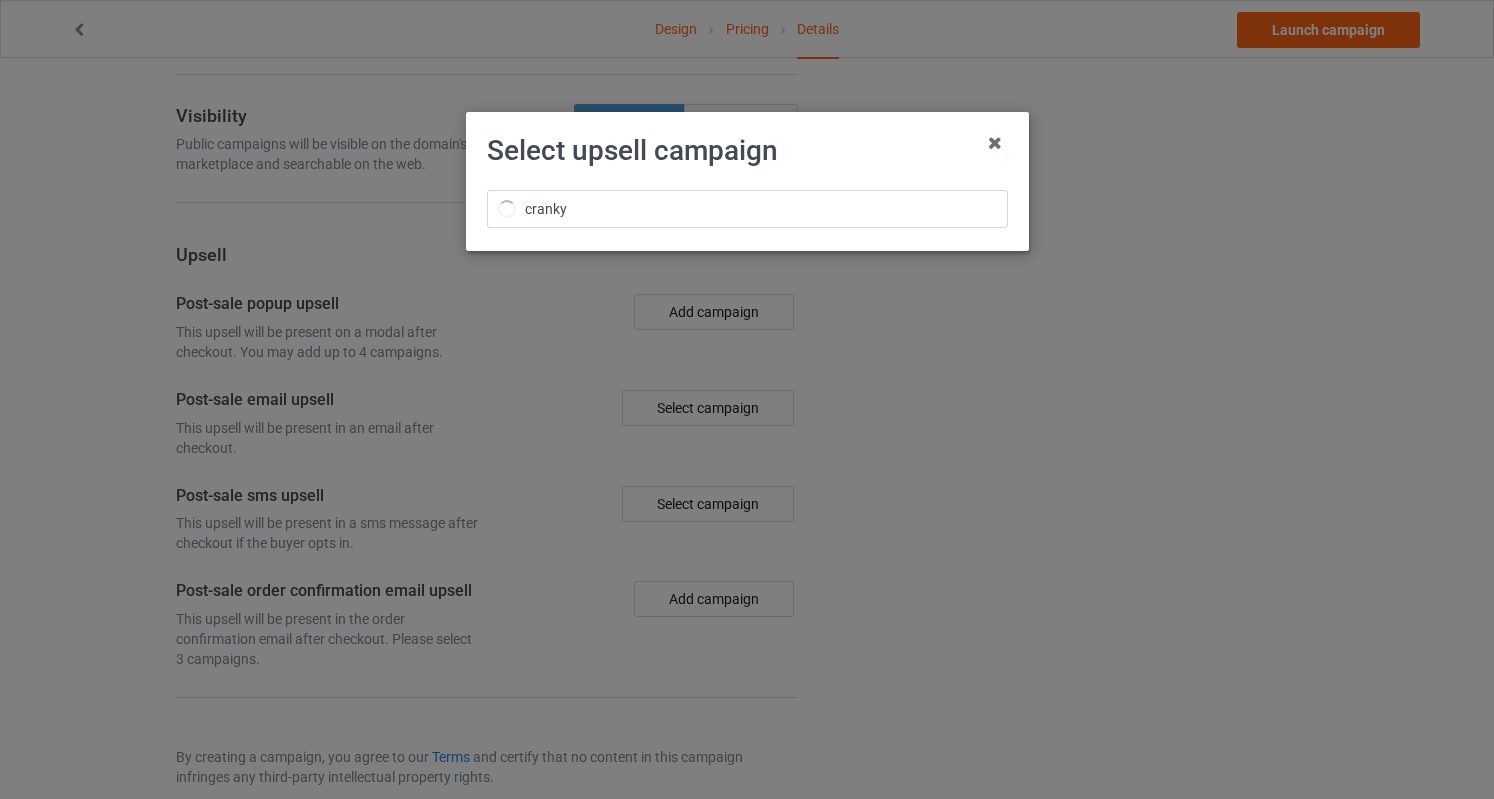 scroll, scrollTop: 1975, scrollLeft: 0, axis: vertical 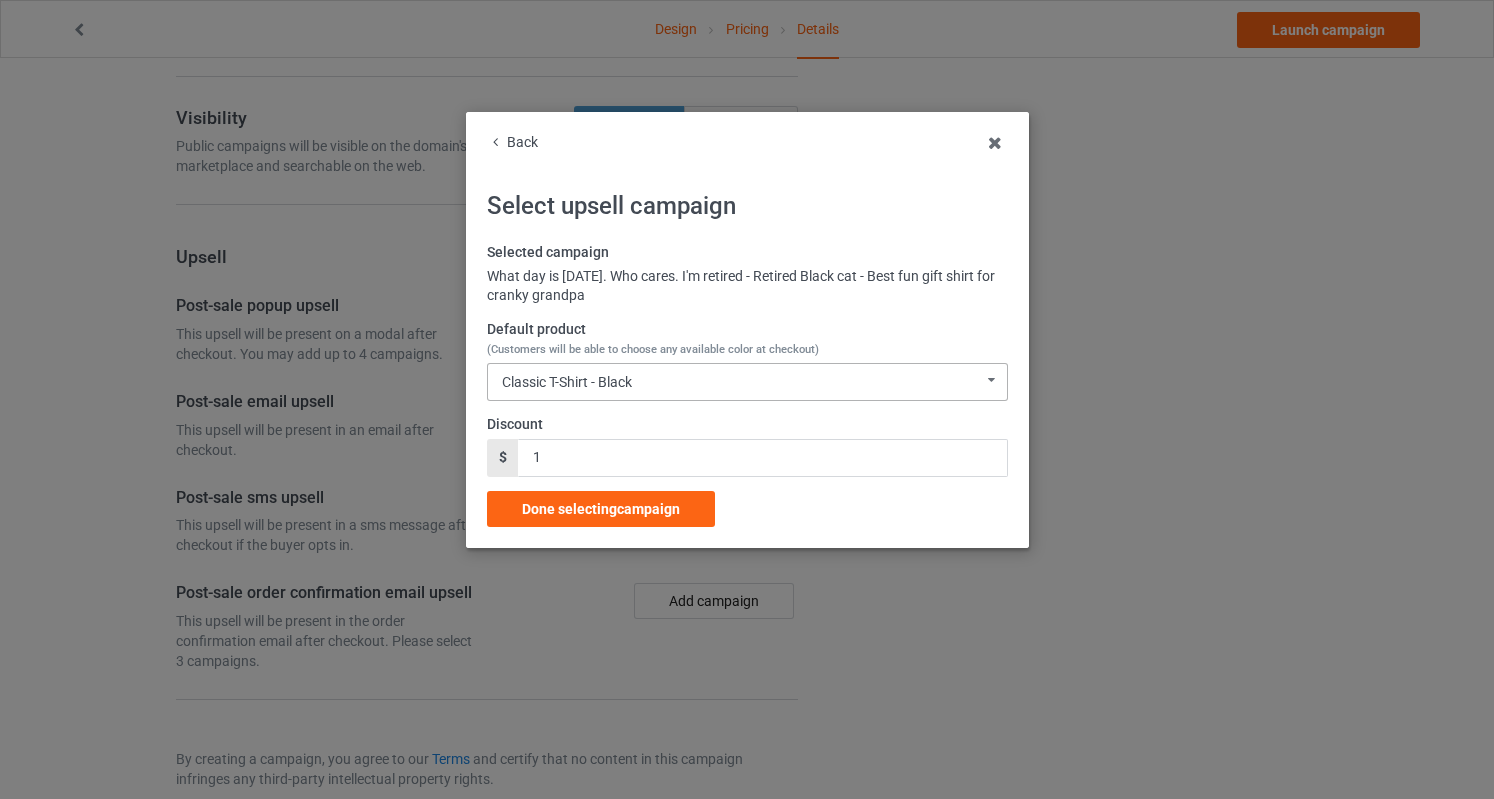 click on "Classic T-Shirt - Black Classic T-Shirt - Black Ladies T-Shirt - Black Ladies T-Shirt - Dark Chocolate Long Sleeve Tee - Black Crewneck Sweatshirt - Black Hooded Sweatshirt - Black Hooded Sweatshirt - Dark Chocolate Mug - Black Mug - Chocolate Color Changing Mug - Black Color Changing Mug - Chocolate Classic T-Shirt - Royal Classic T-Shirt - Kelly Classic T-Shirt - Chocolate Ladies T-Shirt - Royal Blue Ladies T-Shirt - Irish Green Long Sleeve Tee - Irish Green Long Sleeve Tee - Royal Blue Long Sleeve Tee - Dark Chocolate Crewneck Sweatshirt - Irish Green Crewneck Sweatshirt - Royal Blue Crewneck Sweatshirt - Dark Chocolate Hooded Sweatshirt - Royal Blue Hooded Sweatshirt - Irish Green Mug - Kelly Mug - Royal Color Changing Mug - Kelly Color Changing Mug - Royal 9C5E30D251A0F6-EB0FBF3CD518-GS0-TC0-BLK 9C5E30D251A0F6-EB0FBF3CD518-GS0-TC5-BLK 9C5E30D251A0F6-EB0FBF3CD518-GS0-TC5-DBN 9C5E30D251A0F6-EB0FBF3CD518-GS0-TC7-BLK 9C5E30D251A0F6-EB0FBF3CD518-GS0-TC12-BLK 9C5E30D251A0F6-EB0FBF3CD518-GS0-TC4-BLK" at bounding box center (747, 382) 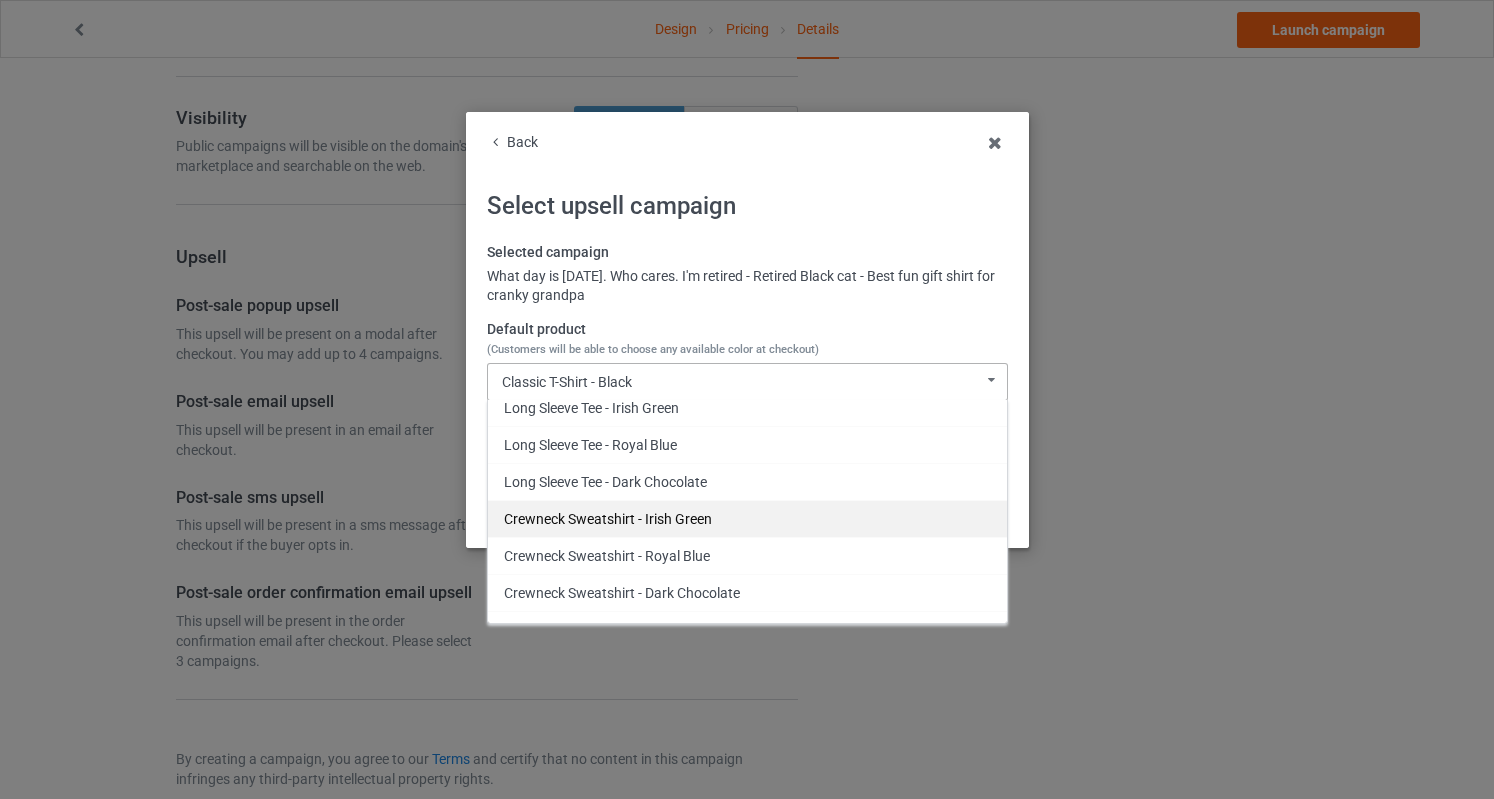 scroll, scrollTop: 607, scrollLeft: 0, axis: vertical 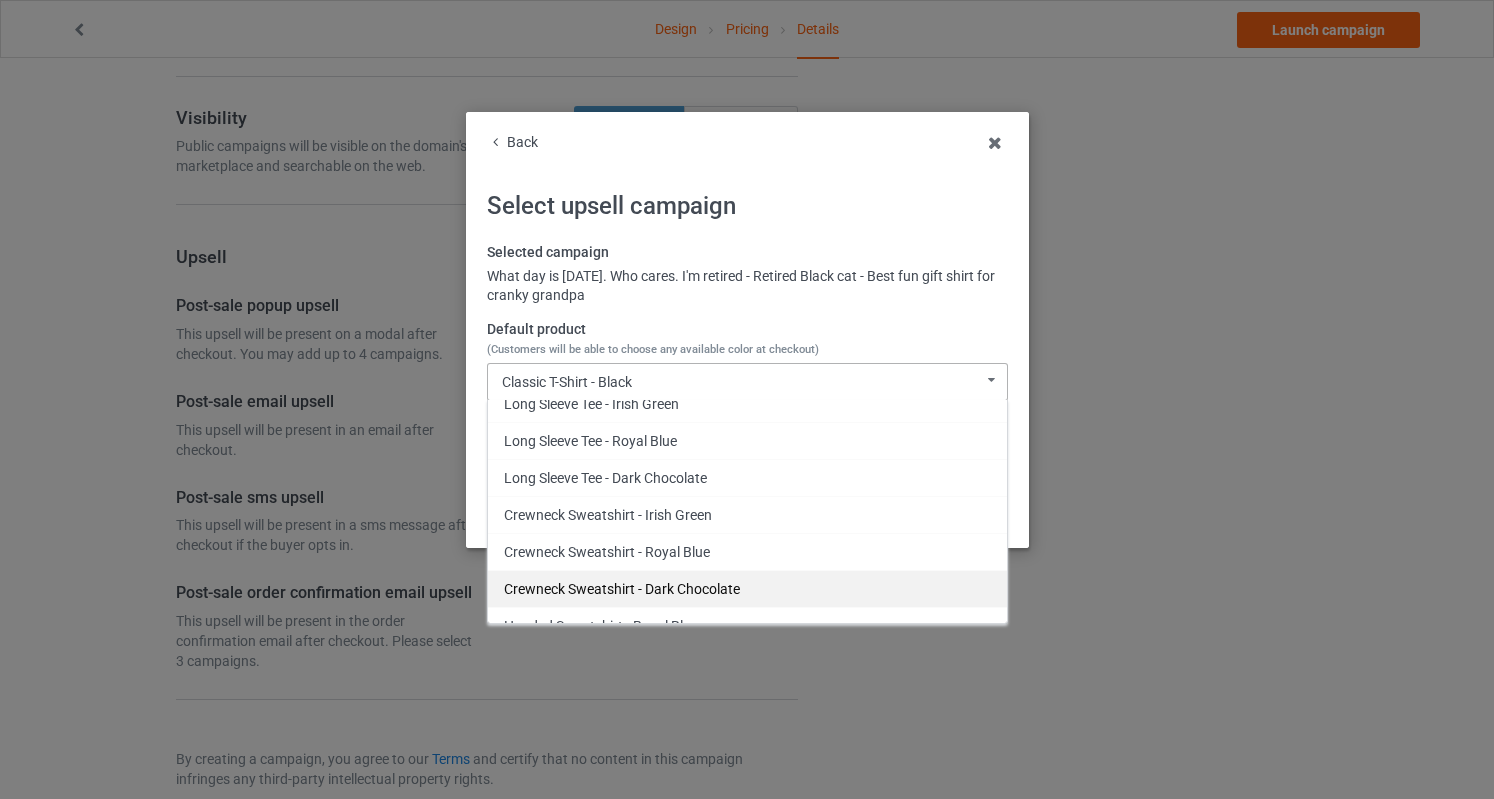 click on "Crewneck Sweatshirt - Dark Chocolate" at bounding box center [747, 588] 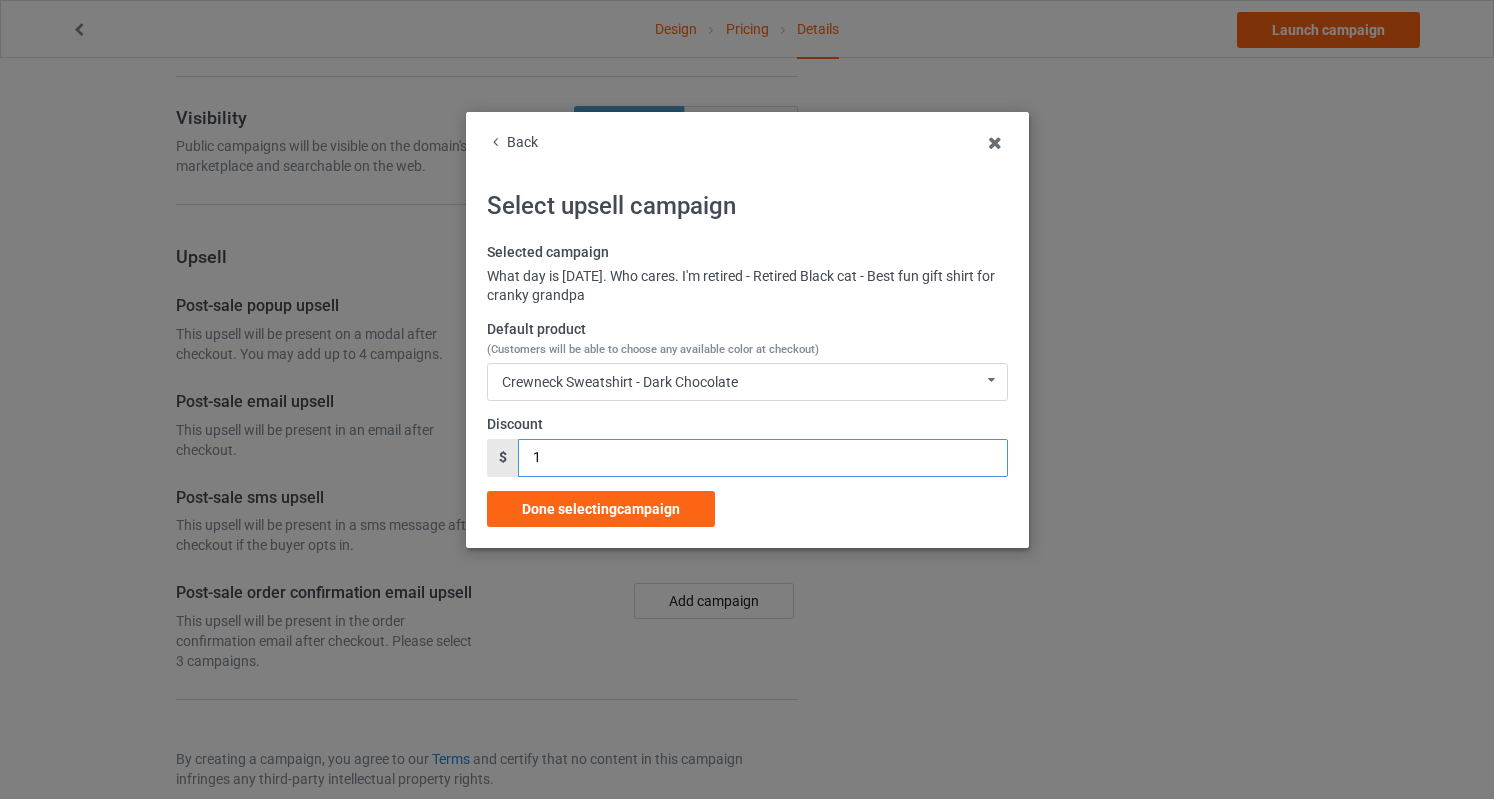 click on "1" at bounding box center (762, 458) 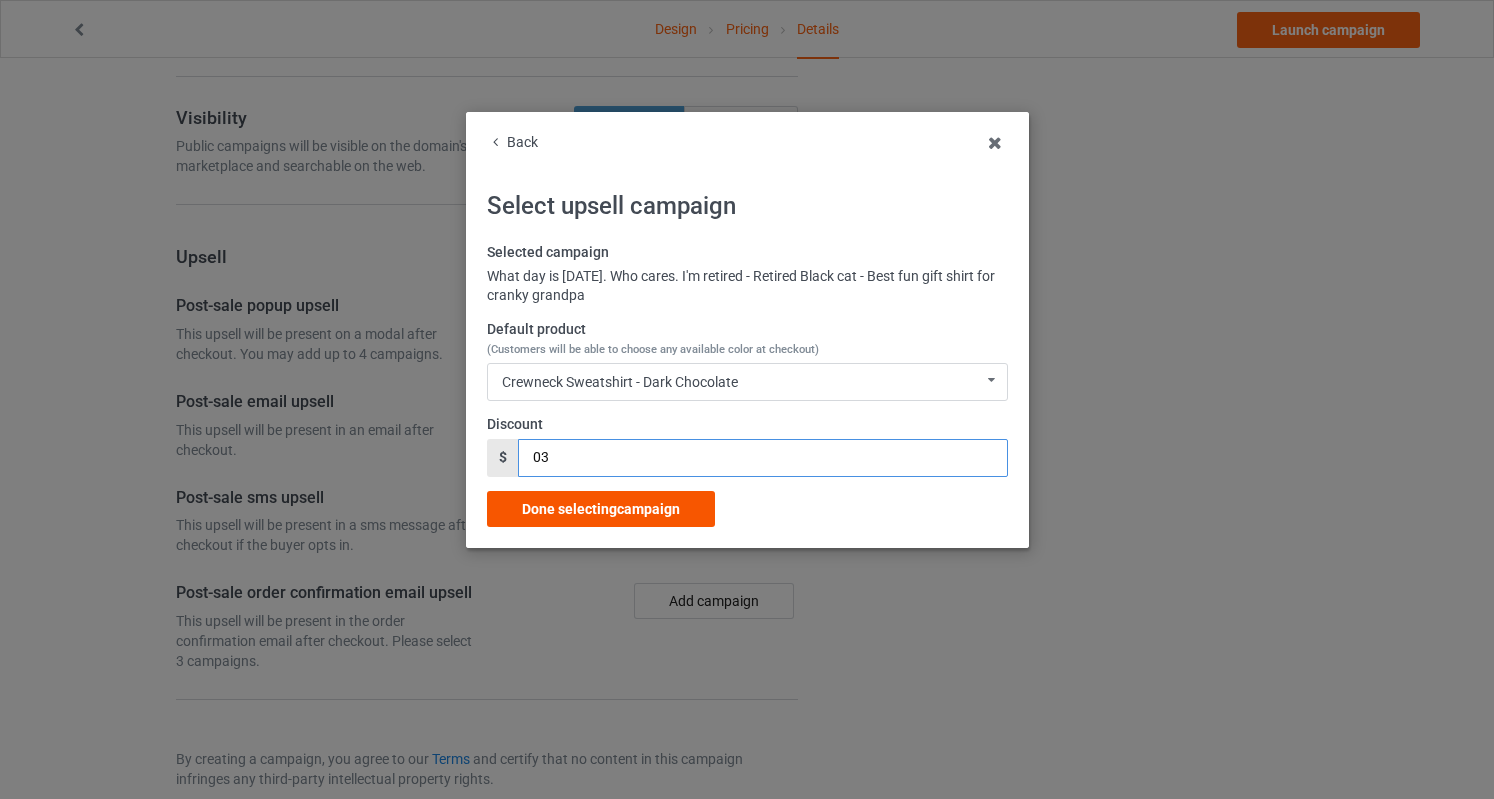type on "03" 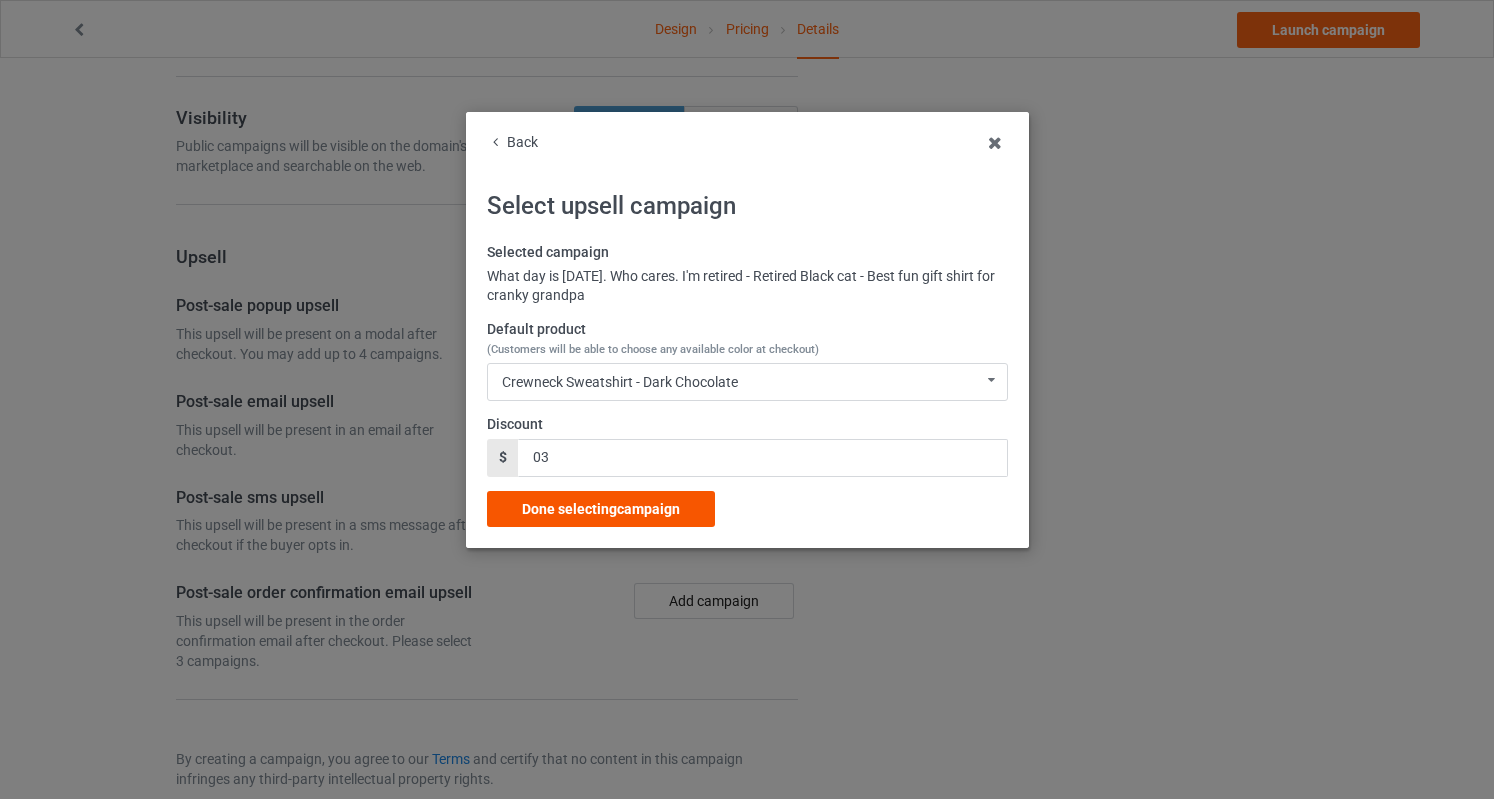 click on "Done selecting  campaign" at bounding box center [601, 509] 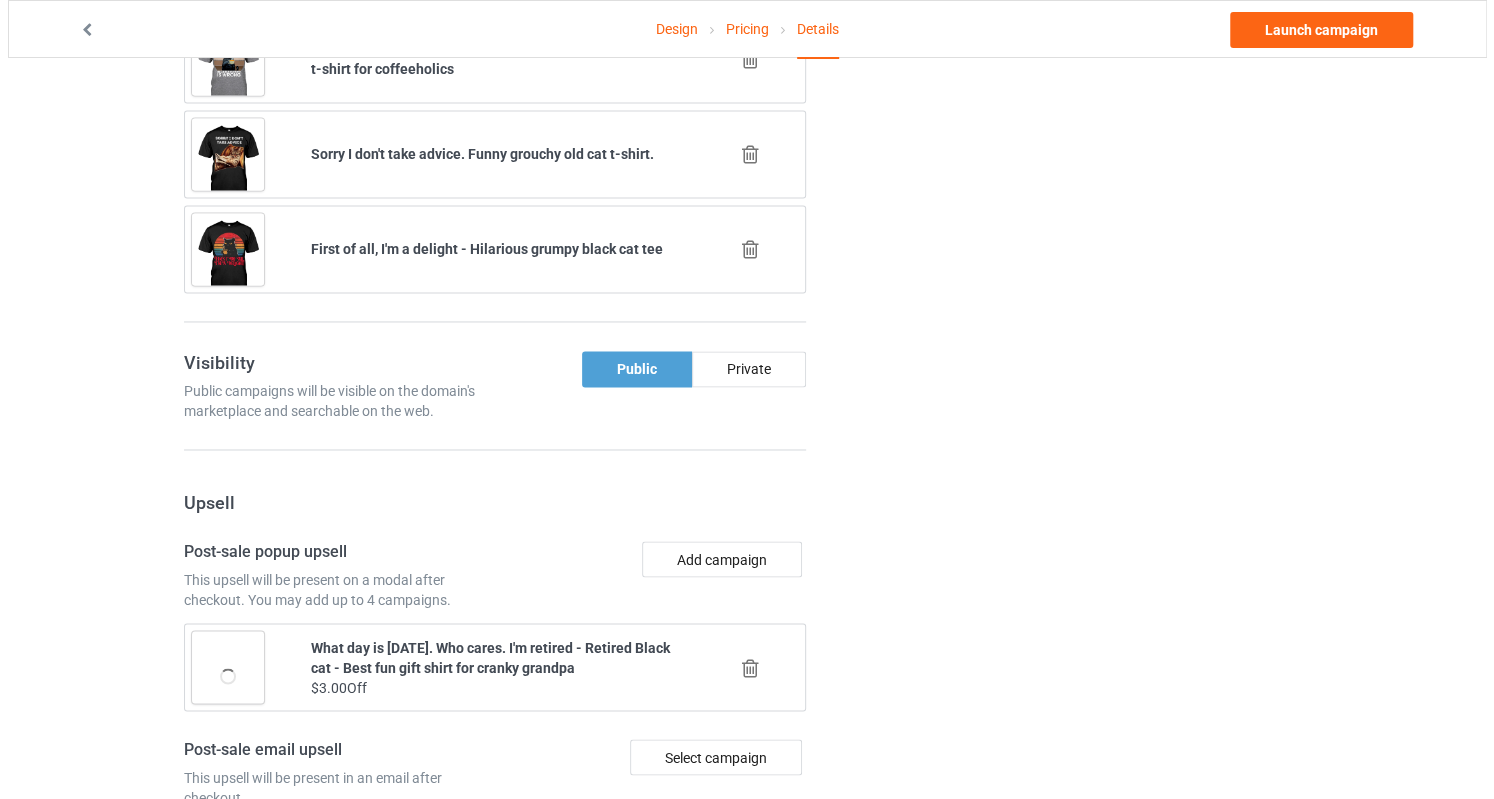 scroll, scrollTop: 1731, scrollLeft: 0, axis: vertical 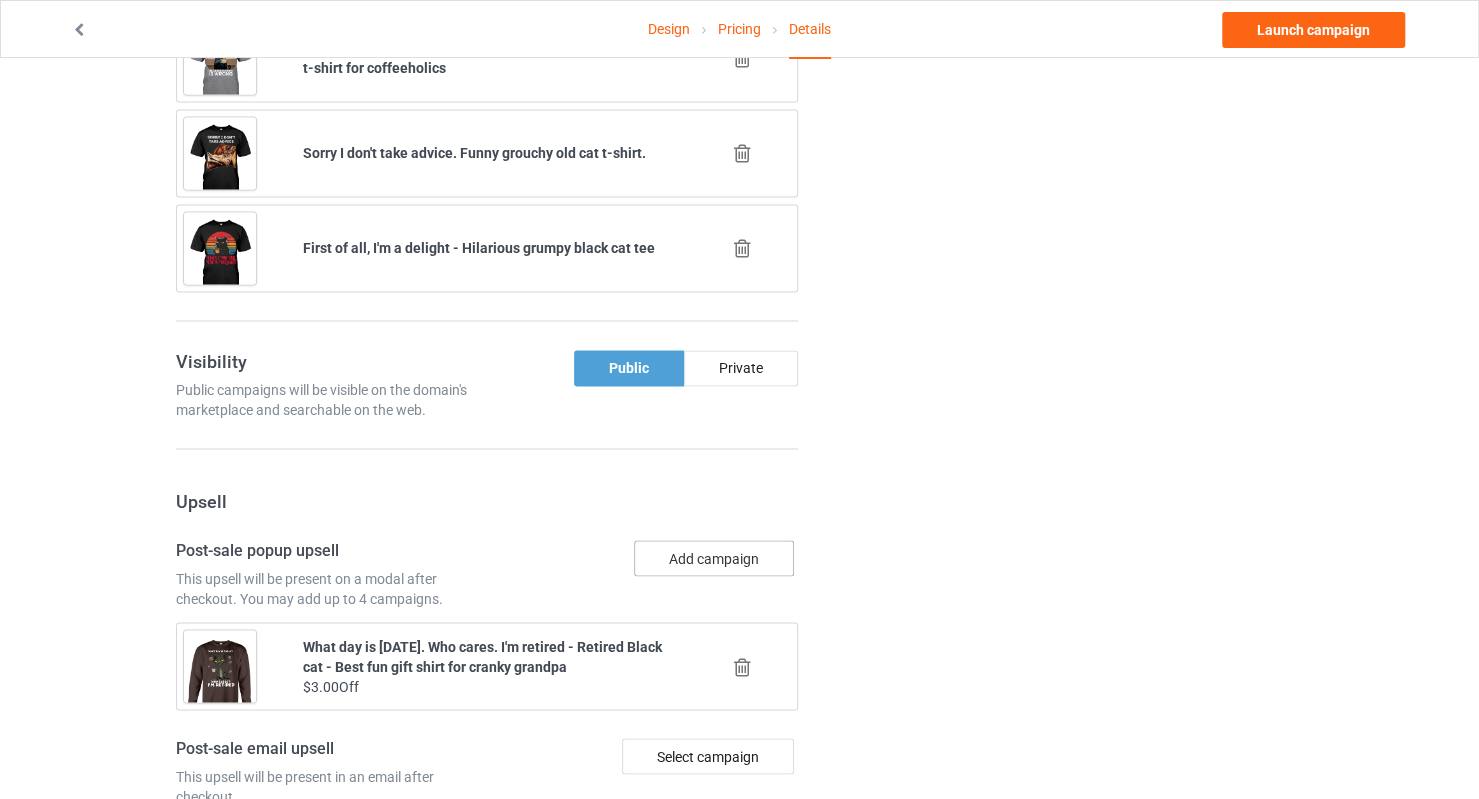click on "Add campaign" at bounding box center [714, 558] 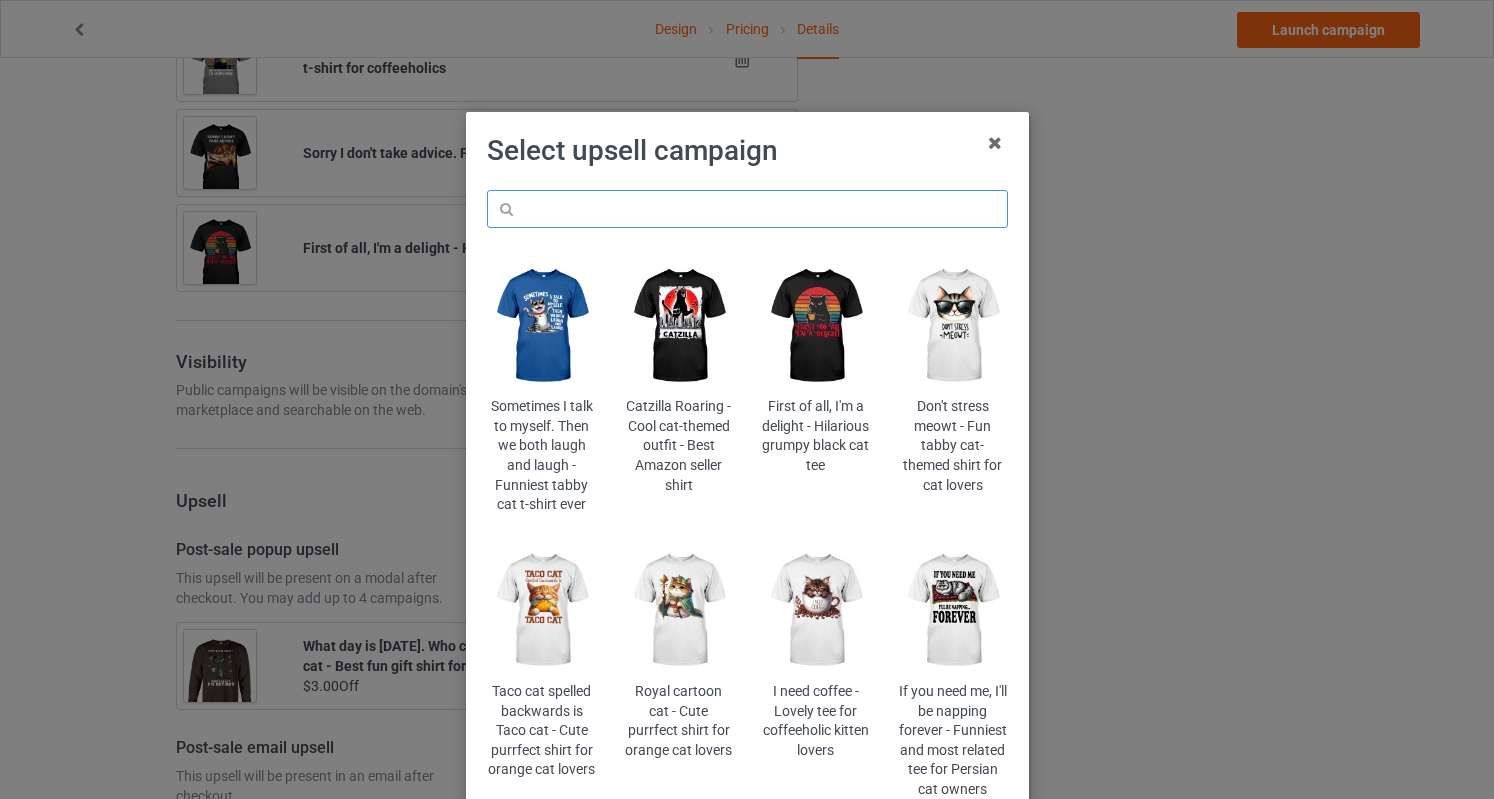 click at bounding box center (747, 209) 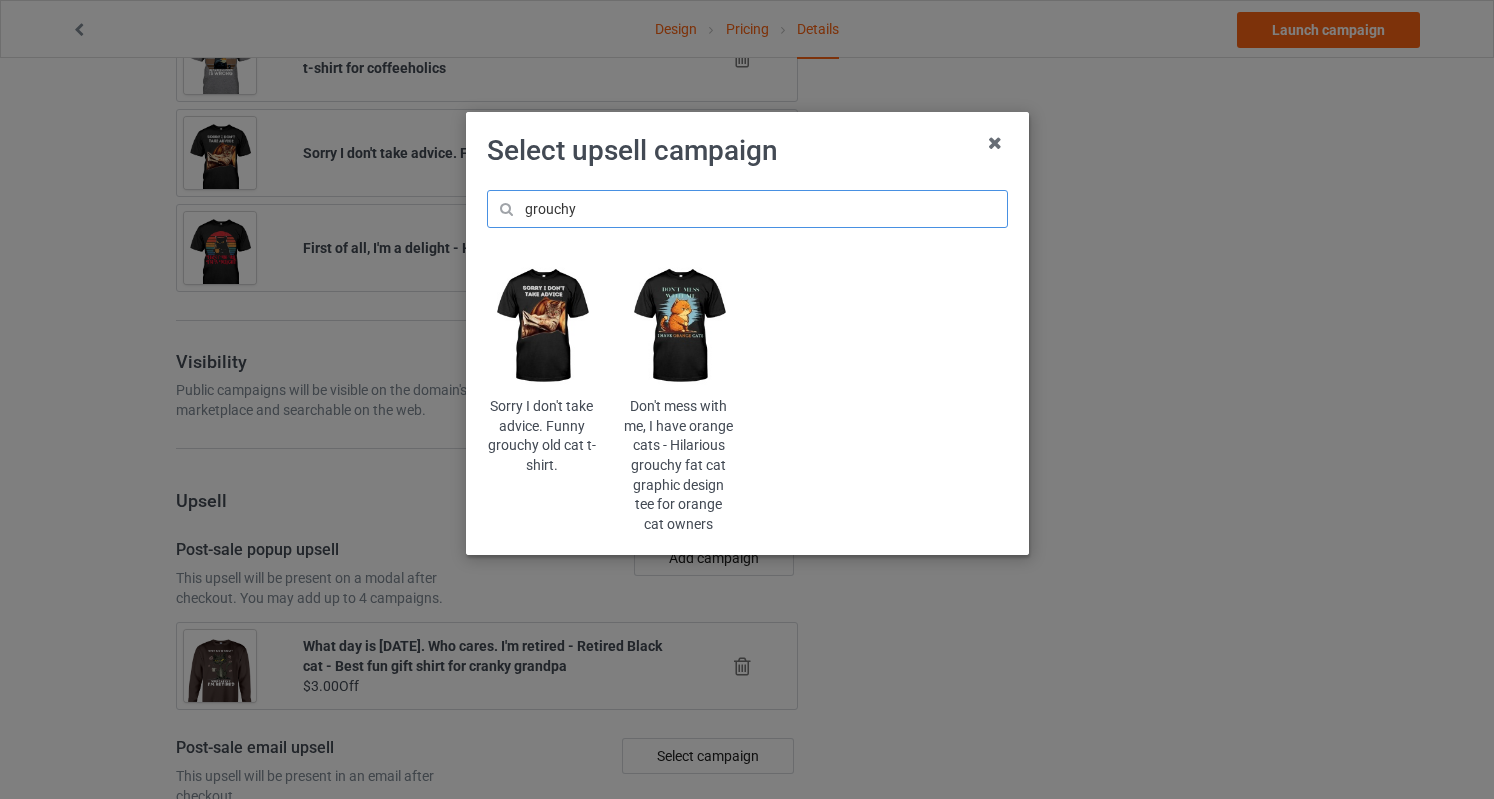 click on "grouchy" at bounding box center (747, 209) 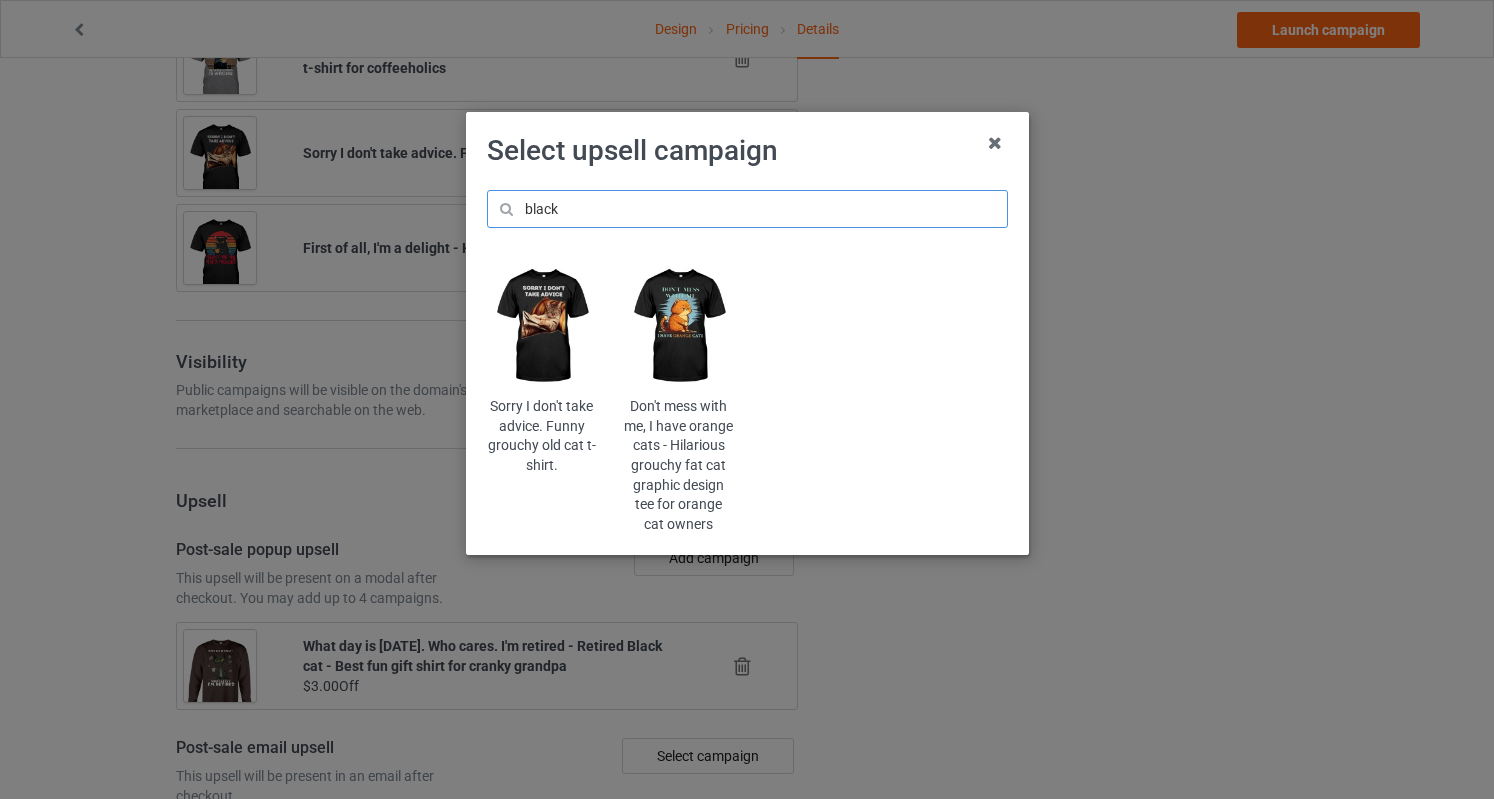 type on "black" 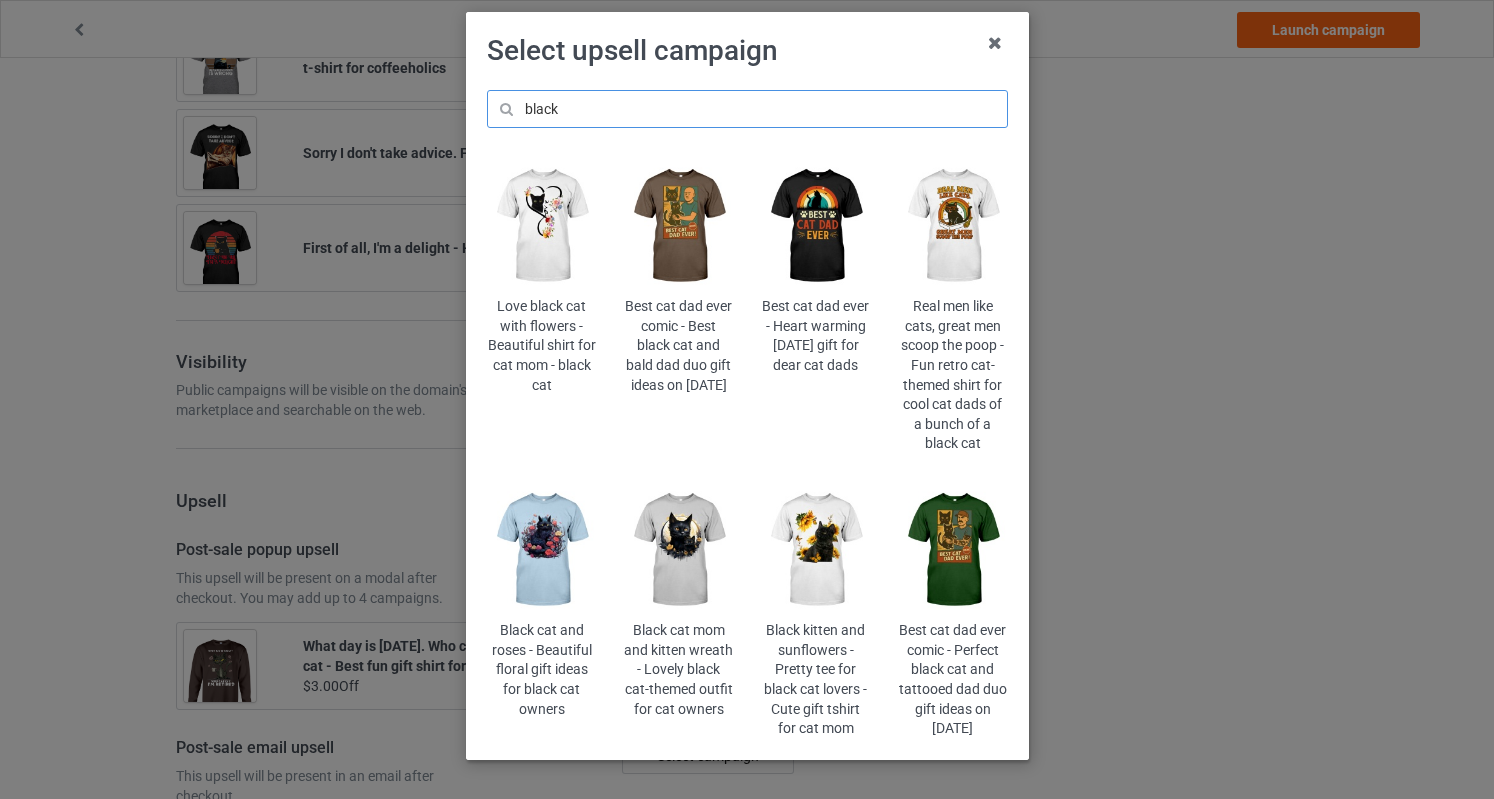 scroll, scrollTop: 171, scrollLeft: 0, axis: vertical 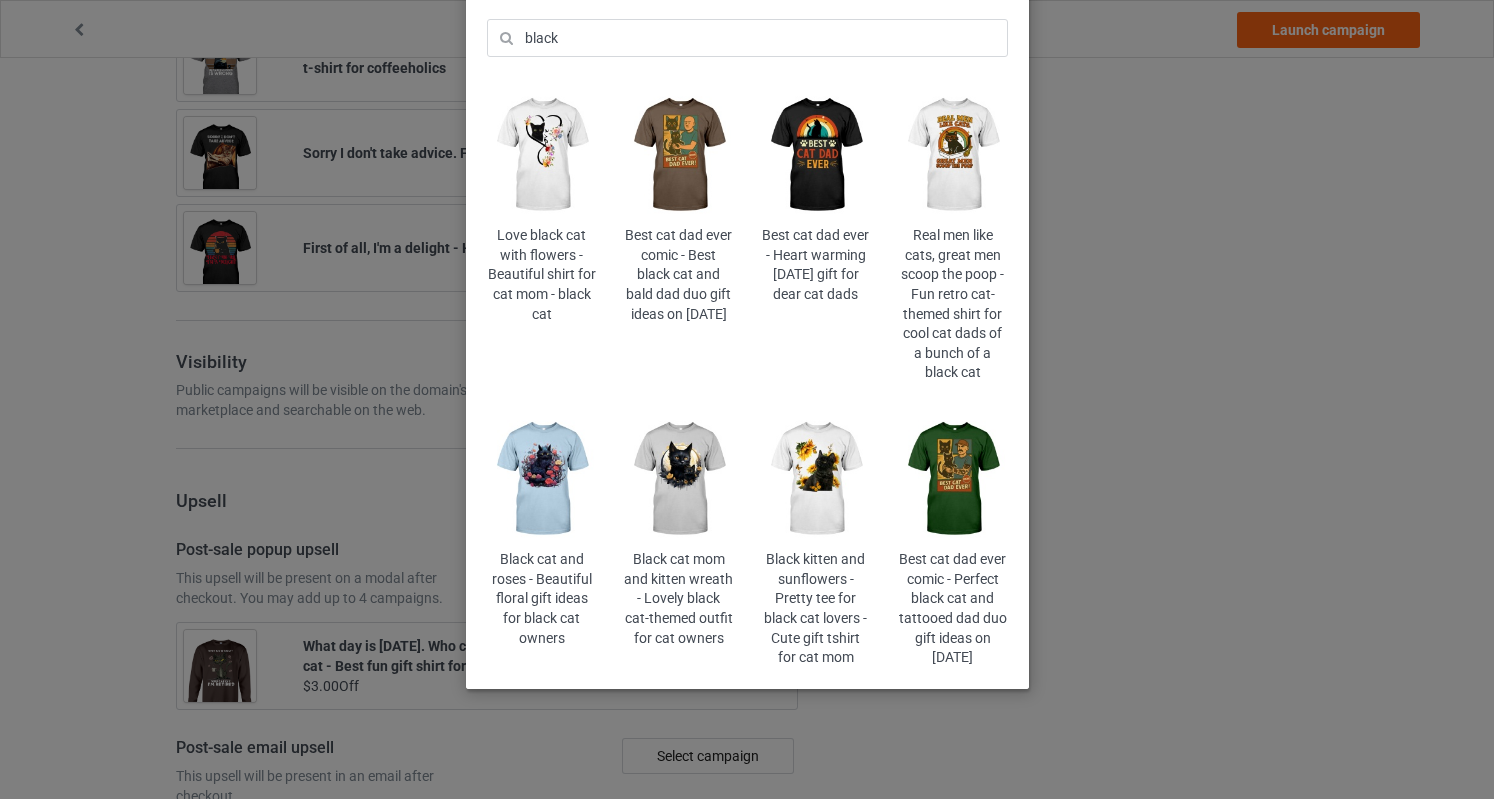 click at bounding box center [952, 479] 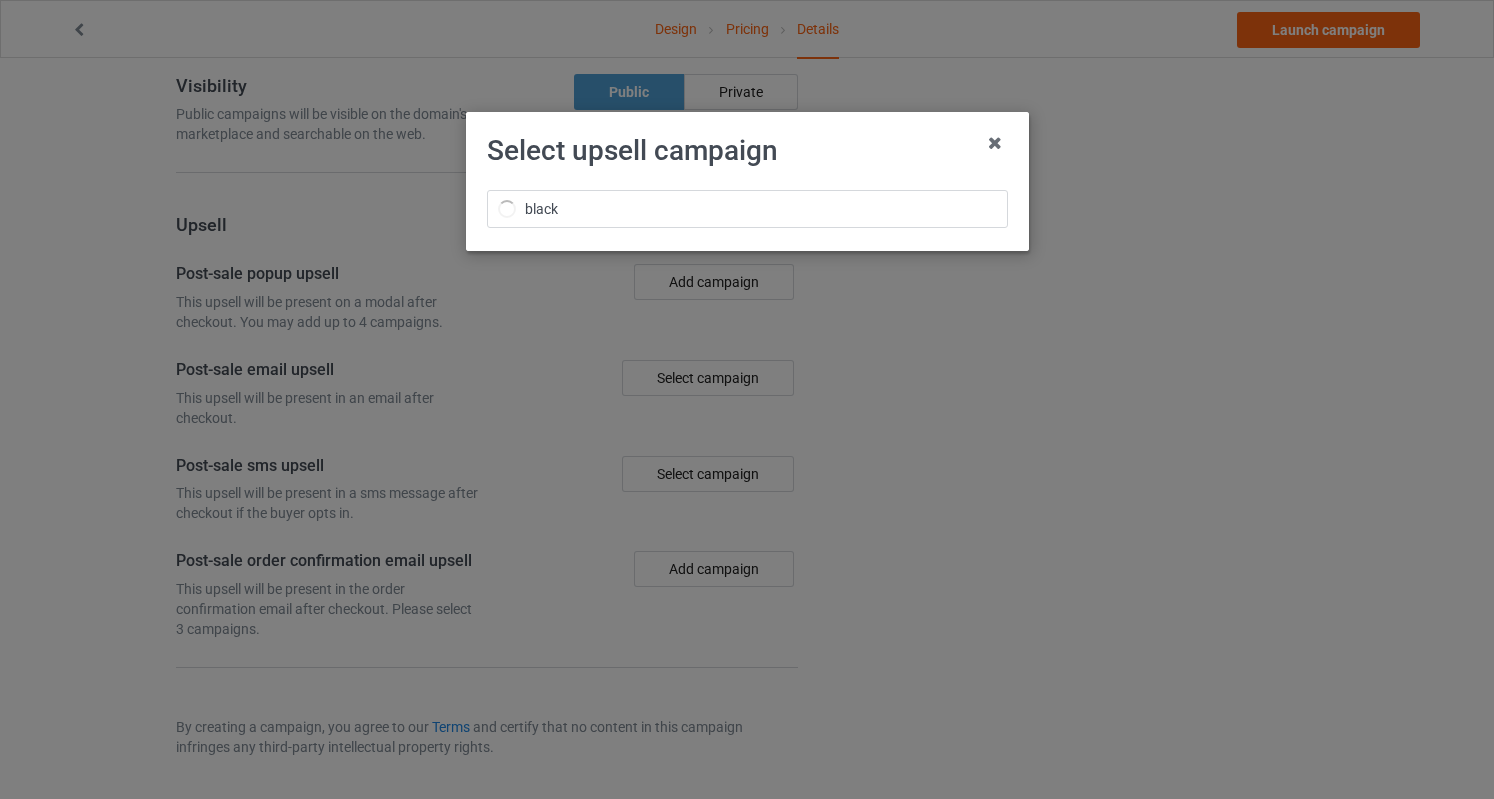 scroll, scrollTop: 1685, scrollLeft: 0, axis: vertical 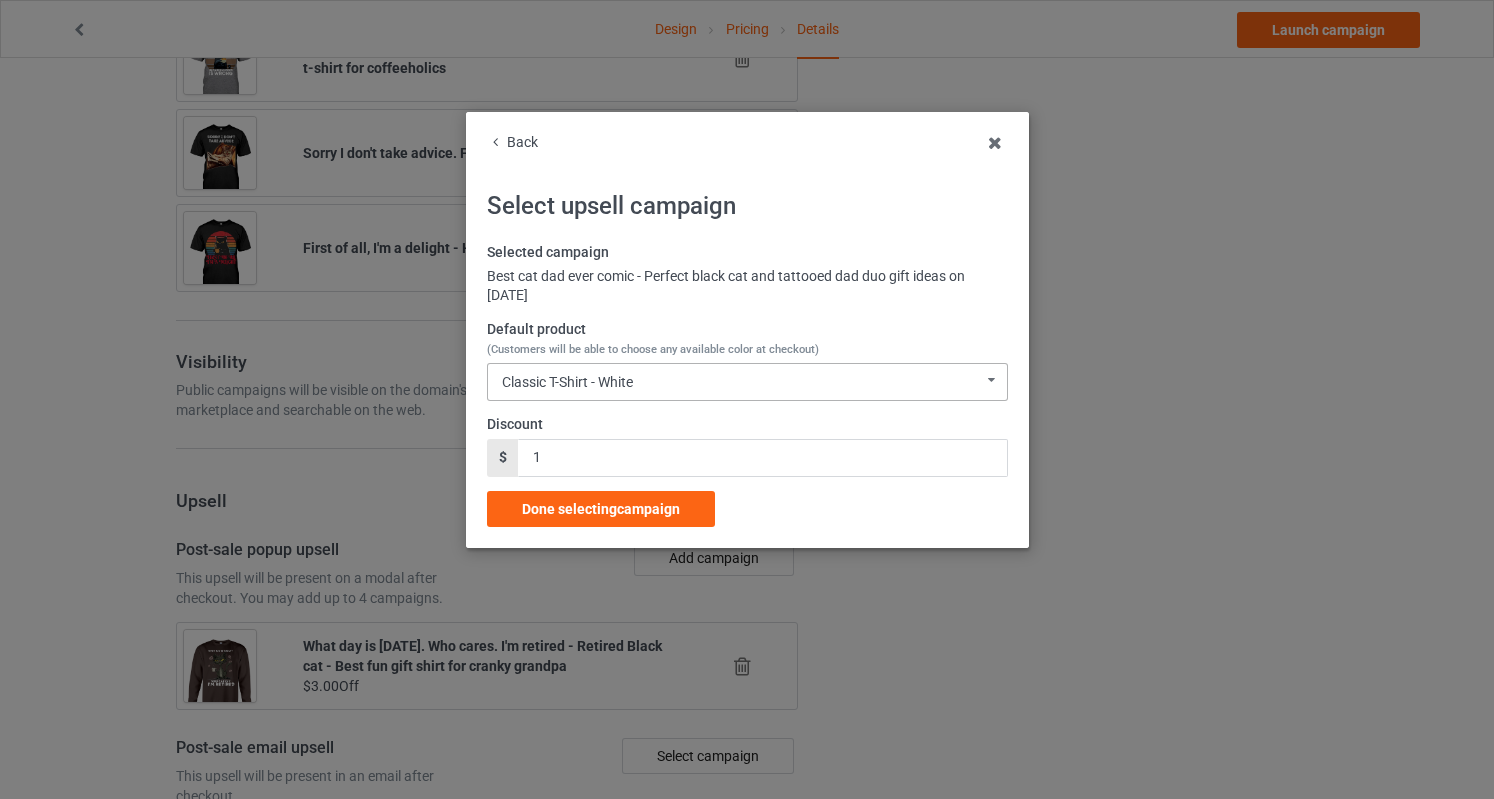 click on "Classic T-Shirt - White Classic T-Shirt - White Classic T-Shirt - Gold Classic T-Shirt - Black Classic T-Shirt - Chocolate Classic T-Shirt - Athletic Heather Classic T-Shirt - J Navy Classic T-Shirt - Forest Green Classic T-Shirt - Light Blue Long Sleeve Tee - White Long Sleeve Tee - Black Long Sleeve Tee - Dark Chocolate Long Sleeve Tee - Sports Grey Long Sleeve Tee - Carolina Blue Long Sleeve Tee - Gold Long Sleeve Tee - Navy Long Sleeve Tee - Forest Green Crewneck Sweatshirt - White Crewneck Sweatshirt - Sports Grey Crewneck Sweatshirt - Dark Chocolate Crewneck Sweatshirt - Gold Crewneck Sweatshirt - Black Crewneck Sweatshirt - Light Blue Crewneck Sweatshirt - Navy Crewneck Sweatshirt - Forest Green Crewneck Sweatshirt - Maroon Hooded Sweatshirt - White Hooded Sweatshirt - Gold Hooded Sweatshirt - Black Hooded Sweatshirt - Dark Chocolate Hooded Sweatshirt - Sports Grey Hooded Sweatshirt - Navy Hooded Sweatshirt - Carolina Blue Hooded Sweatshirt - Forest Green Mug - White Mug - Gold Mug - Black Mug - Ash" at bounding box center (747, 382) 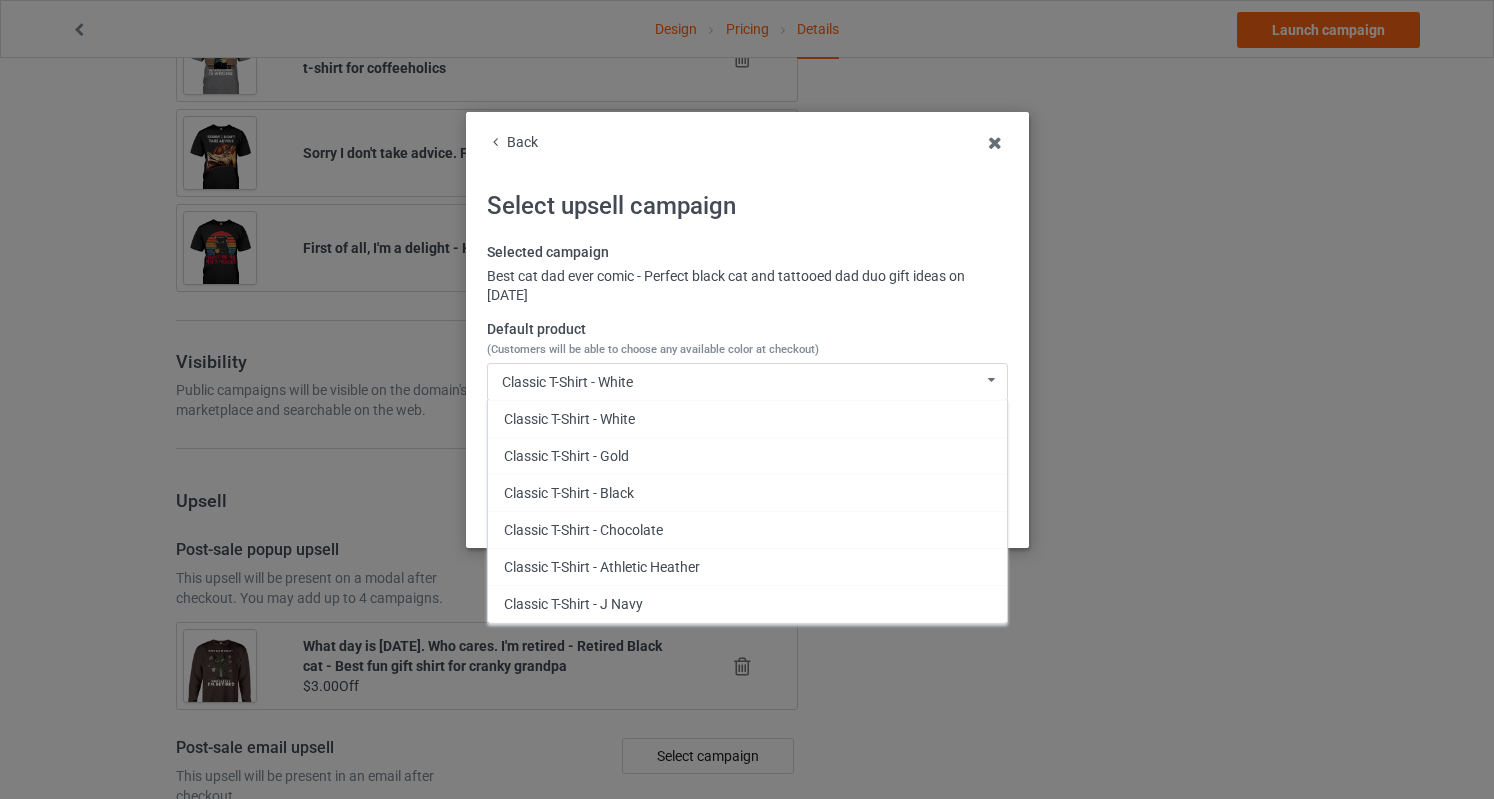 scroll, scrollTop: 493, scrollLeft: 0, axis: vertical 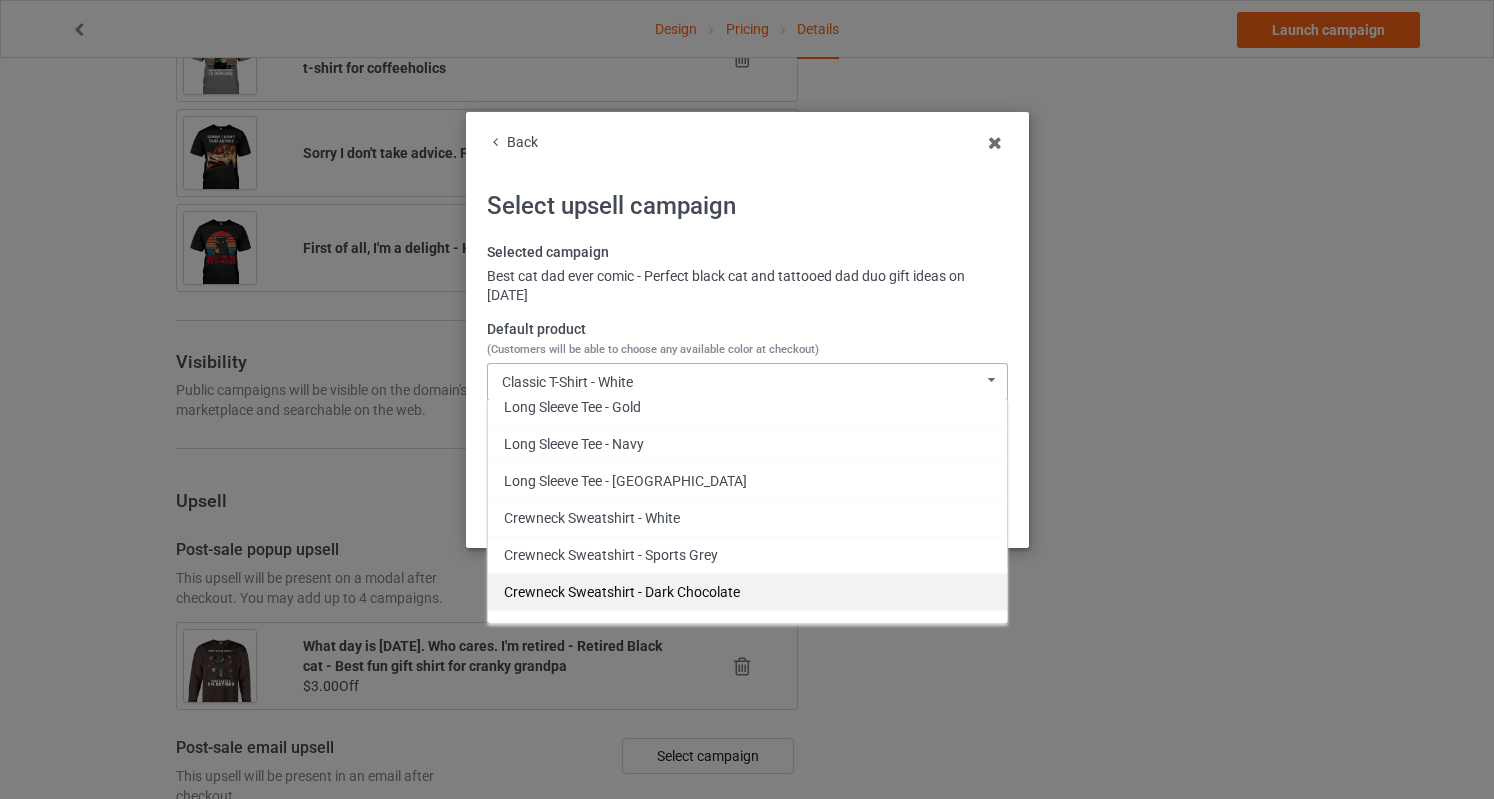 click on "Crewneck Sweatshirt - Dark Chocolate" at bounding box center (747, 591) 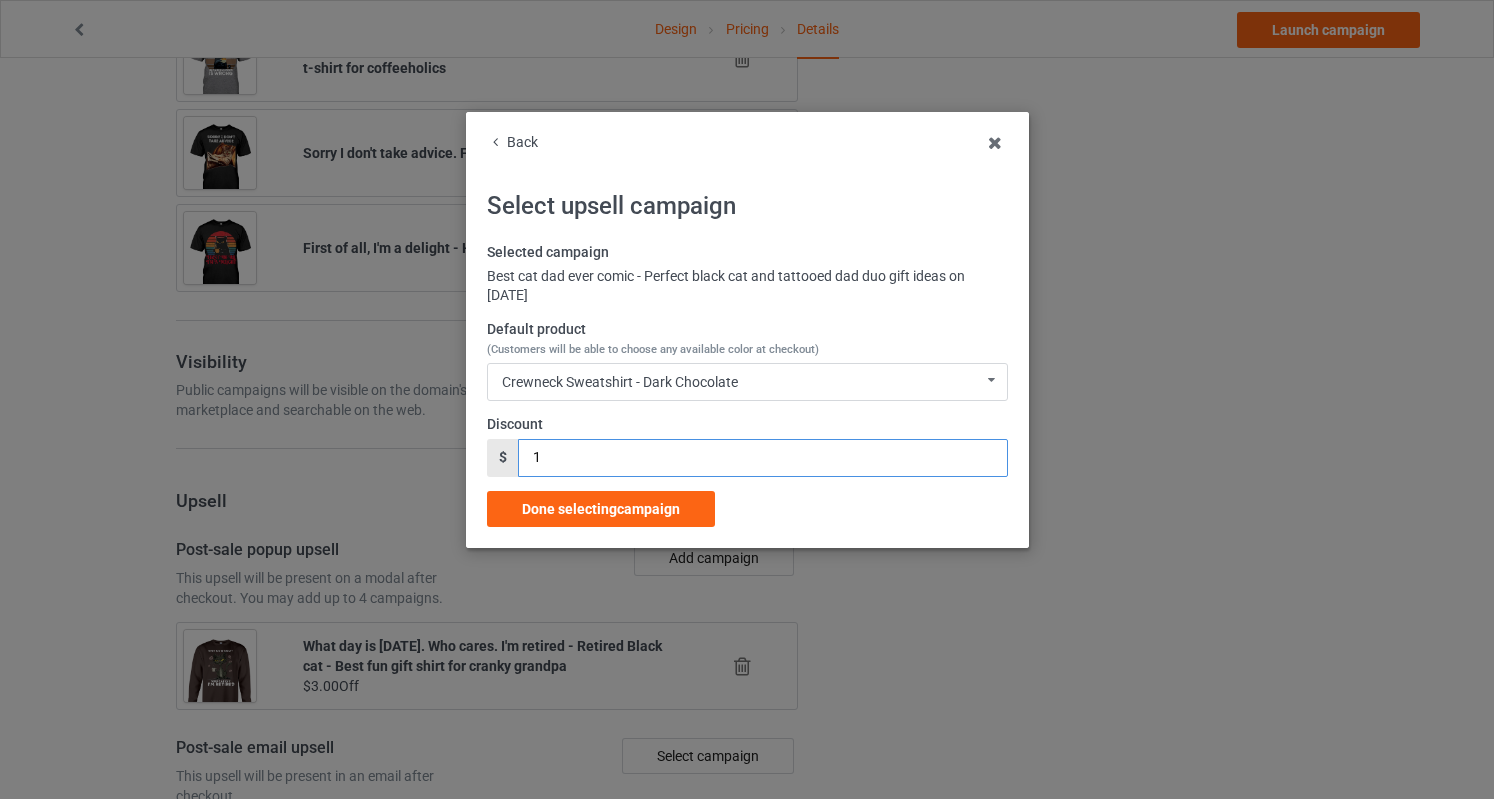 drag, startPoint x: 544, startPoint y: 443, endPoint x: 484, endPoint y: 457, distance: 61.611687 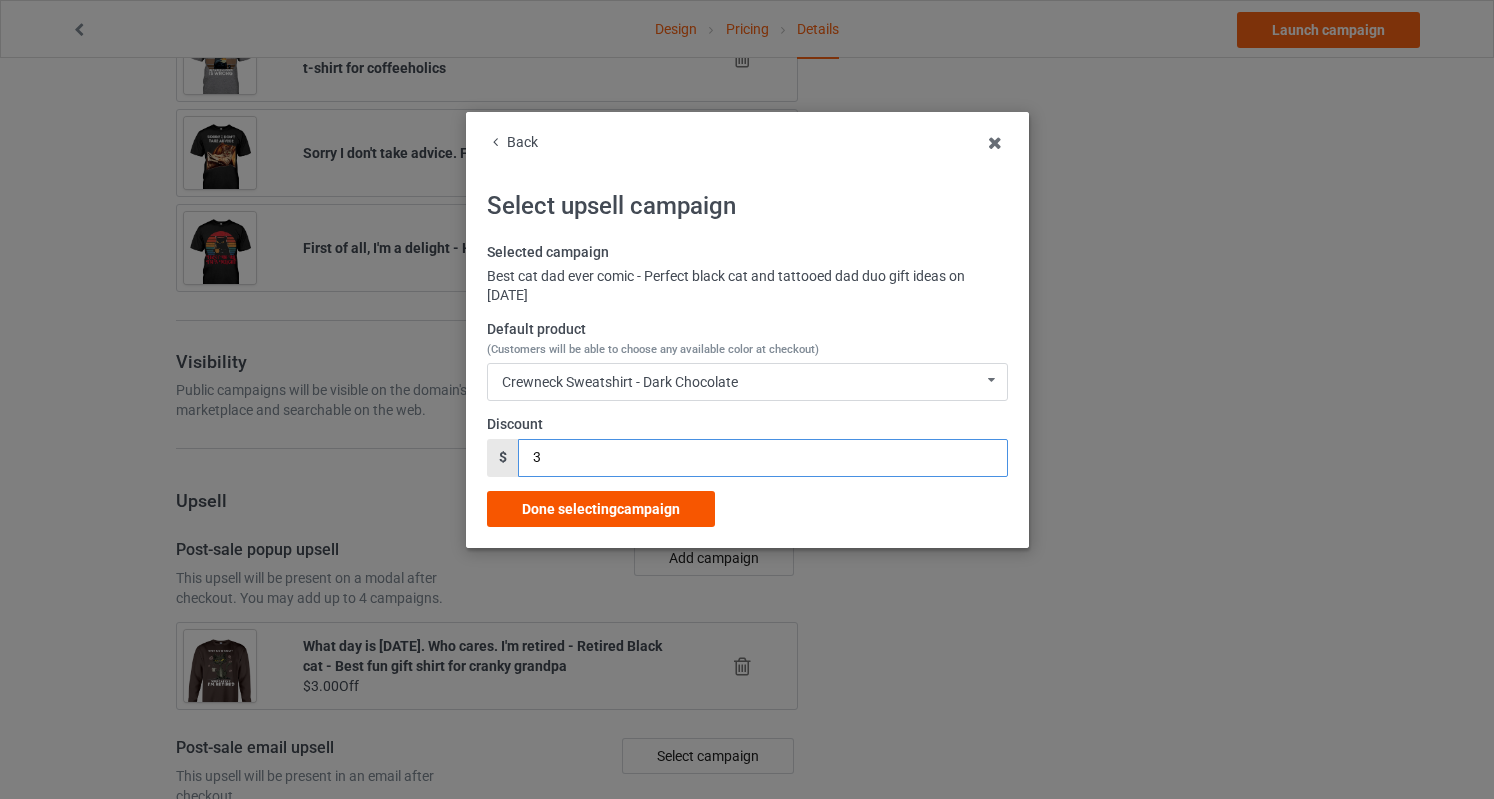 type on "3" 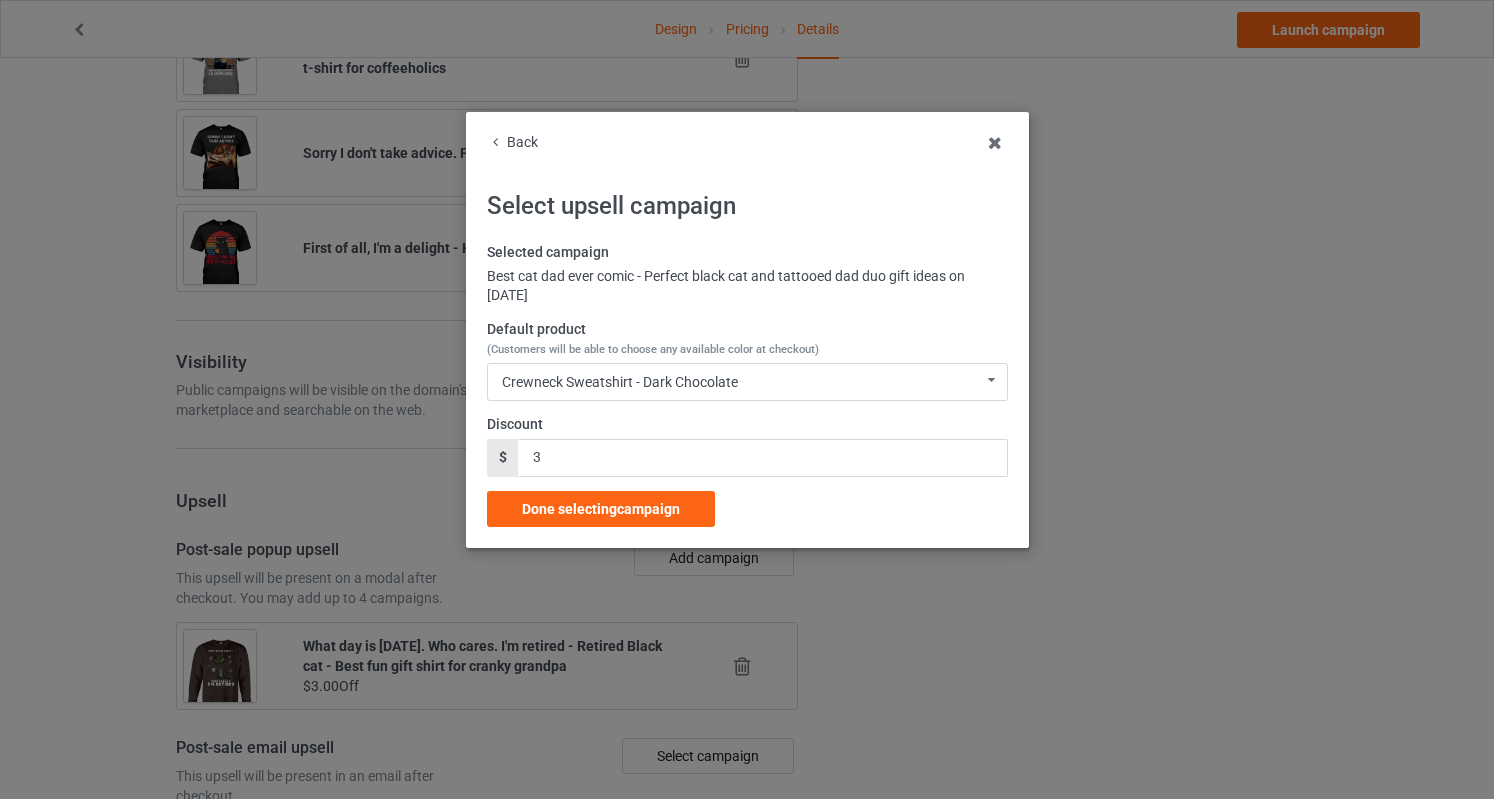 click on "Done selecting  campaign" at bounding box center [601, 509] 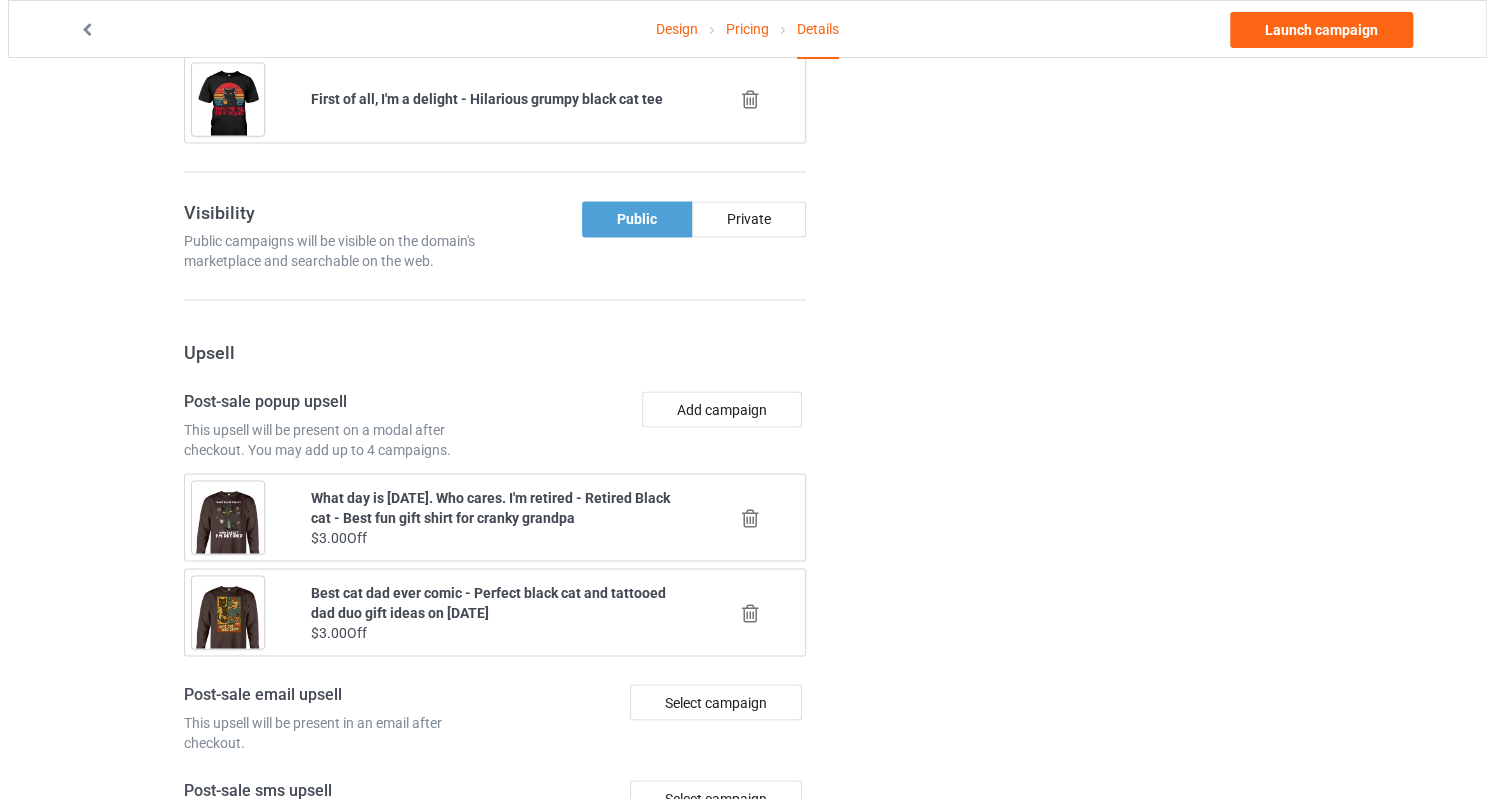 scroll, scrollTop: 1989, scrollLeft: 0, axis: vertical 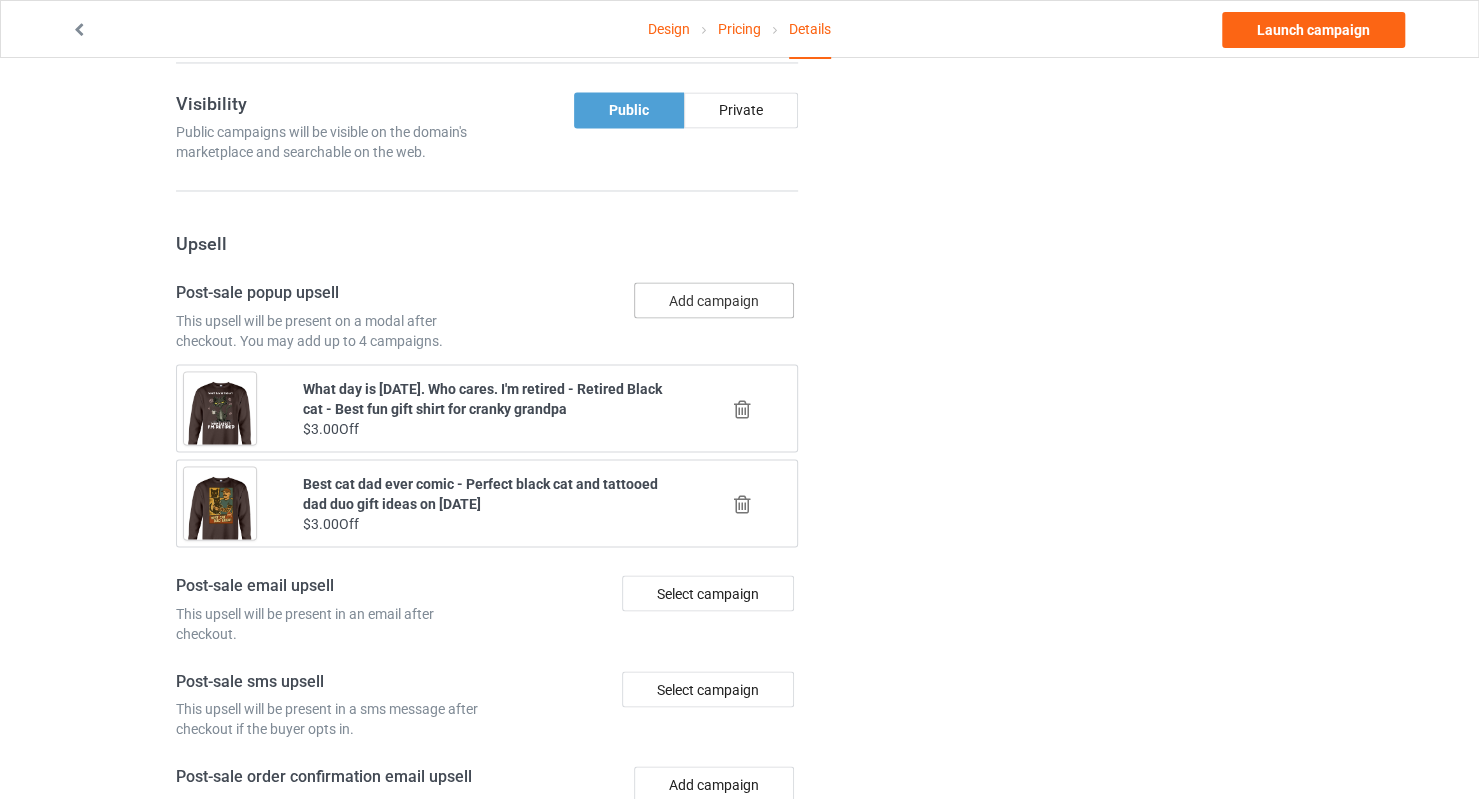 click on "Add campaign" at bounding box center [714, 300] 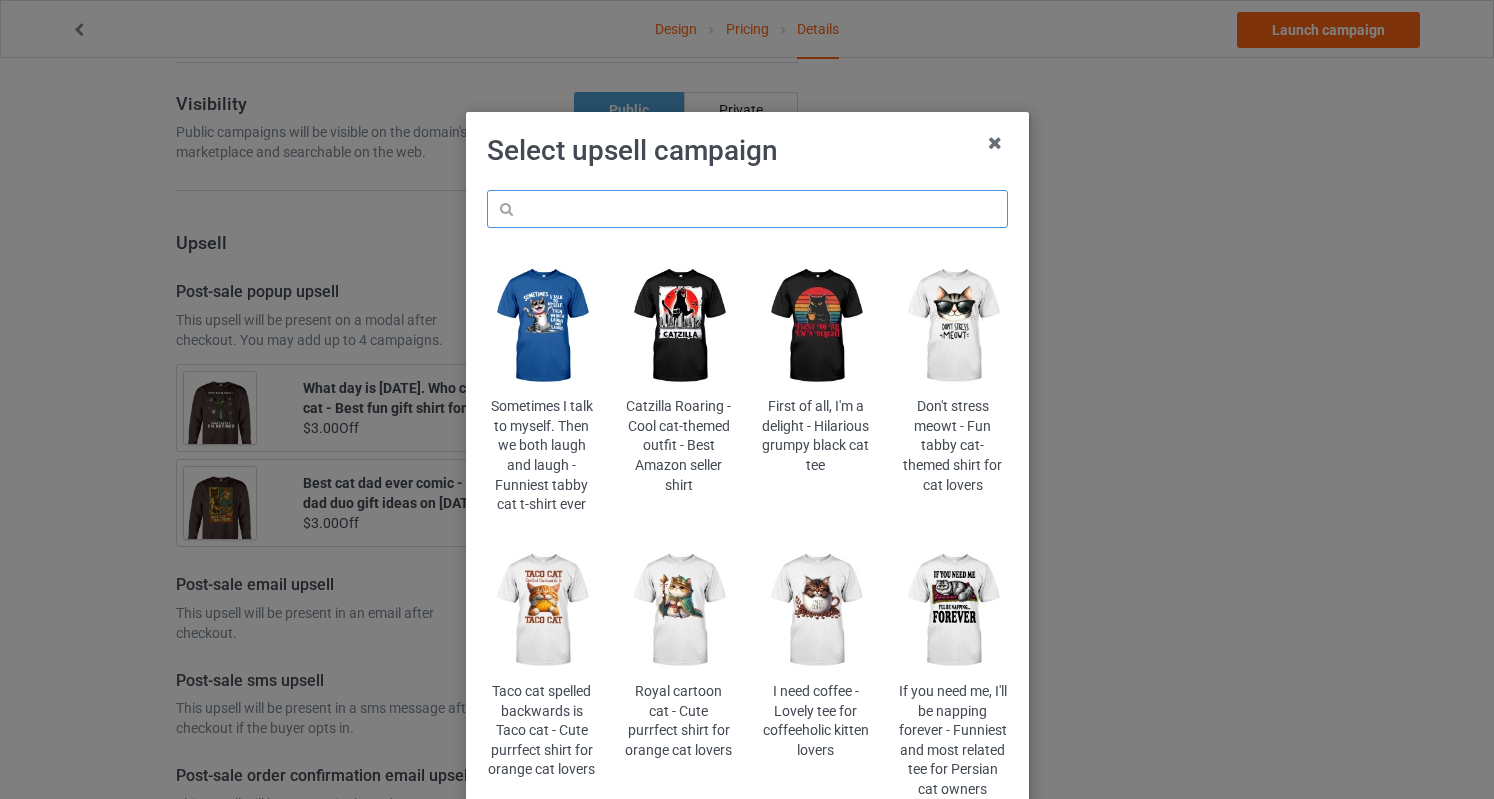 click at bounding box center [747, 209] 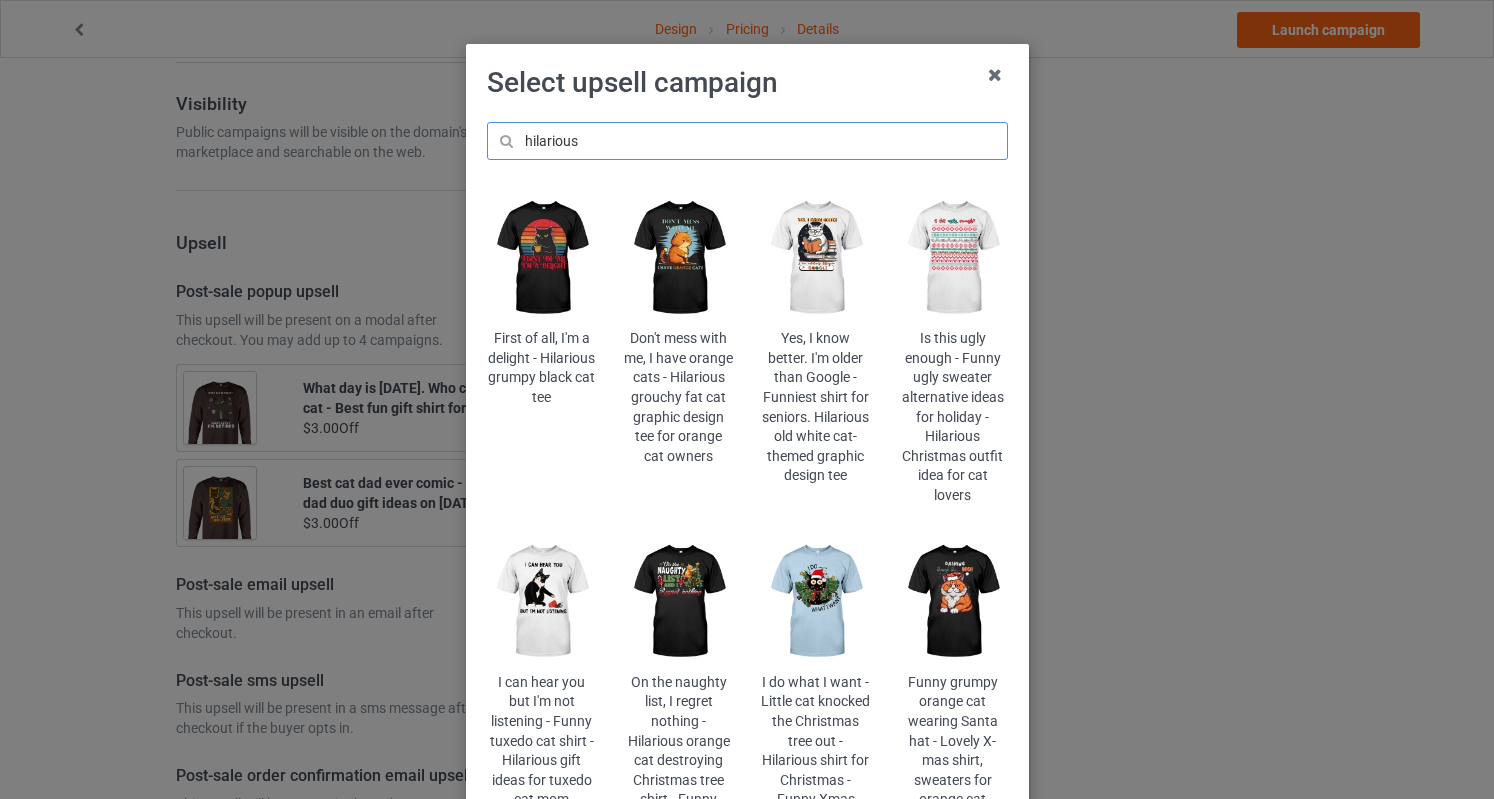 scroll, scrollTop: 0, scrollLeft: 0, axis: both 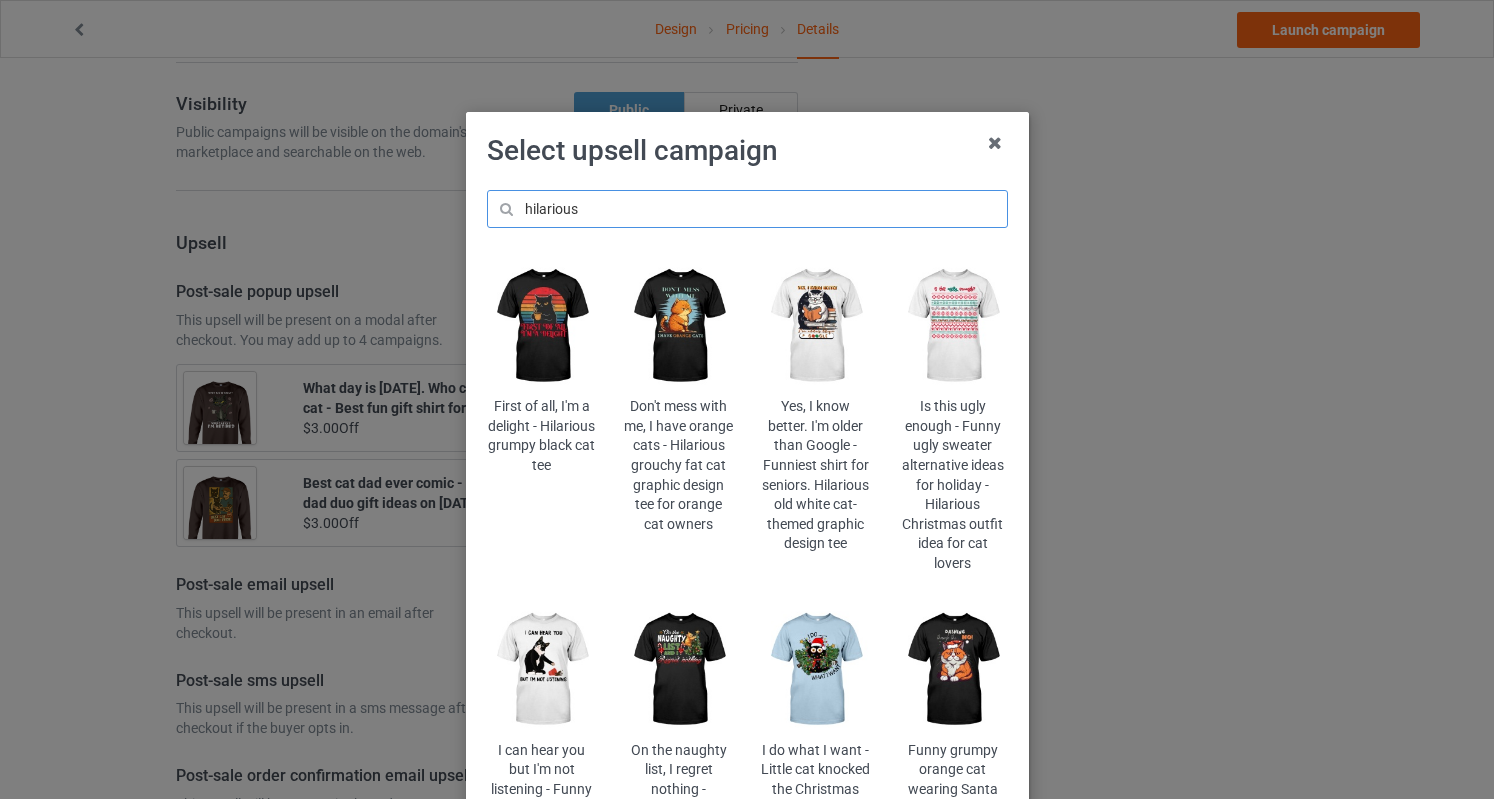 drag, startPoint x: 640, startPoint y: 215, endPoint x: 414, endPoint y: 204, distance: 226.26755 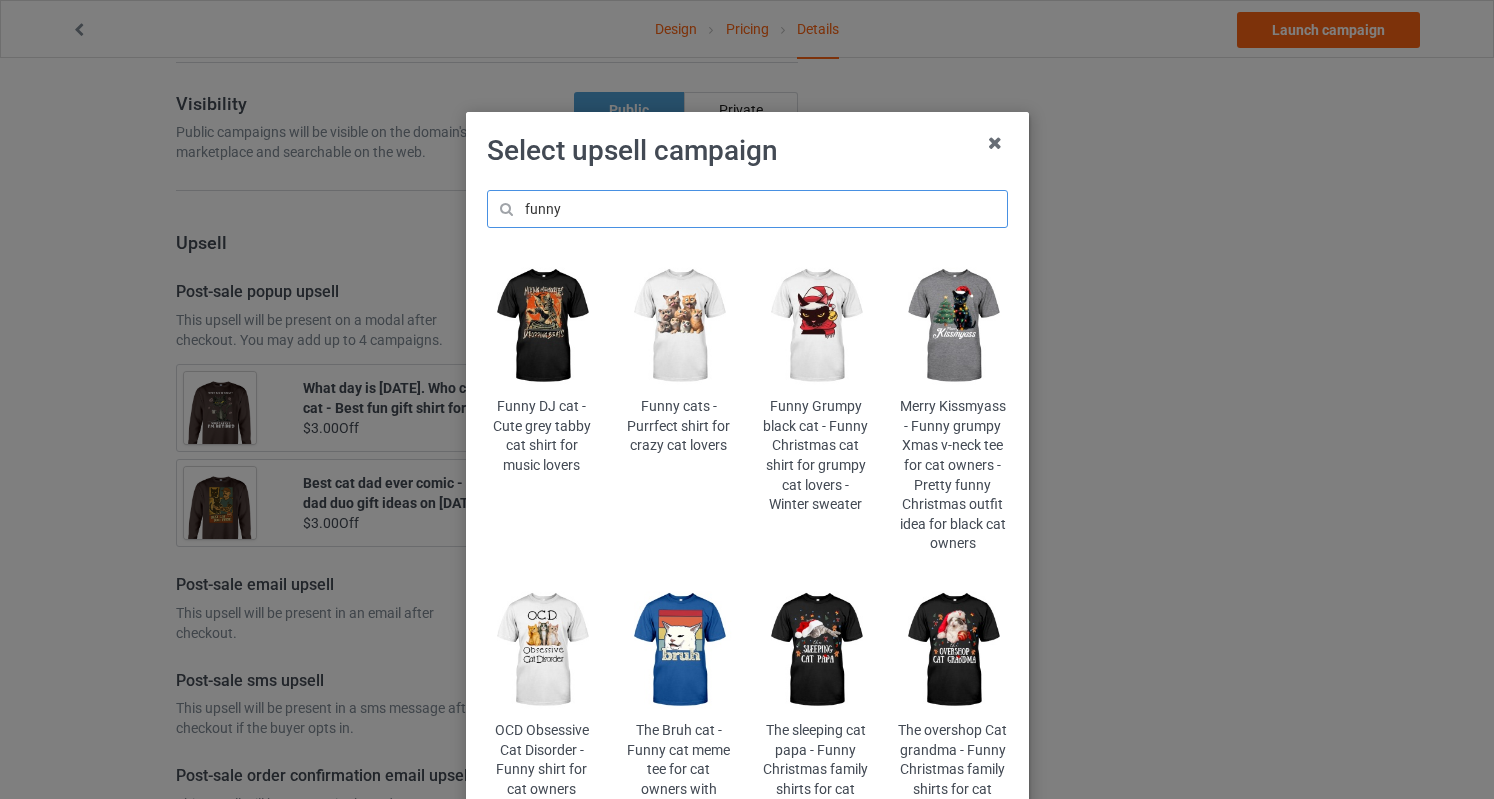 drag, startPoint x: 602, startPoint y: 207, endPoint x: 368, endPoint y: 211, distance: 234.03418 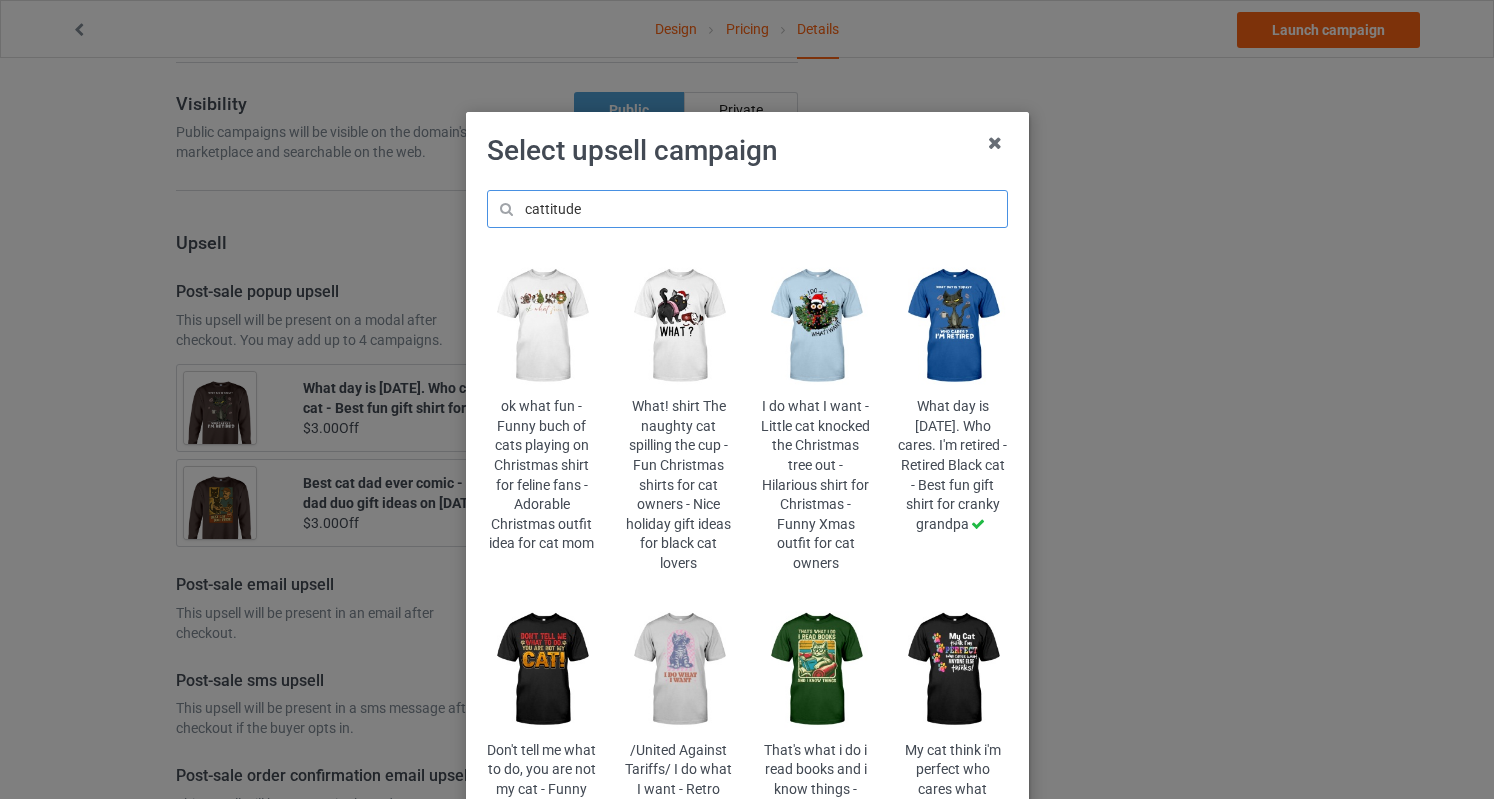 type on "cattitude" 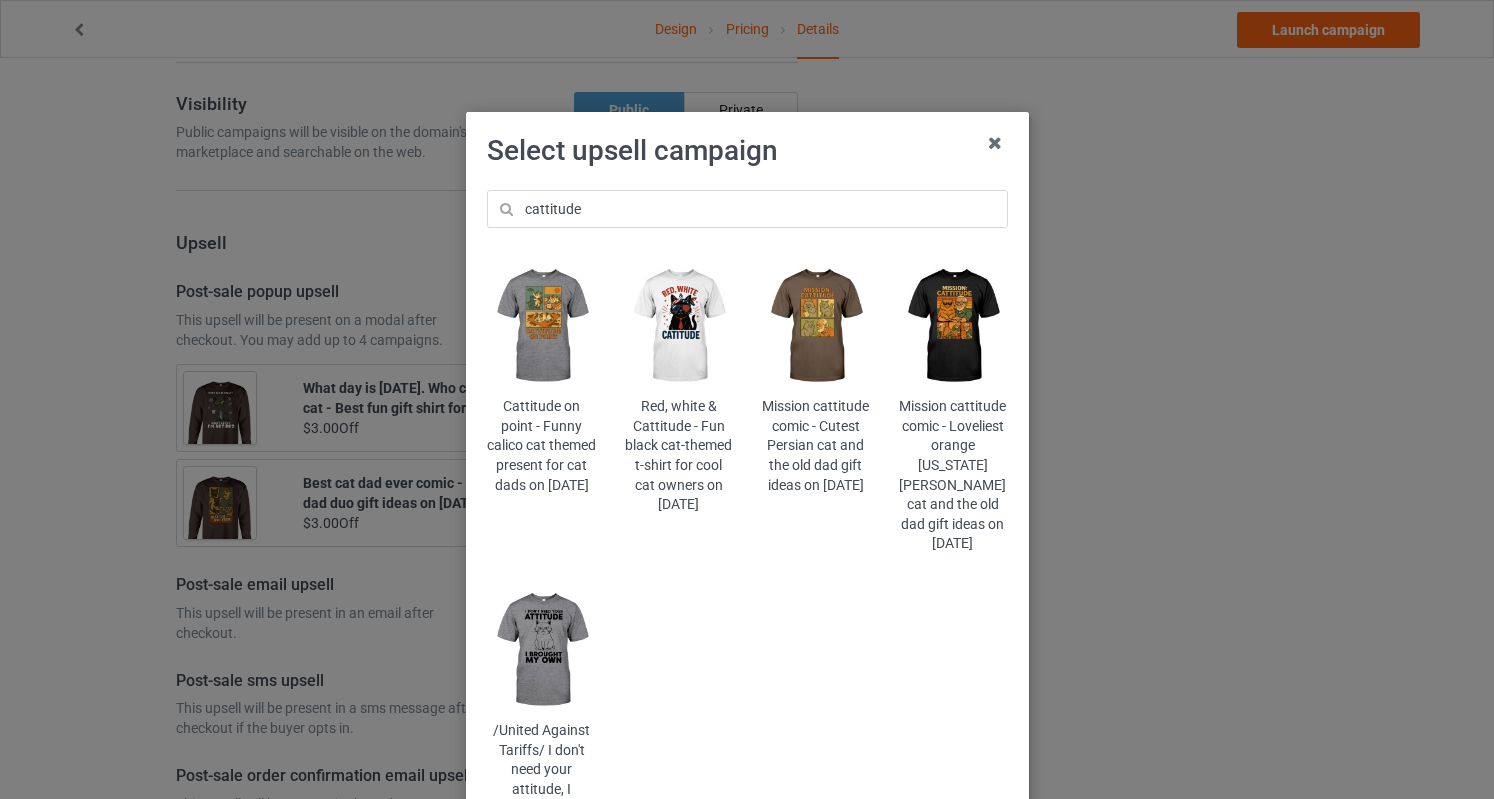 click at bounding box center [541, 650] 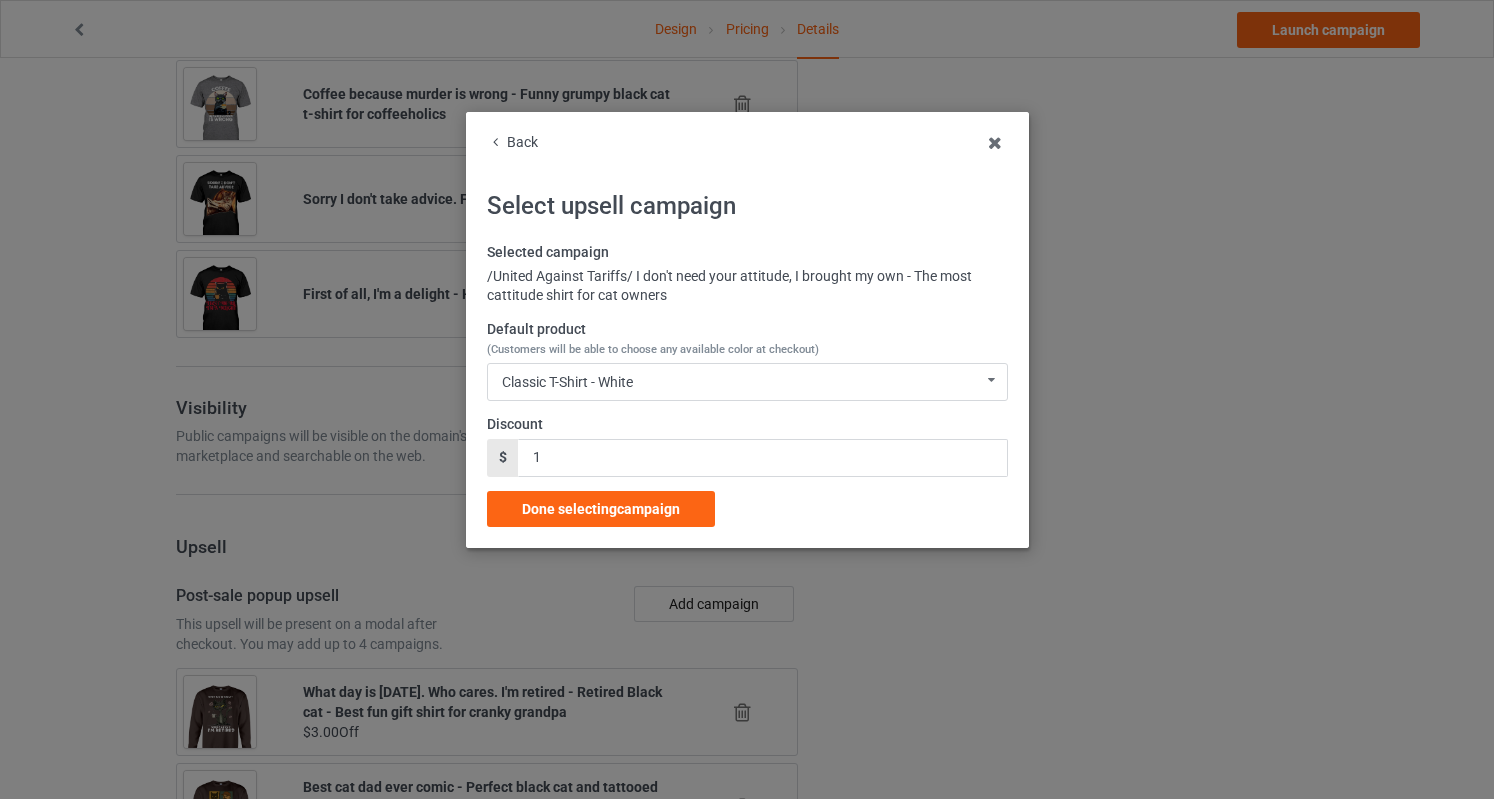 scroll, scrollTop: 1989, scrollLeft: 0, axis: vertical 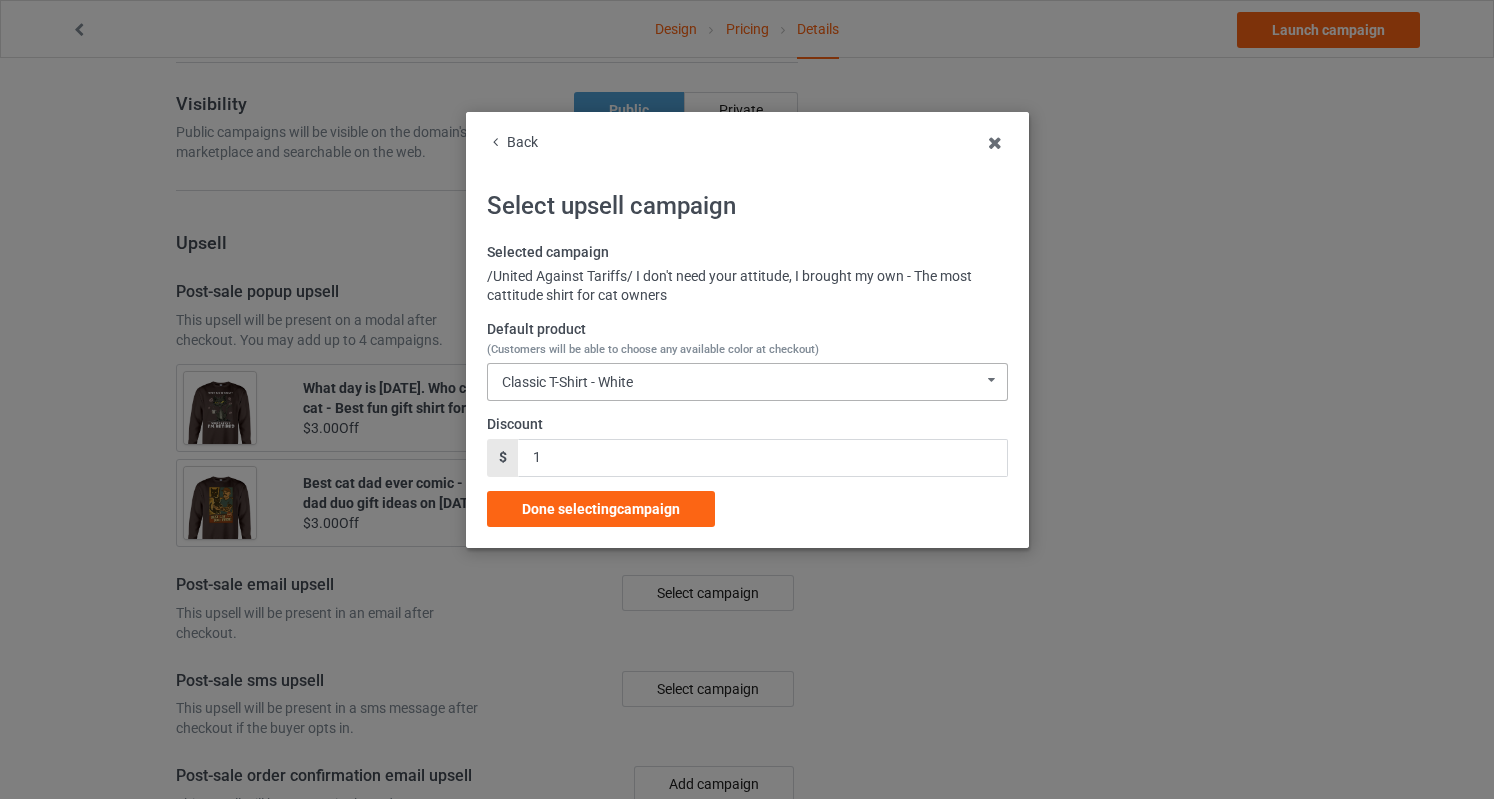 click on "Classic T-Shirt - White Classic T-Shirt - White Classic T-Shirt - Classic Pink Classic T-Shirt - Light Blue Classic T-Shirt - Athletic Heather Classic T-Shirt - [PERSON_NAME] [DEMOGRAPHIC_DATA] T-Shirt - White [DEMOGRAPHIC_DATA] T-Shirt - Light Pink [DEMOGRAPHIC_DATA] T-Shirt - Sports Grey [DEMOGRAPHIC_DATA] T-Shirt - Light Blue [DEMOGRAPHIC_DATA] T-Shirt - Irish Green Long Sleeve Tee - White Long Sleeve Tee - Light Pink Long Sleeve Tee - Carolina Blue Long Sleeve Tee - Sports Grey Long Sleeve Tee - Irish Green Crewneck Sweatshirt - White Crewneck Sweatshirt - Light Pink Crewneck Sweatshirt - Sports Grey Crewneck Sweatshirt - Light Blue Crewneck Sweatshirt - Dark Chocolate Hooded Sweatshirt - White Hooded Sweatshirt - Light Pink Hooded Sweatshirt - Carolina Blue Hooded Sweatshirt - Sports Grey Hooded Sweatshirt - Irish Green Mug - White Mug - Classic Pink Mug - Light Blue Mug - [PERSON_NAME] Color Changing Mug - White Color Changing Mug - Classic Pink Color Changing Mug - Light Blue Color Changing Mug - [PERSON_NAME] V-Neck T-Shirt - White V-Neck T-Shirt - Ash V-Neck T-Shirt - Royal Blue" at bounding box center (747, 382) 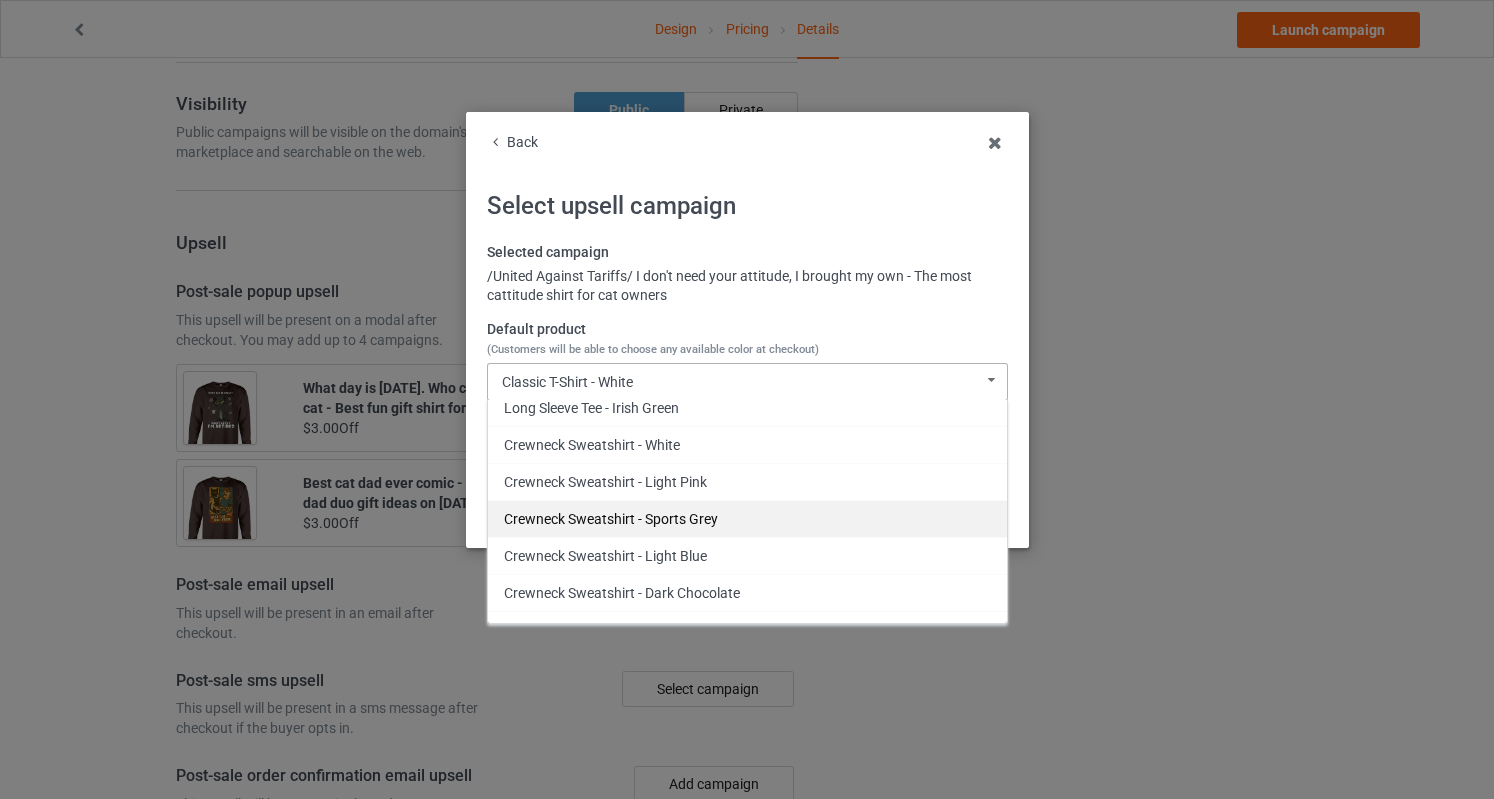 scroll, scrollTop: 556, scrollLeft: 0, axis: vertical 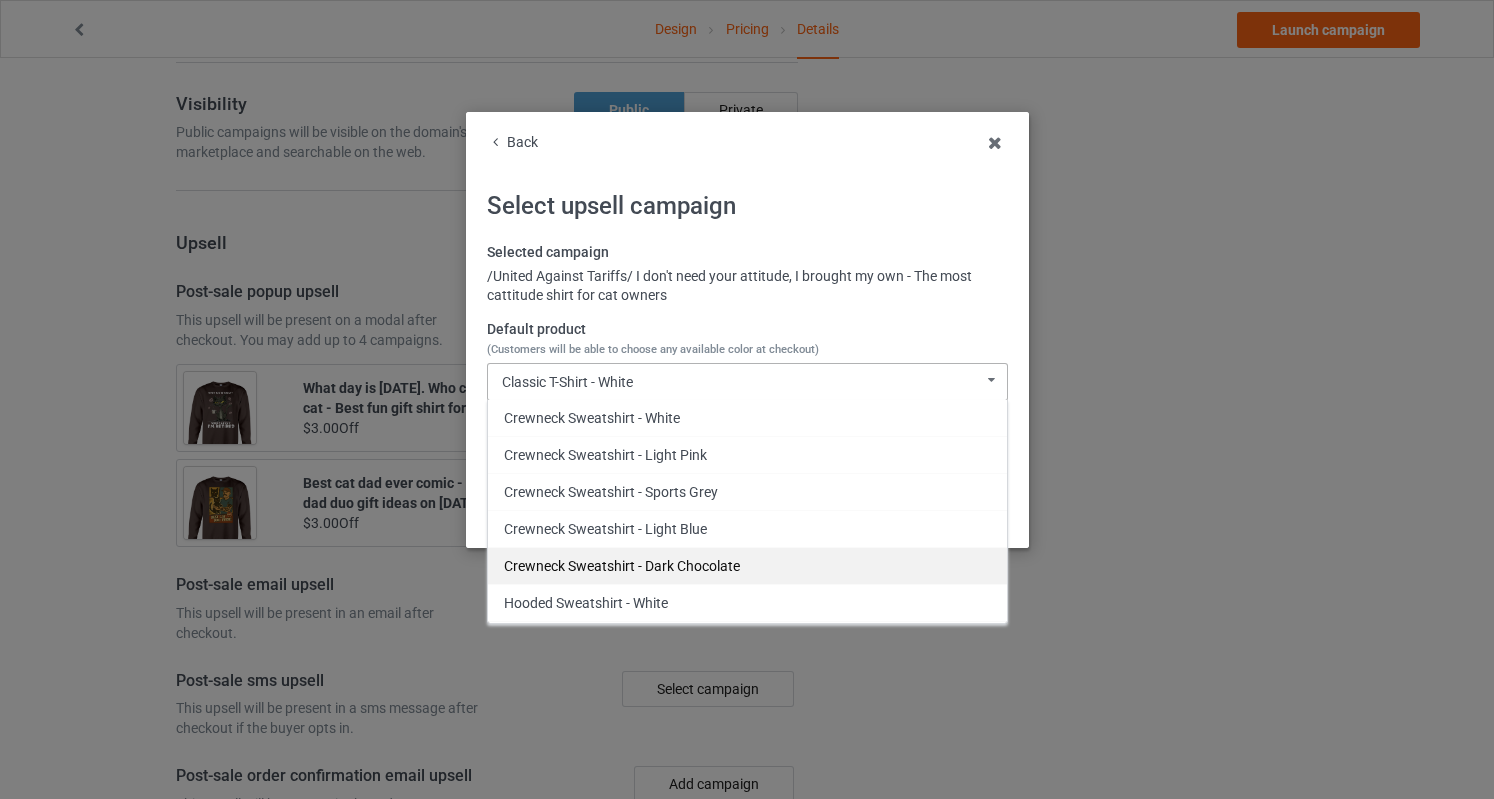 click on "Crewneck Sweatshirt - Dark Chocolate" at bounding box center [747, 565] 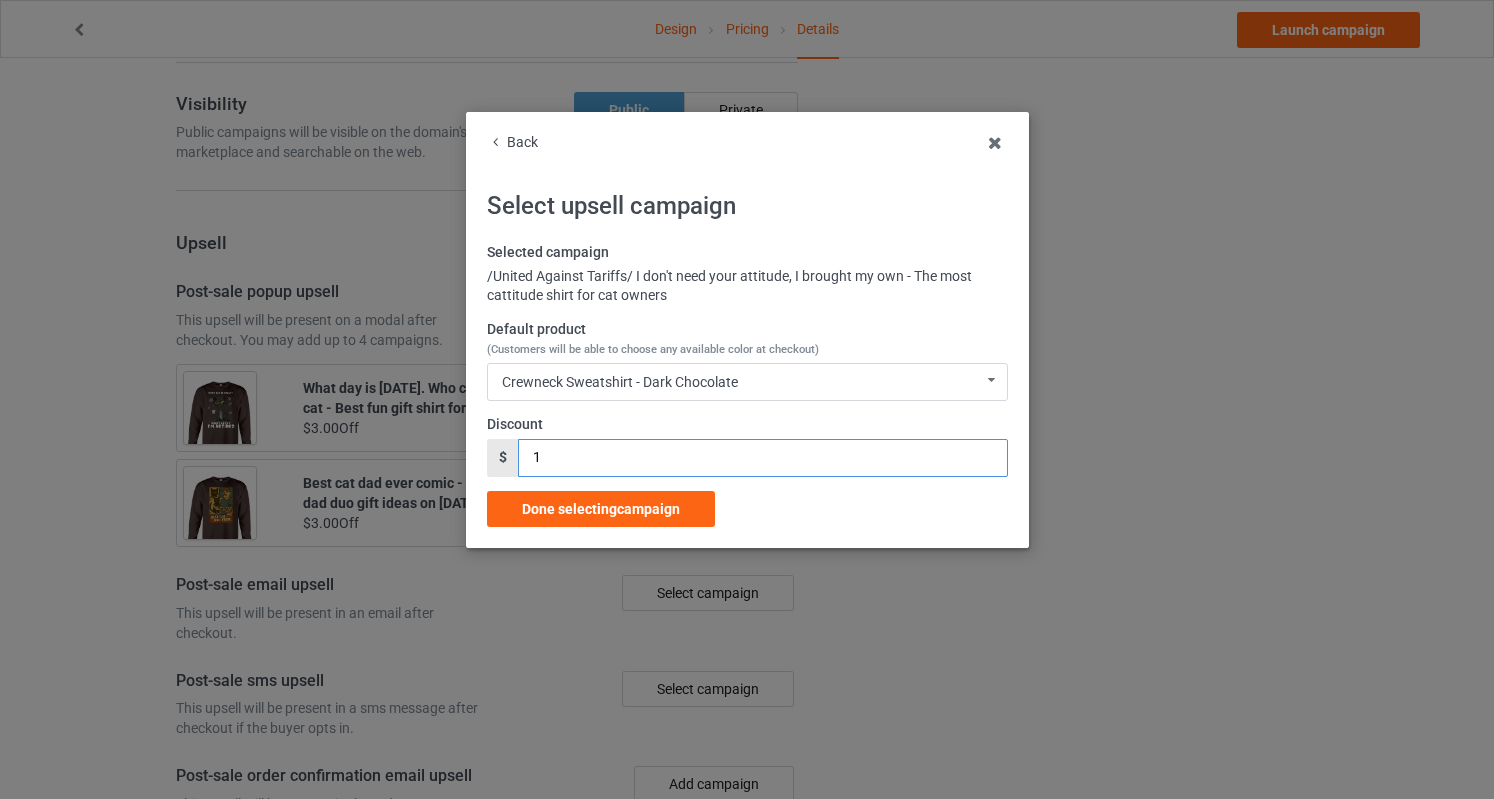 drag, startPoint x: 531, startPoint y: 455, endPoint x: 516, endPoint y: 459, distance: 15.524175 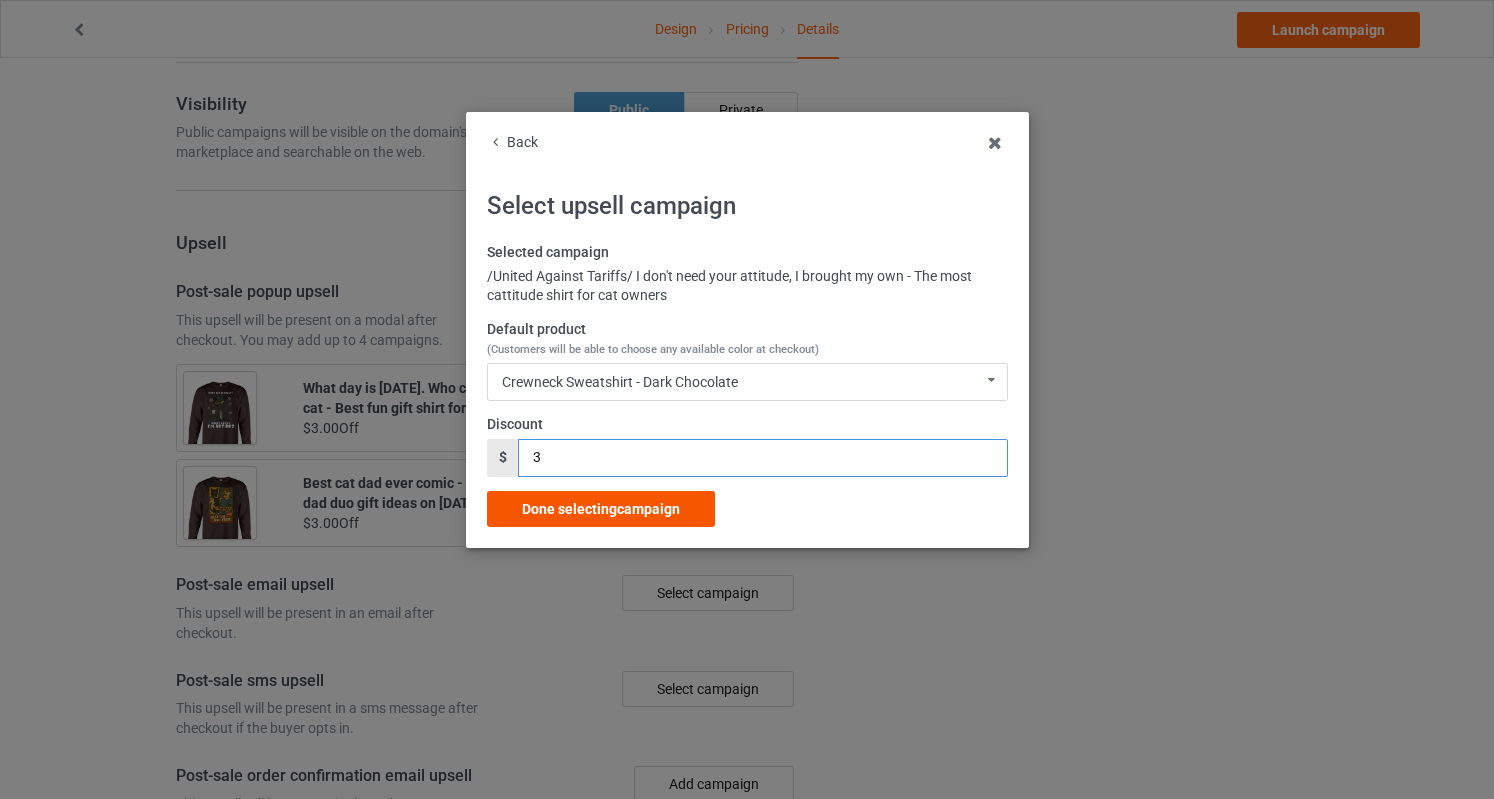 type on "3" 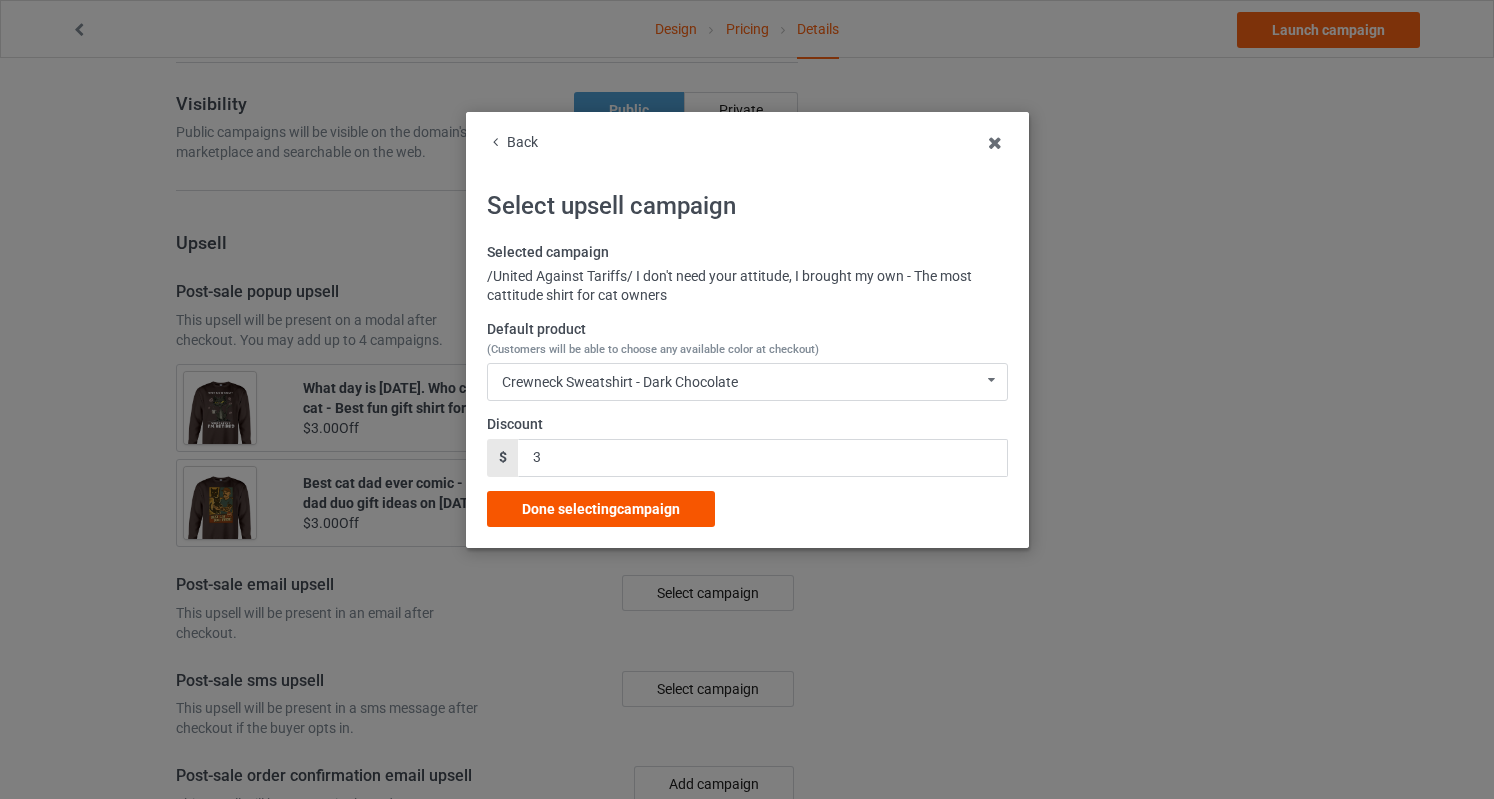 click on "Done selecting  campaign" at bounding box center (601, 509) 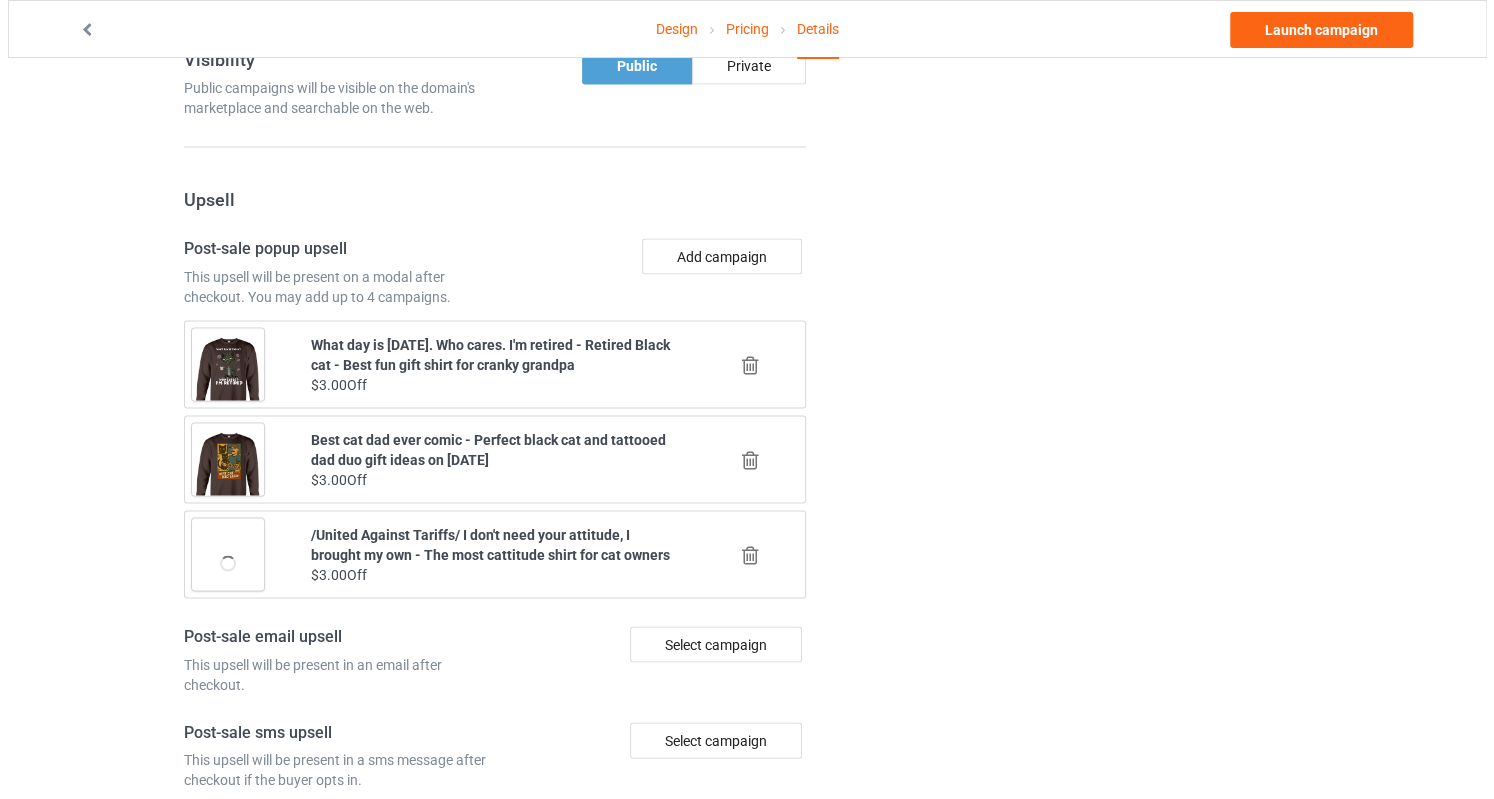 scroll, scrollTop: 2189, scrollLeft: 0, axis: vertical 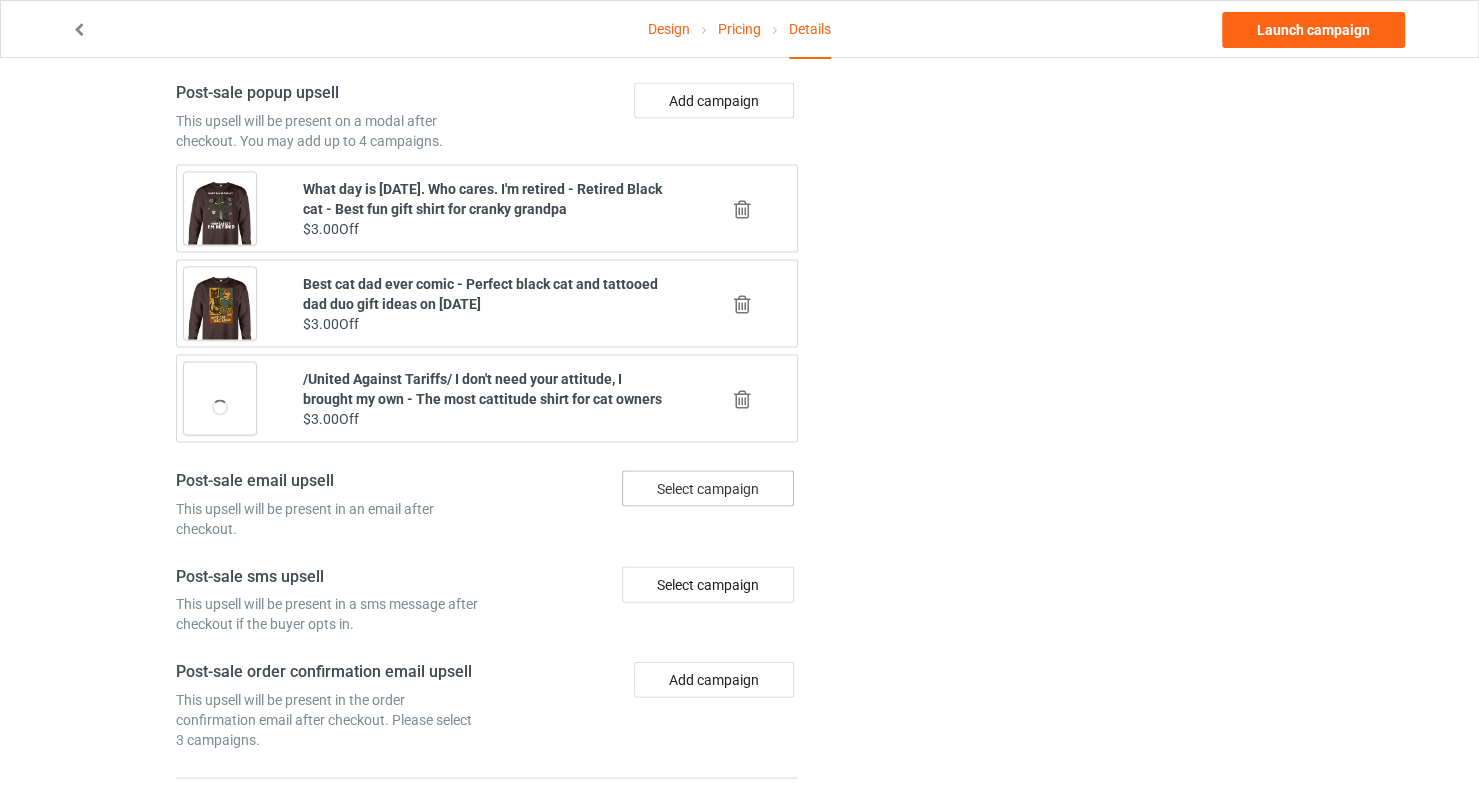 click on "Select campaign" at bounding box center (708, 488) 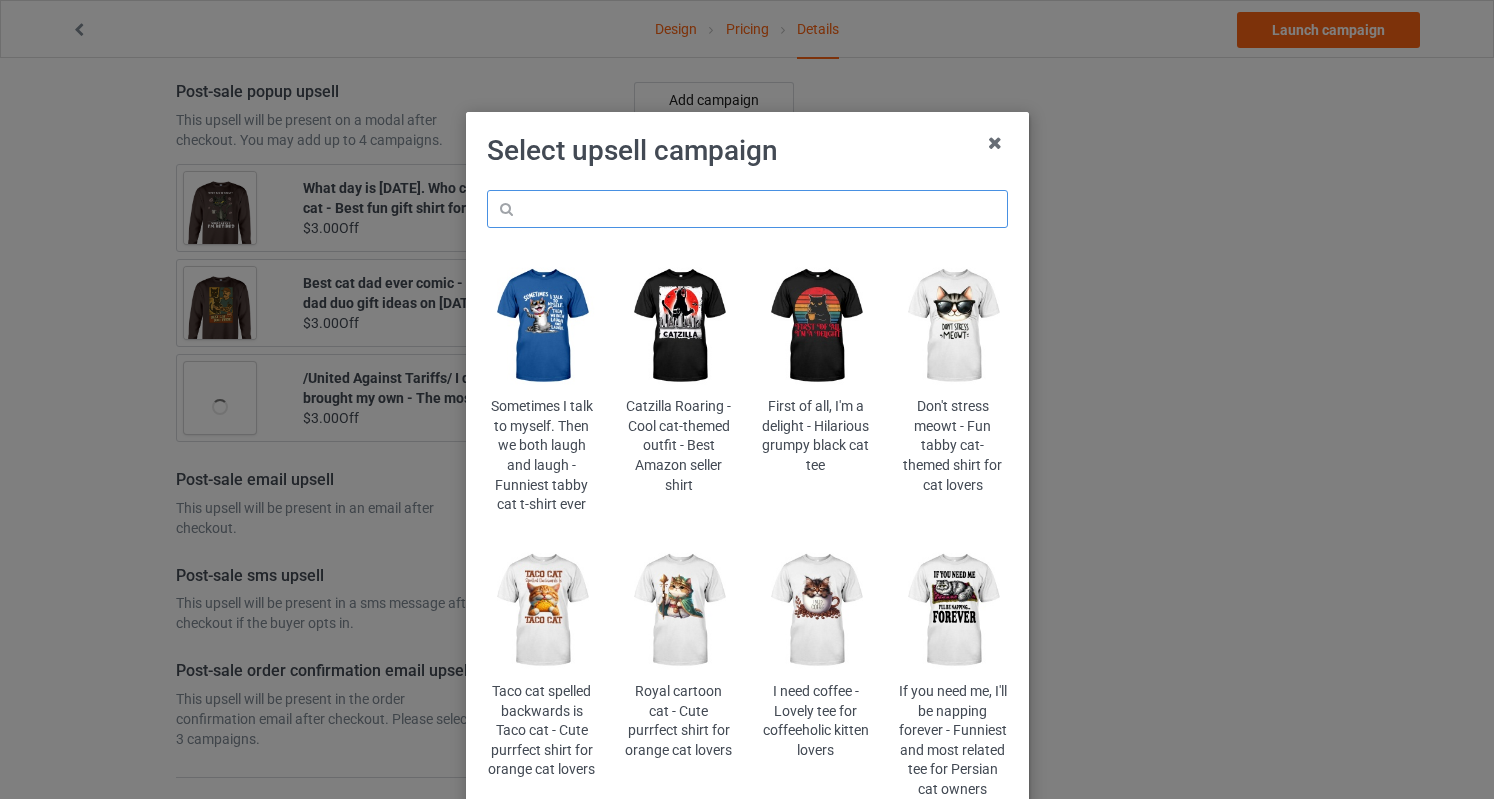 click at bounding box center [747, 209] 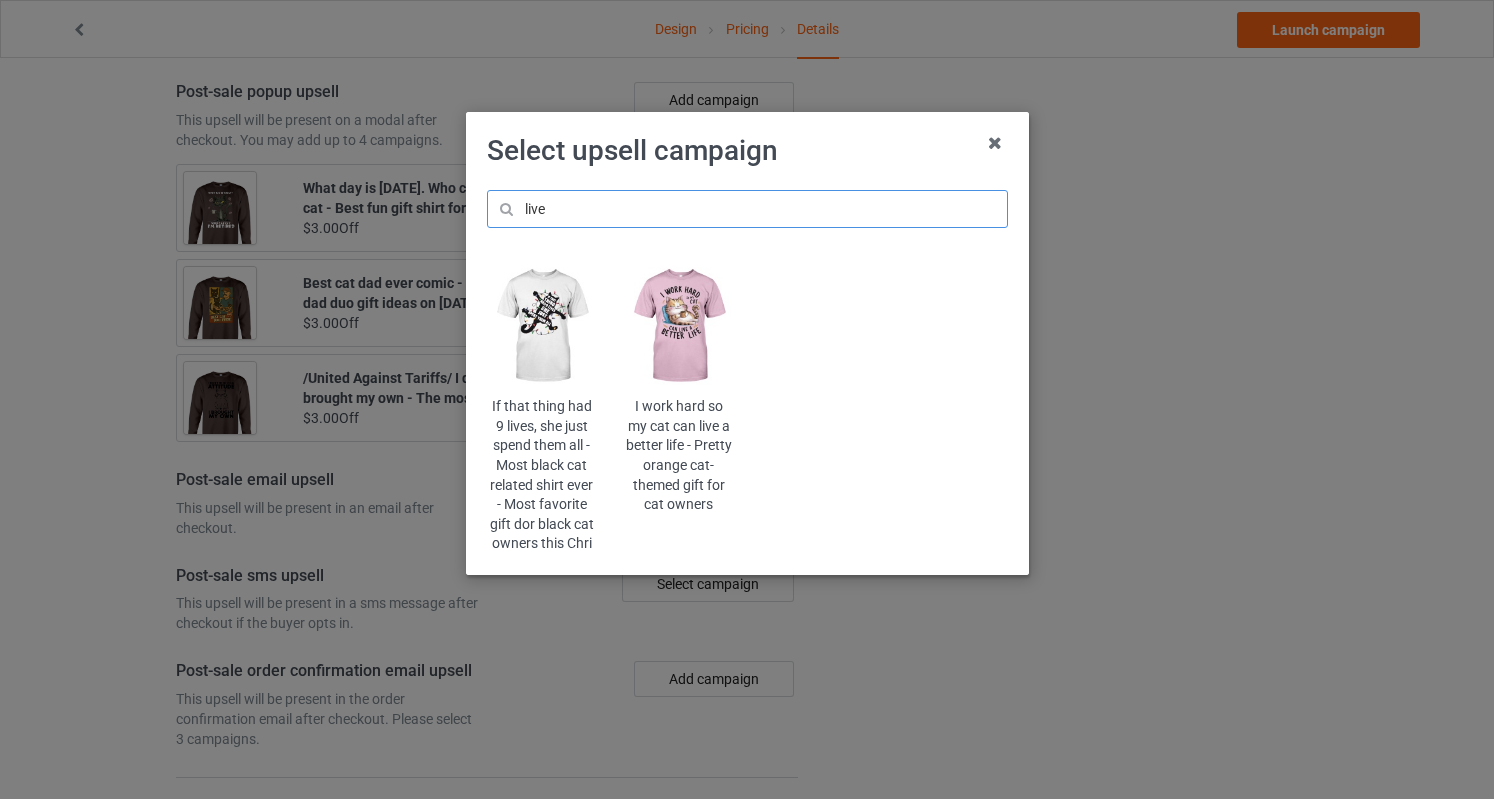 type on "live" 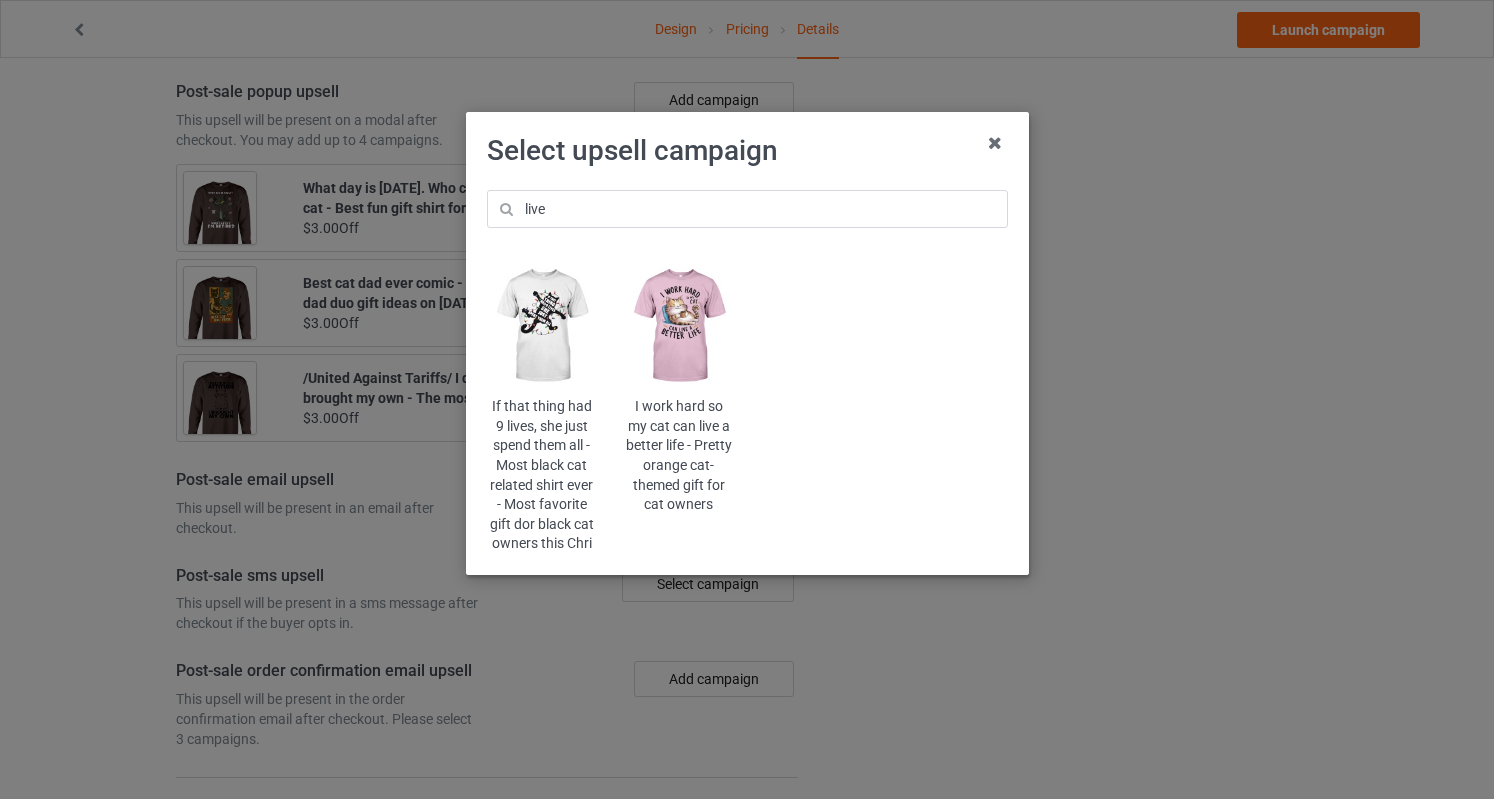 click at bounding box center (678, 326) 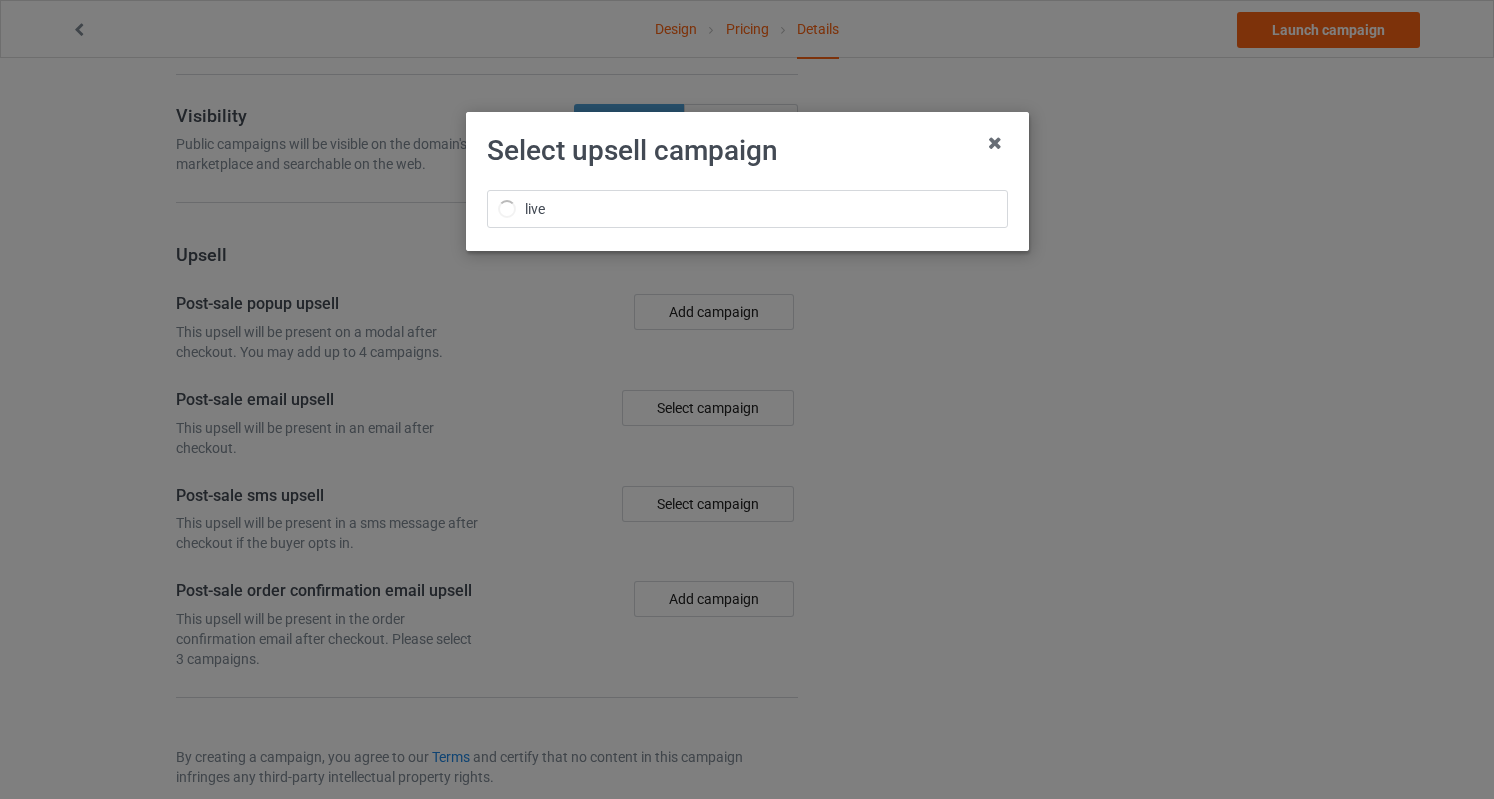 scroll, scrollTop: 2189, scrollLeft: 0, axis: vertical 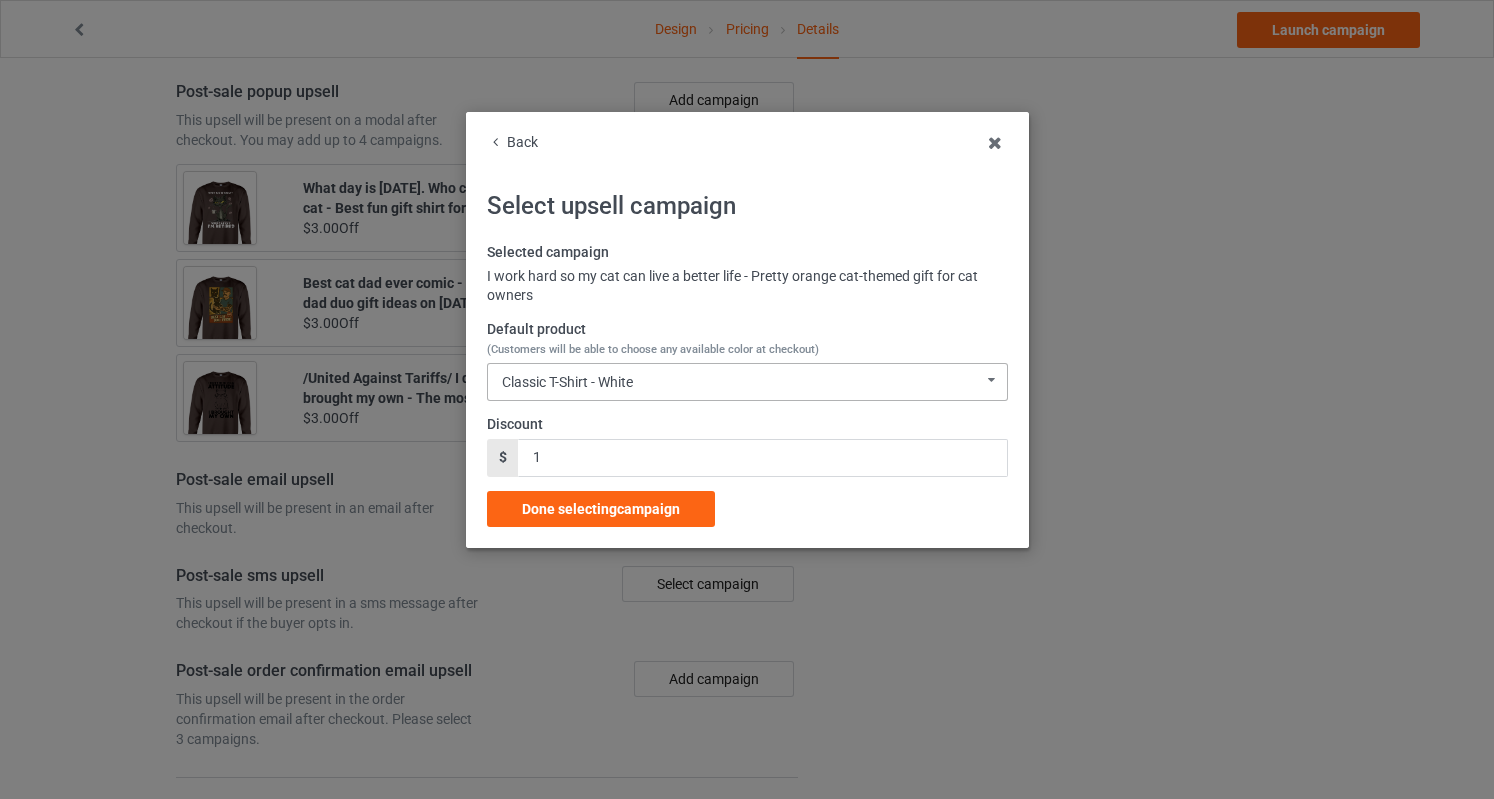 click on "Classic T-Shirt - White Classic T-Shirt - White Classic T-Shirt - Kelly Classic T-Shirt - Light Blue Classic T-Shirt - Classic Pink Ladies T-Shirt - White Ladies T-Shirt - Irish Green Ladies T-Shirt - Light Blue Ladies T-Shirt - Light Pink Long Sleeve Tee - White Long Sleeve Tee - Irish Green Long Sleeve Tee - Carolina Blue Long Sleeve Tee - Light Pink Crewneck Sweatshirt - White Crewneck Sweatshirt - Irish Green Crewneck Sweatshirt - Light Blue Crewneck Sweatshirt - Light Pink Hooded Sweatshirt - White Hooded Sweatshirt - Irish Green Hooded Sweatshirt - Carolina Blue Hooded Sweatshirt - Light Pink Mug - White Mug - Kelly Mug - Light Blue Mug - Classic Pink Color Changing Mug - White Color Changing Mug - Kelly Color Changing Mug - Light Blue Color Changing Mug - Classic Pink V-Neck T-Shirt - White V-Neck T-Shirt - Royal Blue V-Neck T-Shirt - Kelly 9C5E30D251A0F6-887FAA78D55C-GS0-TC0-WHT 9C5E30D251A0F6-887FAA78D55C-GS0-TC0-KGR 9C5E30D251A0F6-887FAA78D55C-GS0-TC0-LTB 9C5E30D251A0F6-887FAA78D55C-GS0-TC0-PNK" at bounding box center [747, 382] 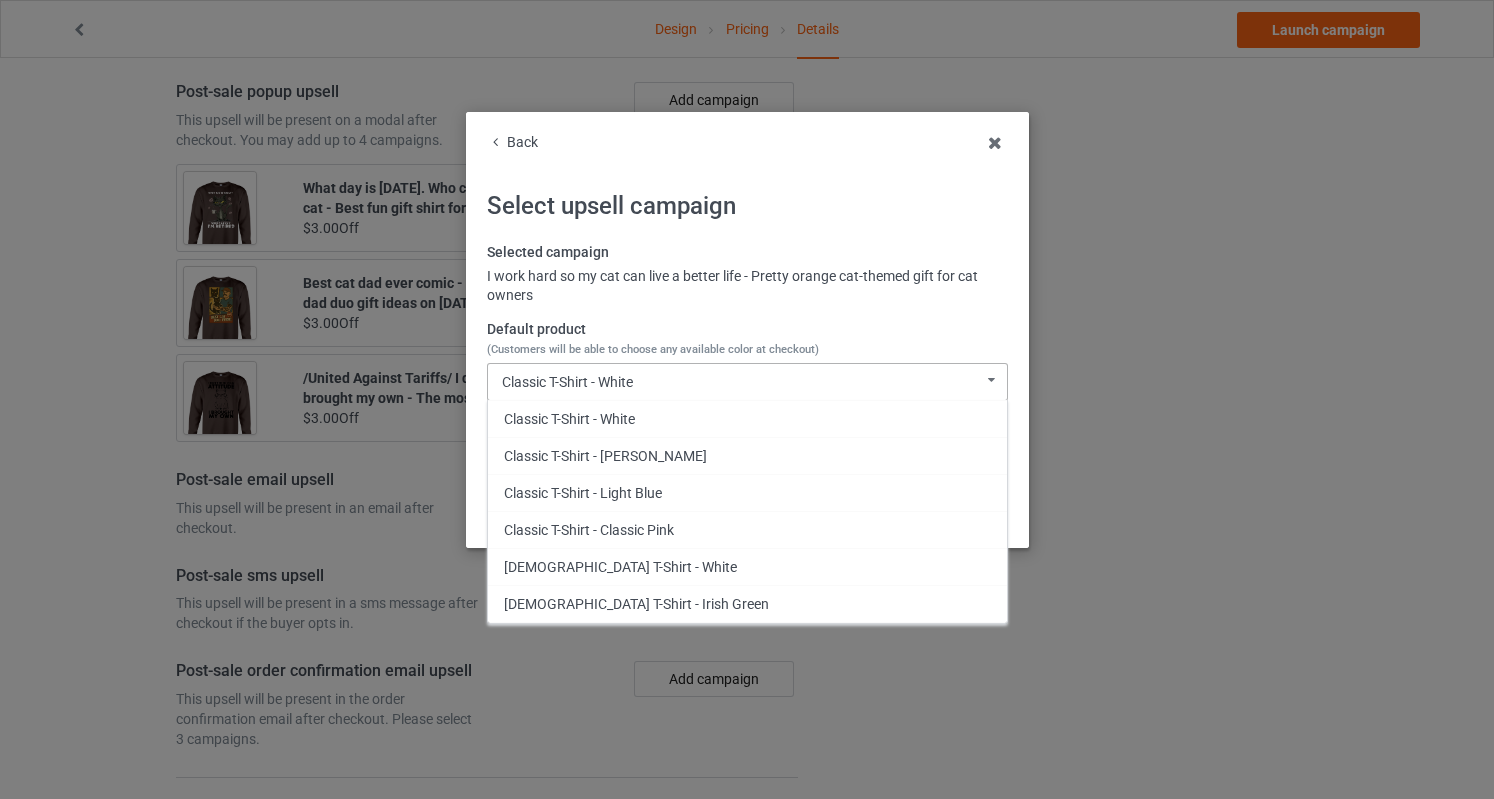 scroll, scrollTop: 200, scrollLeft: 0, axis: vertical 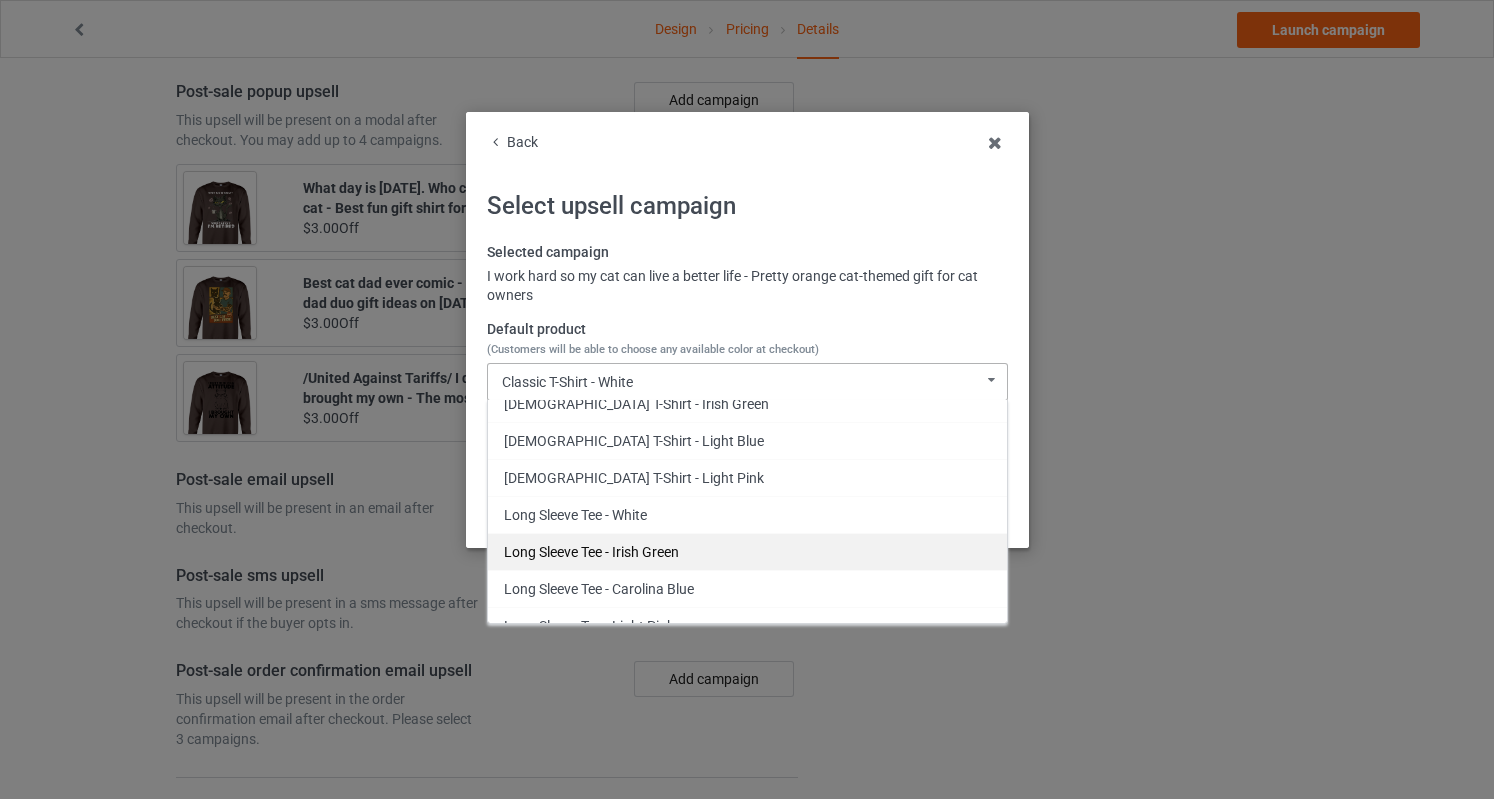 click on "Long Sleeve Tee - Irish Green" at bounding box center [747, 551] 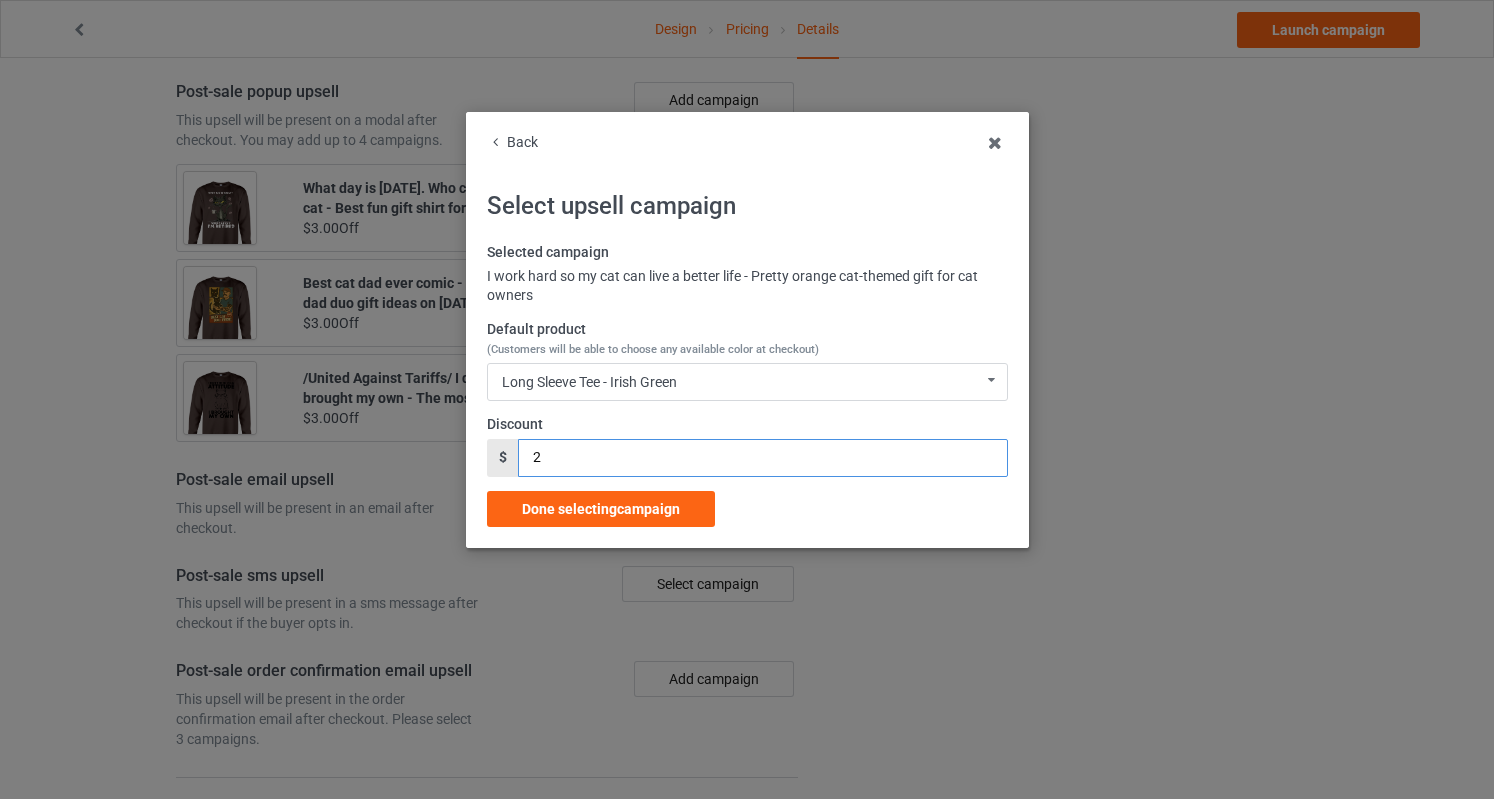 drag, startPoint x: 550, startPoint y: 463, endPoint x: 484, endPoint y: 468, distance: 66.189125 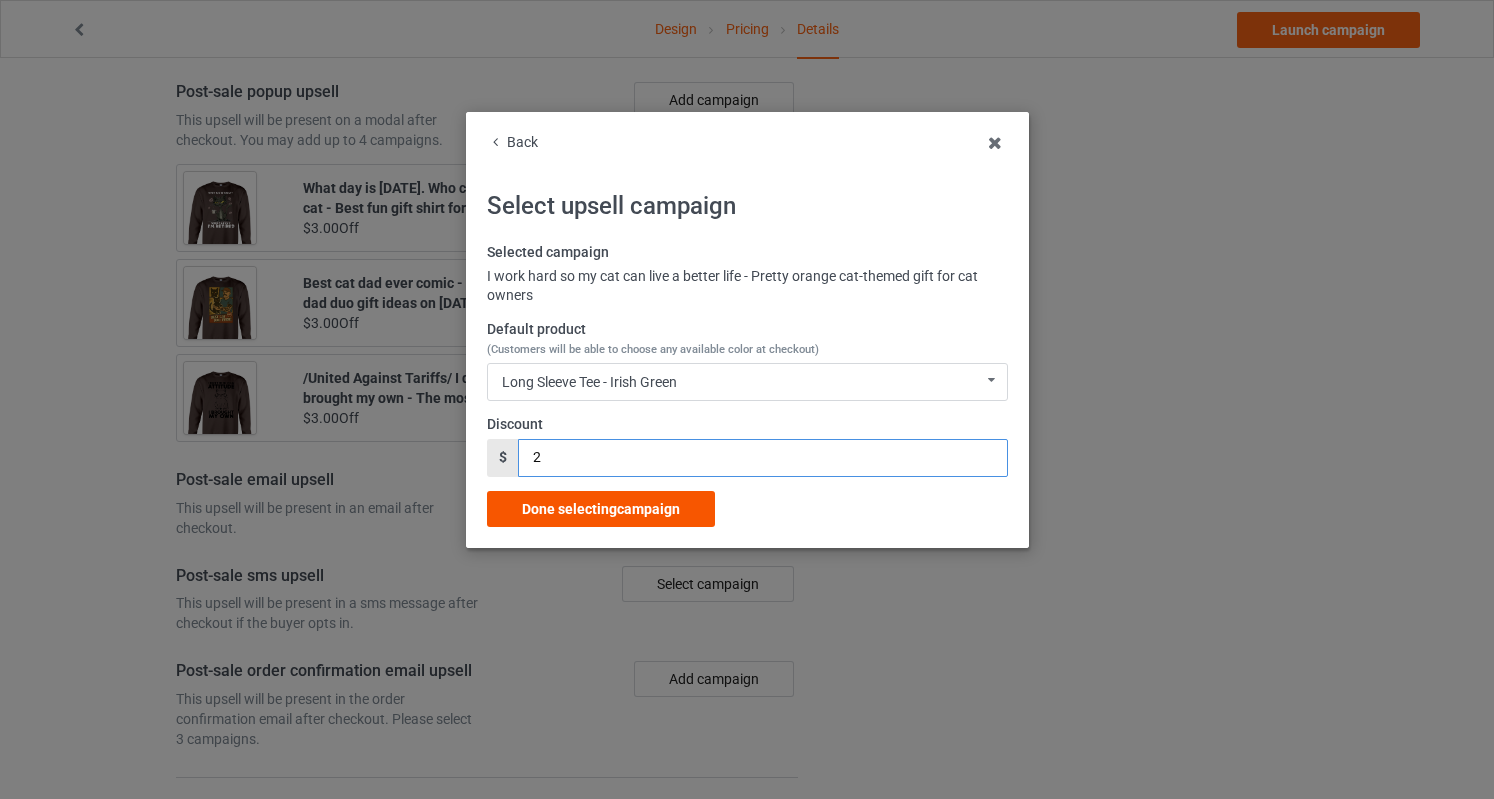 type on "2" 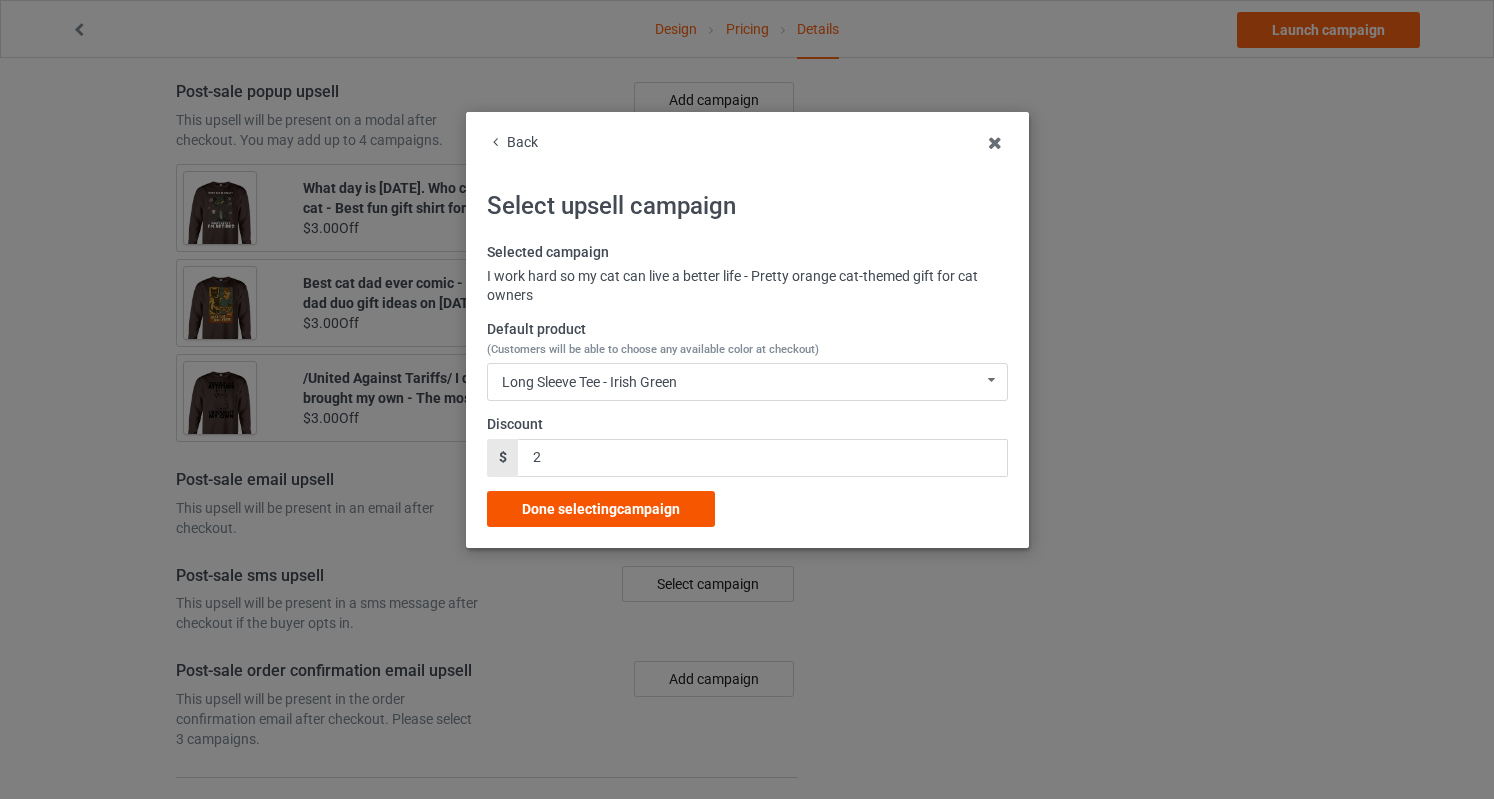 click on "Done selecting  campaign" at bounding box center [601, 509] 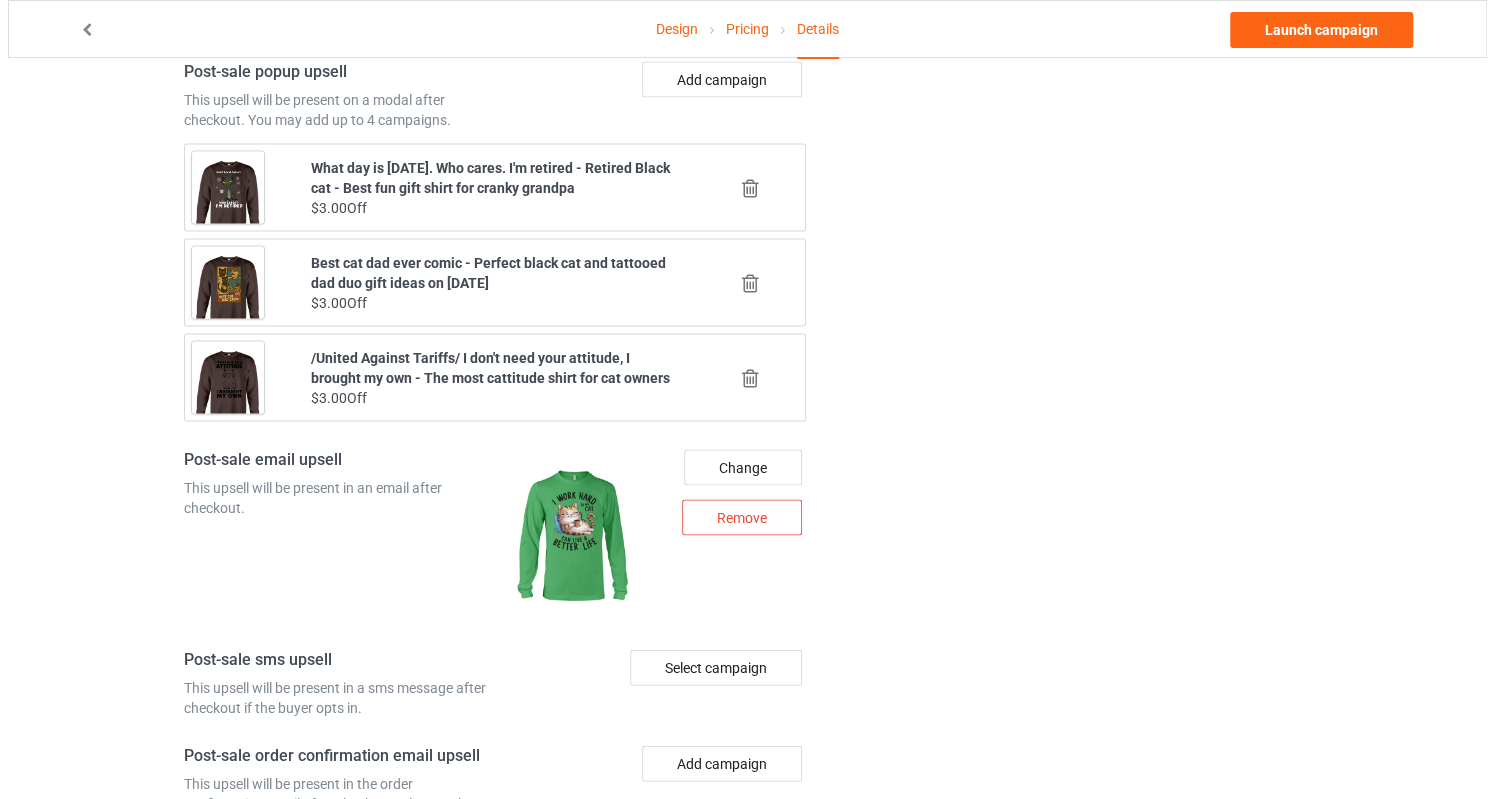 scroll, scrollTop: 2283, scrollLeft: 0, axis: vertical 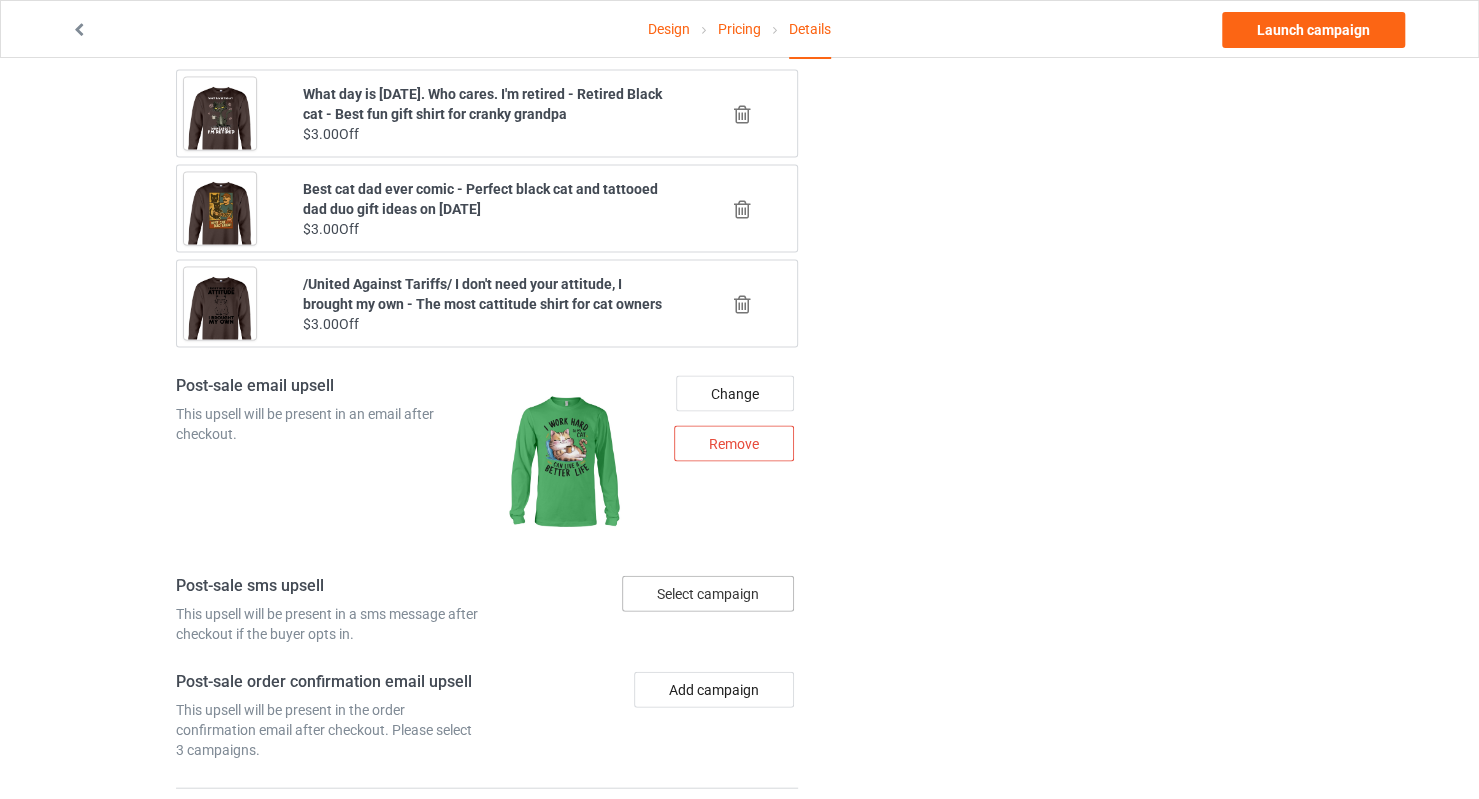 click on "Select campaign" at bounding box center [708, 594] 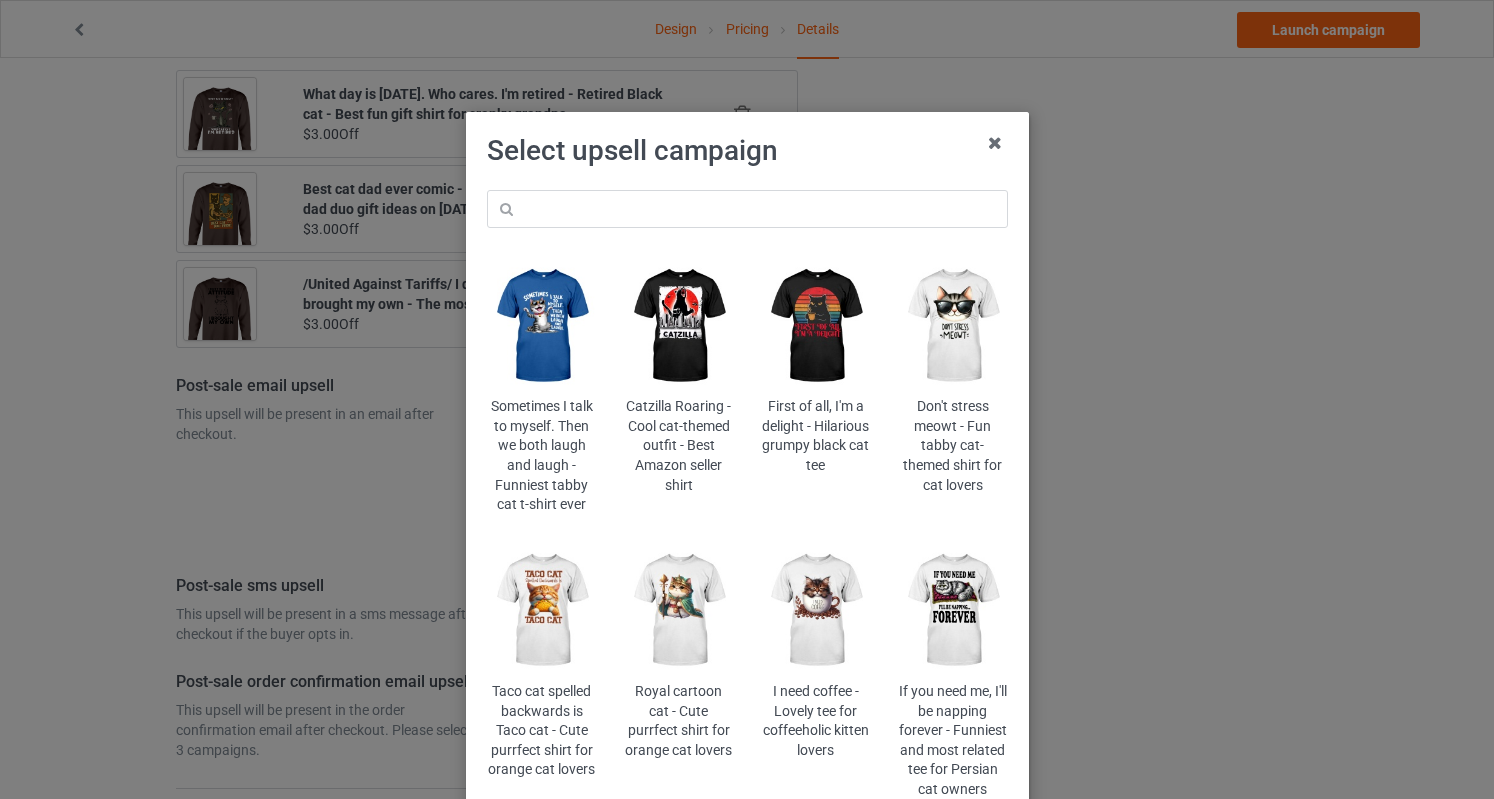click at bounding box center (678, 611) 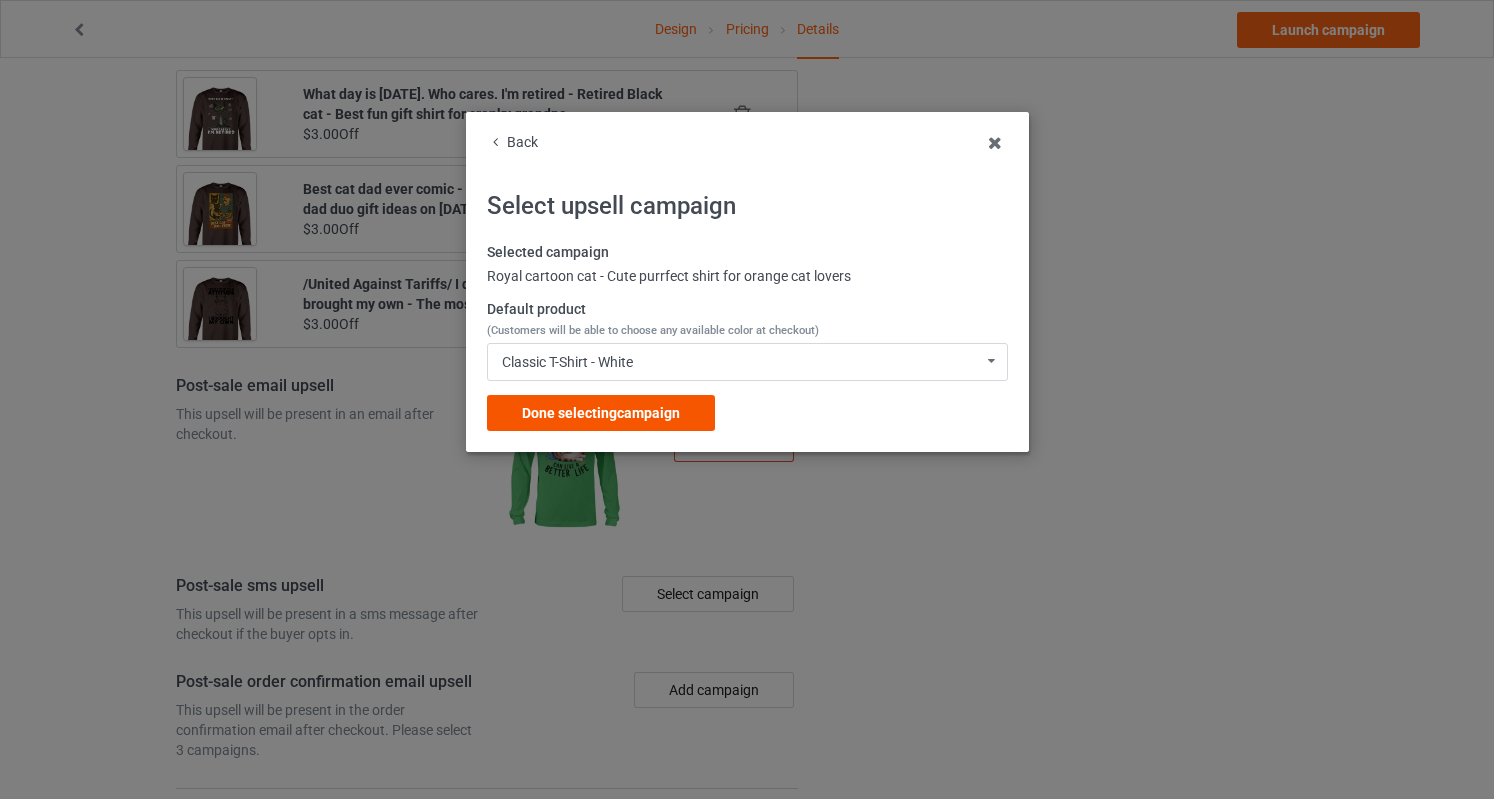 click on "Done selecting  campaign" at bounding box center (601, 413) 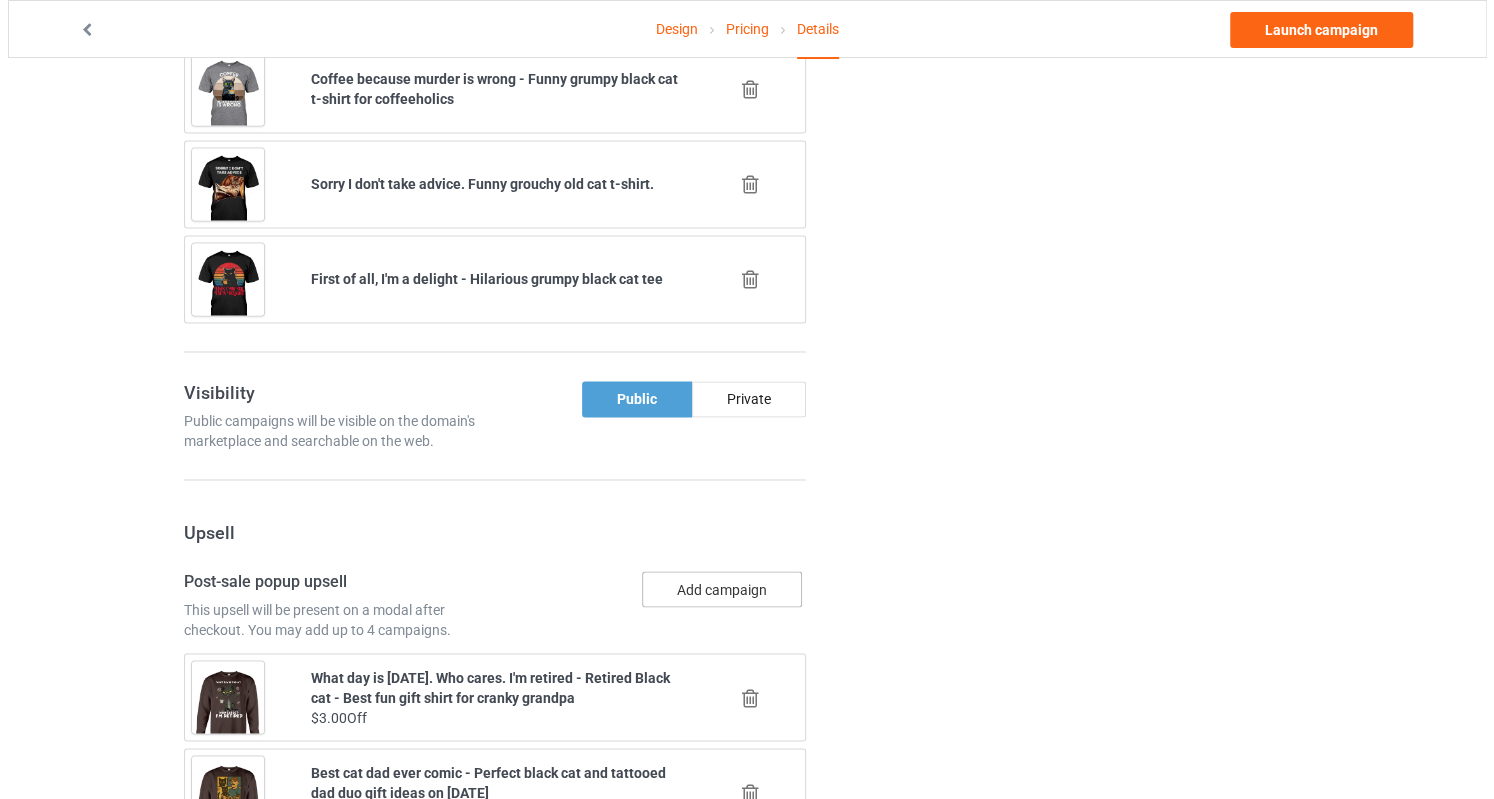 scroll, scrollTop: 2474, scrollLeft: 0, axis: vertical 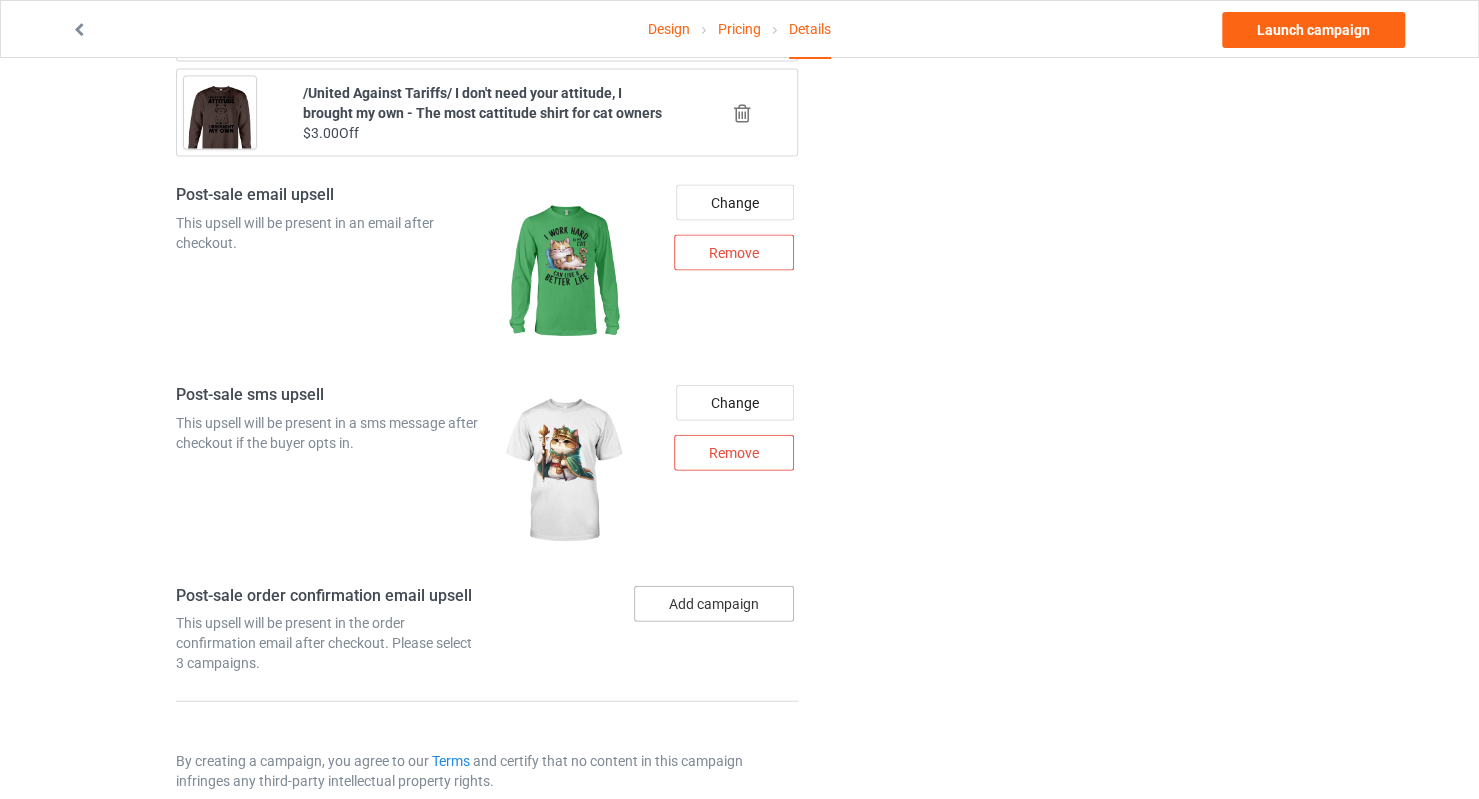 click on "Add campaign" at bounding box center [714, 604] 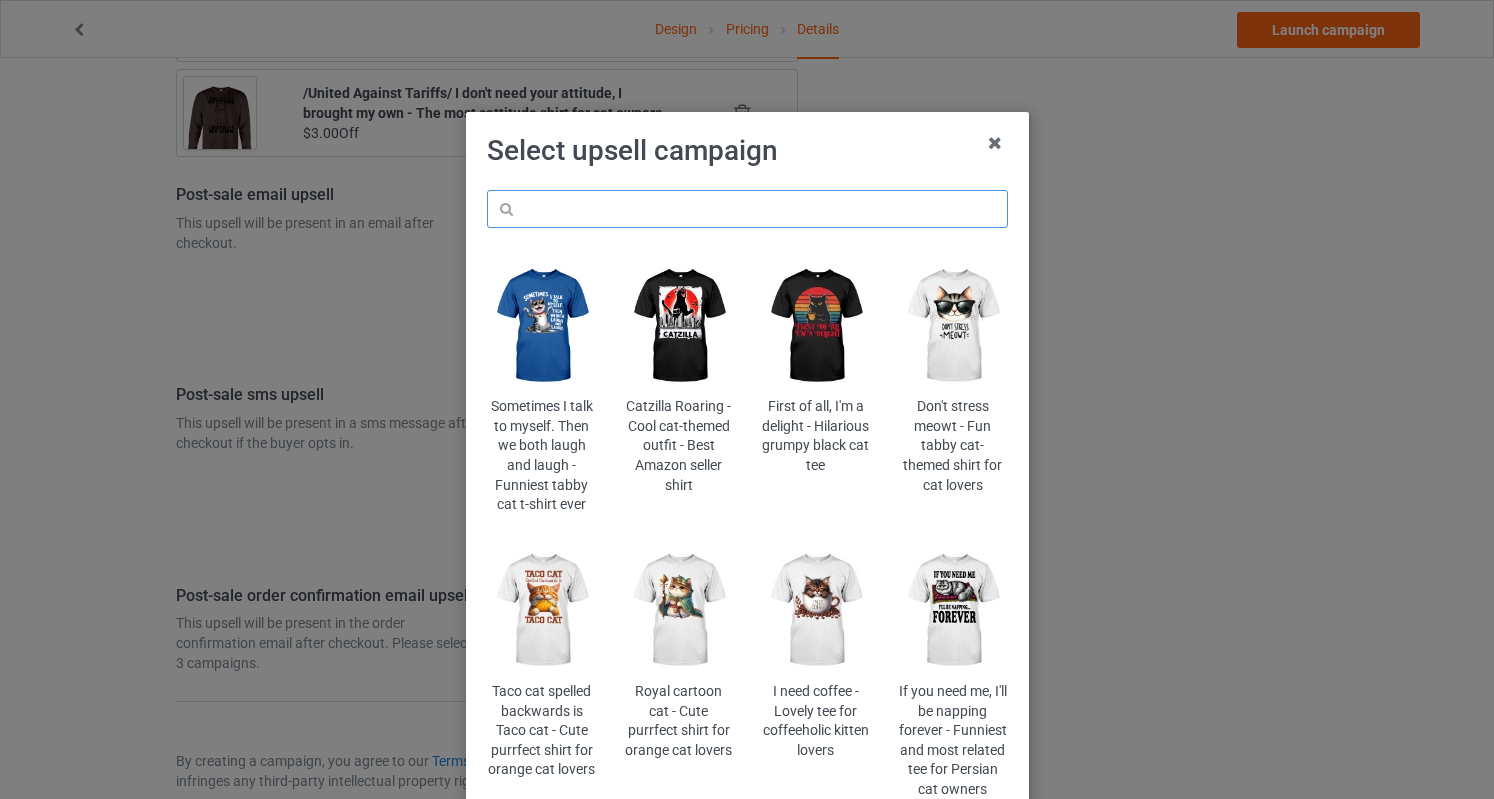 click at bounding box center [747, 209] 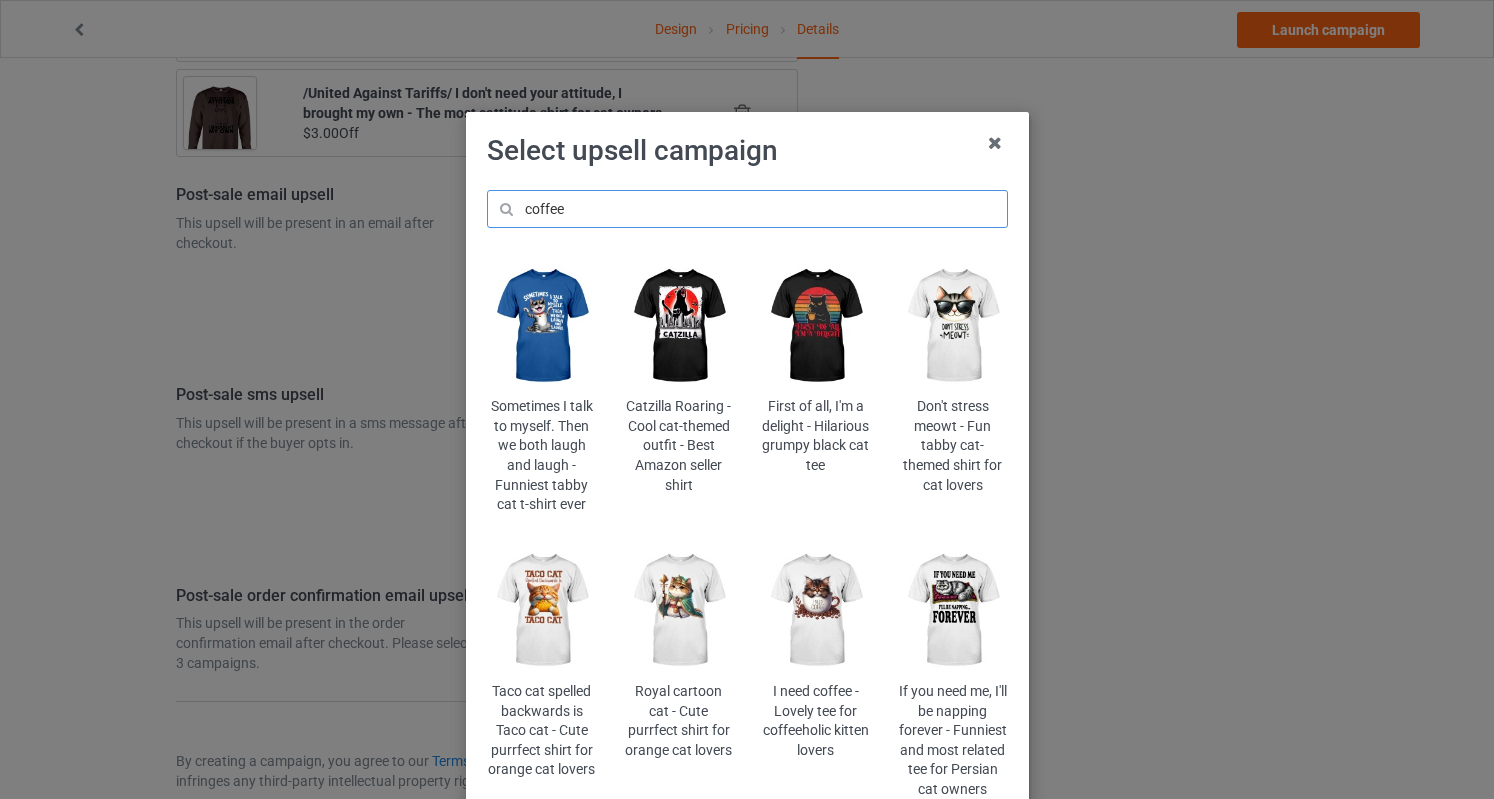type on "coffee" 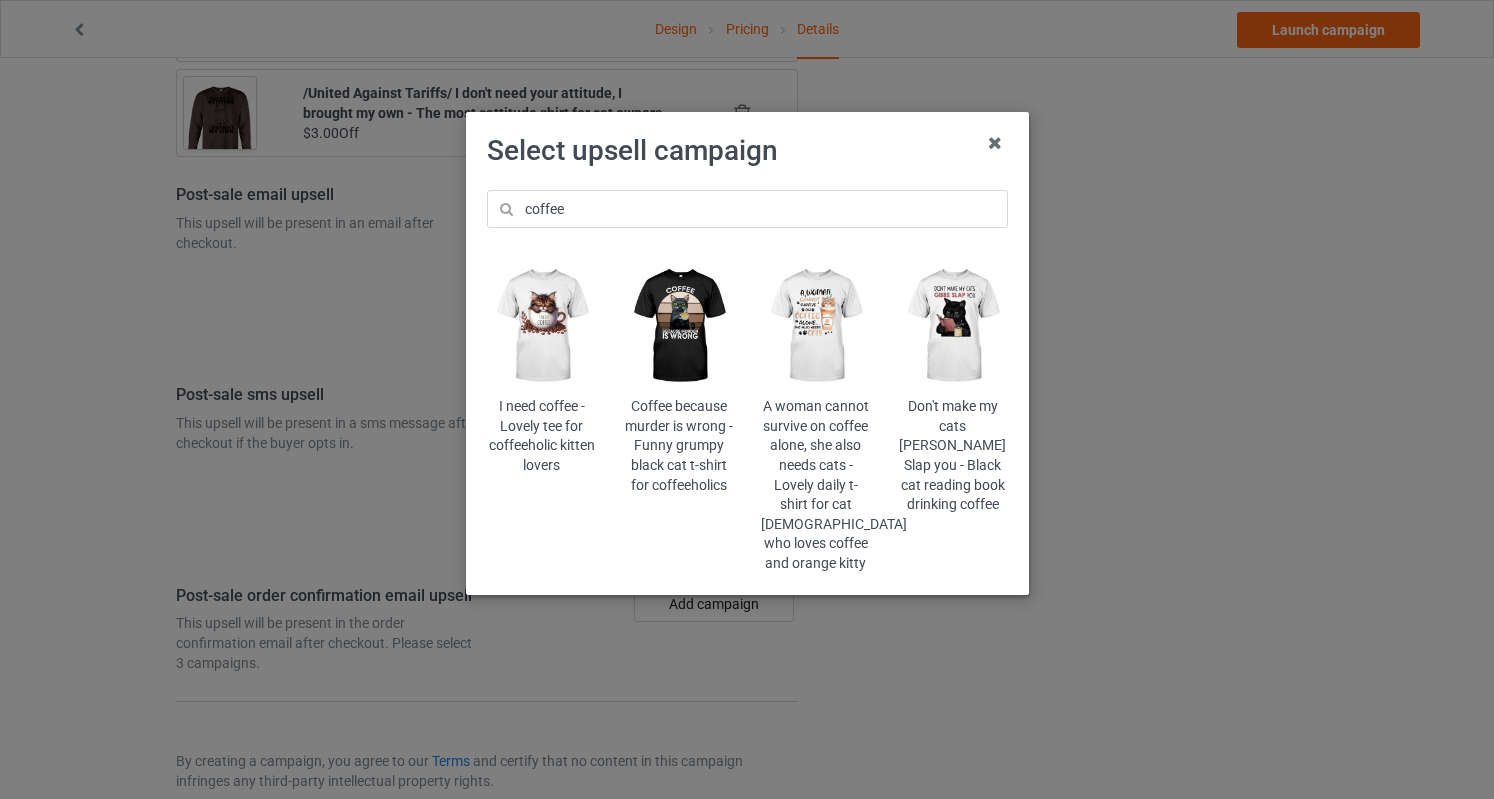 click at bounding box center [952, 326] 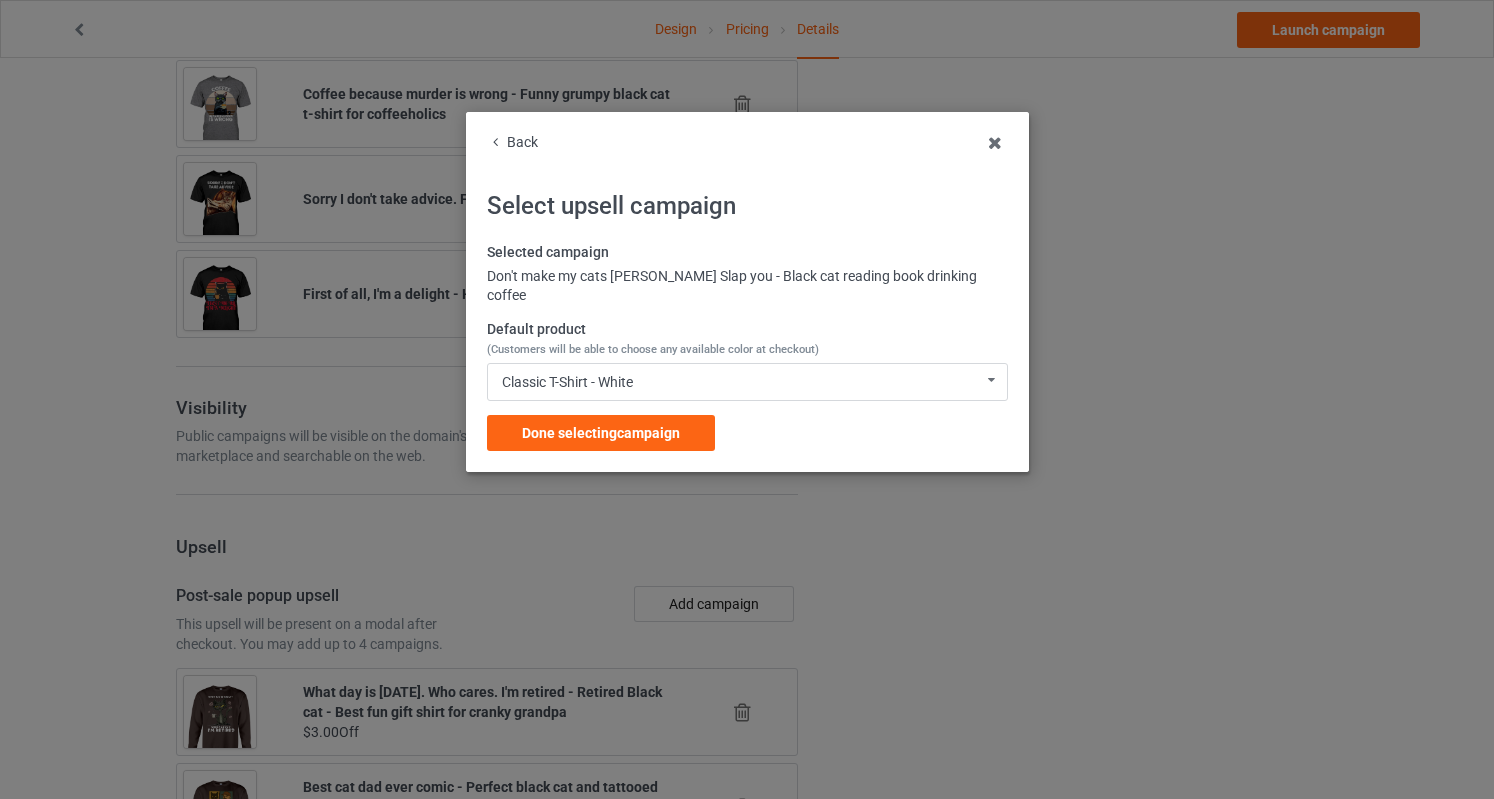 scroll, scrollTop: 2474, scrollLeft: 0, axis: vertical 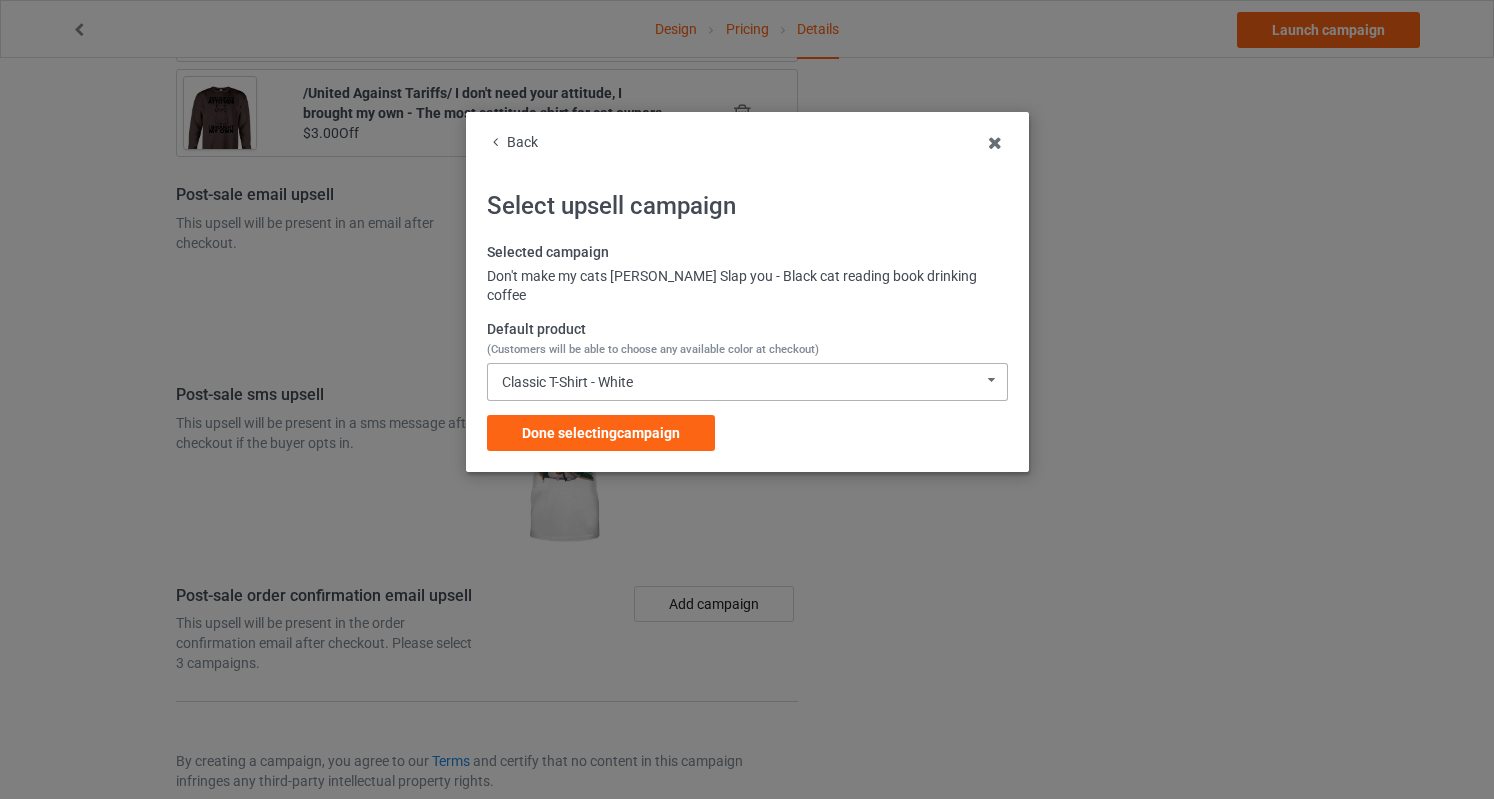 click on "Classic T-Shirt - White Classic T-Shirt - White Classic T-Shirt - Classic Pink Classic T-Shirt - Athletic Heather Classic T-Shirt - Kelly Ladies T-Shirt - White Ladies T-Shirt - Light Pink Ladies T-Shirt - Sports Grey Ladies T-Shirt - Irish Green Long Sleeve Tee - White Long Sleeve Tee - Light Pink Long Sleeve Tee - Sports Grey Long Sleeve Tee - Irish Green Crewneck Sweatshirt - White Crewneck Sweatshirt - Light Pink Crewneck Sweatshirt - Sports Grey Crewneck Sweatshirt - Irish Green Hooded Sweatshirt - White Hooded Sweatshirt - Light Pink Hooded Sweatshirt - Sports Grey Hooded Sweatshirt - Irish Green Mug - White Mug - Classic Pink Mug - Ash Mug - Kelly Color Changing Mug - Classic Pink Color Changing Mug - White Color Changing Mug - Ash Color Changing Mug - Kelly 9C5E30D251A0F6-989FBB28D518-GS0-TC0-WHT 9C5E30D251A0F6-989FBB28D518-GS0-TC0-PNK 9C5E30D251A0F6-989FBB28D518-GS0-TC0-ATH 9C5E30D251A0F6-989FBB28D518-GS0-TC0-KGR 9C5E30D251A0F6-989FBB28D518-GS0-TC5-WHT 9C5E30D251A0F6-989FBB28D518-GS0-TC5-LPK" at bounding box center (747, 382) 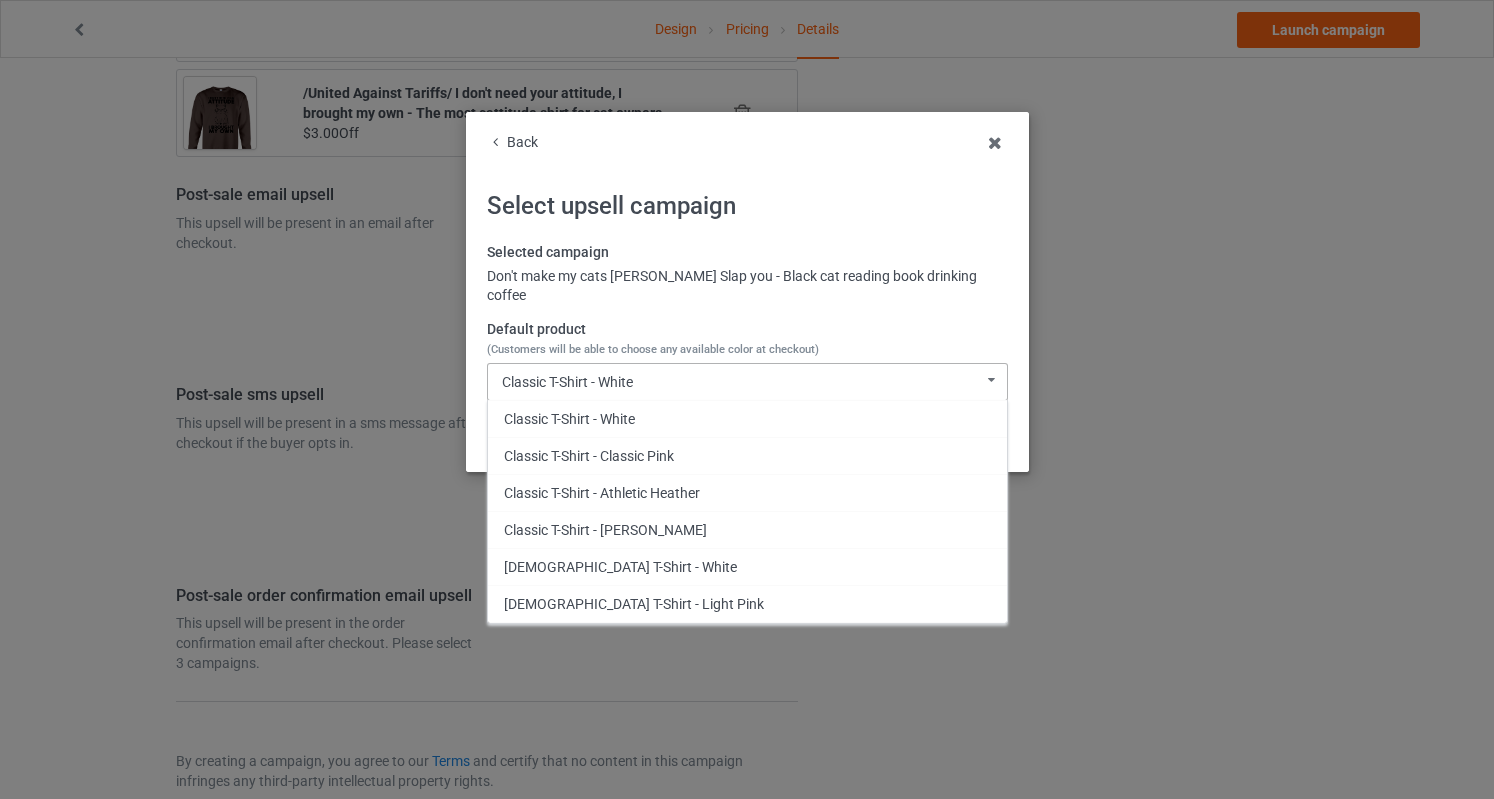 scroll, scrollTop: 640, scrollLeft: 0, axis: vertical 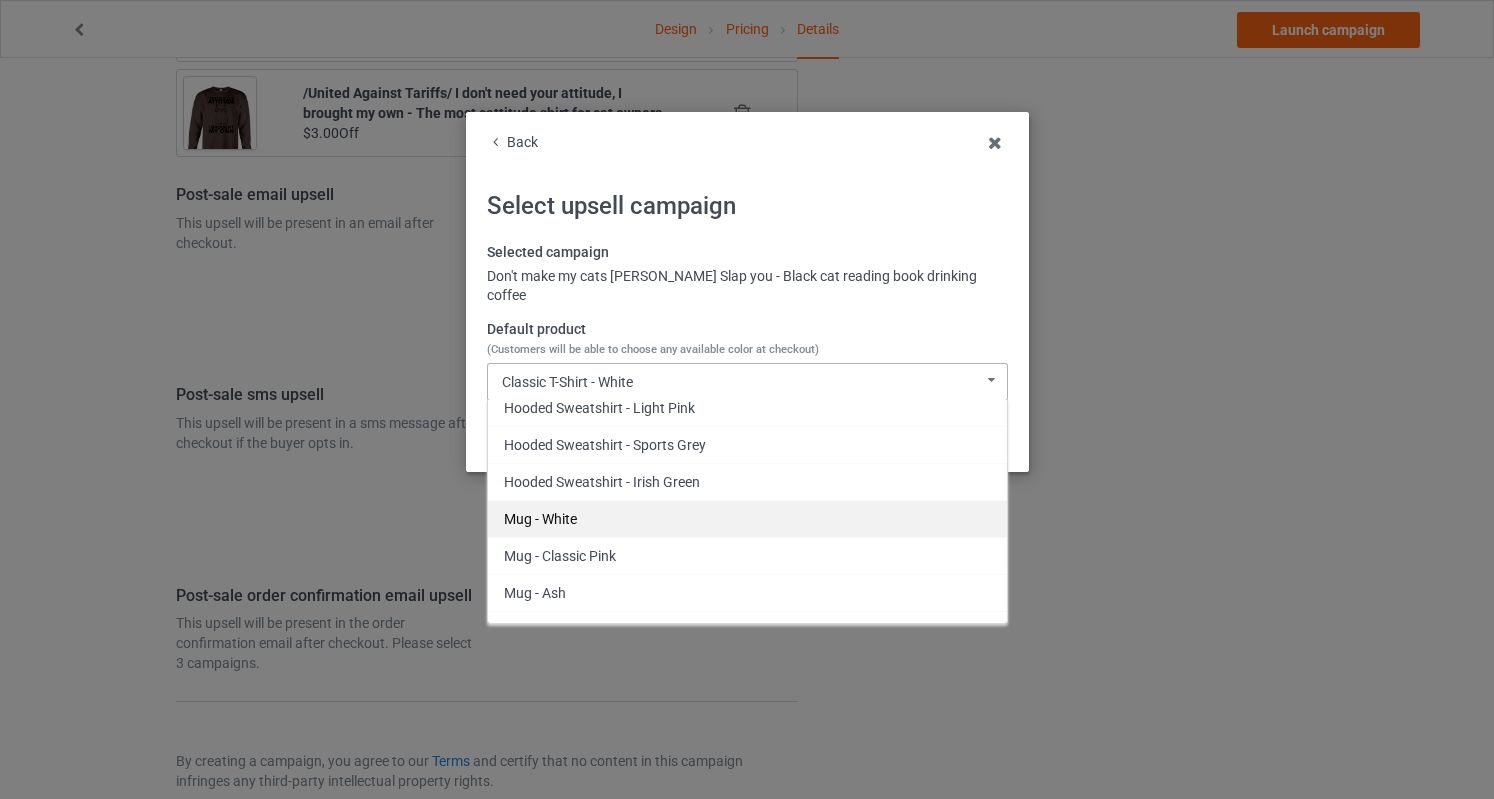 click on "Mug - White" at bounding box center (747, 518) 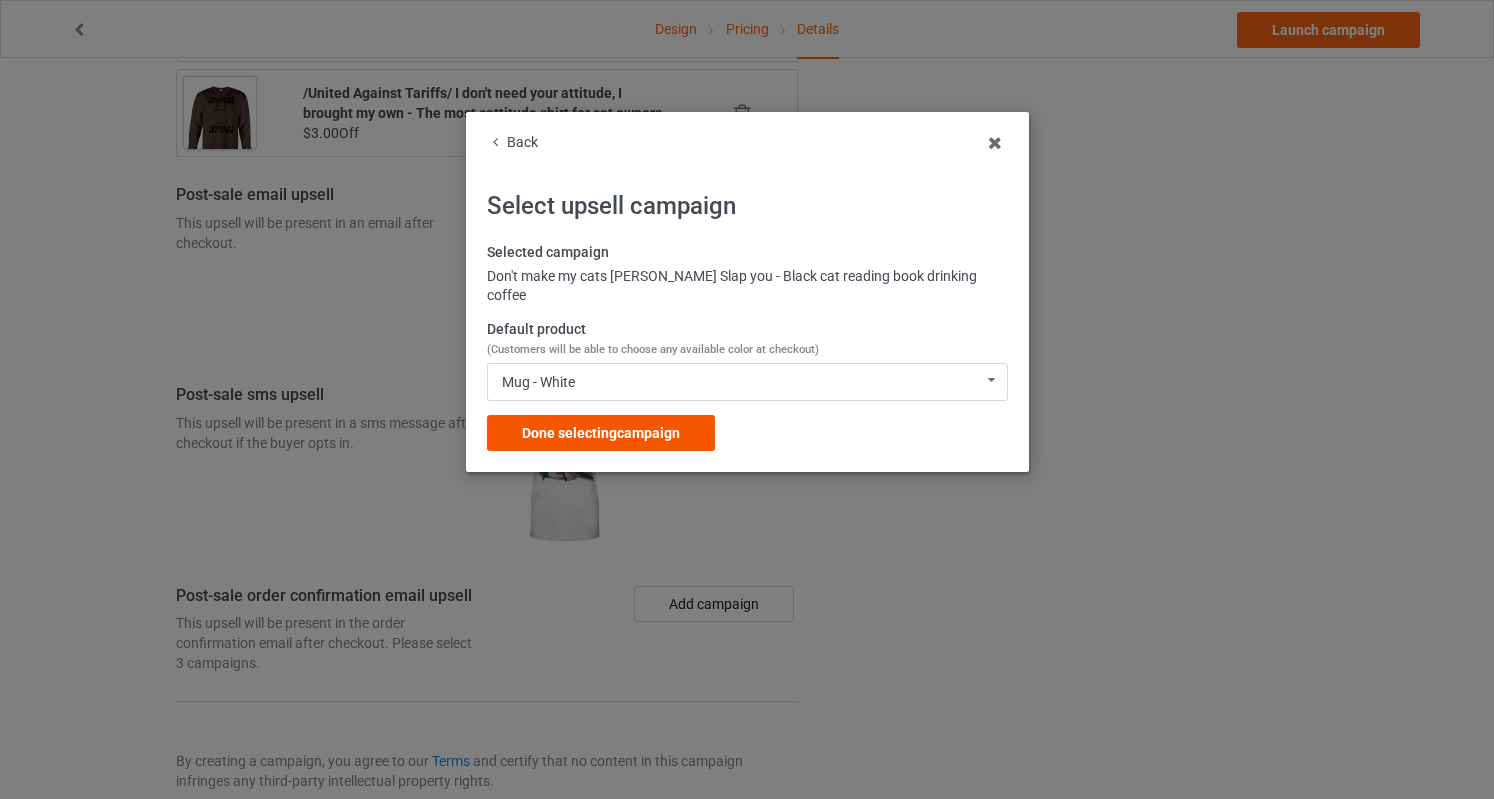 click on "Done selecting  campaign" at bounding box center [601, 433] 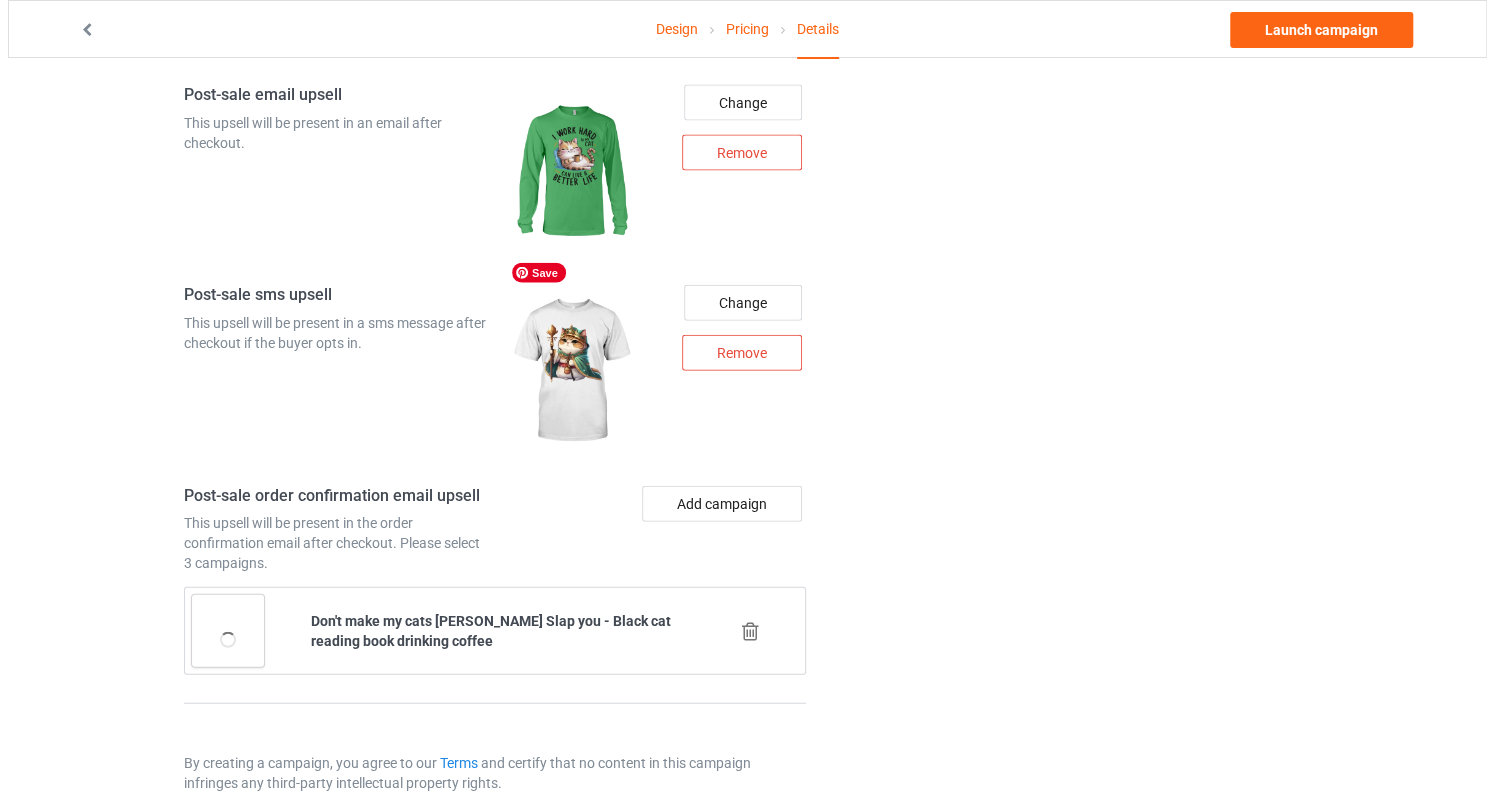 scroll, scrollTop: 2576, scrollLeft: 0, axis: vertical 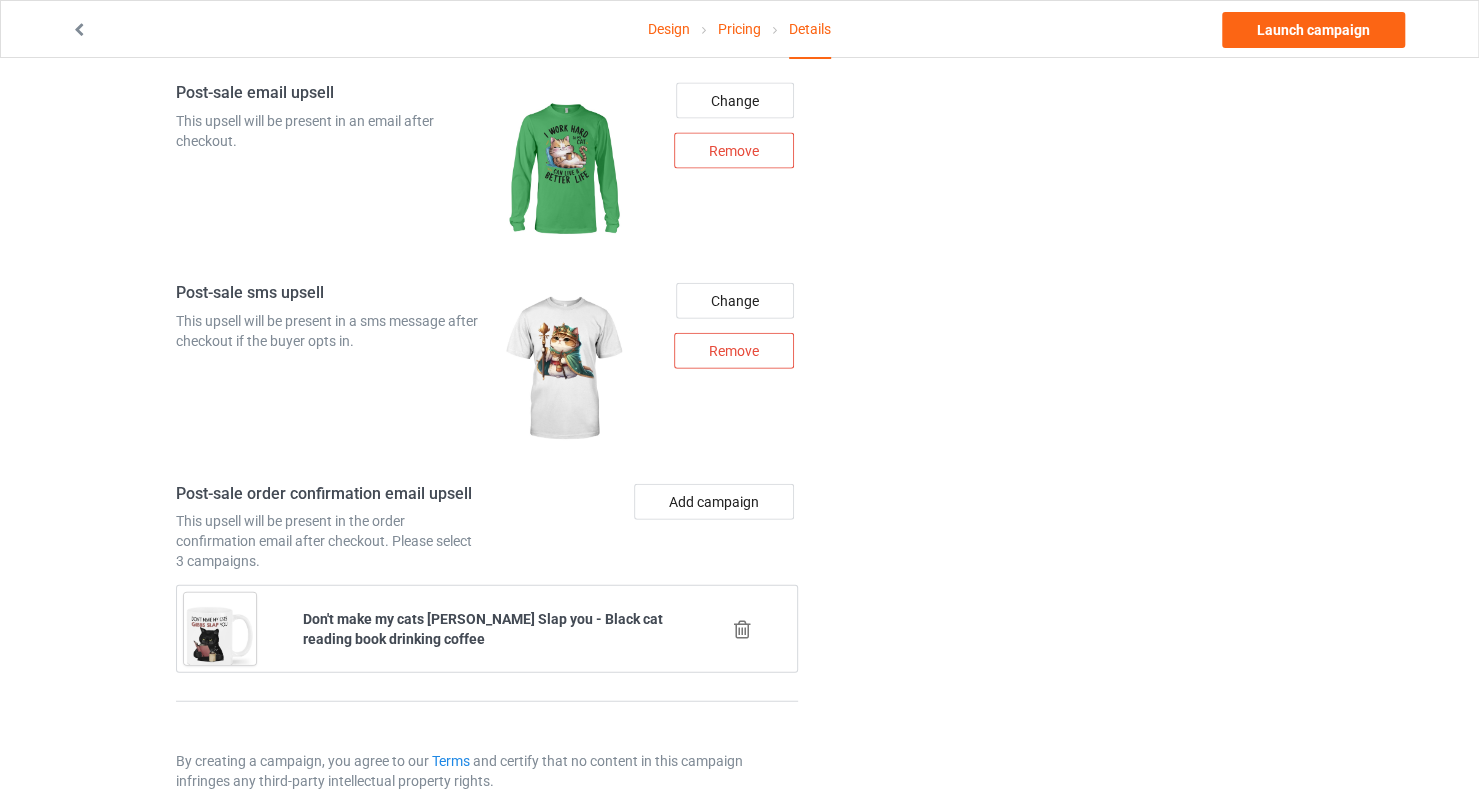 click on "Add campaign" at bounding box center [646, 528] 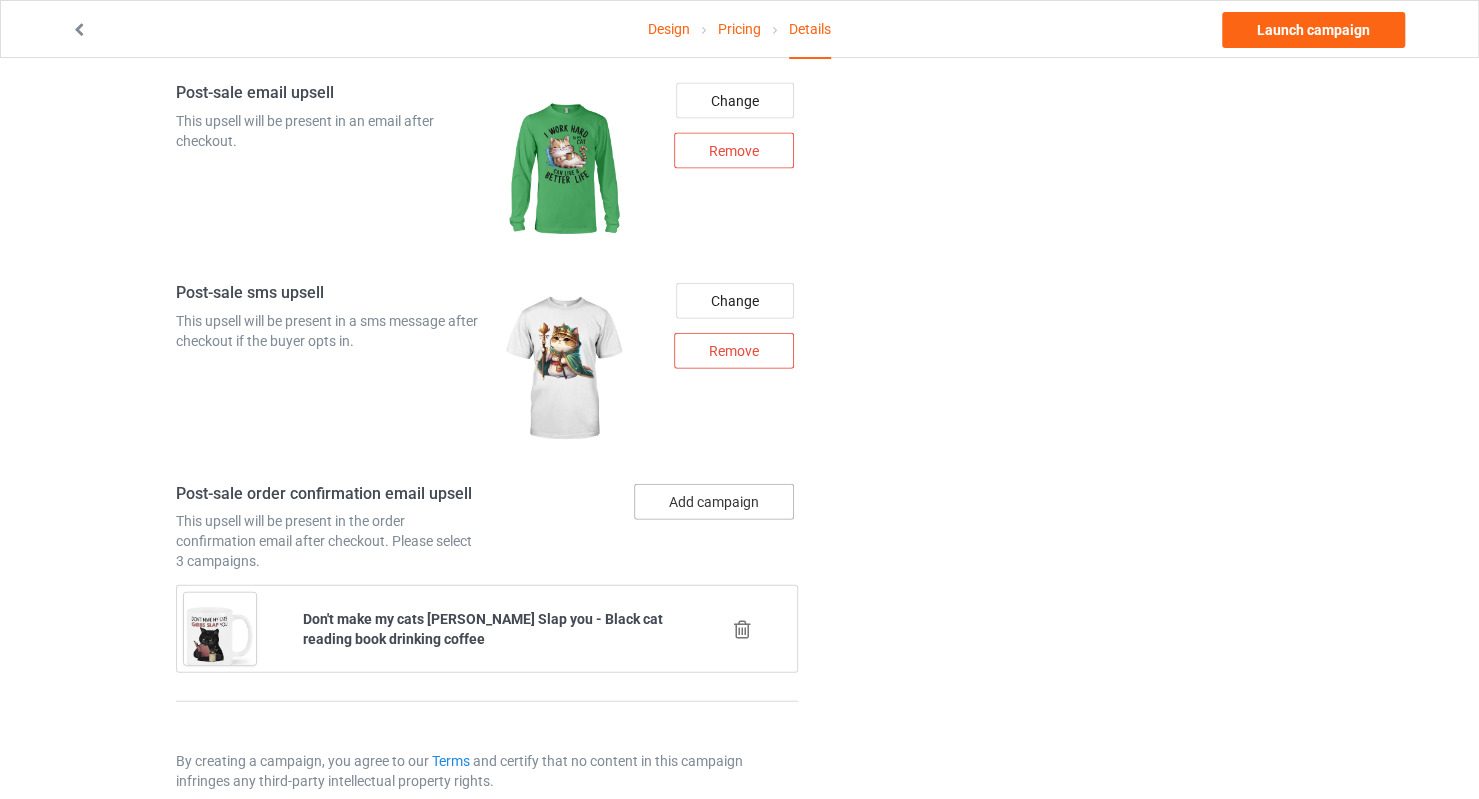 click on "Add campaign" at bounding box center (714, 502) 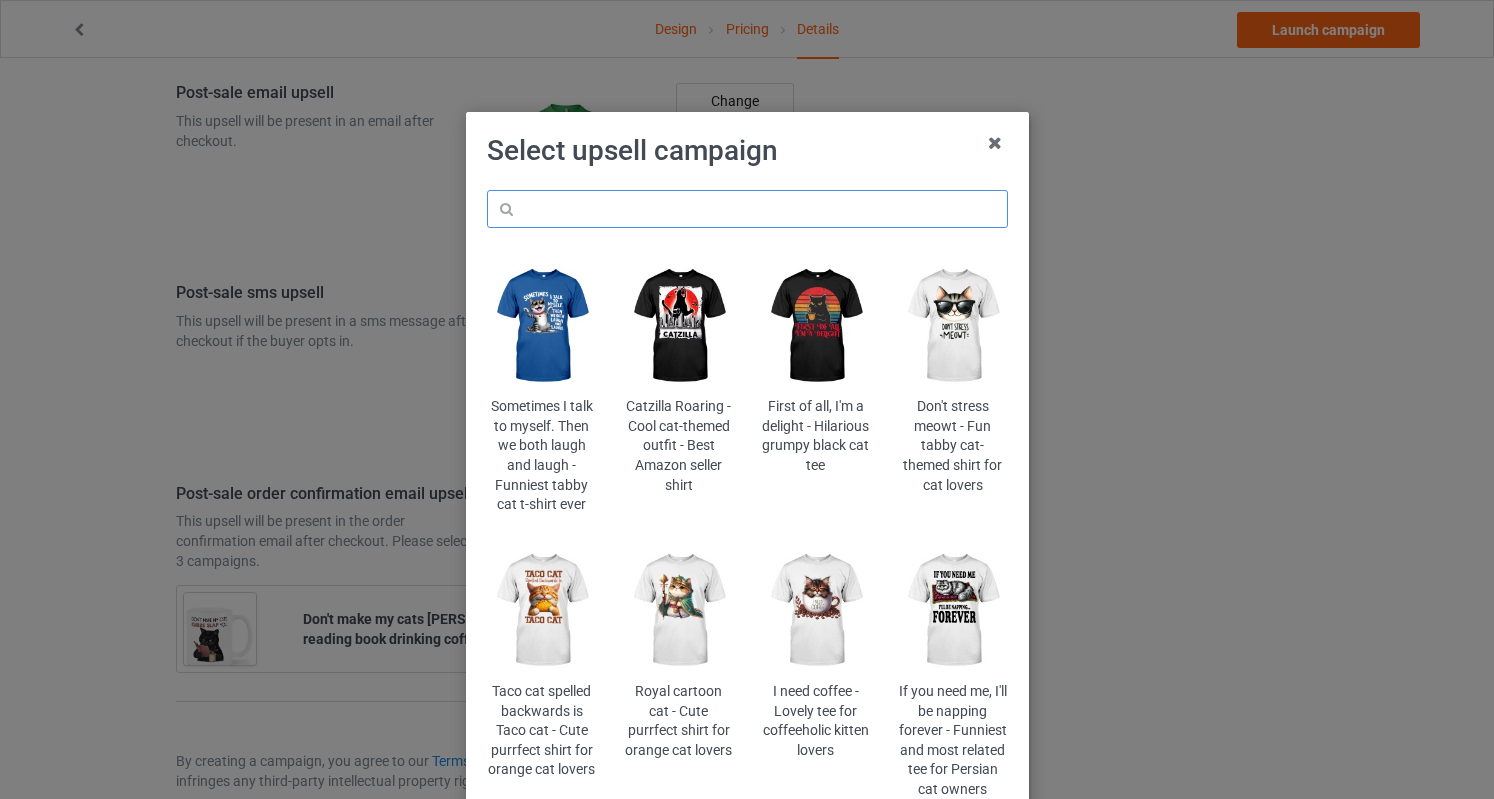 click at bounding box center [747, 209] 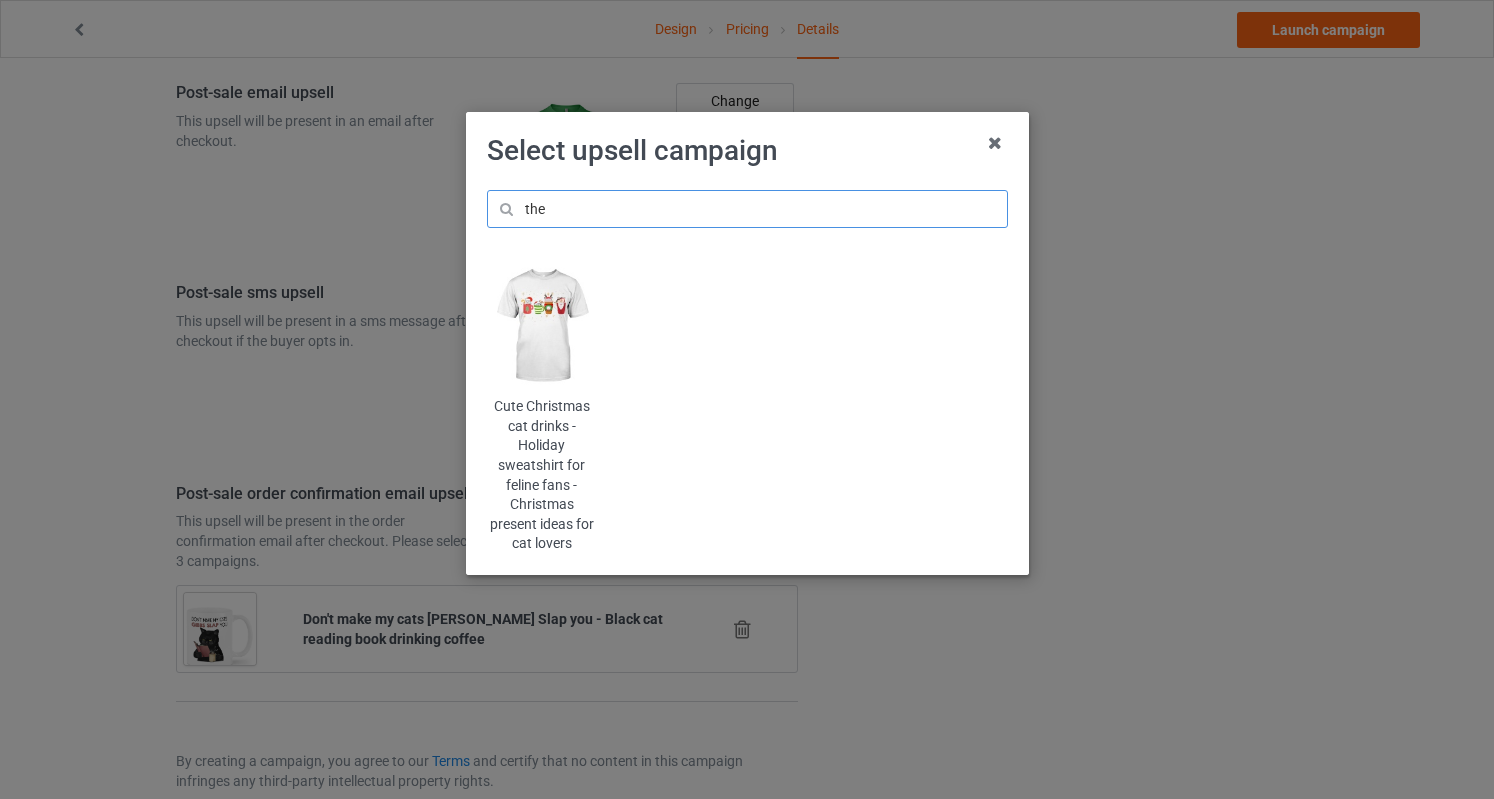type on "the" 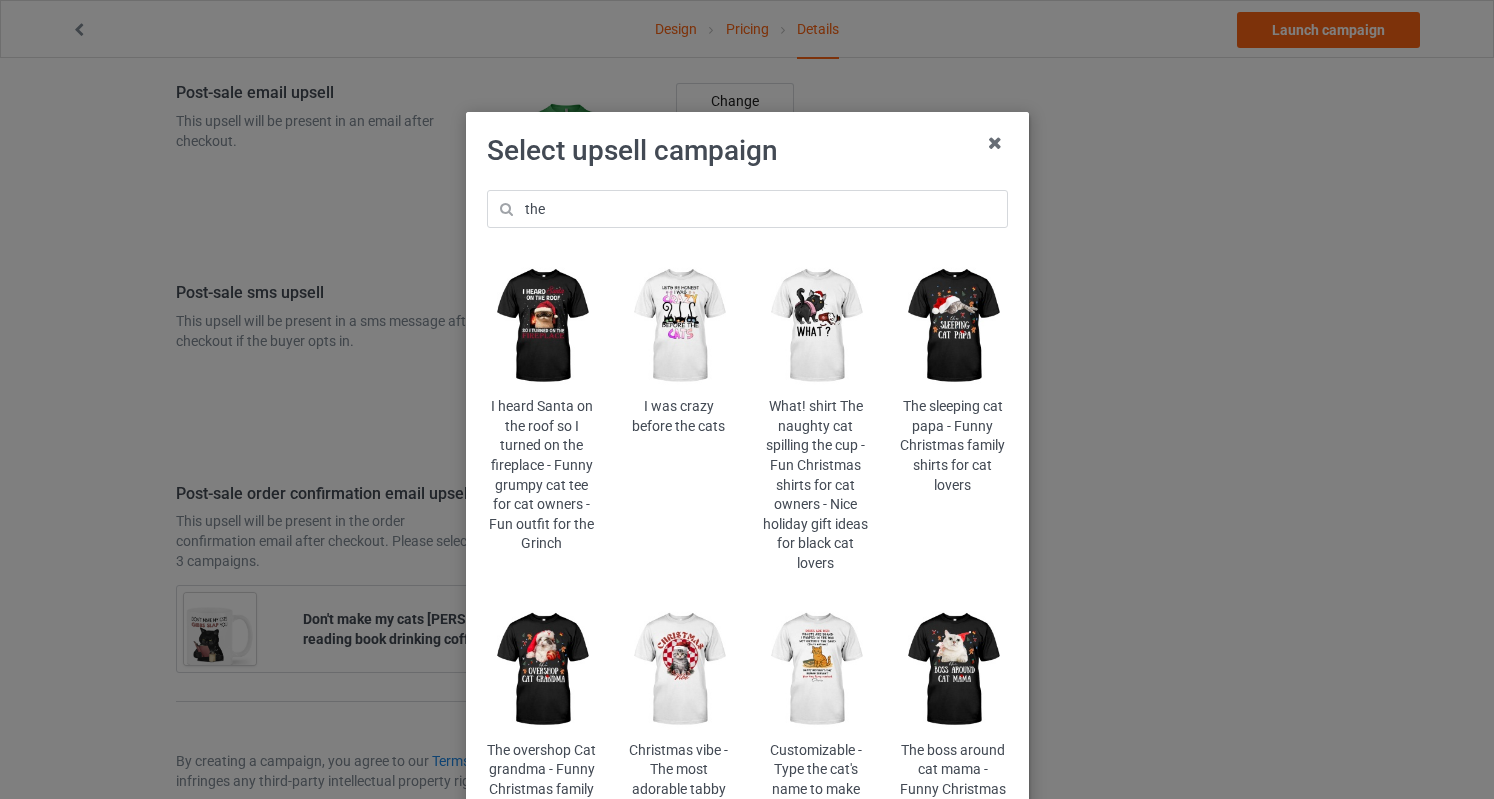 click at bounding box center (815, 326) 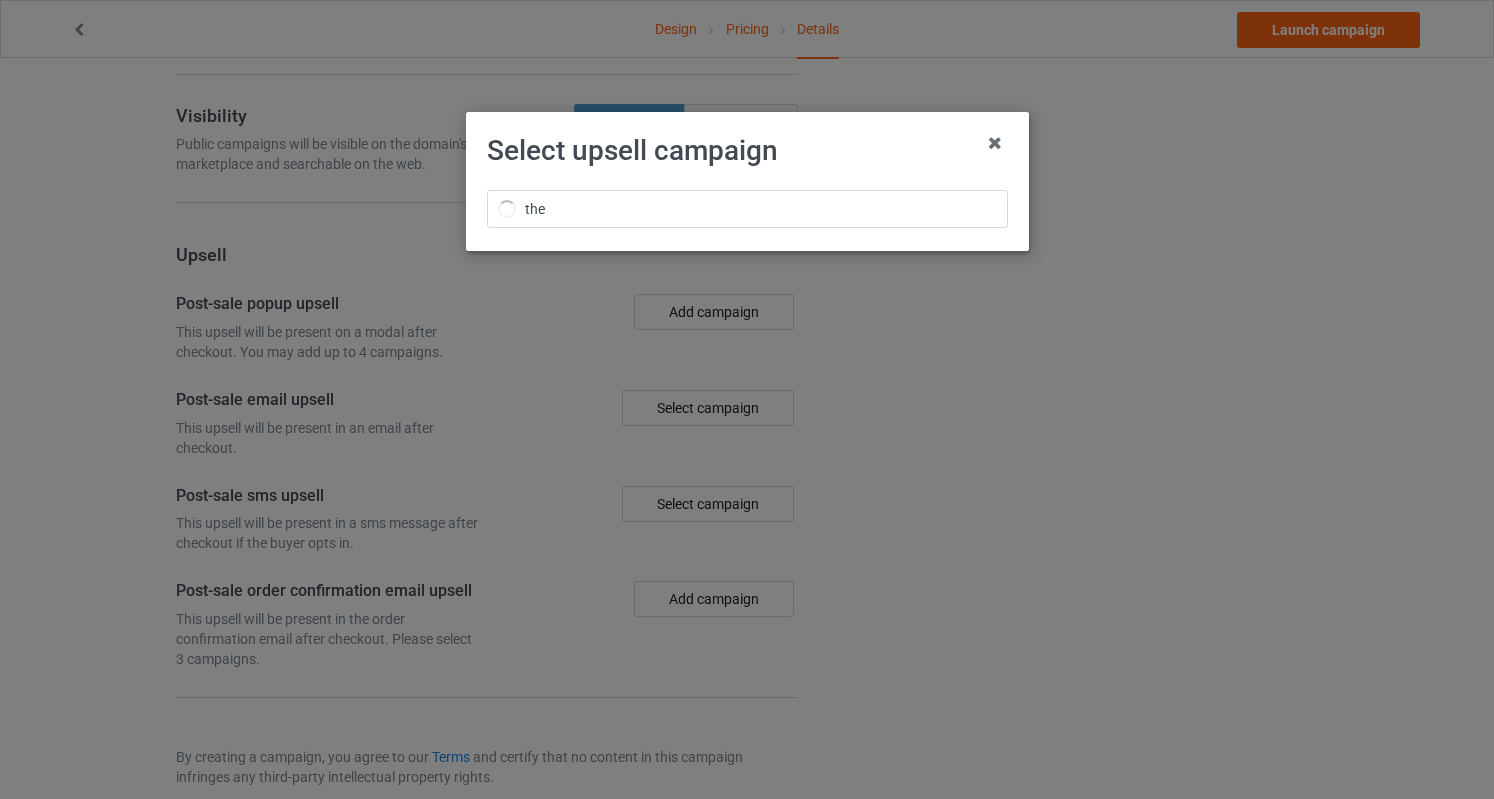 scroll, scrollTop: 2576, scrollLeft: 0, axis: vertical 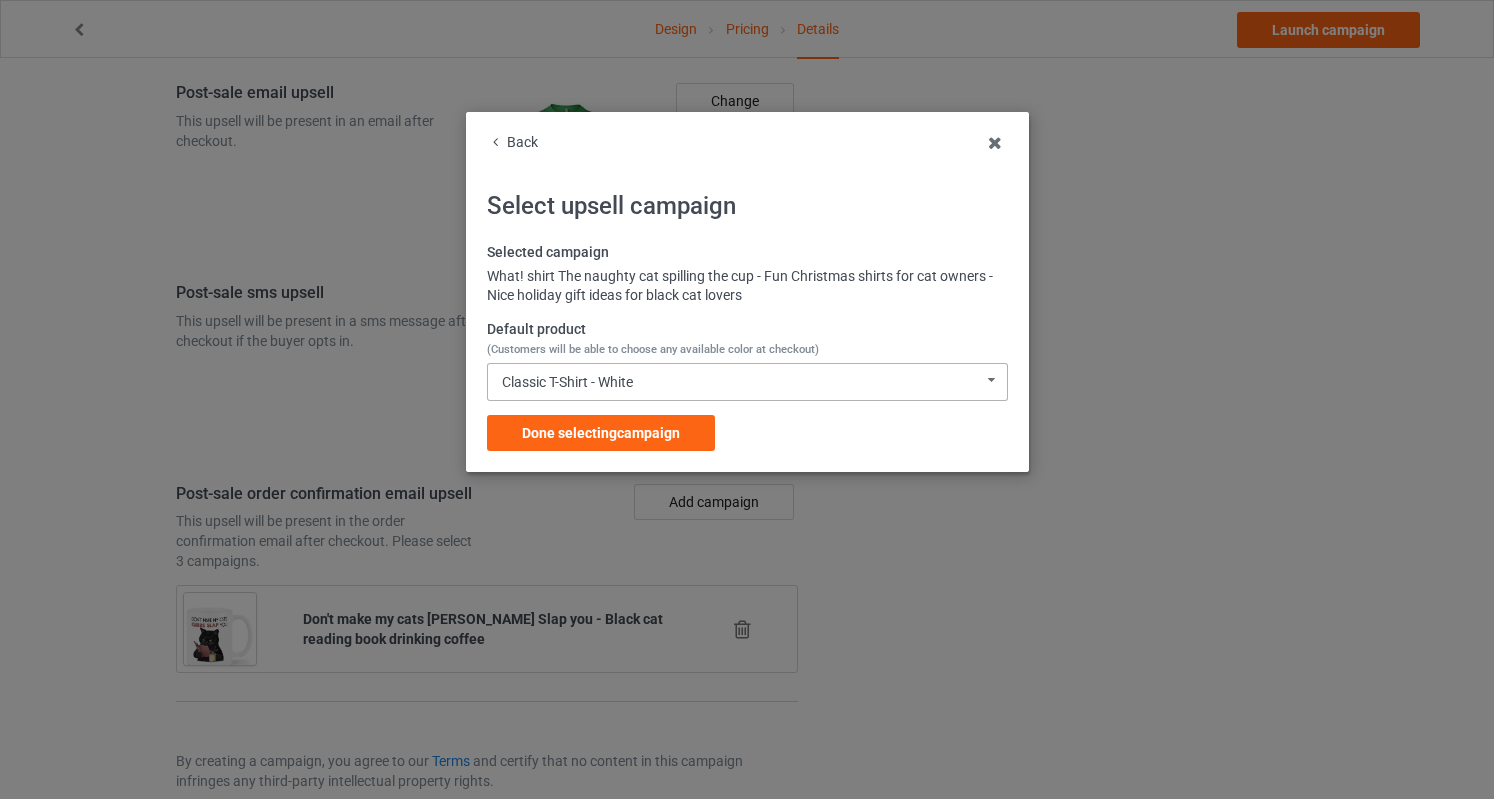 click on "Classic T-Shirt - White" at bounding box center [567, 382] 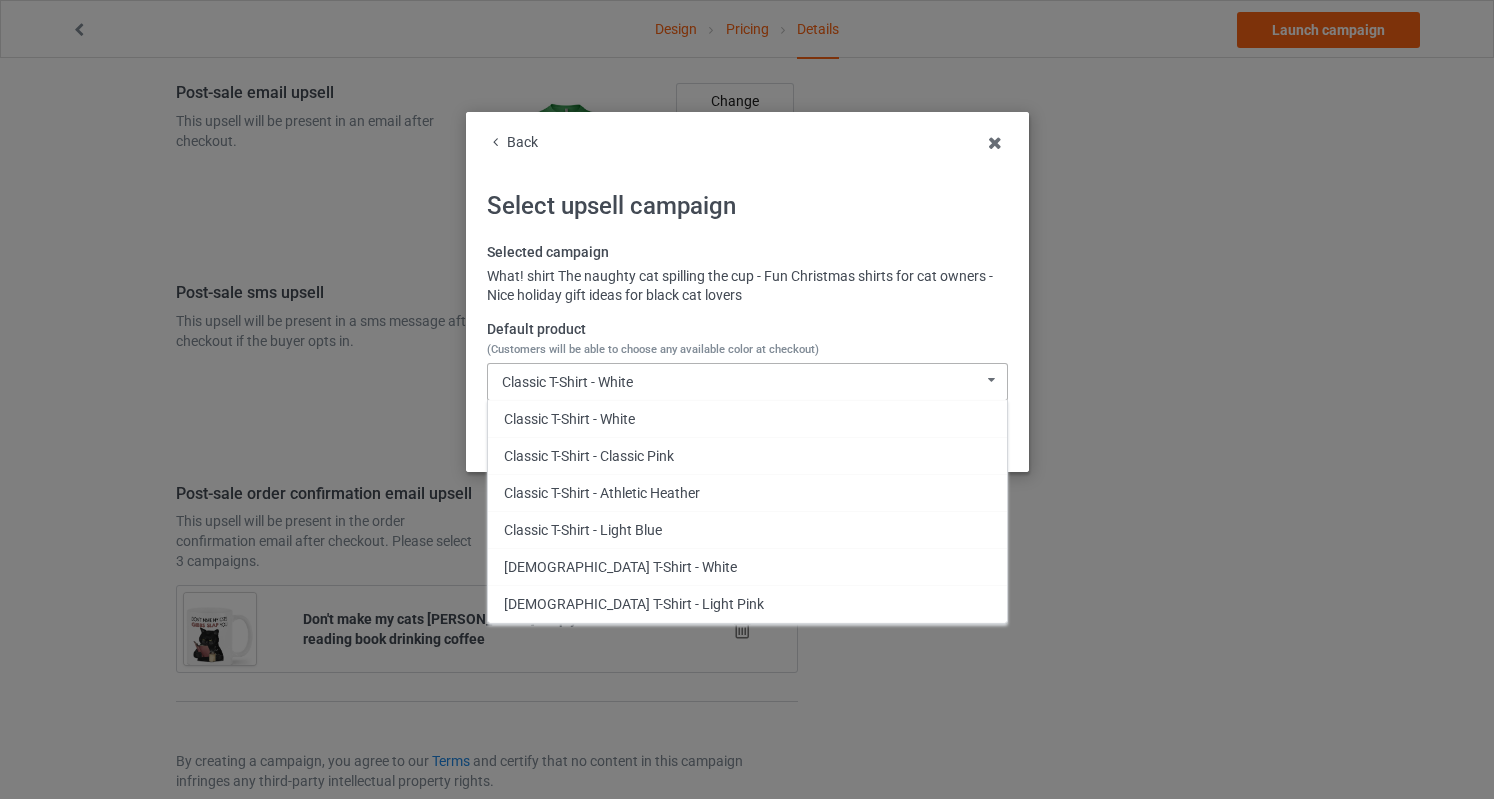 scroll, scrollTop: 640, scrollLeft: 0, axis: vertical 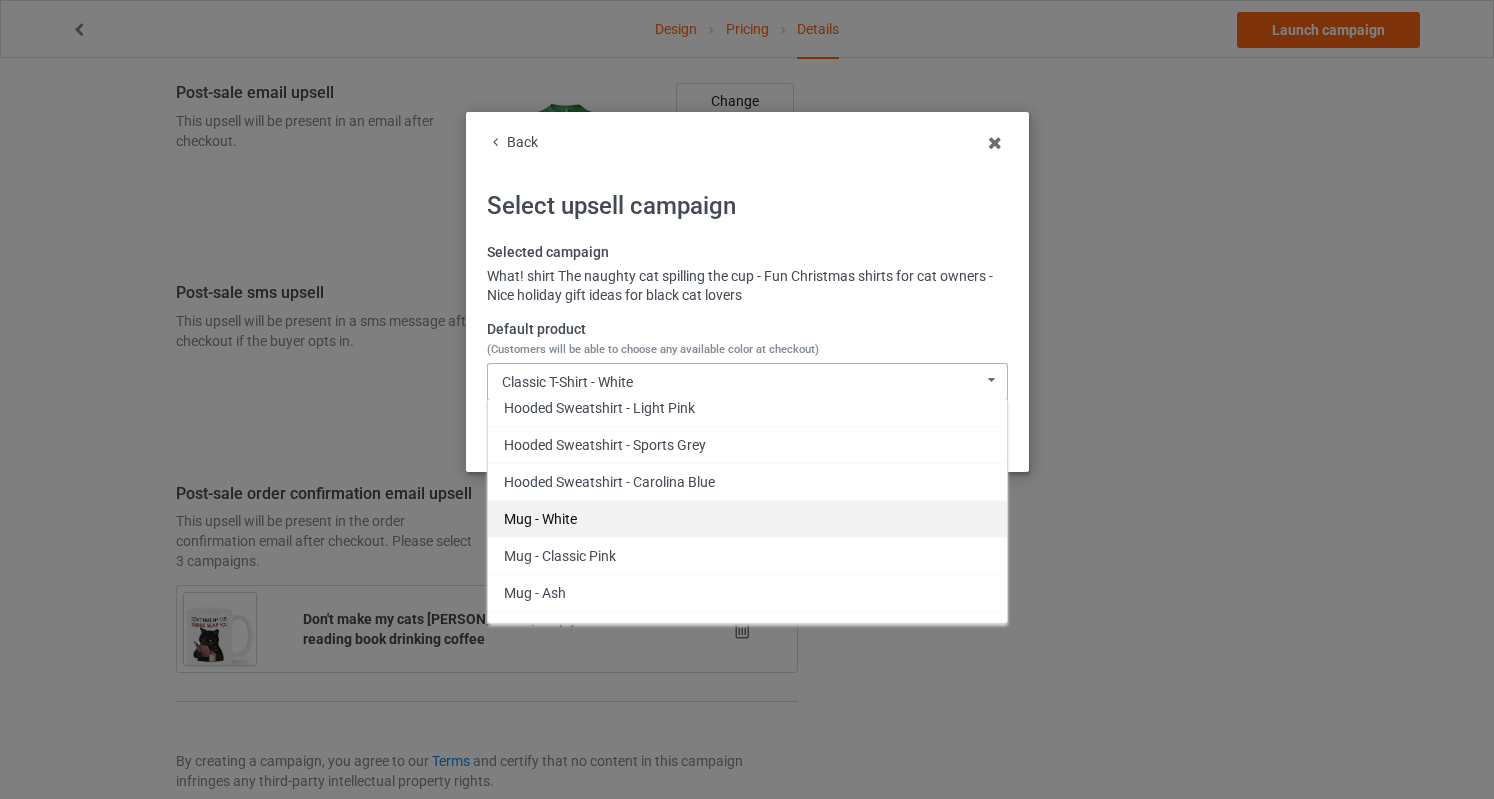 click on "Mug - White" at bounding box center [747, 518] 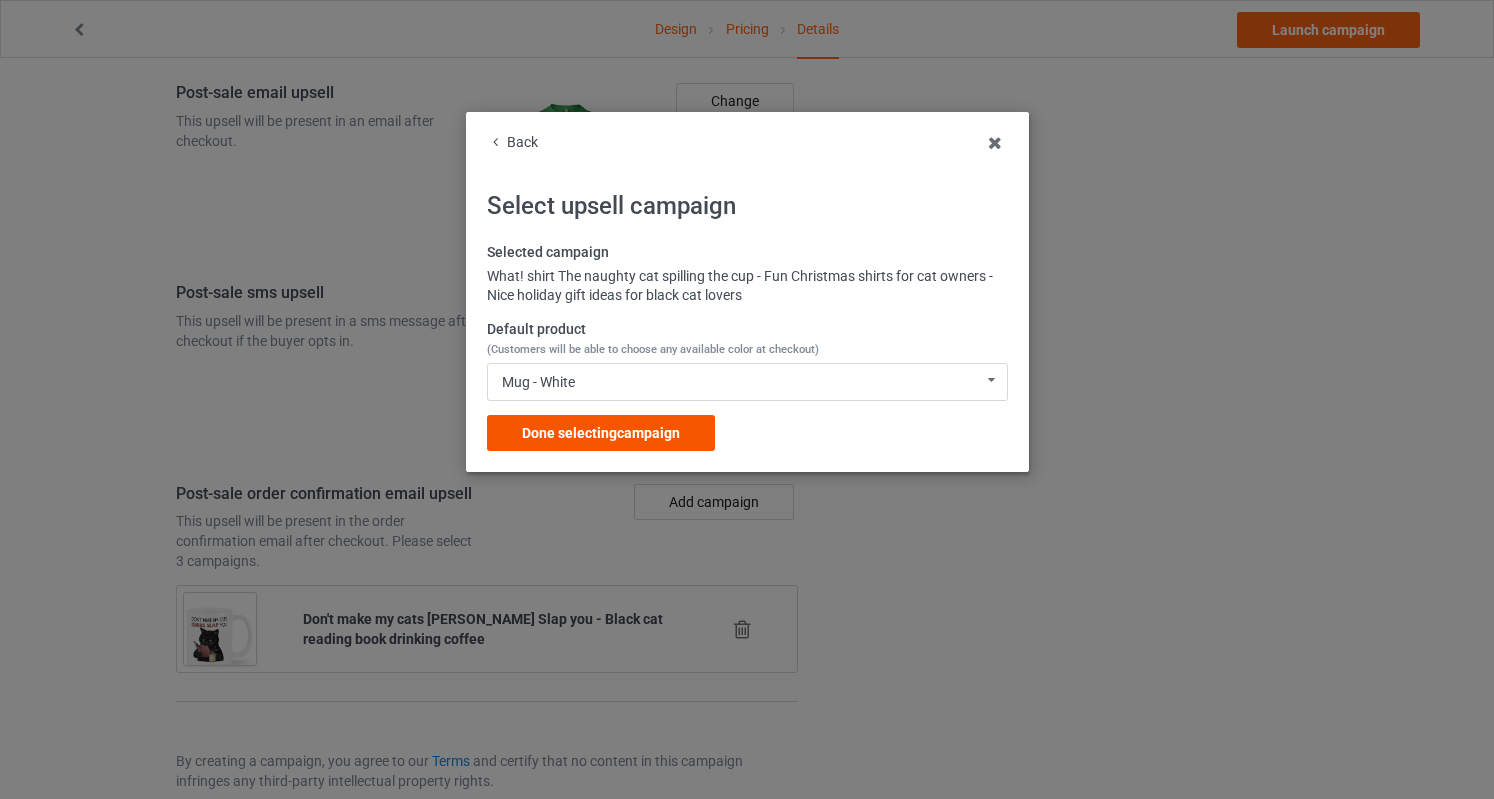 click on "Done selecting  campaign" at bounding box center [601, 433] 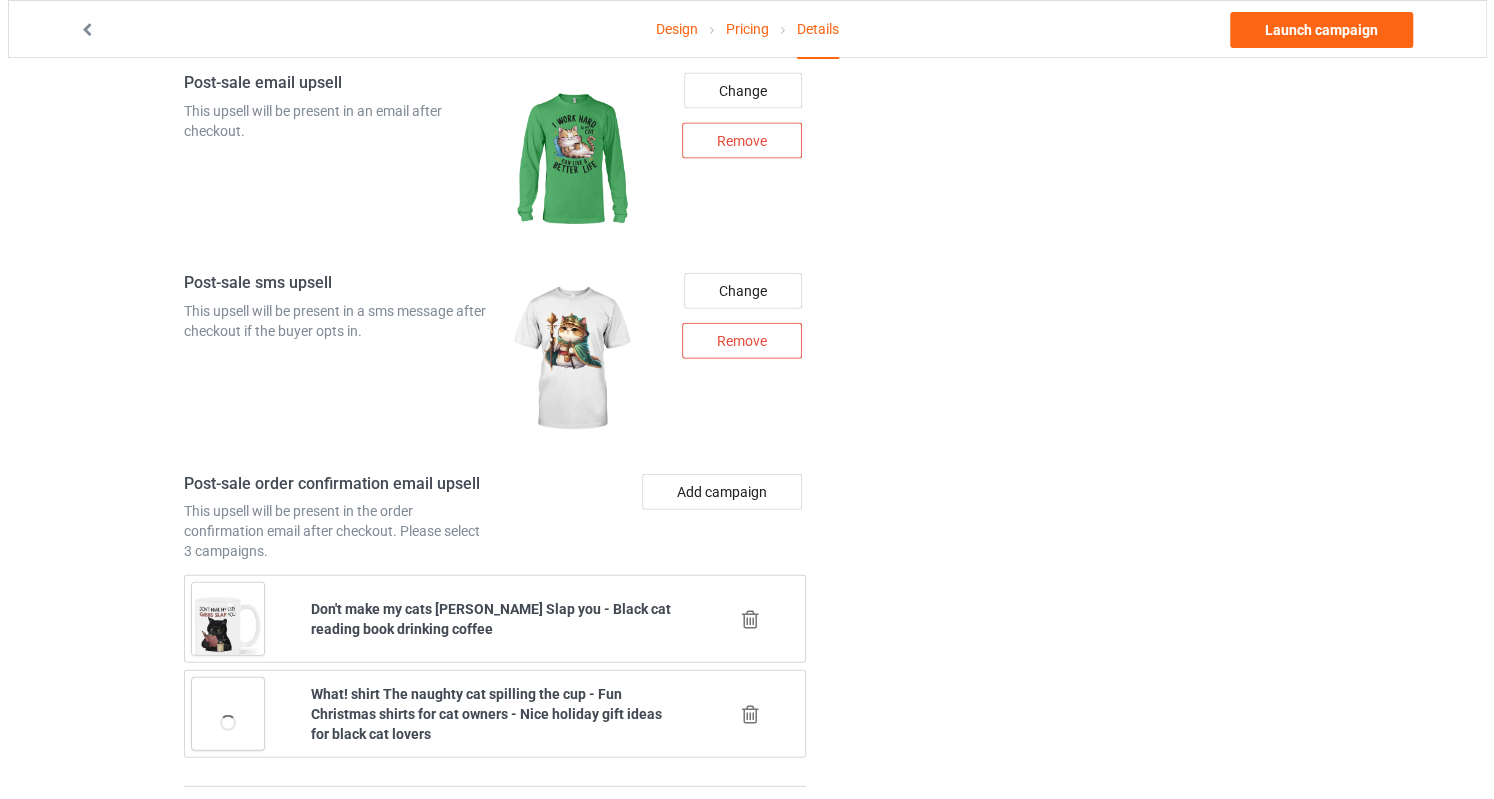 scroll, scrollTop: 2670, scrollLeft: 0, axis: vertical 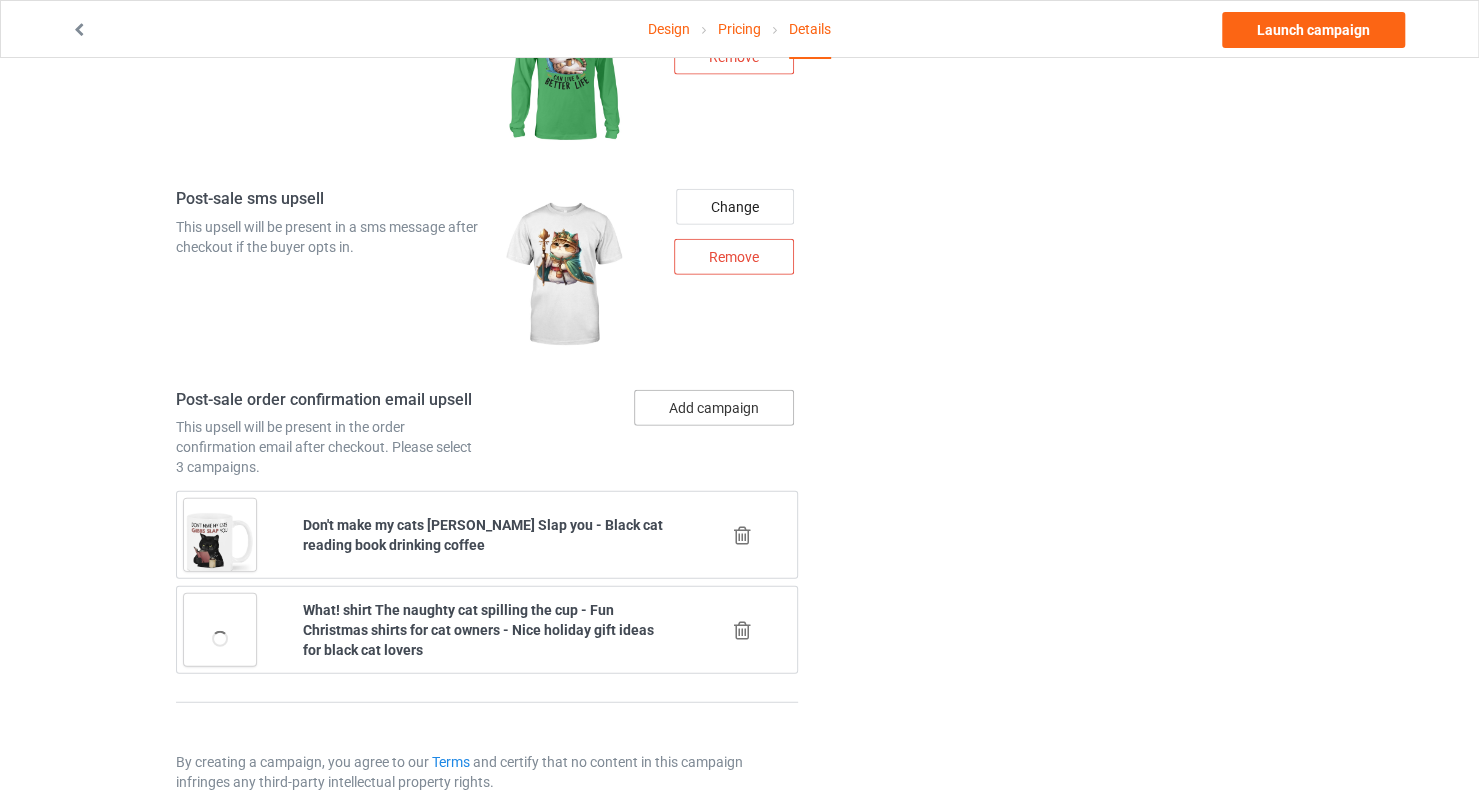 click on "Add campaign" at bounding box center [714, 408] 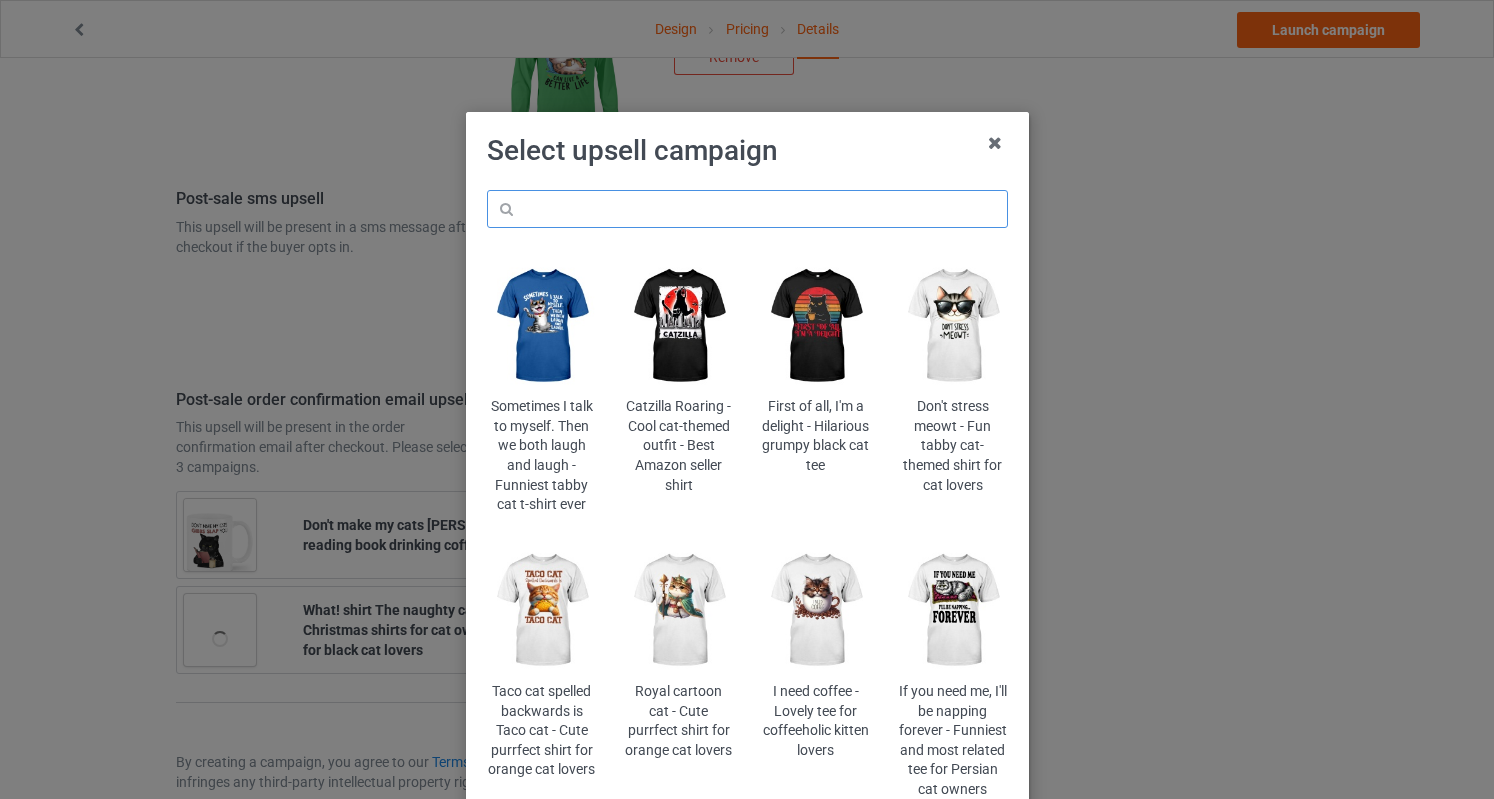 click at bounding box center (747, 209) 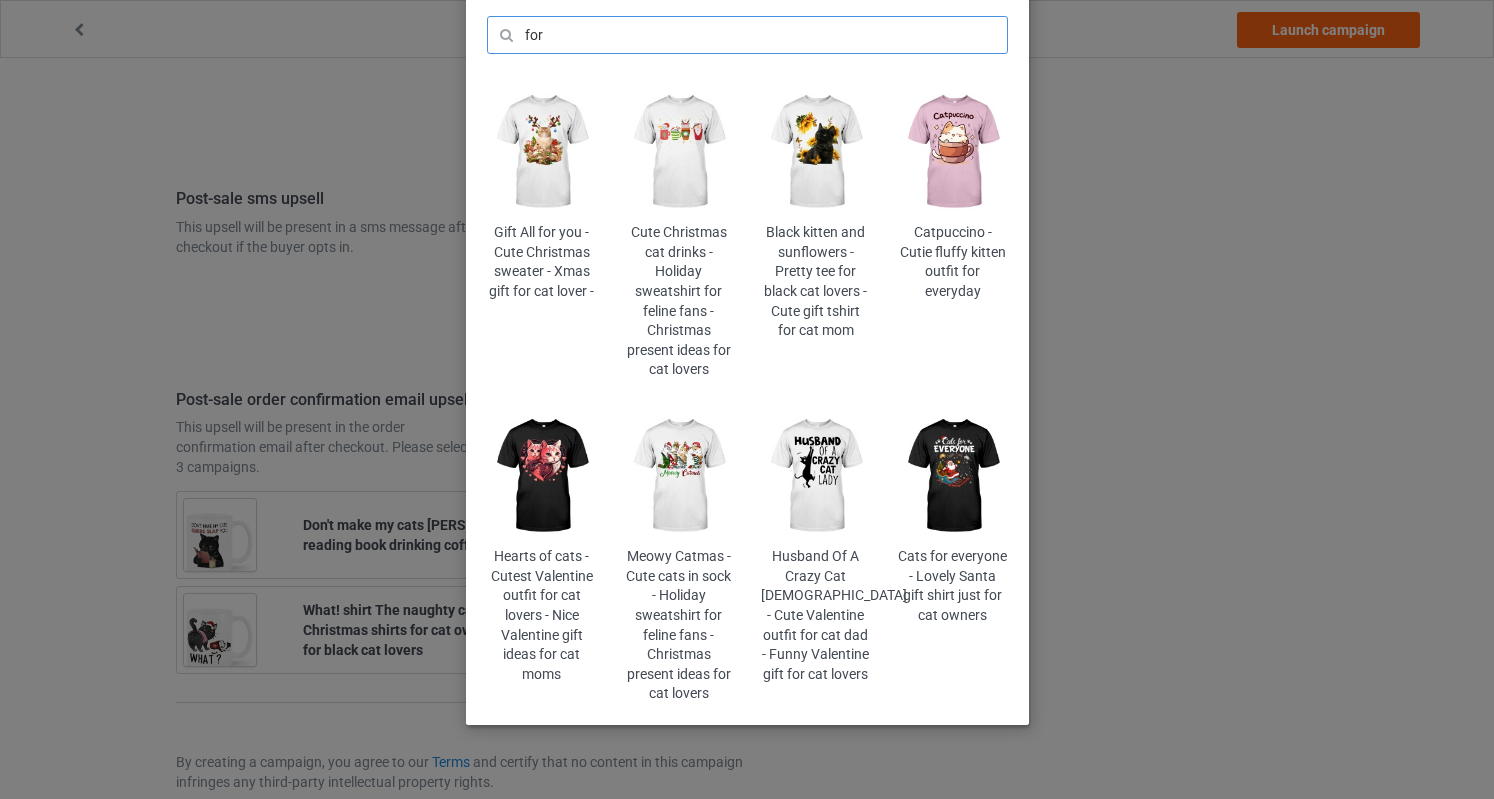 scroll, scrollTop: 200, scrollLeft: 0, axis: vertical 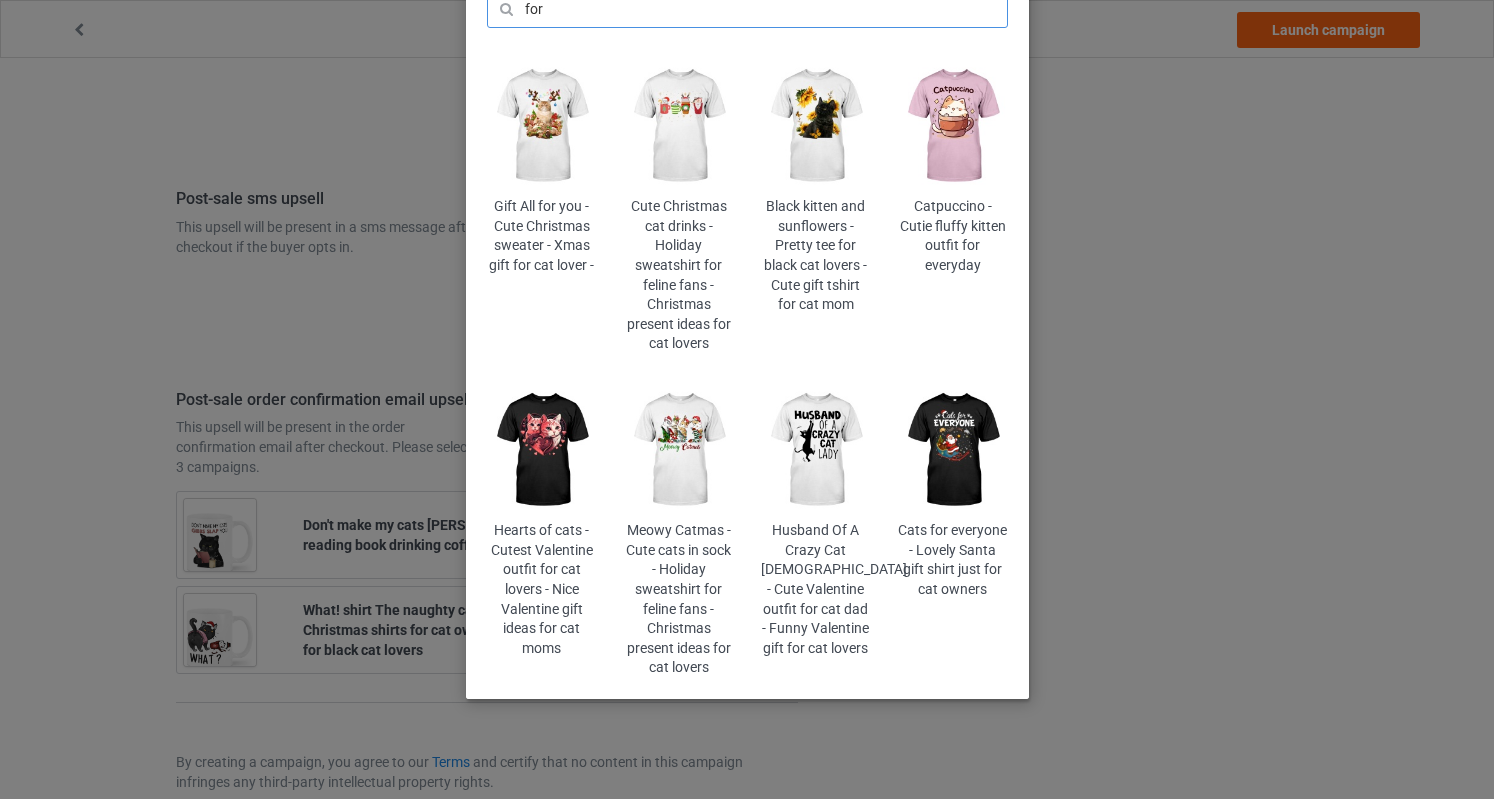 type on "for" 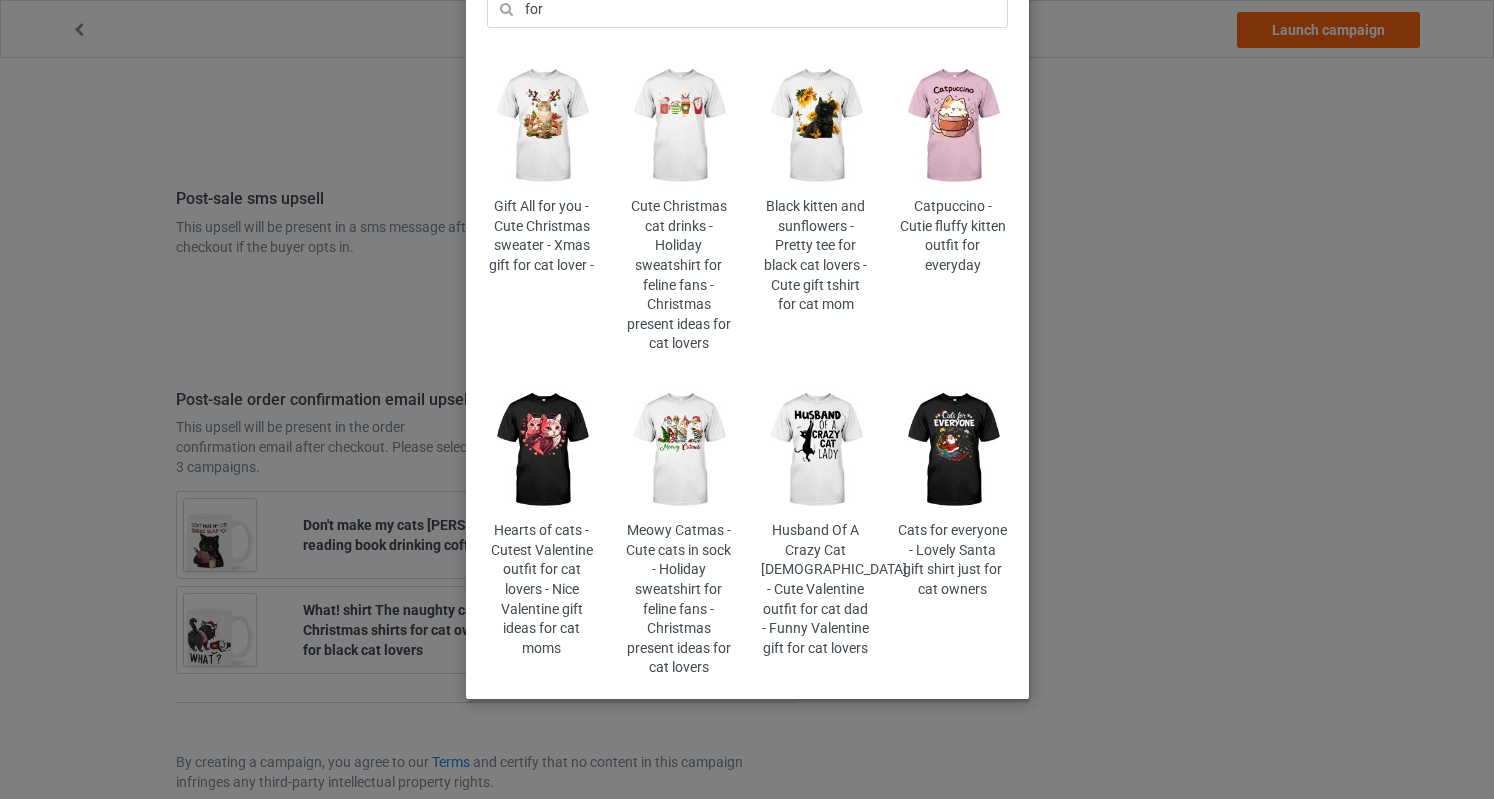 click at bounding box center (815, 450) 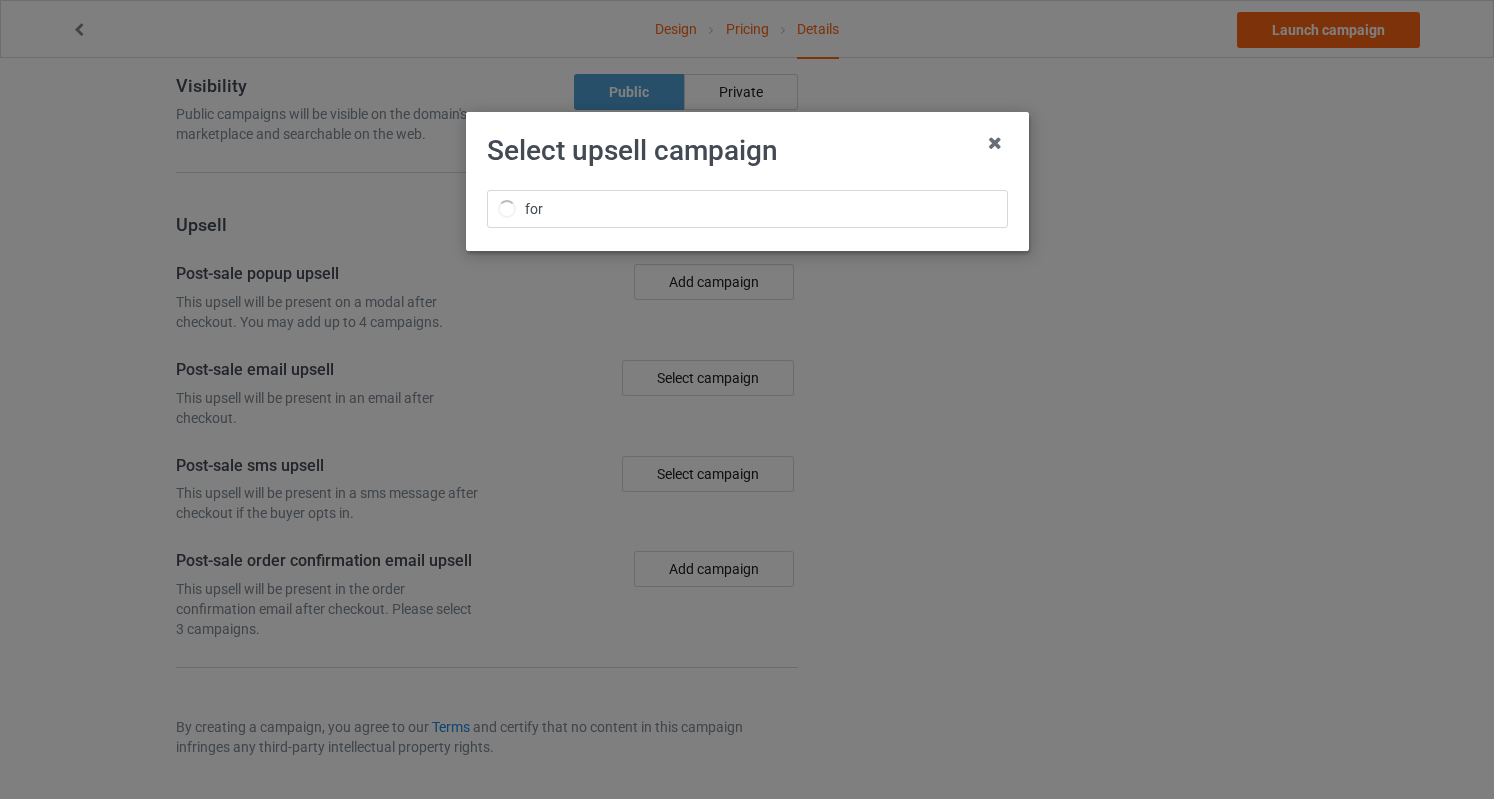 scroll, scrollTop: 1685, scrollLeft: 0, axis: vertical 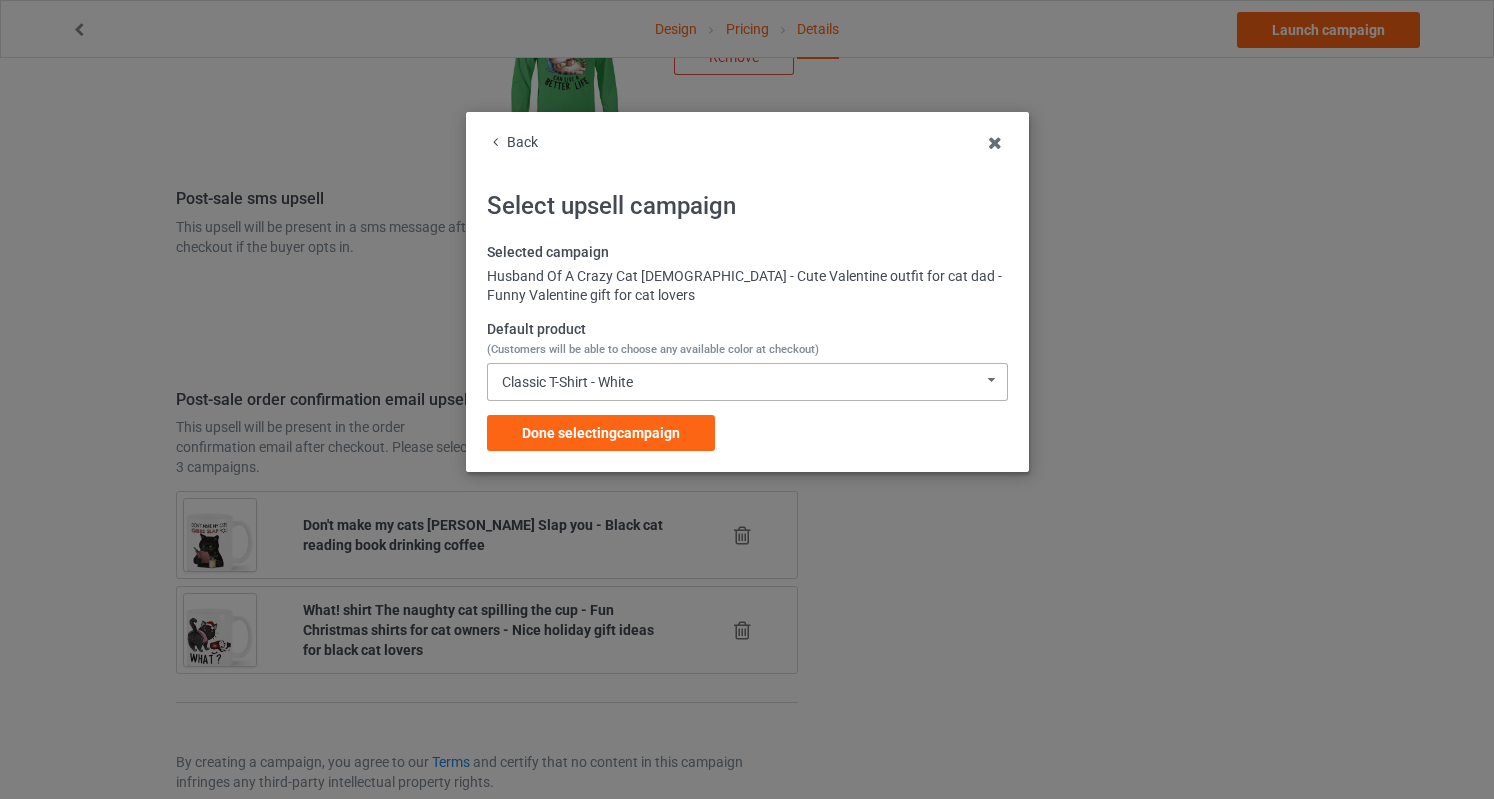 click on "Classic T-Shirt - White Classic T-Shirt - White Classic T-Shirt - Classic Pink Classic T-Shirt - Athletic Heather Classic T-Shirt - Kelly Ladies T-Shirt - White Ladies T-Shirt - Light Pink Ladies T-Shirt - Sports Grey Ladies T-Shirt - Irish Green Long Sleeve Tee - White Long Sleeve Tee - Light Pink Long Sleeve Tee - Sports Grey Long Sleeve Tee - Irish Green Crewneck Sweatshirt - White Crewneck Sweatshirt - Light Pink Crewneck Sweatshirt - Sports Grey Crewneck Sweatshirt - Irish Green Hooded Sweatshirt - White Hooded Sweatshirt - Light Pink Hooded Sweatshirt - Sports Grey Hooded Sweatshirt - Irish Green Mug - White Mug - Classic Pink Mug - Ash Mug - Kelly Color Changing Mug - Classic Pink Color Changing Mug - White Color Changing Mug - Ash Color Changing Mug - Kelly 9C5E30D251A0F6-840EFF68C14D-GS0-TC0-WHT 9C5E30D251A0F6-840EFF68C14D-GS0-TC0-PNK 9C5E30D251A0F6-840EFF68C14D-GS0-TC0-ATH 9C5E30D251A0F6-840EFF68C14D-GS0-TC0-KGR 9C5E30D251A0F6-840EFF68C14D-GS0-TC5-WHT 9C5E30D251A0F6-840EFF68C14D-GS0-TC5-LPK" at bounding box center [747, 382] 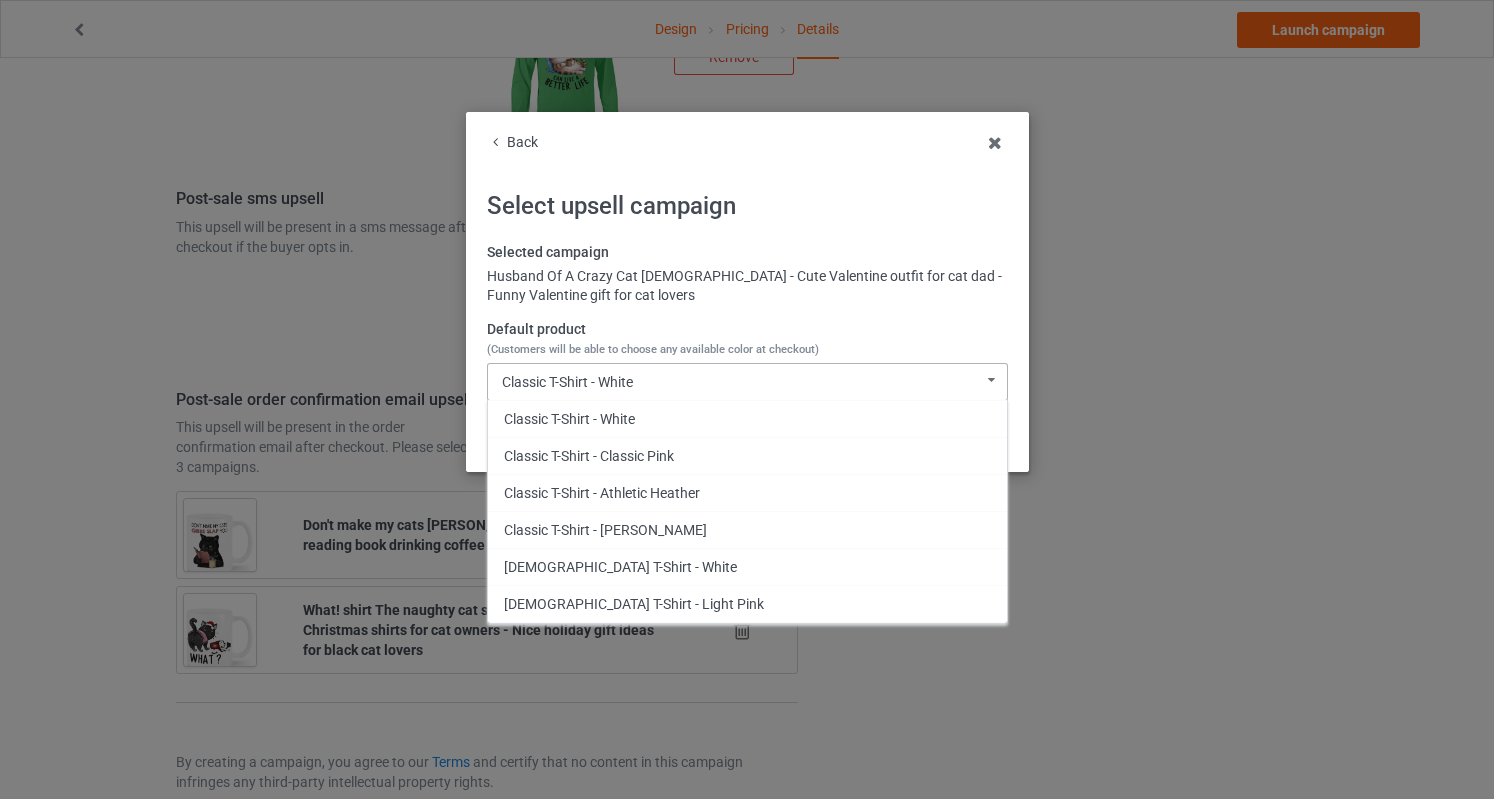 scroll, scrollTop: 640, scrollLeft: 0, axis: vertical 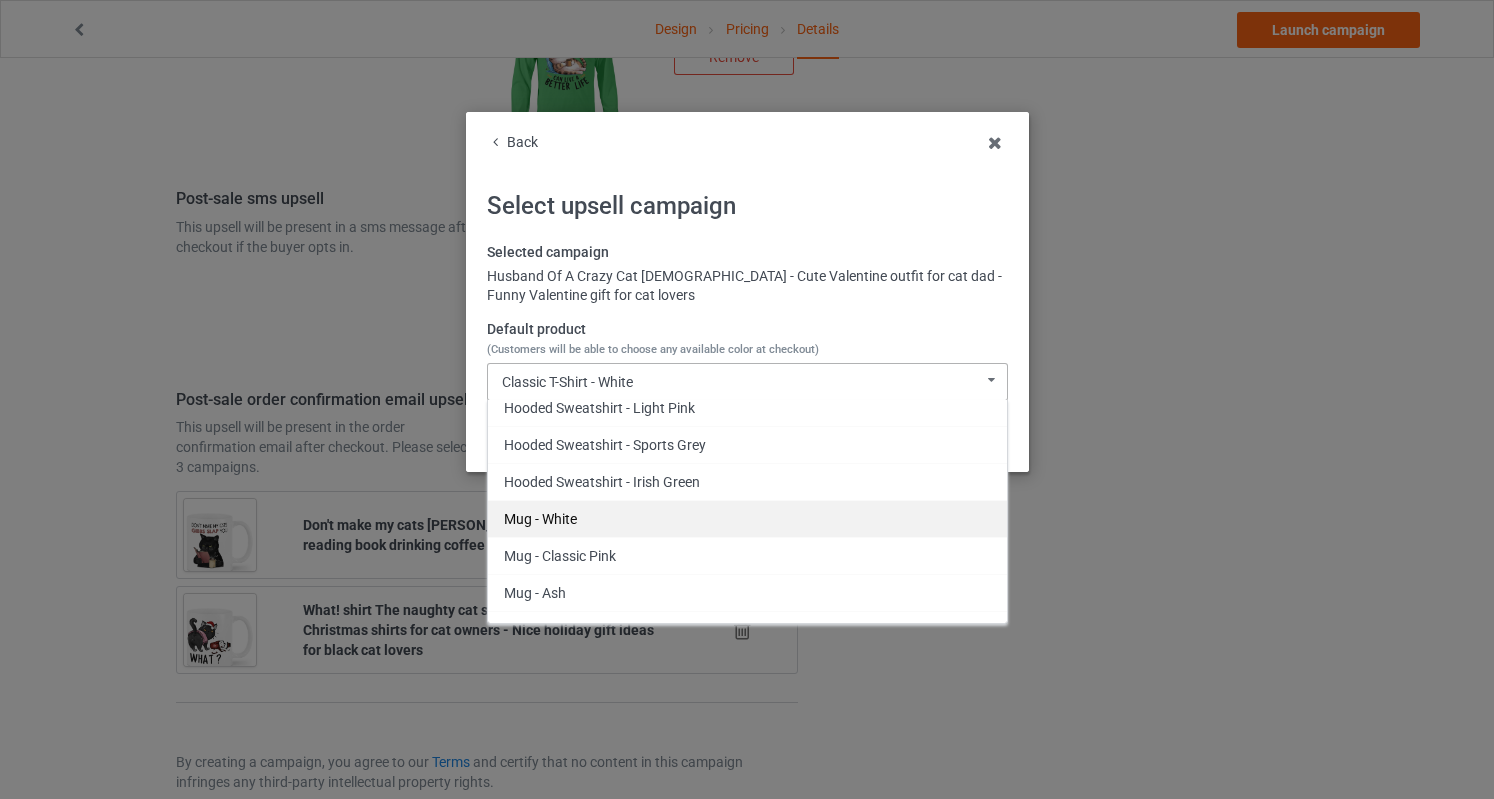 click on "Mug - White" at bounding box center (747, 518) 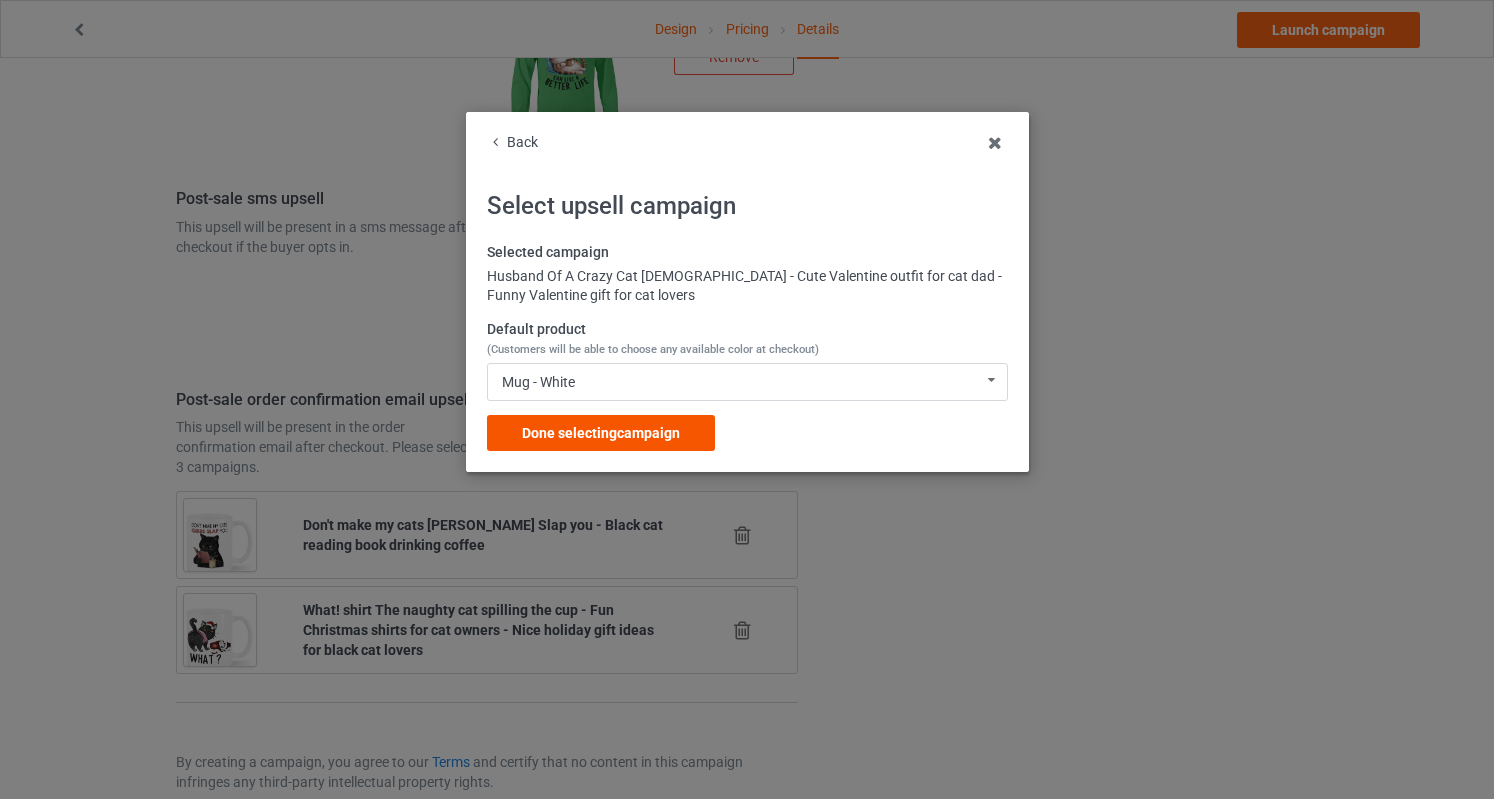 click on "Done selecting  campaign" at bounding box center (601, 433) 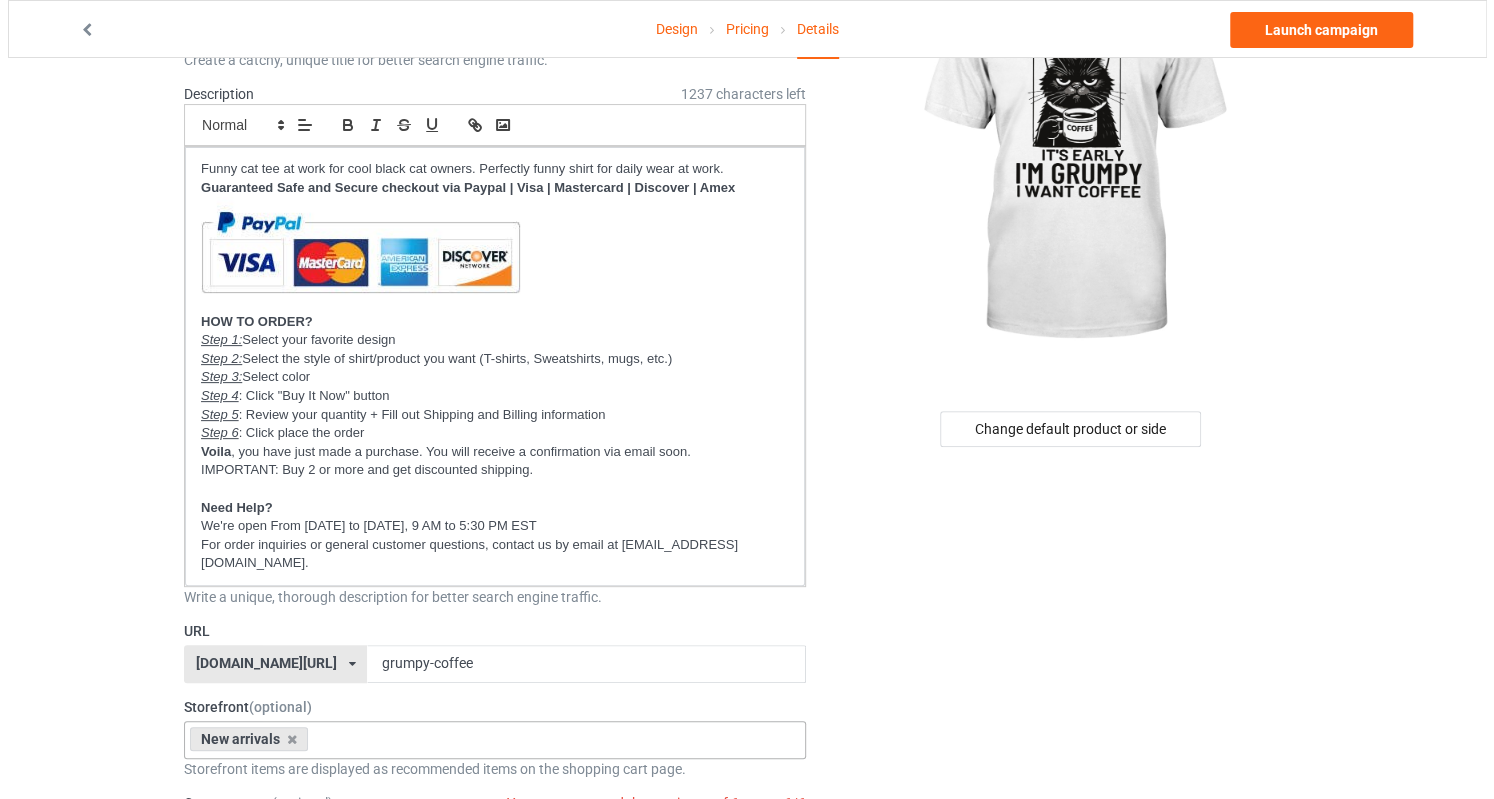 scroll, scrollTop: 0, scrollLeft: 0, axis: both 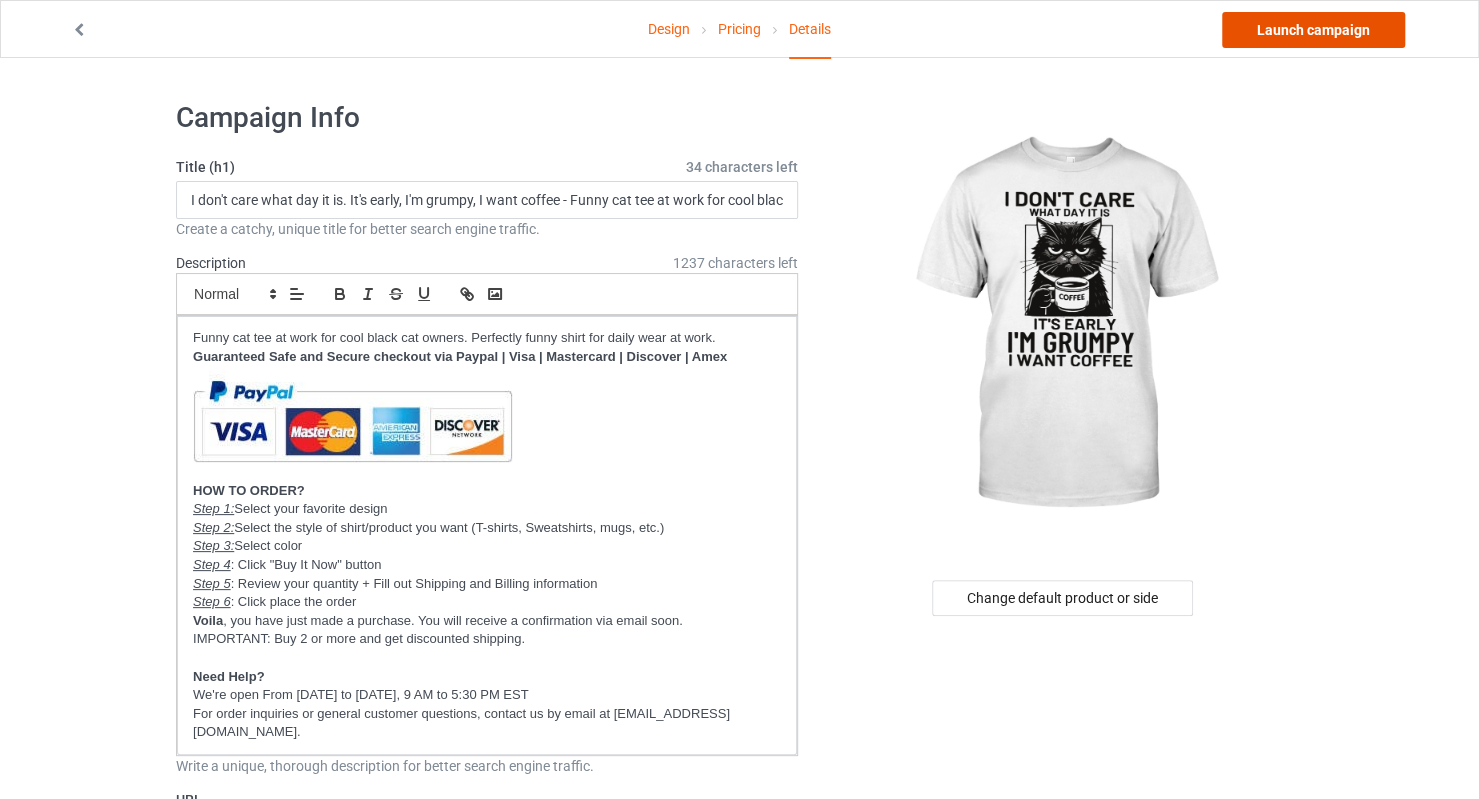 click on "Launch campaign" at bounding box center [1313, 30] 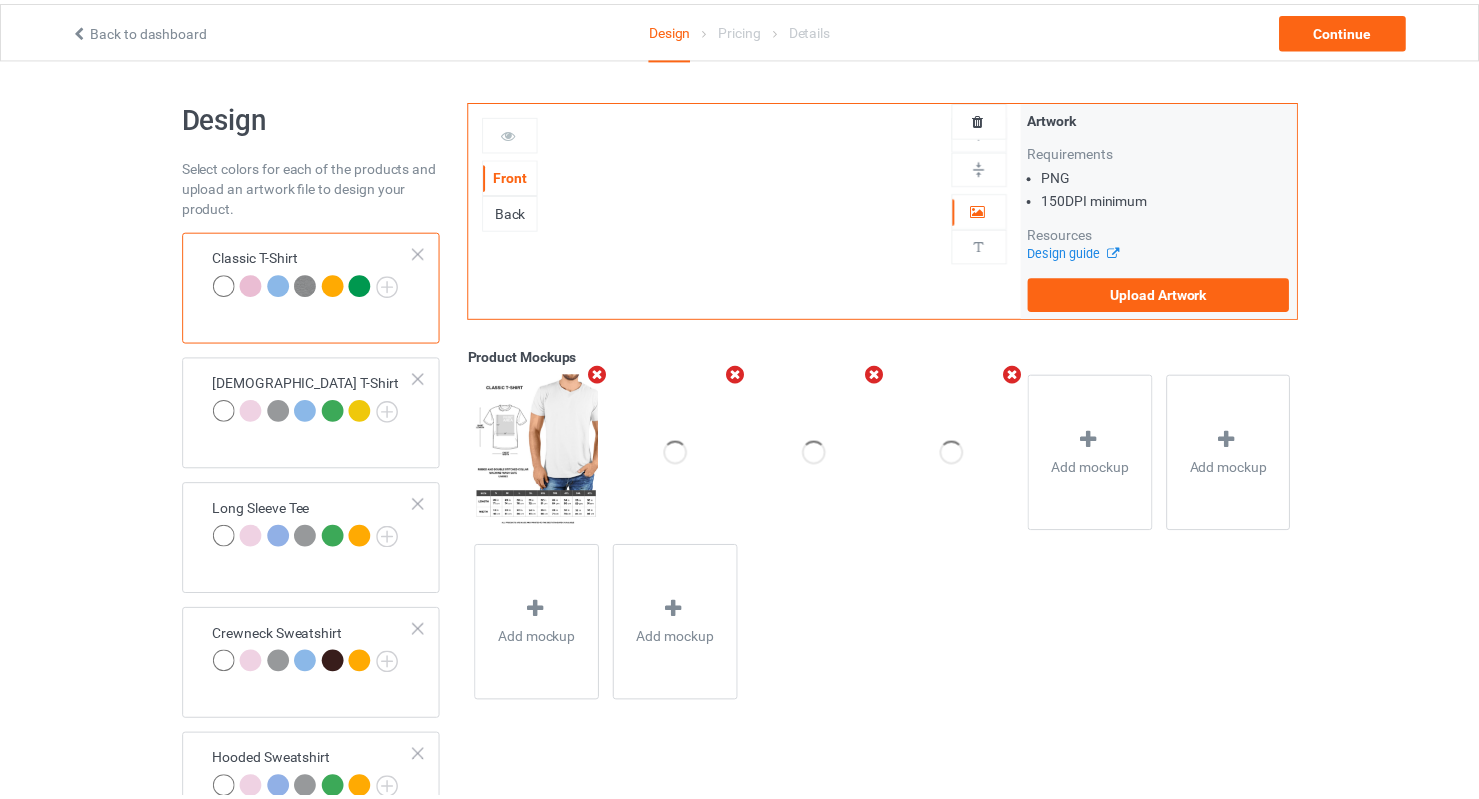 scroll, scrollTop: 0, scrollLeft: 0, axis: both 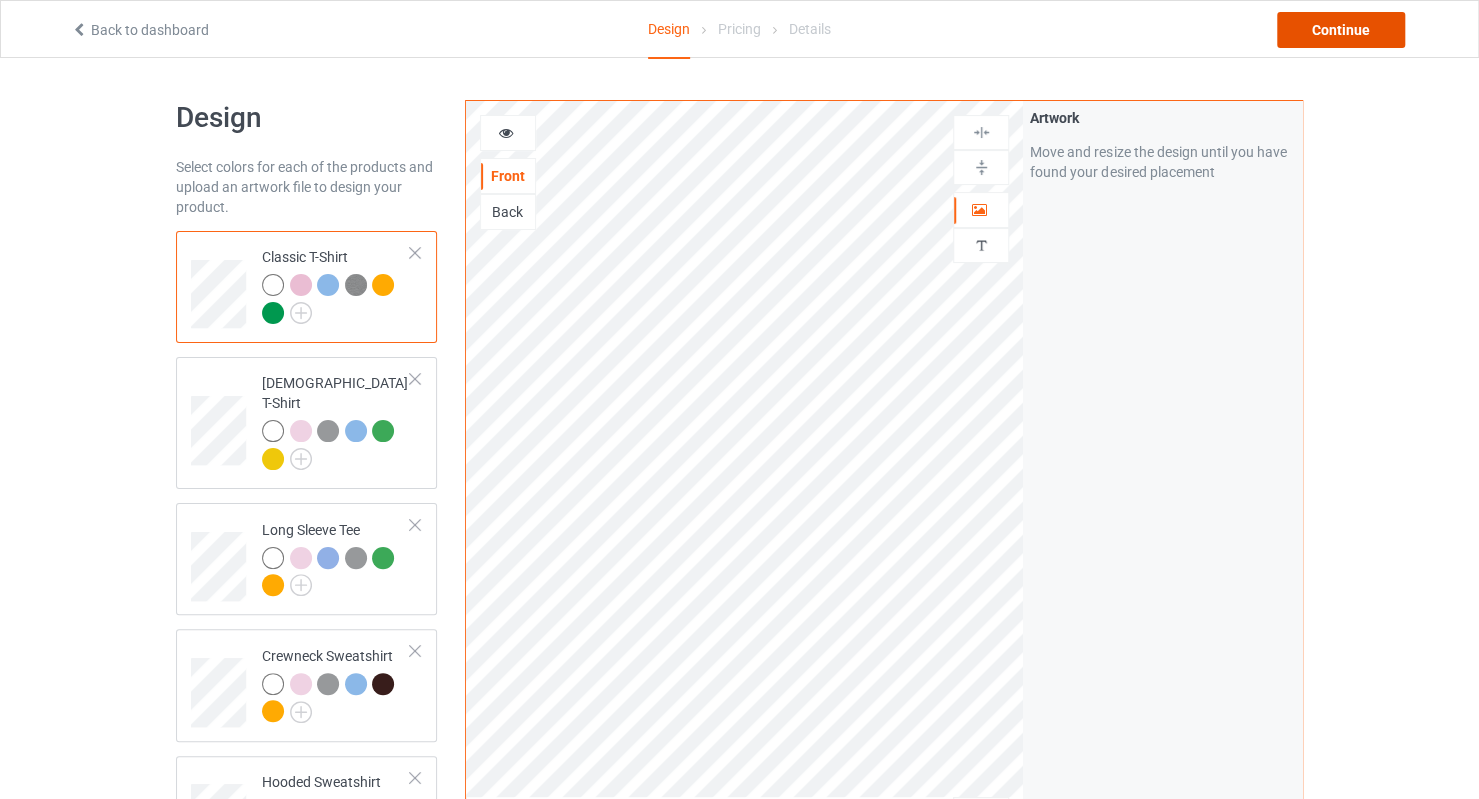 click on "Continue" at bounding box center (1341, 30) 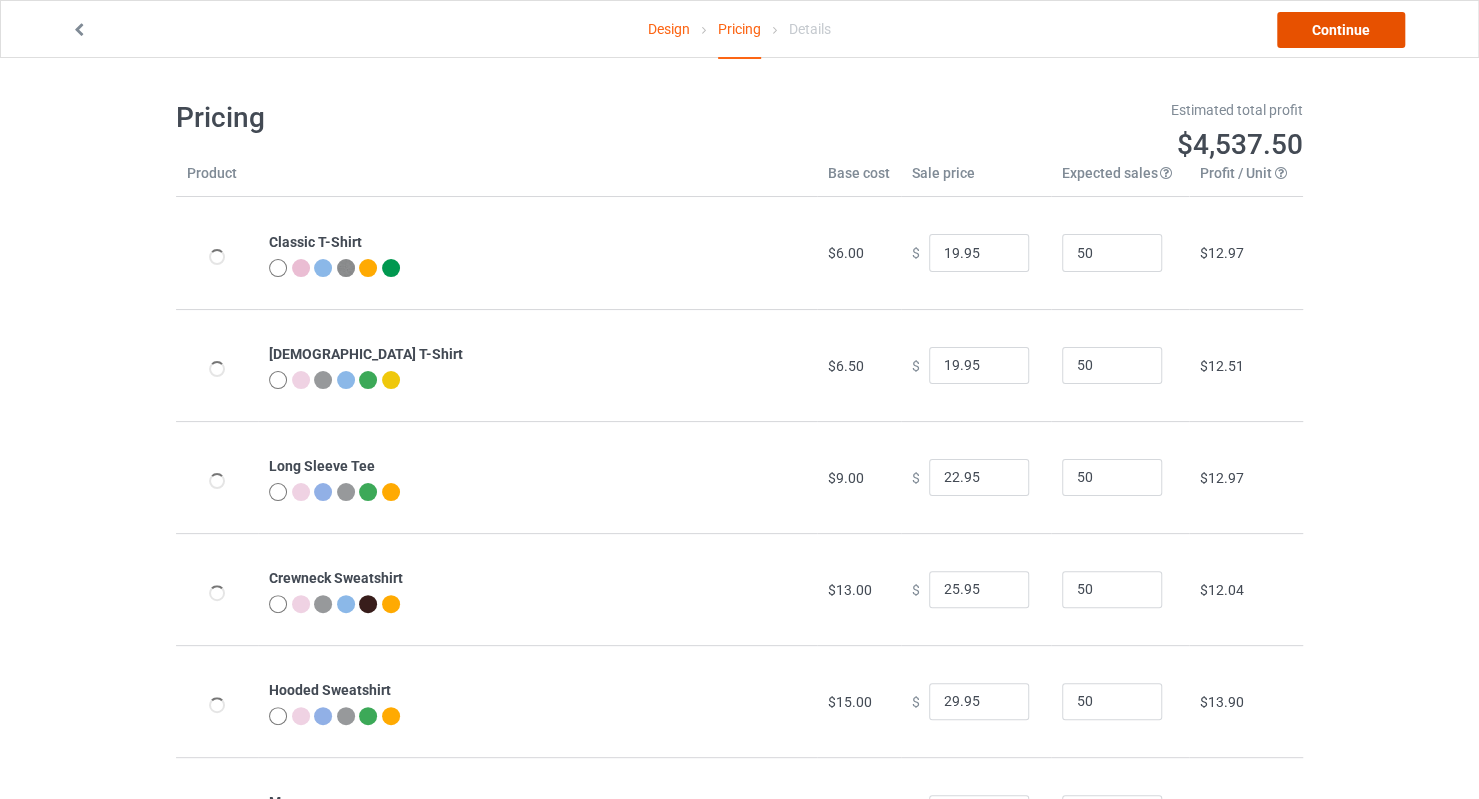 click on "Continue" at bounding box center (1341, 30) 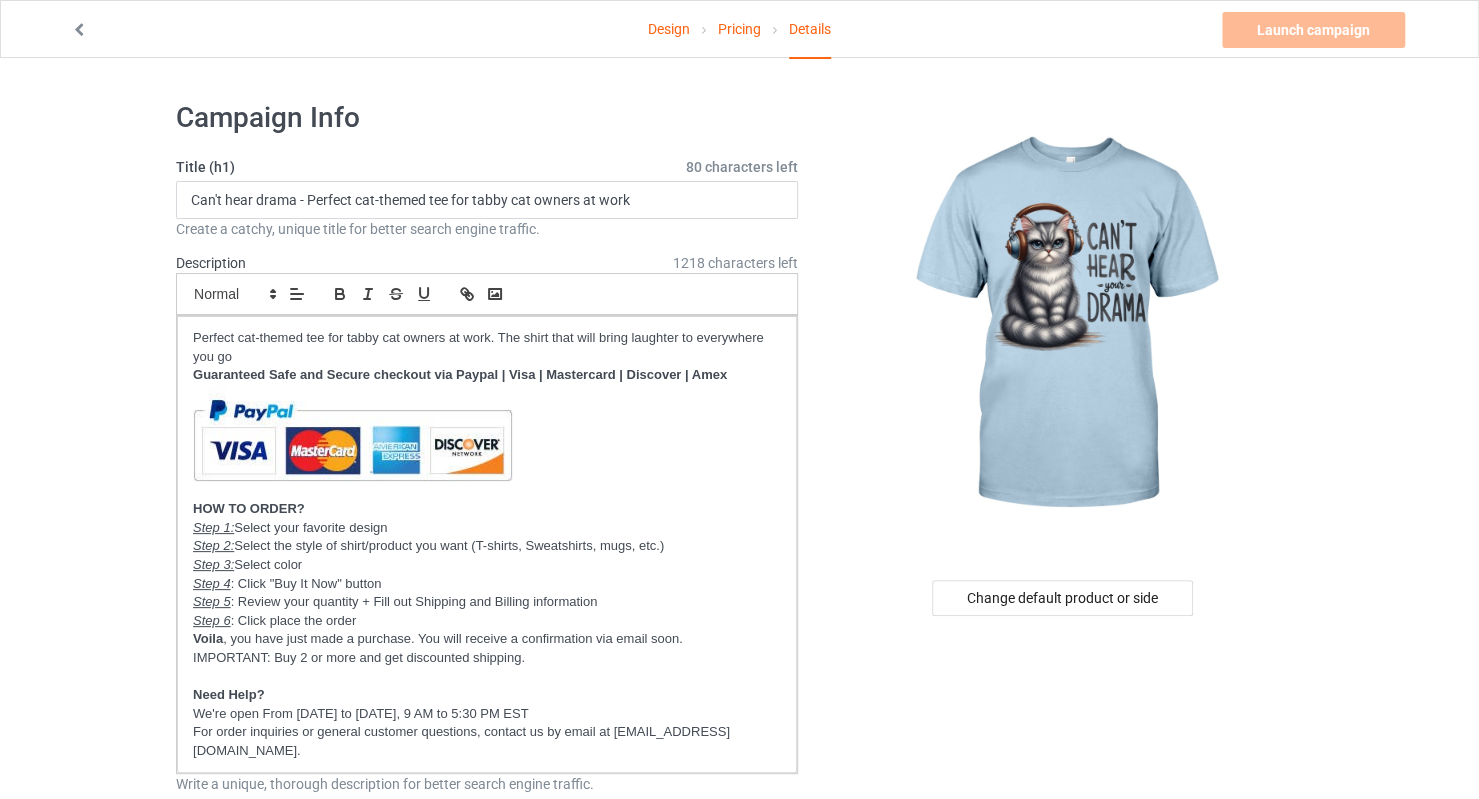 scroll, scrollTop: 500, scrollLeft: 0, axis: vertical 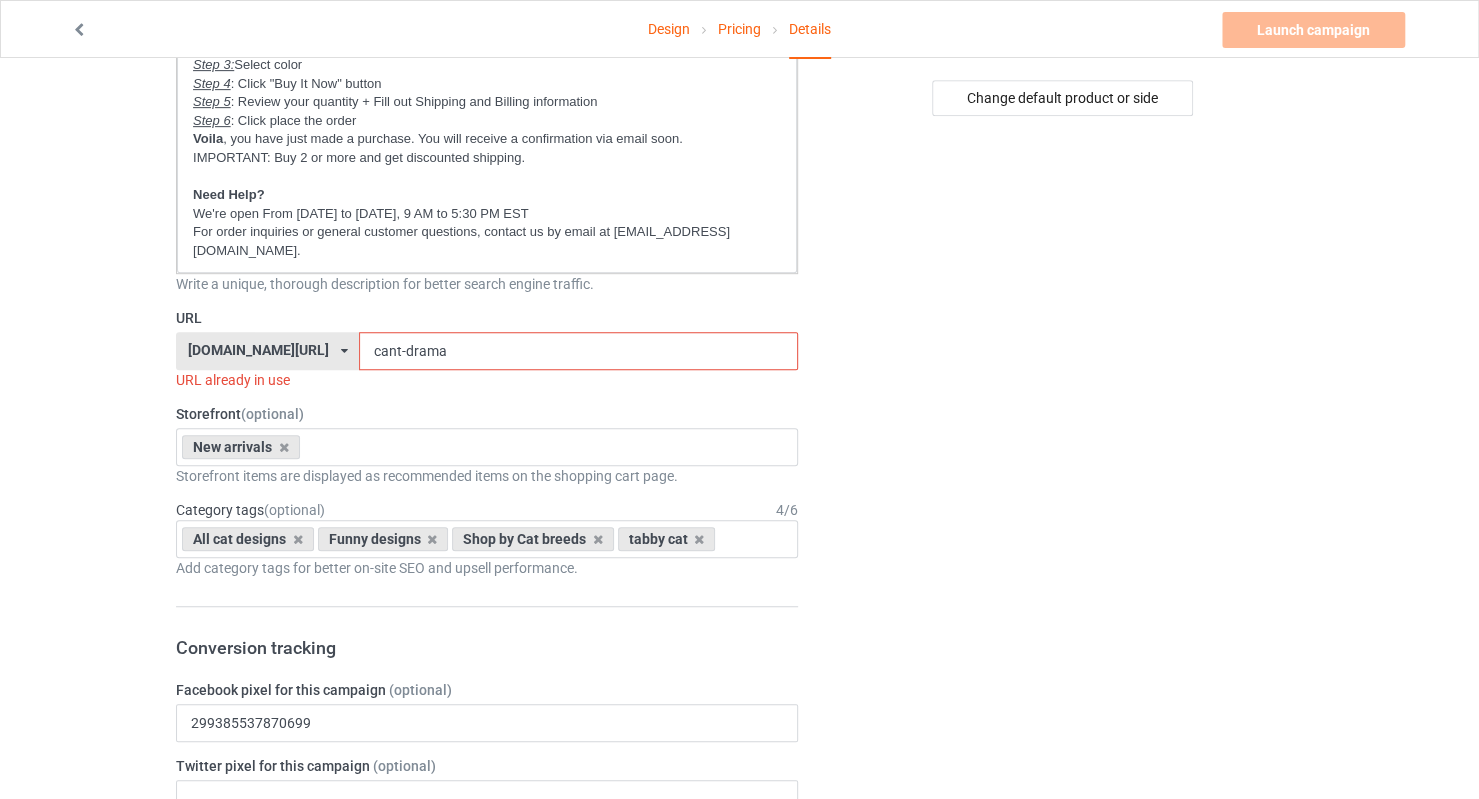 click on "[DOMAIN_NAME][URL] [DOMAIN_NAME][URL] [DOMAIN_NAME][URL] [DOMAIN_NAME][URL] [DOMAIN_NAME][URL] 5eeae638d8ba525af9c534b2 6729c8e6dc3bf600350d45eb 5eeae190d8ba525af9c53426 587d0d41cee36fd012c64a69" at bounding box center [267, 351] 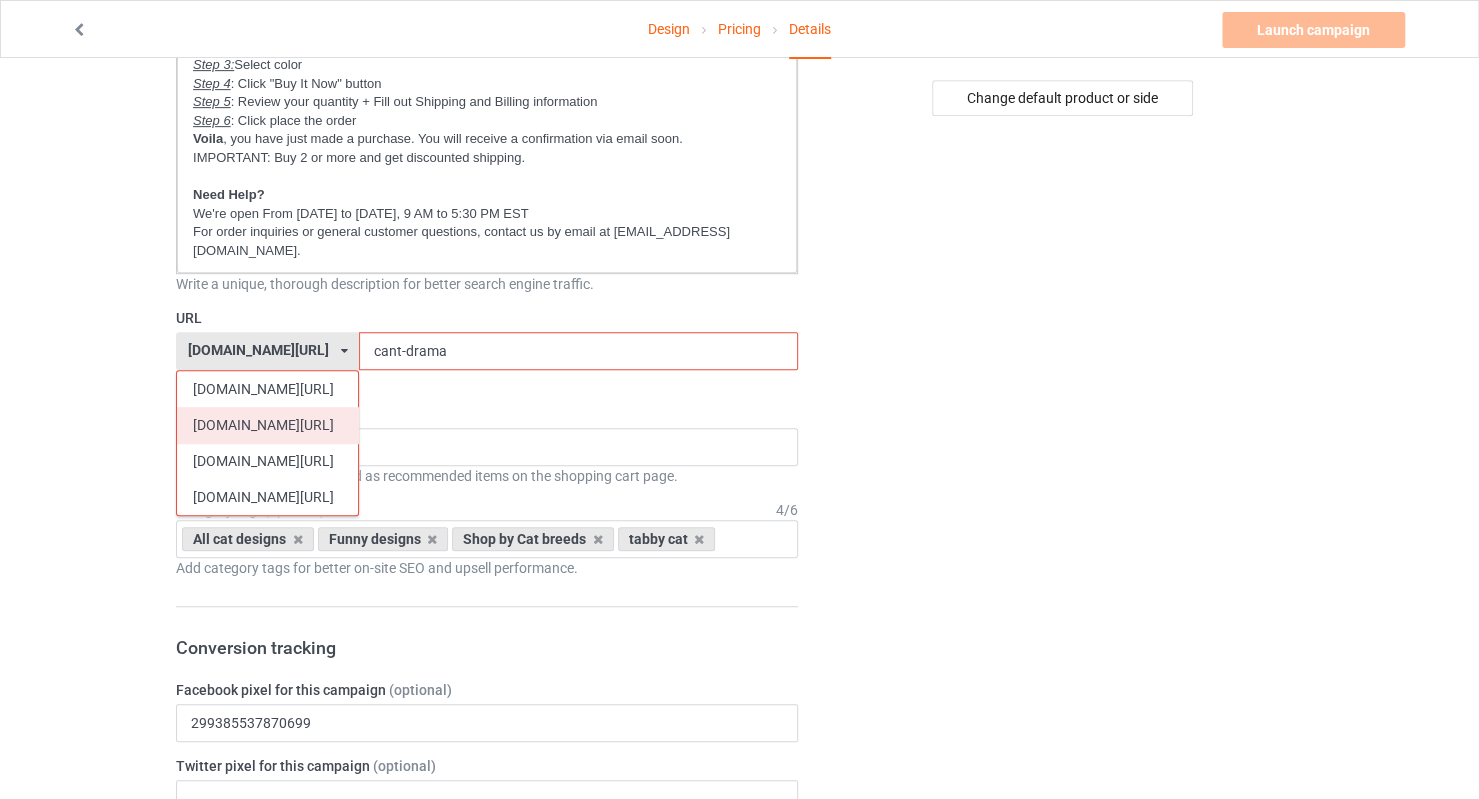 click on "[DOMAIN_NAME][URL]" at bounding box center (267, 425) 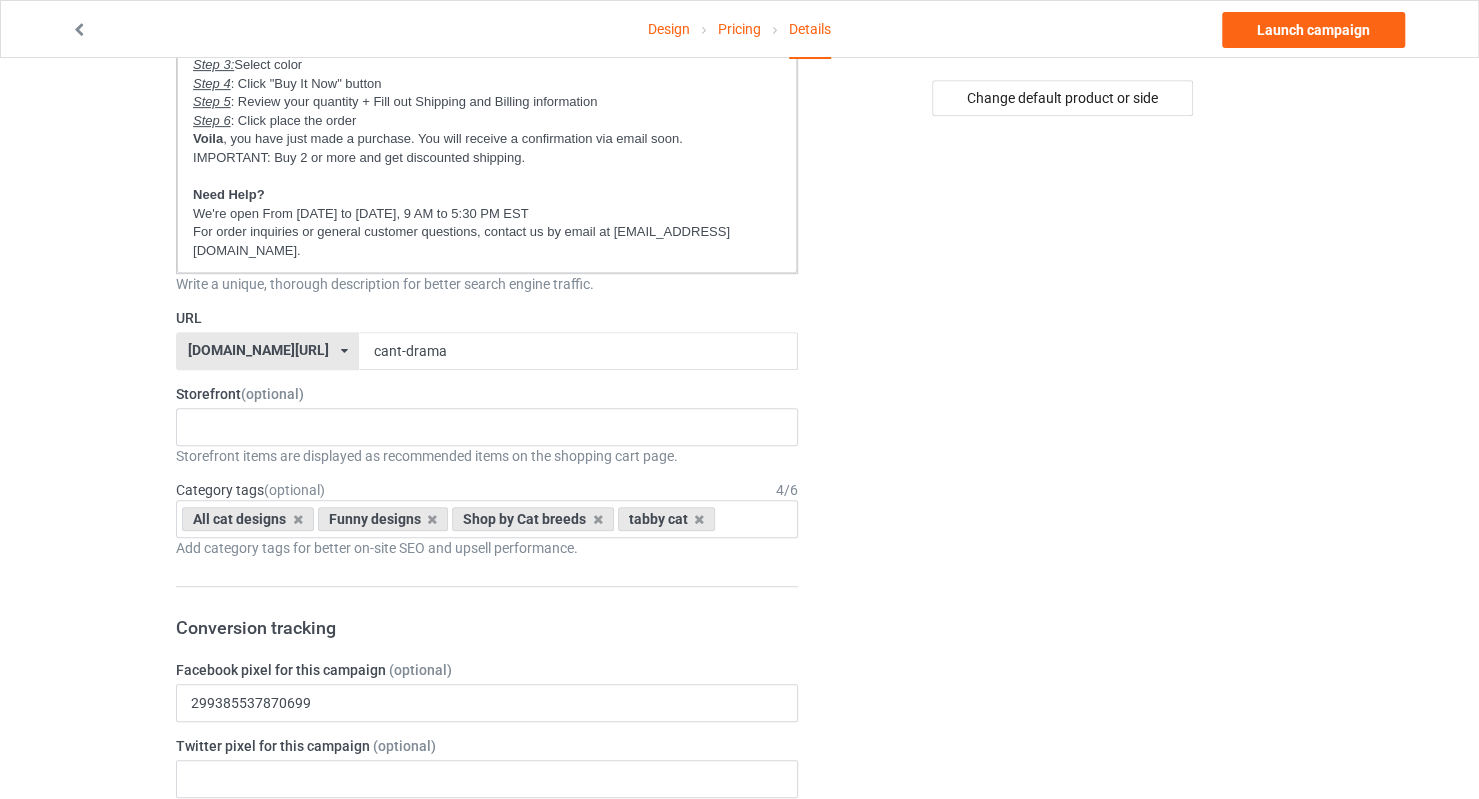 click on "[DOMAIN_NAME][URL]" at bounding box center [258, 350] 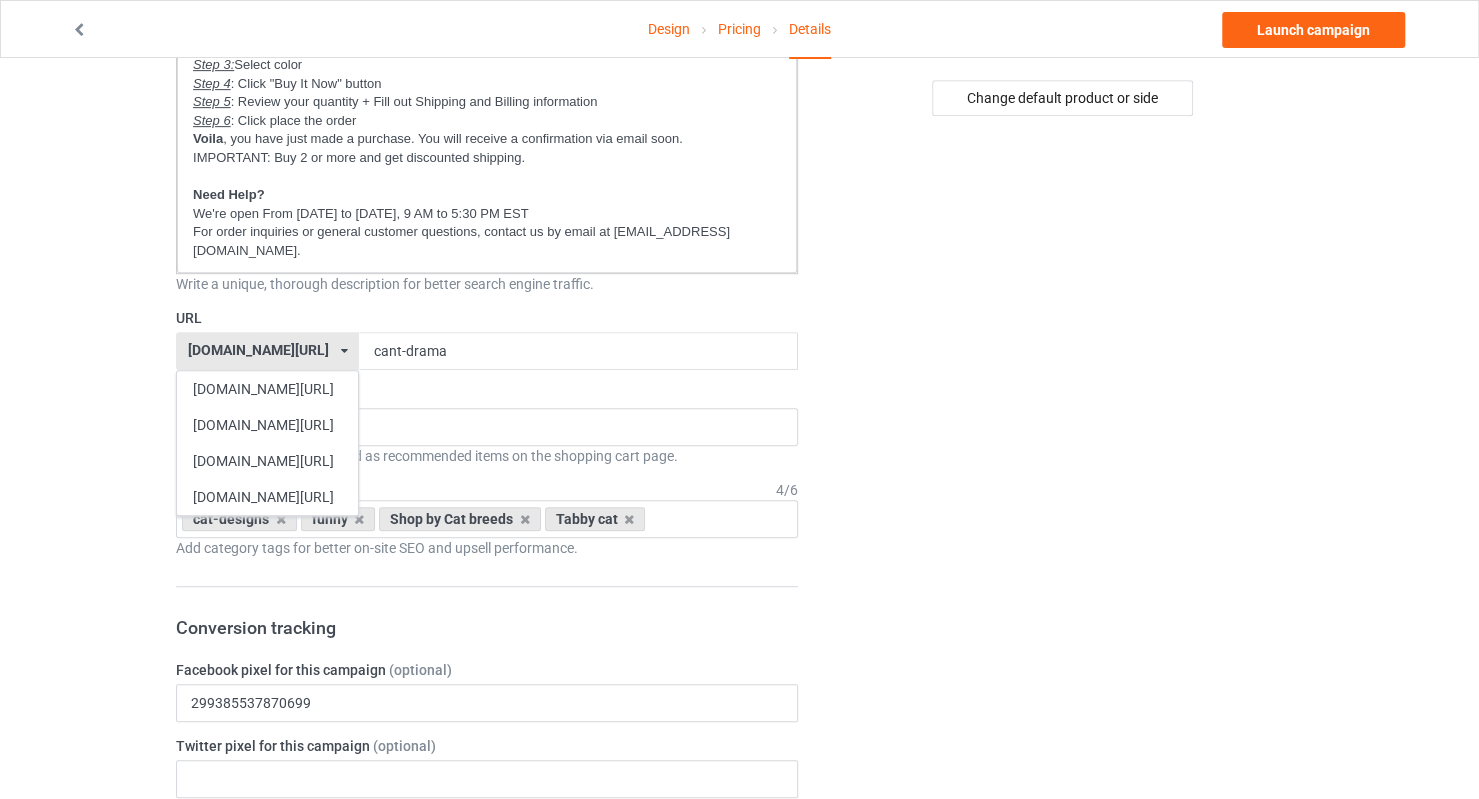 click on "[DOMAIN_NAME][URL]" at bounding box center (258, 350) 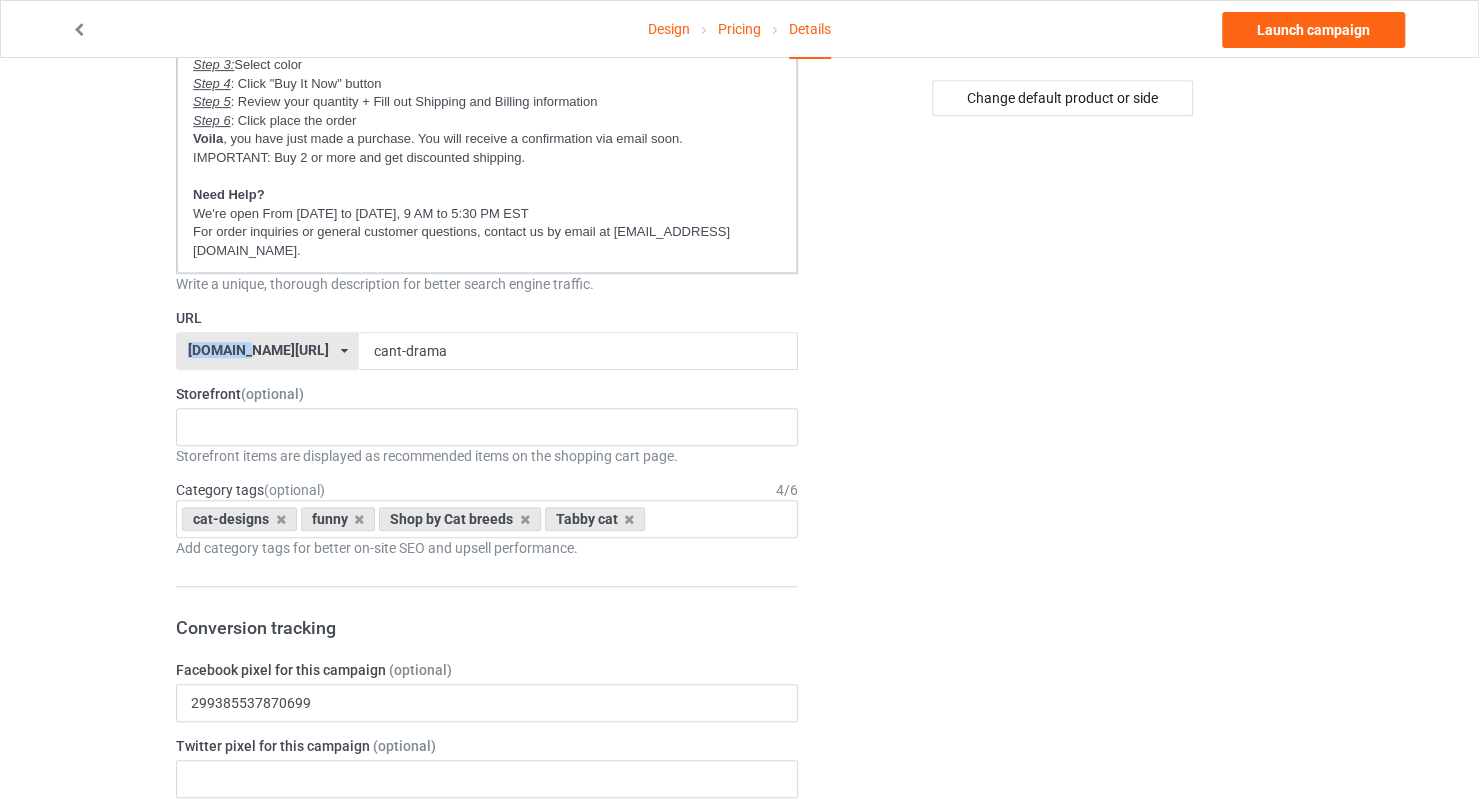copy on "catsissy" 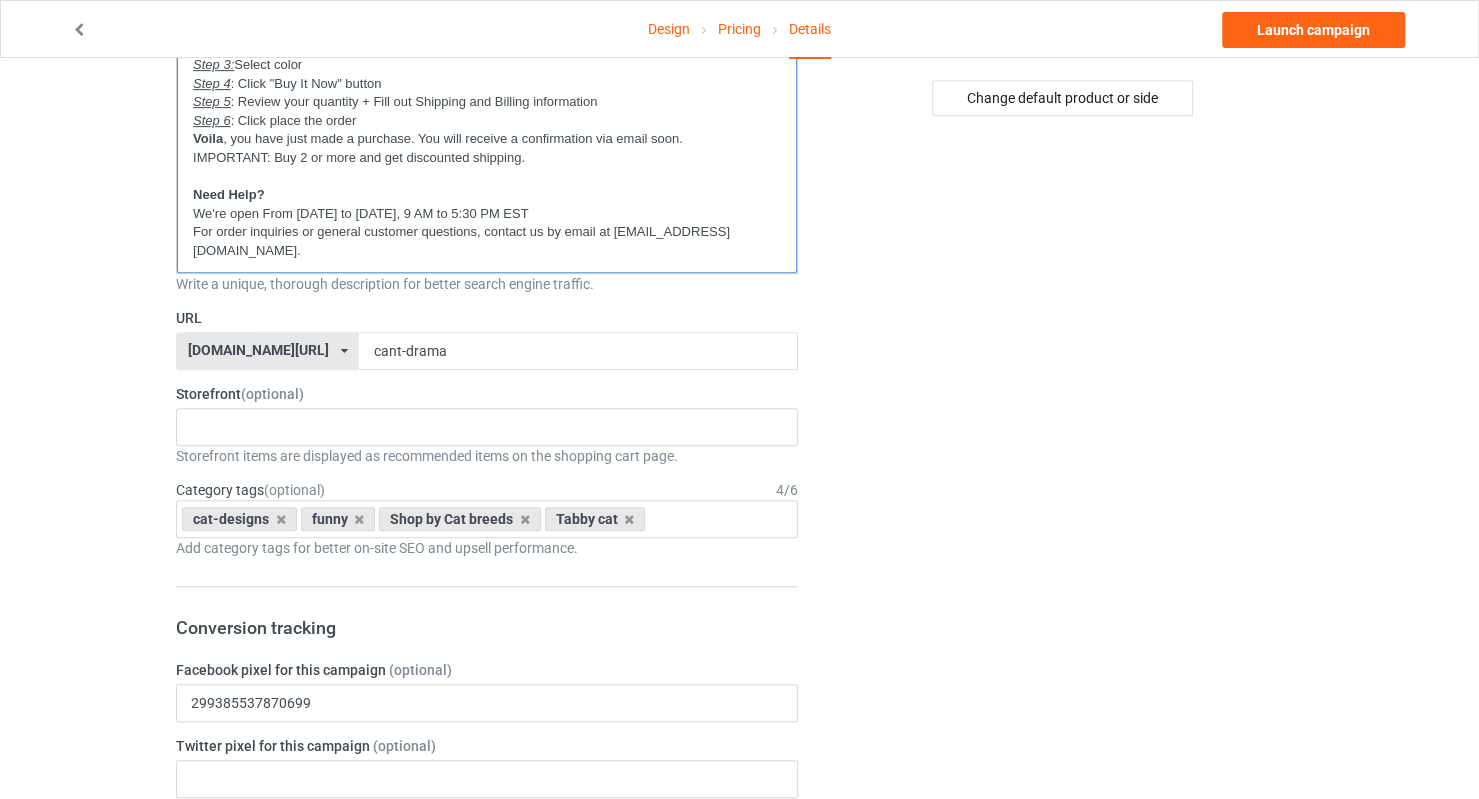 click on "For order inquiries or general customer questions, contact us by email at [EMAIL_ADDRESS][DOMAIN_NAME]." at bounding box center [487, 241] 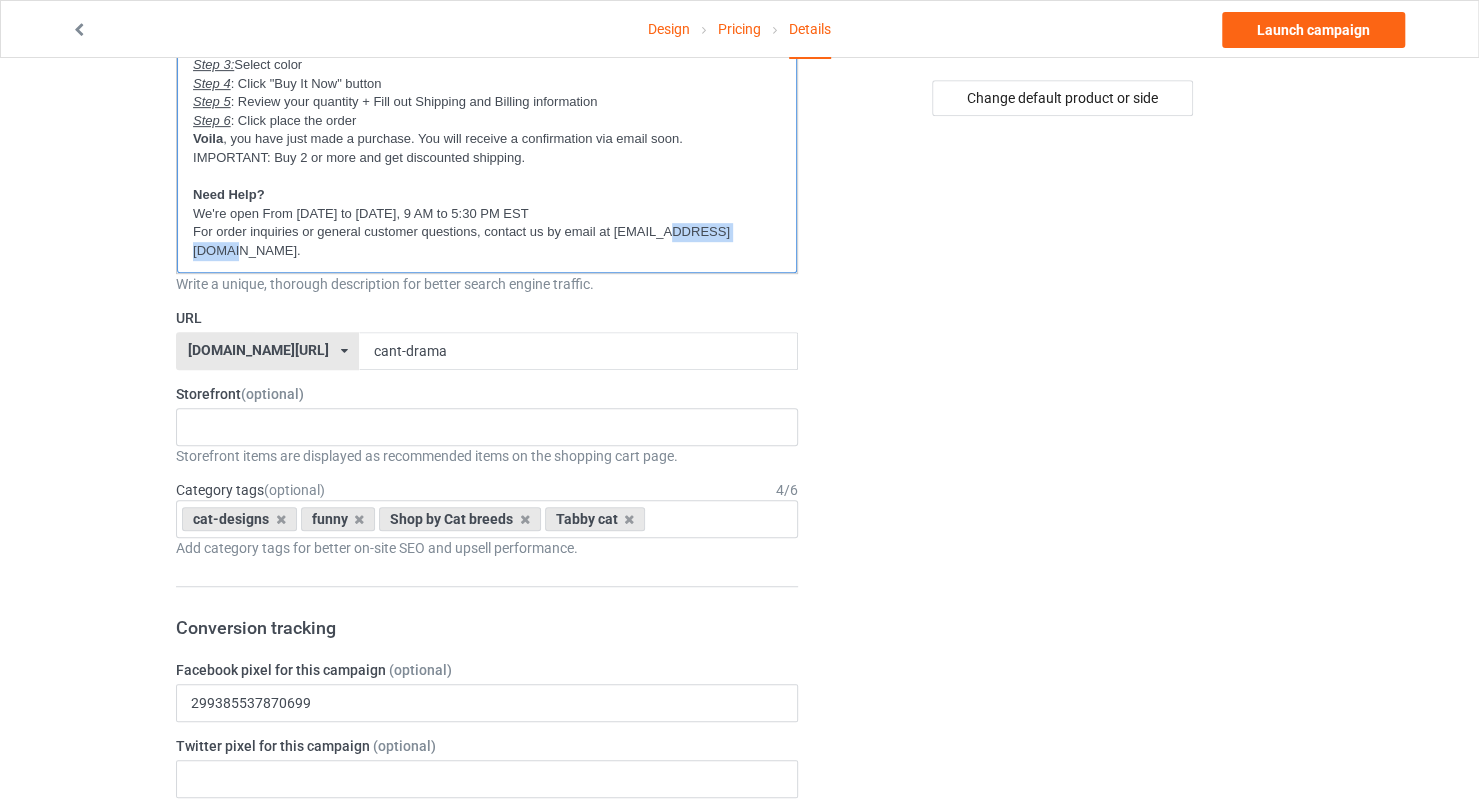 click on "For order inquiries or general customer questions, contact us by email at [EMAIL_ADDRESS][DOMAIN_NAME]." at bounding box center [487, 241] 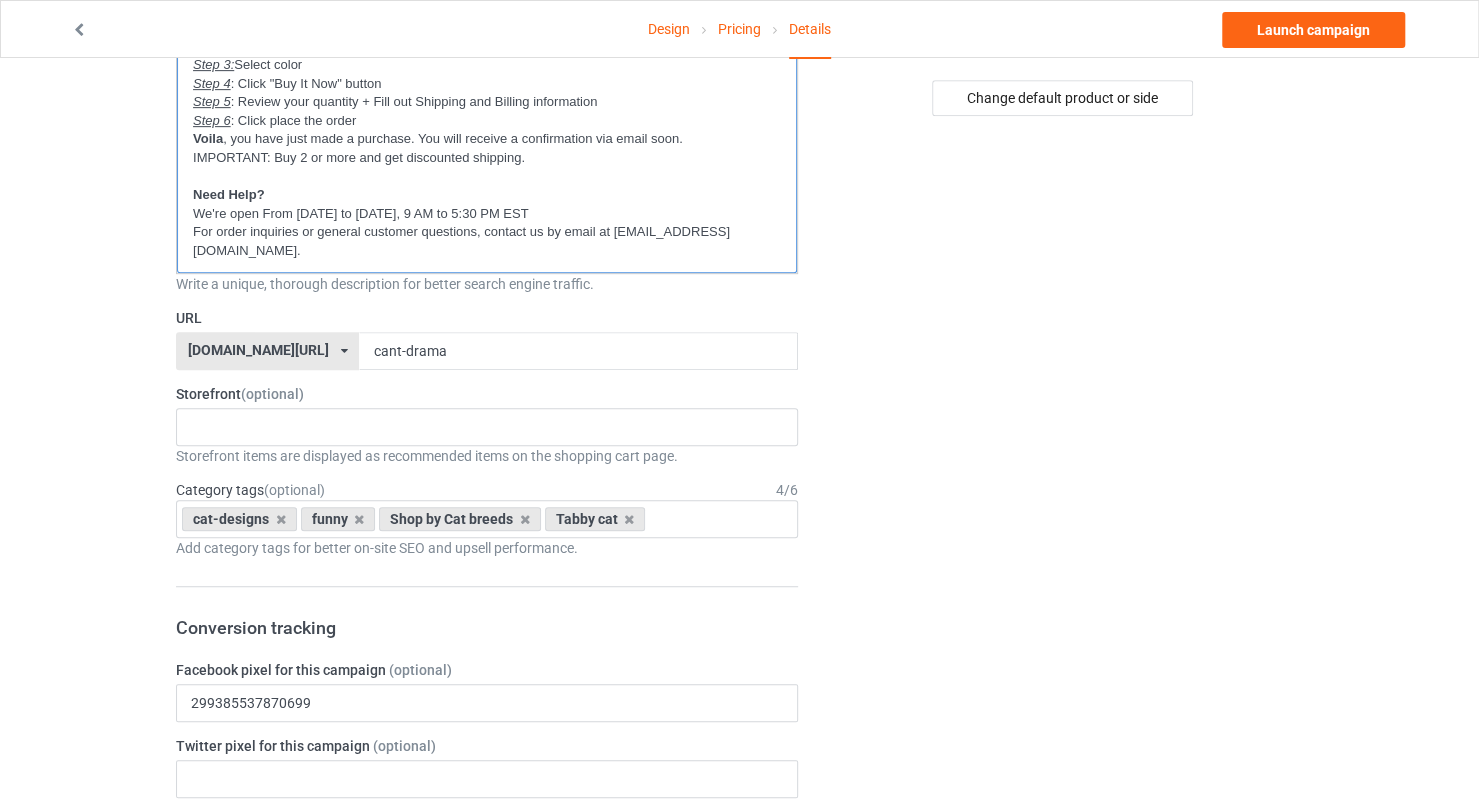 scroll, scrollTop: 0, scrollLeft: 0, axis: both 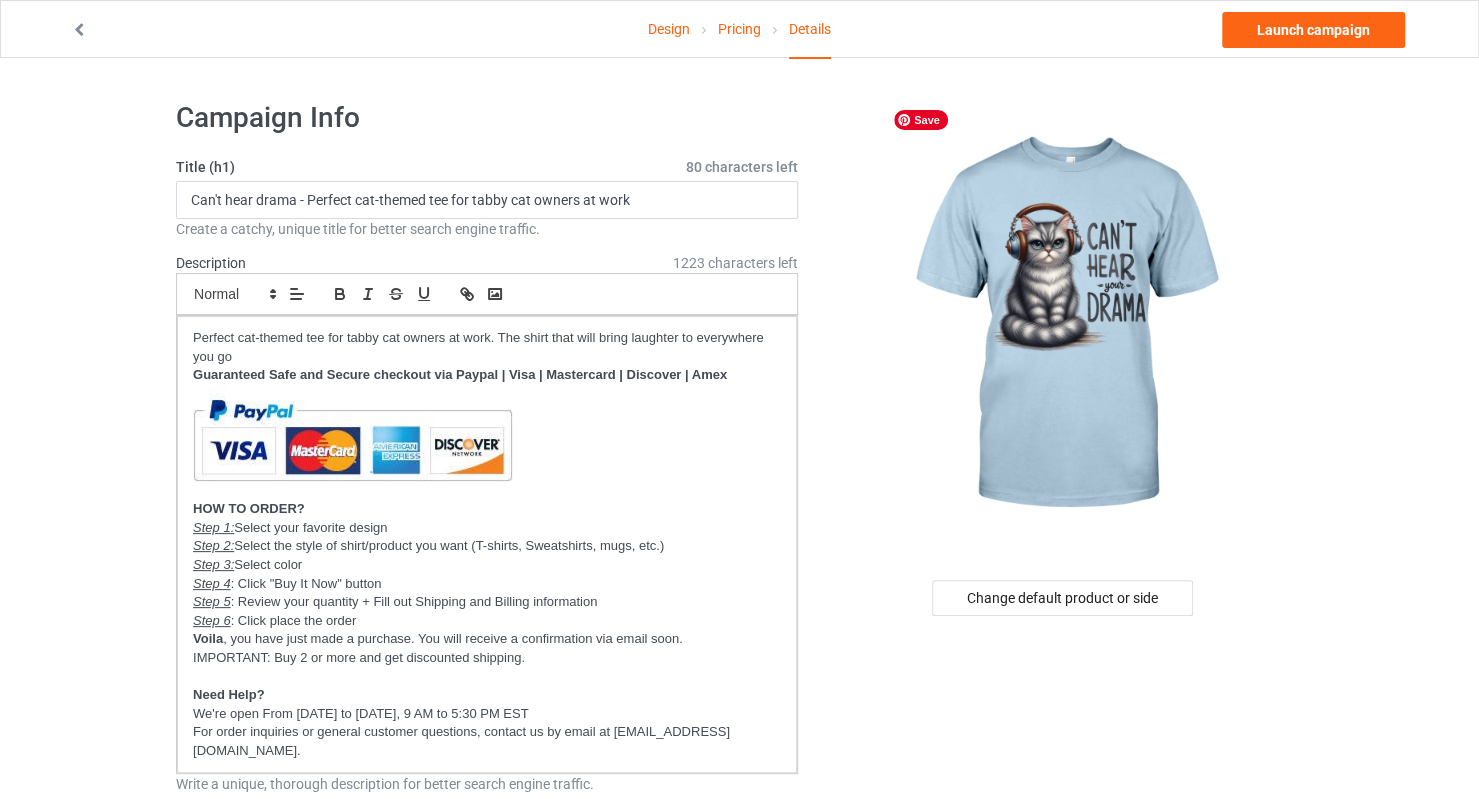 click at bounding box center (1064, 325) 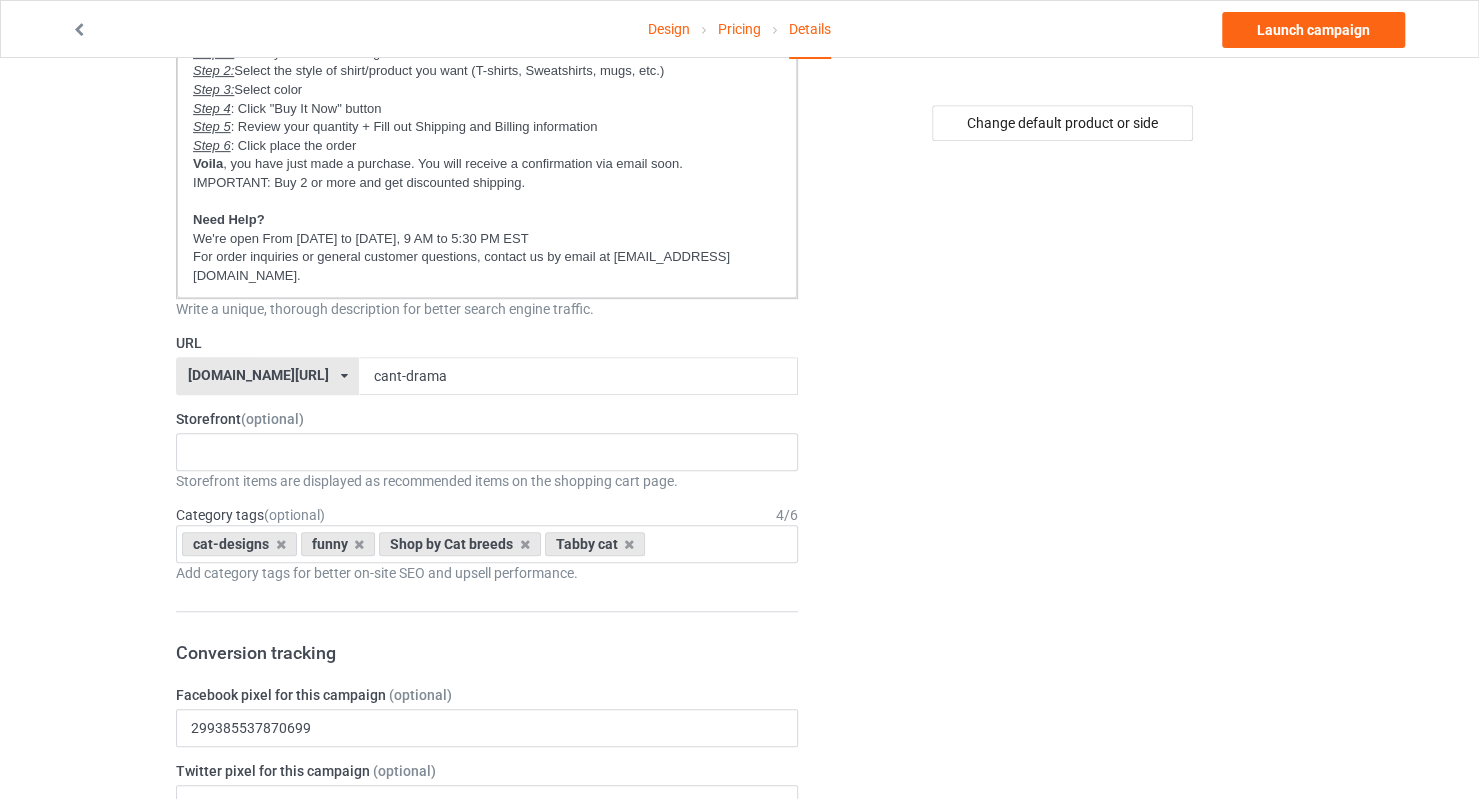 scroll, scrollTop: 500, scrollLeft: 0, axis: vertical 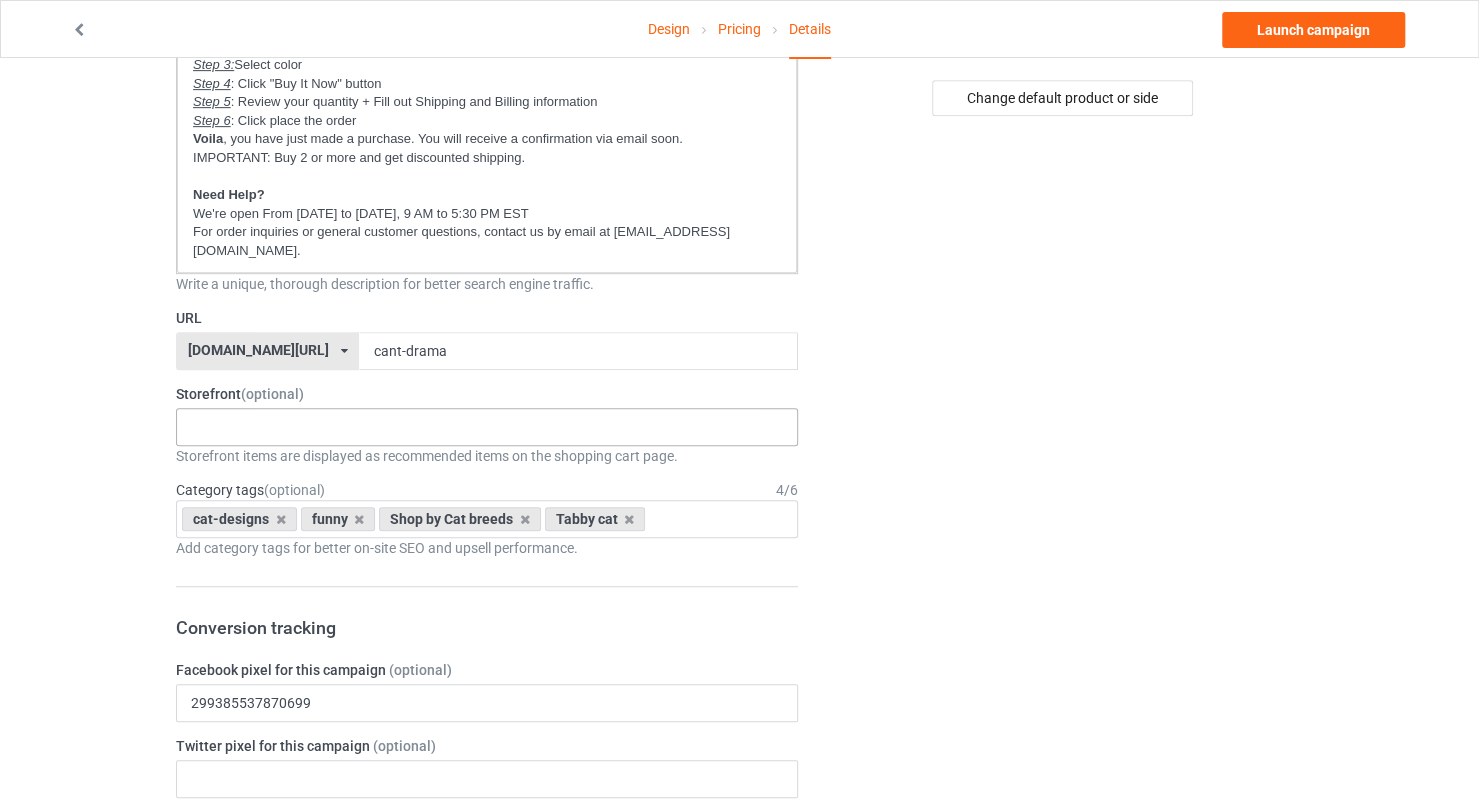 click on "New arrivals Cat Mom collection Purrfect cat collection Meowy Christmas 6821f5b778a9c0002f2637e6 680f59b3b9d9110032a983f5 6793f3355830ad002e467f31 672f9e489ba422002ee642de" at bounding box center [487, 427] 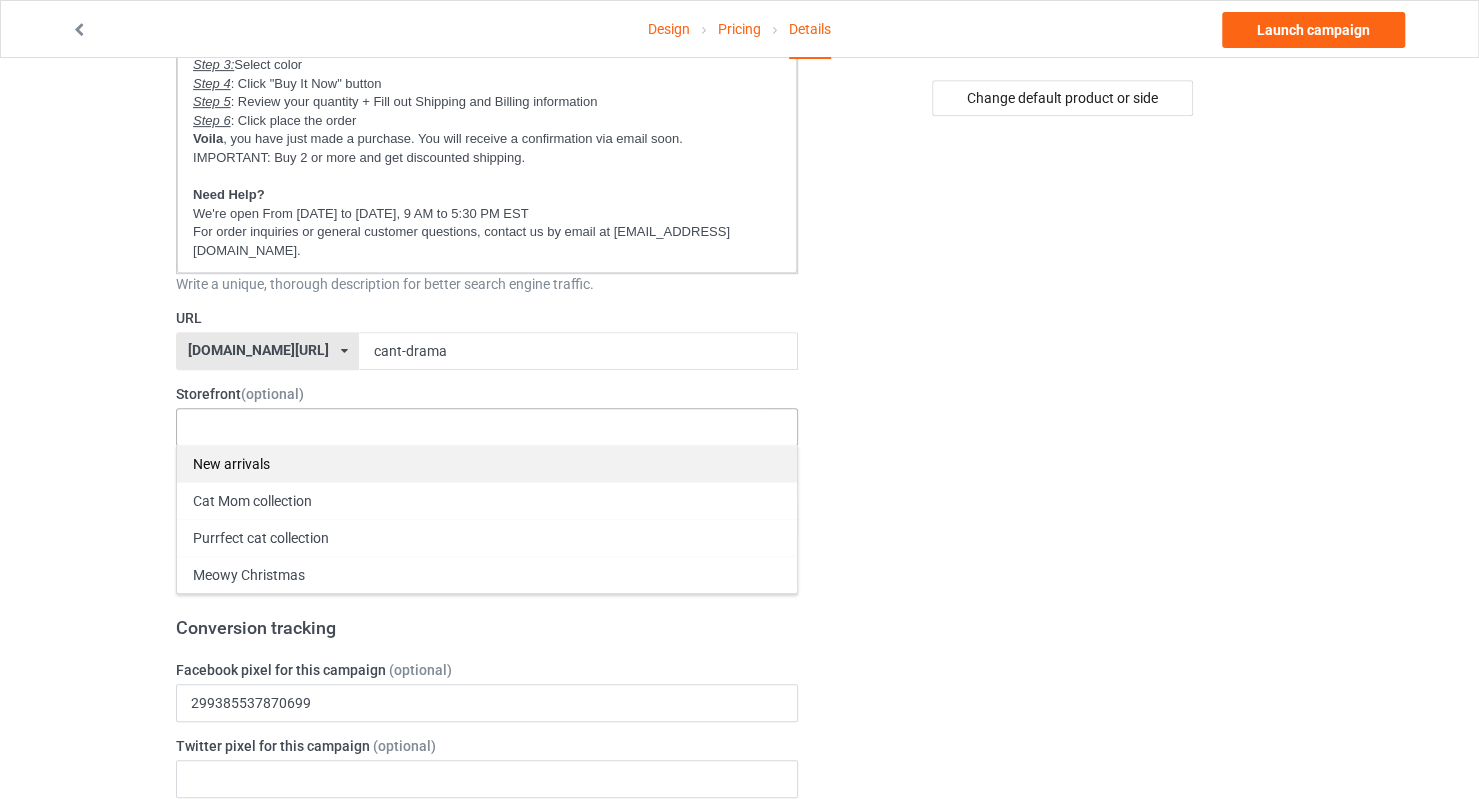 click on "New arrivals" at bounding box center (487, 463) 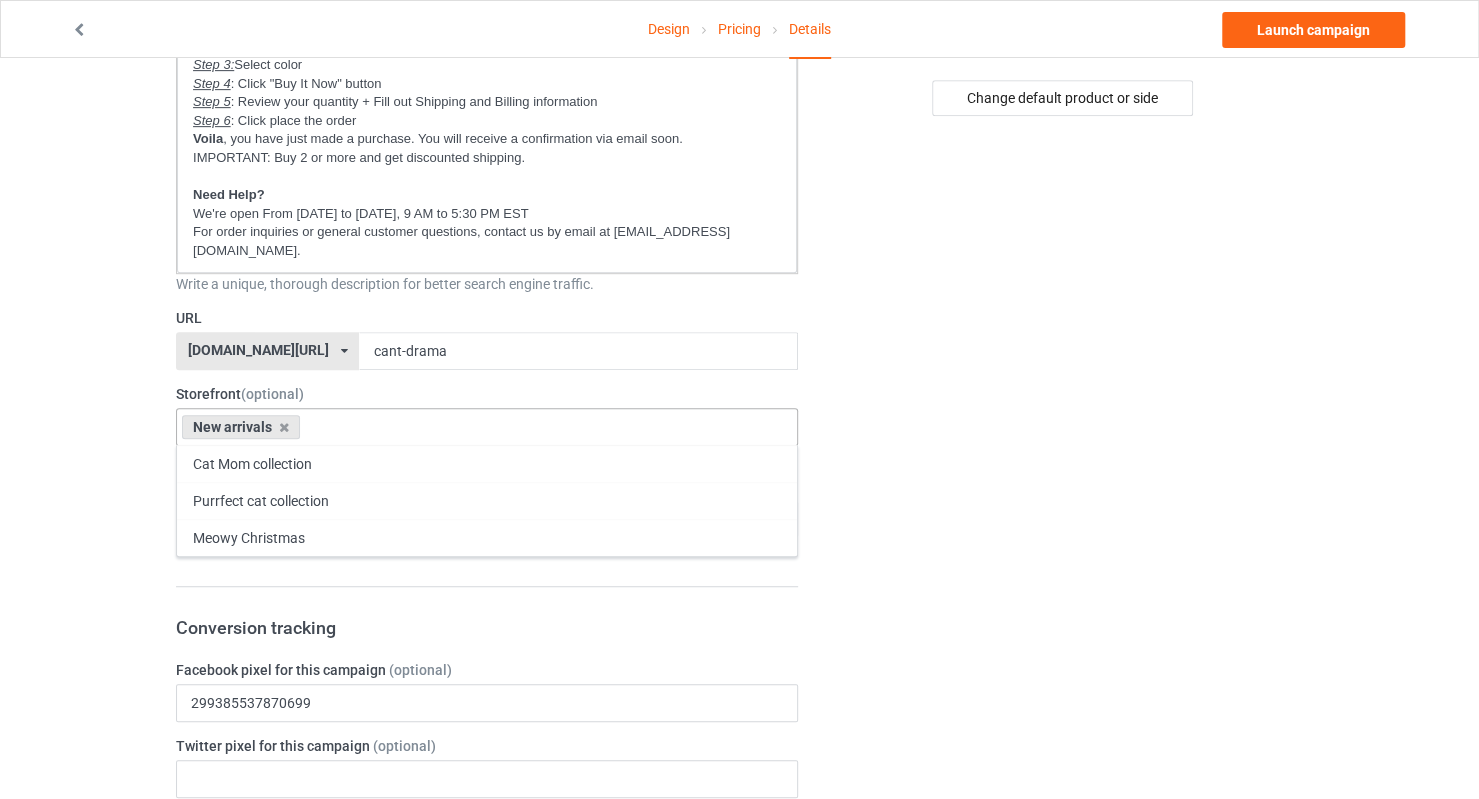 click on "Change default product or side" at bounding box center [1064, 781] 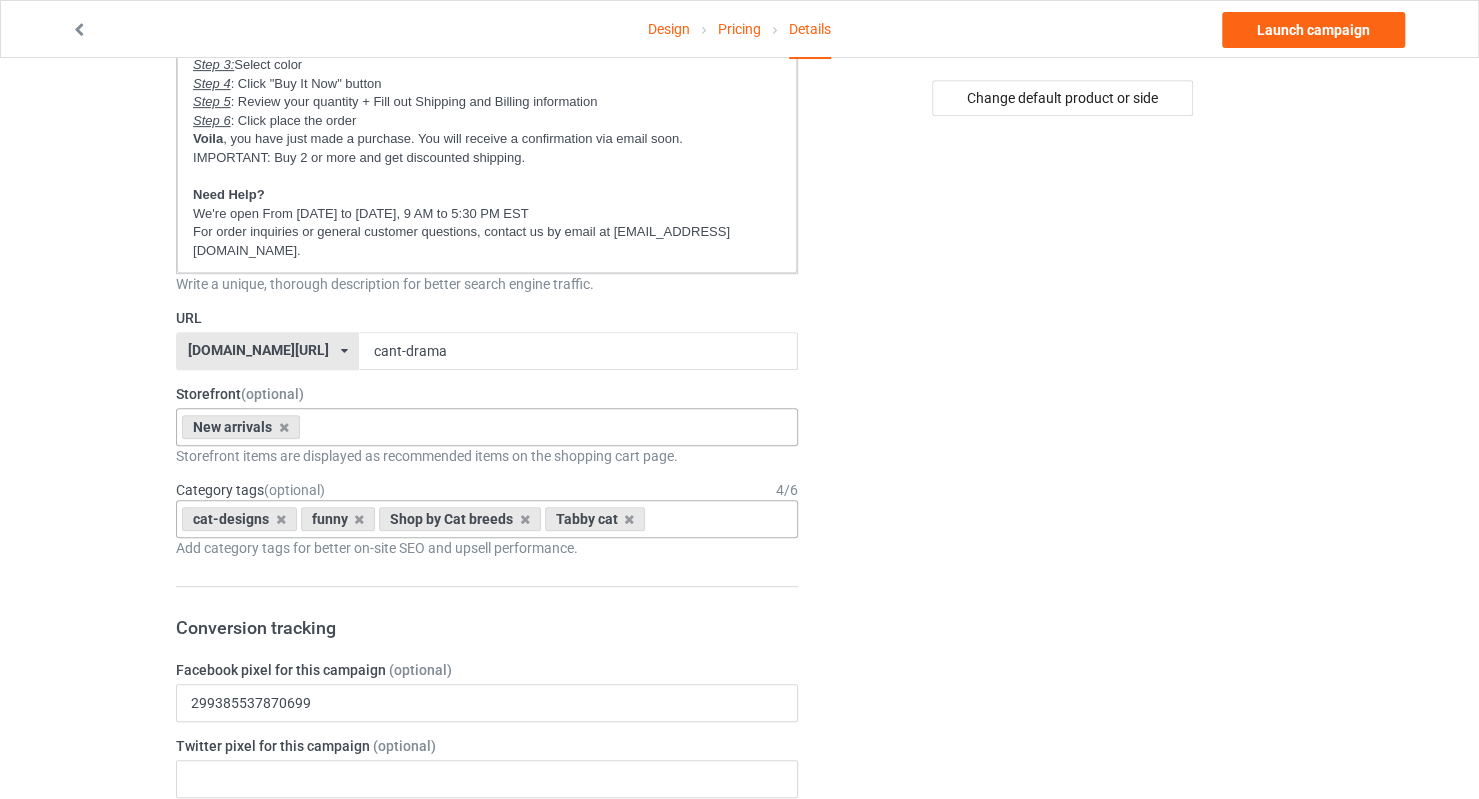 click on "cat-designs funny Shop by Cat breeds Tabby cat Age > [DEMOGRAPHIC_DATA] > 1 Age > [DEMOGRAPHIC_DATA] Months > 1 Month Age > [DEMOGRAPHIC_DATA] Months Age > [DEMOGRAPHIC_DATA] Age > [DEMOGRAPHIC_DATA] > 10 Age > [DEMOGRAPHIC_DATA] Months > 10 Month Age > [DEMOGRAPHIC_DATA] > 100 Sports > Running > 10K Run Age > [DEMOGRAPHIC_DATA] > 11 Age > [DEMOGRAPHIC_DATA] Months > 11 Month Age > [DEMOGRAPHIC_DATA] > 12 Age > [DEMOGRAPHIC_DATA] Months > 12 Month Age > [DEMOGRAPHIC_DATA] > 13 Age > [DEMOGRAPHIC_DATA] > 14 Age > [DEMOGRAPHIC_DATA] > 15 Sports > Running > 15K Run Age > [DEMOGRAPHIC_DATA] > 16 Age > [DEMOGRAPHIC_DATA] > 17 Age > [DEMOGRAPHIC_DATA] > 18 Age > [DEMOGRAPHIC_DATA] > 19 Age > Decades > 1920s Age > Decades > 1930s Age > Decades > 1940s Age > Decades > 1950s Age > Decades > 1960s Age > Decades > 1970s Age > Decades > 1980s Age > Decades > 1990s Age > [DEMOGRAPHIC_DATA] > 2 Age > [DEMOGRAPHIC_DATA] Months > 2 Month Age > [DEMOGRAPHIC_DATA] > 20 Age > [DEMOGRAPHIC_DATA] Age > Decades > 2000s Age > Decades > 2010s Age > [DEMOGRAPHIC_DATA] > 21 Age > [DEMOGRAPHIC_DATA] > 22 Age > [DEMOGRAPHIC_DATA] > 23 Age > [DEMOGRAPHIC_DATA] > 24 Age > [DEMOGRAPHIC_DATA] > 25 Age > [DEMOGRAPHIC_DATA] > 26 Age > [DEMOGRAPHIC_DATA] > 27 Age > [DEMOGRAPHIC_DATA] > 28 Age > [DEMOGRAPHIC_DATA] > 29 Age > [DEMOGRAPHIC_DATA] > 3 Age > [DEMOGRAPHIC_DATA] Months > 3 Month Sports > Basketball > 3-Pointer Age > [DEMOGRAPHIC_DATA] > 30 Age > [DEMOGRAPHIC_DATA] > 31 Age > [DEMOGRAPHIC_DATA] > 32 Age > [DEMOGRAPHIC_DATA] > 4" at bounding box center [487, 519] 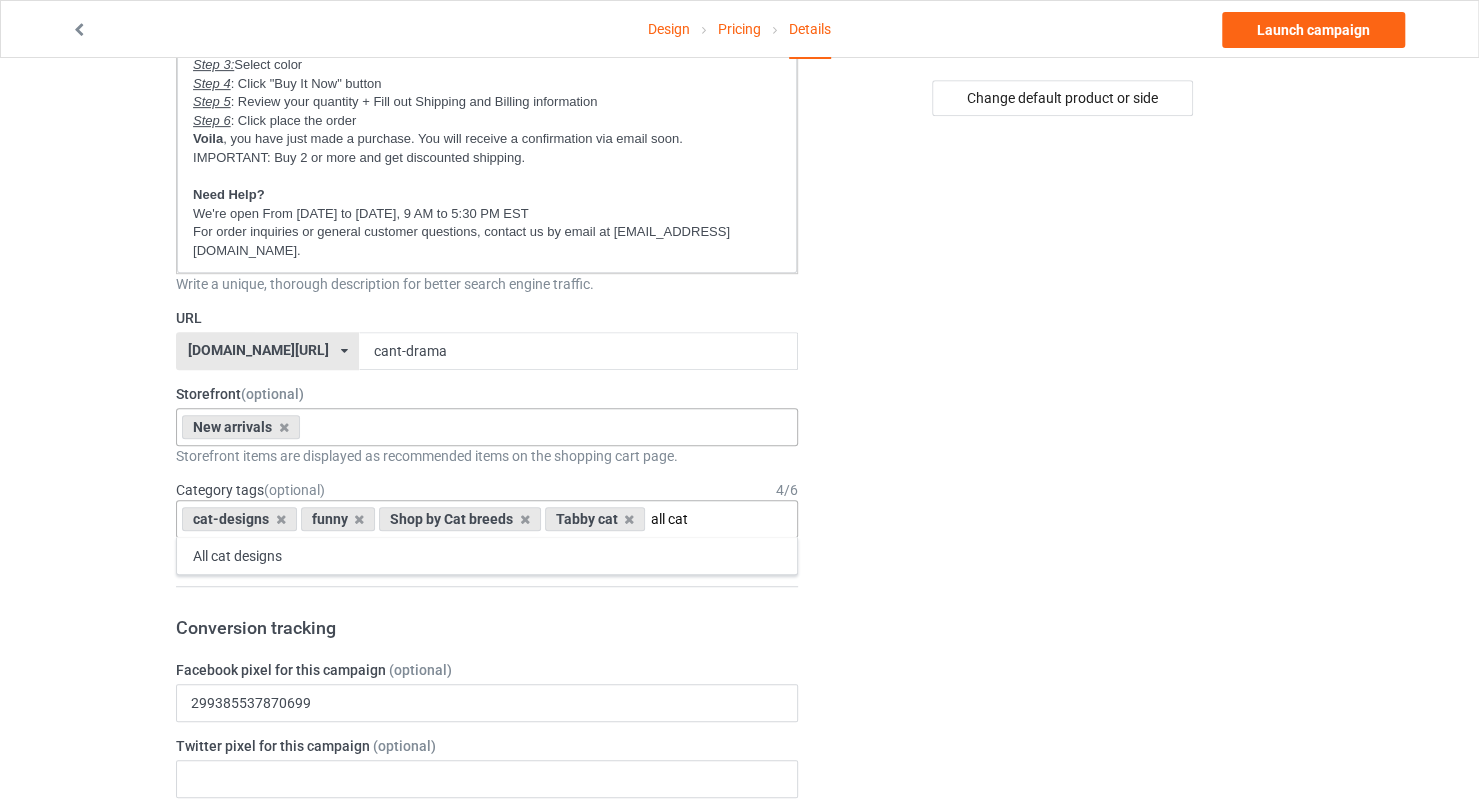 type on "all cat" 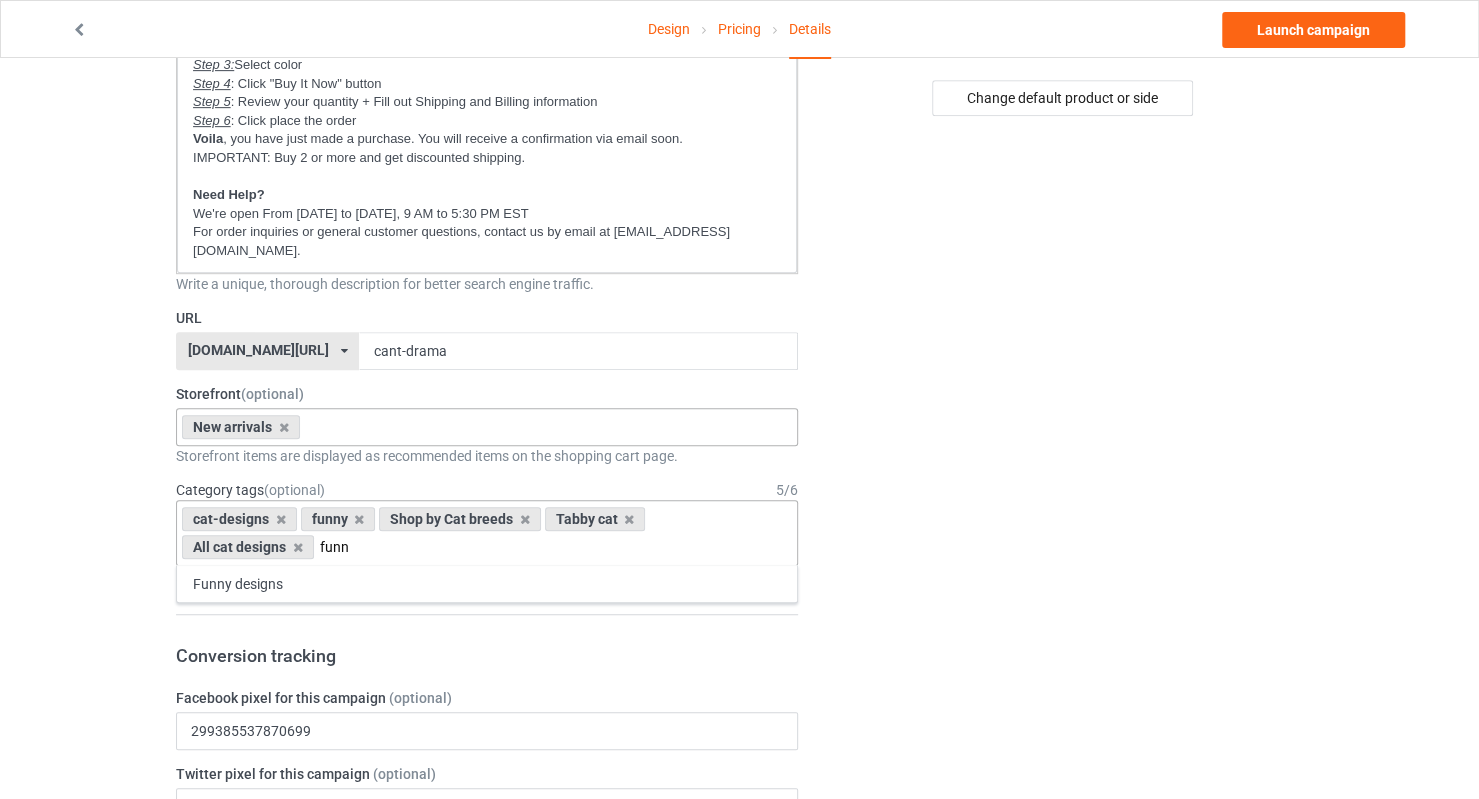 type on "funn" 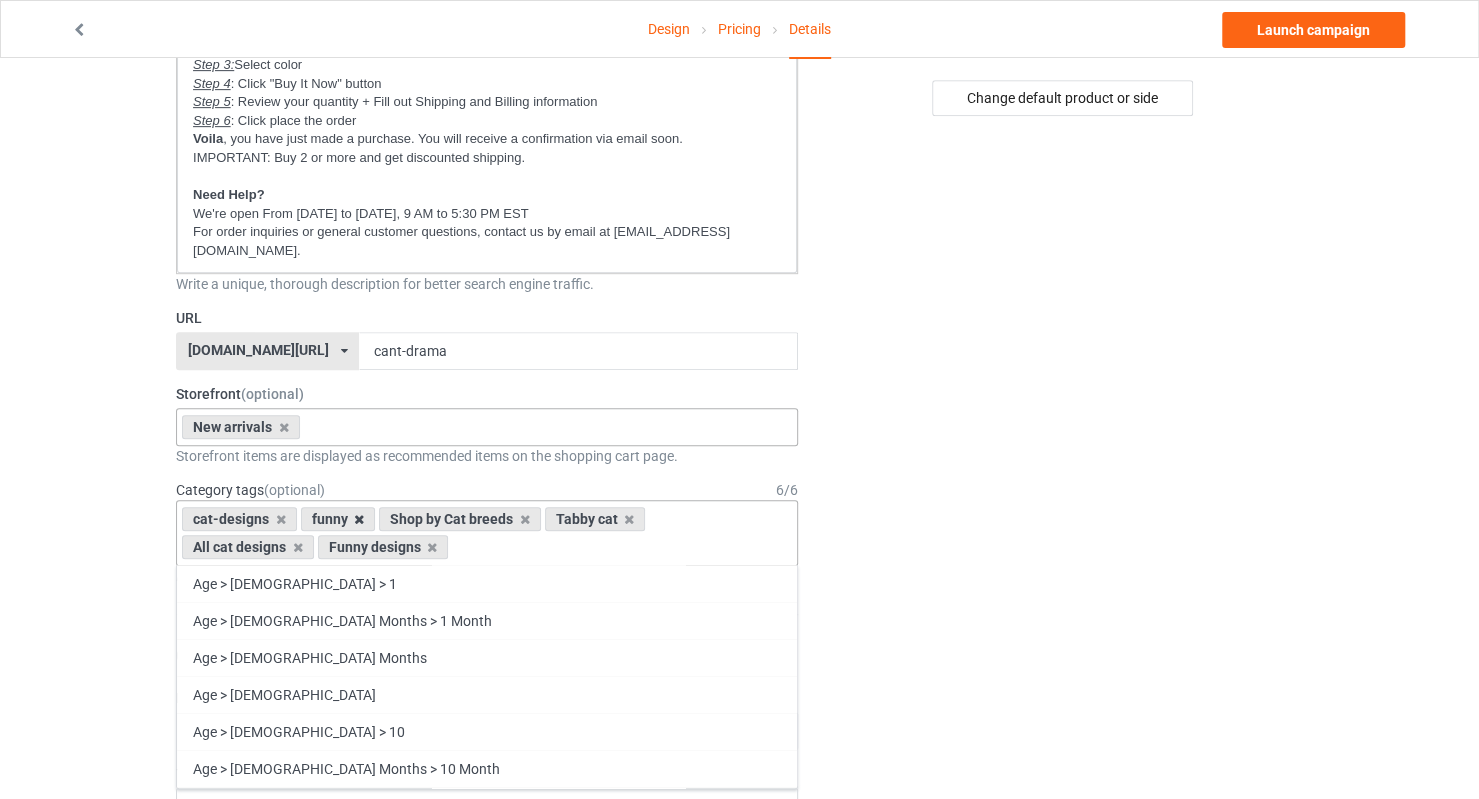 click at bounding box center (359, 519) 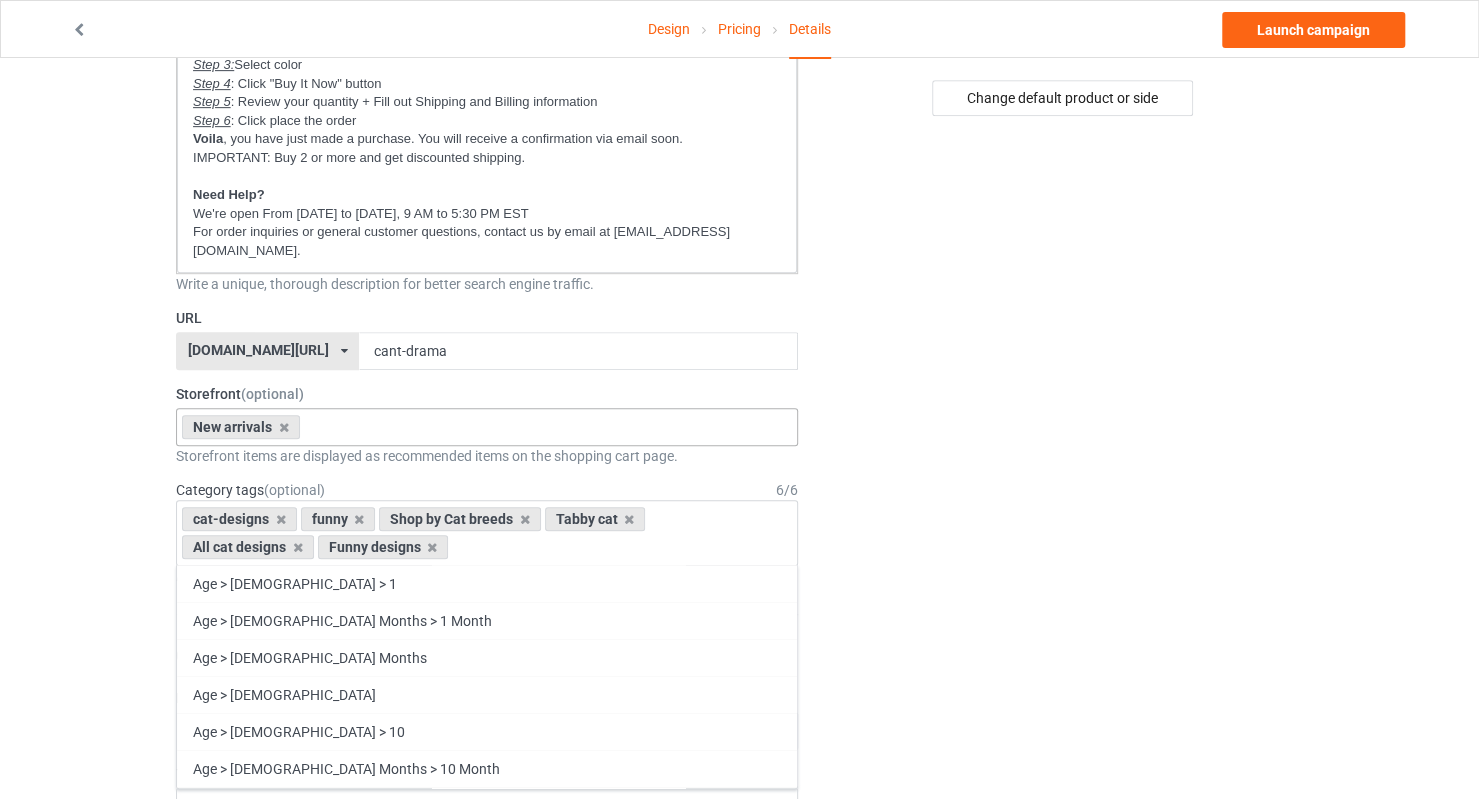 click on "Change default product or side" at bounding box center [1064, 795] 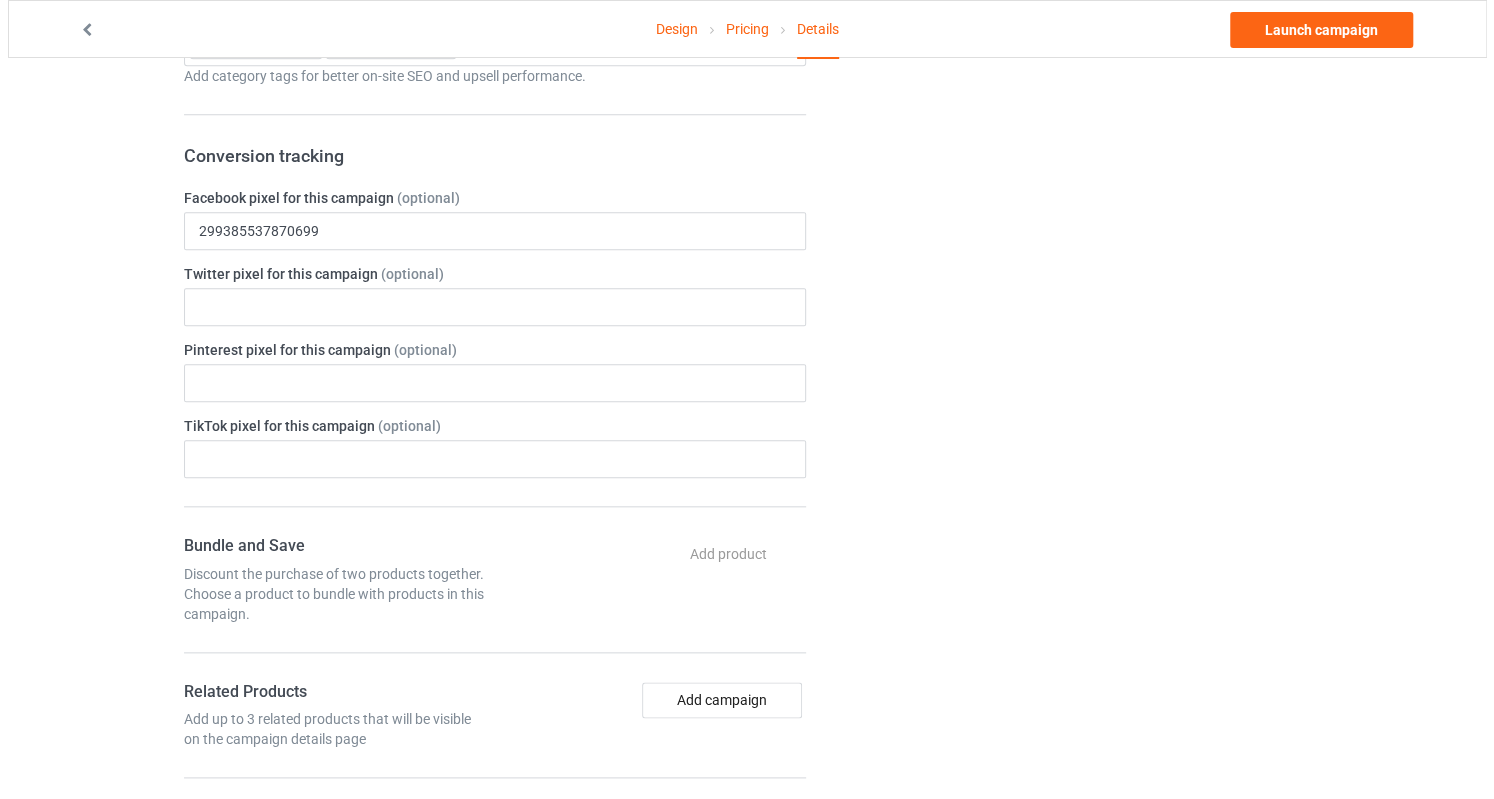 scroll, scrollTop: 1400, scrollLeft: 0, axis: vertical 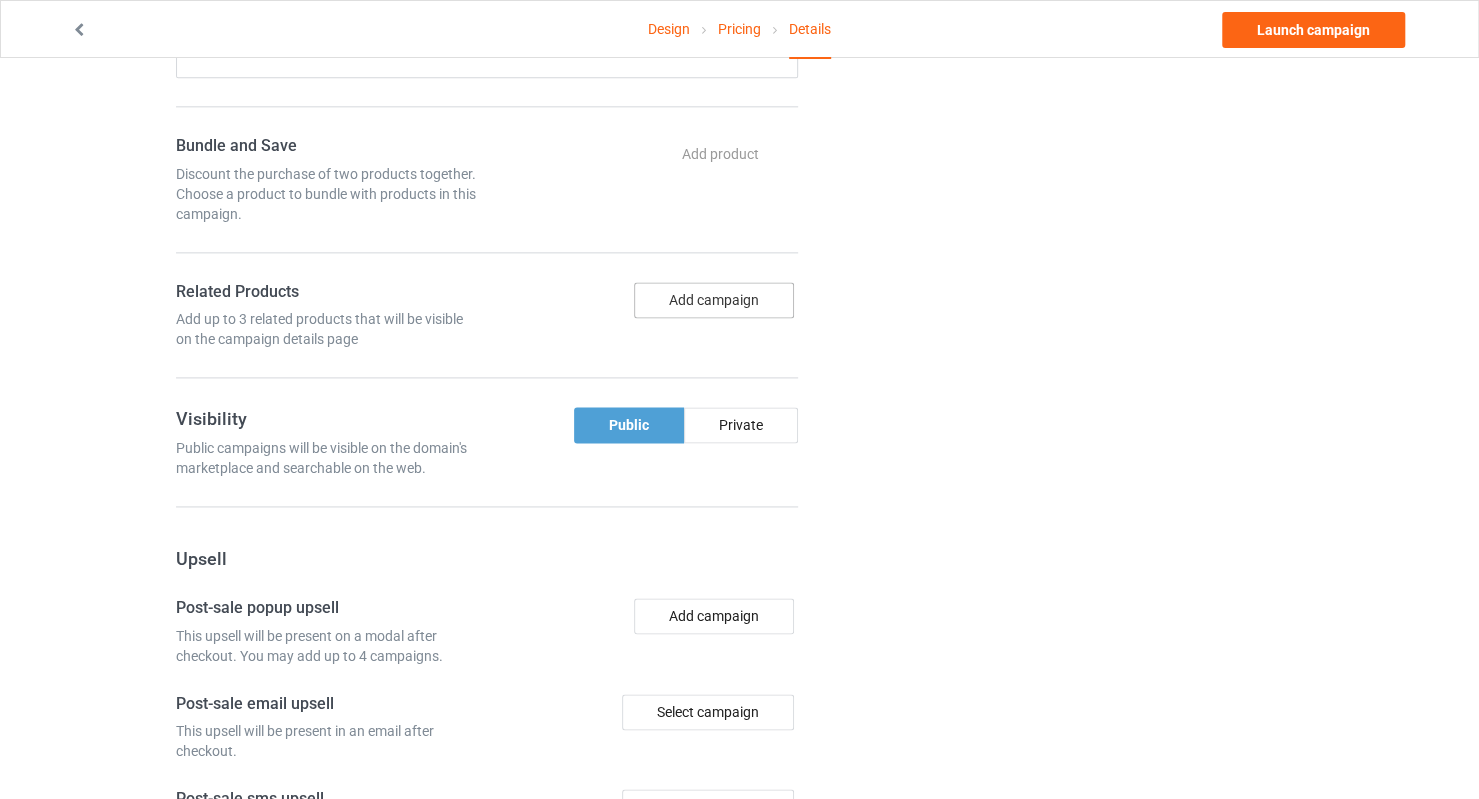 click on "Add campaign" at bounding box center [714, 300] 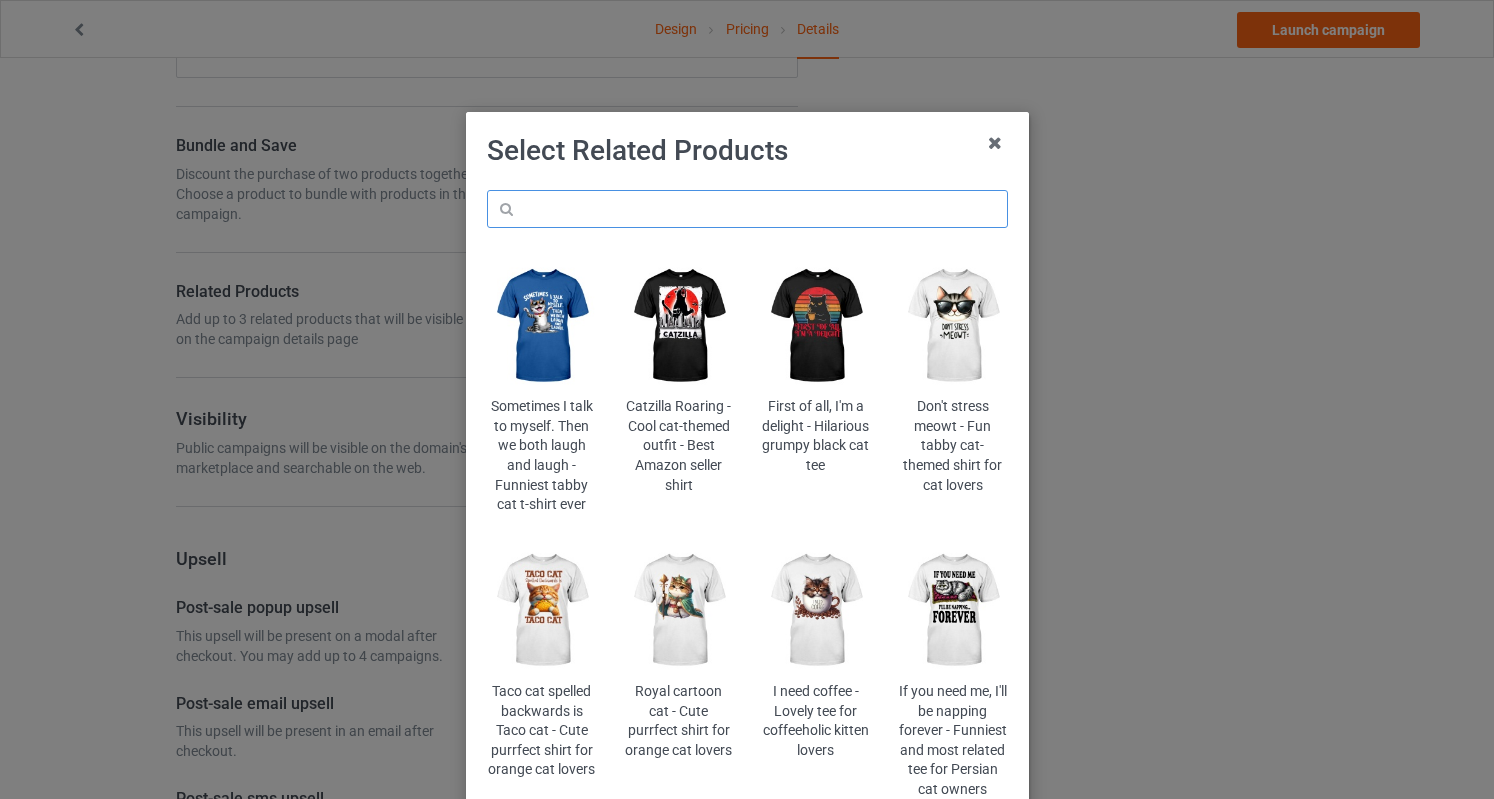 click at bounding box center [747, 209] 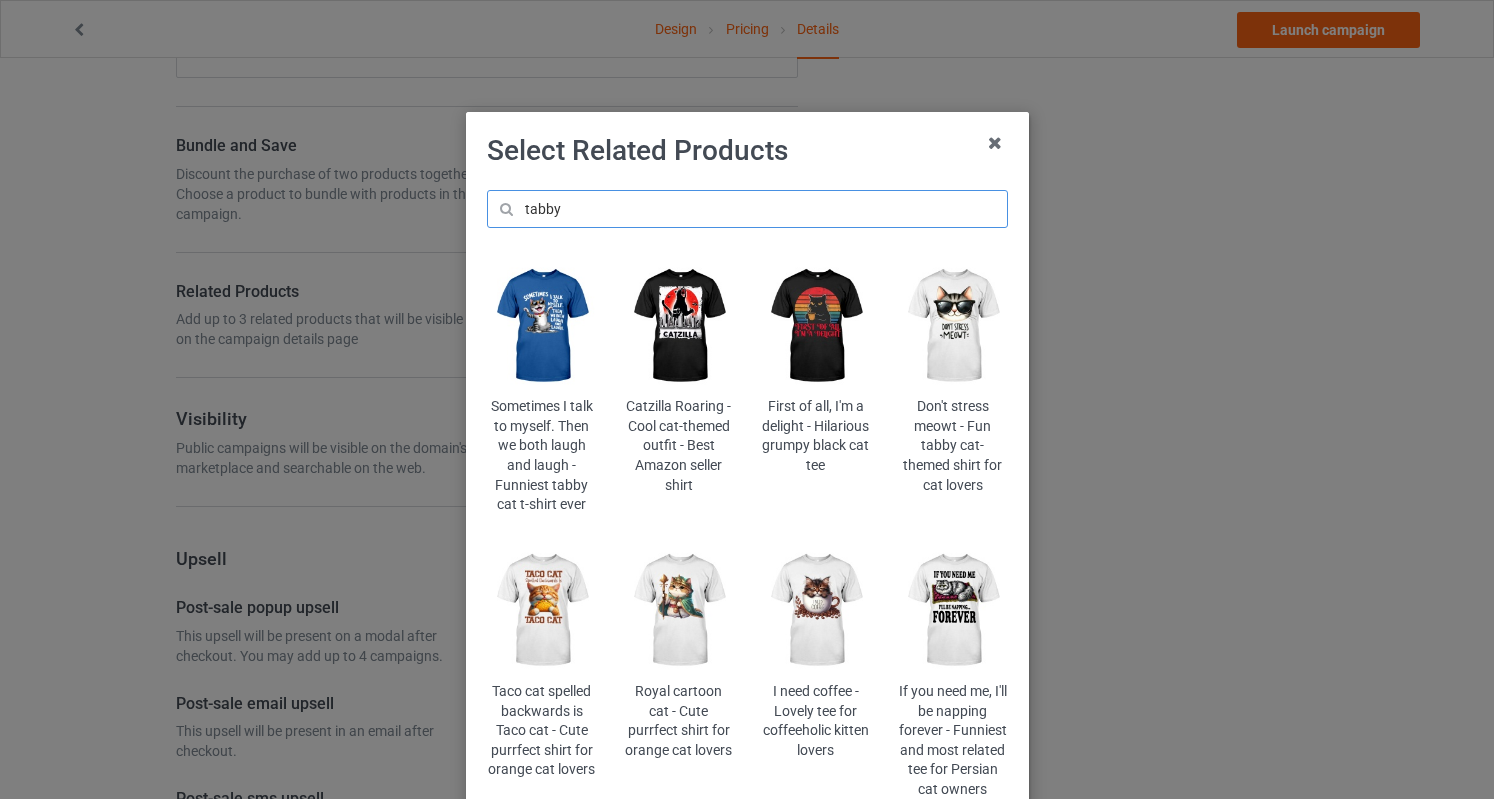 type on "tabby" 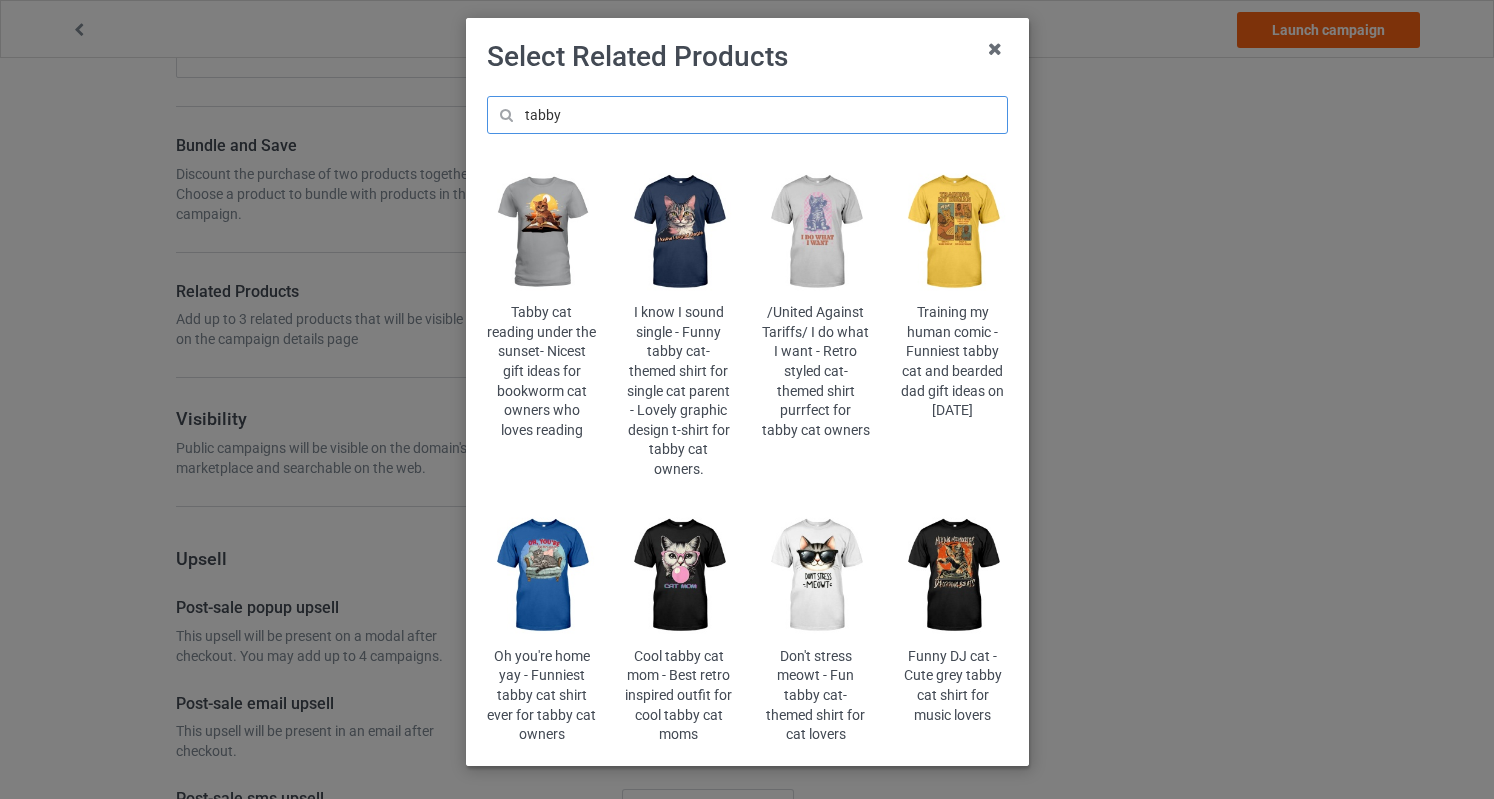 scroll, scrollTop: 171, scrollLeft: 0, axis: vertical 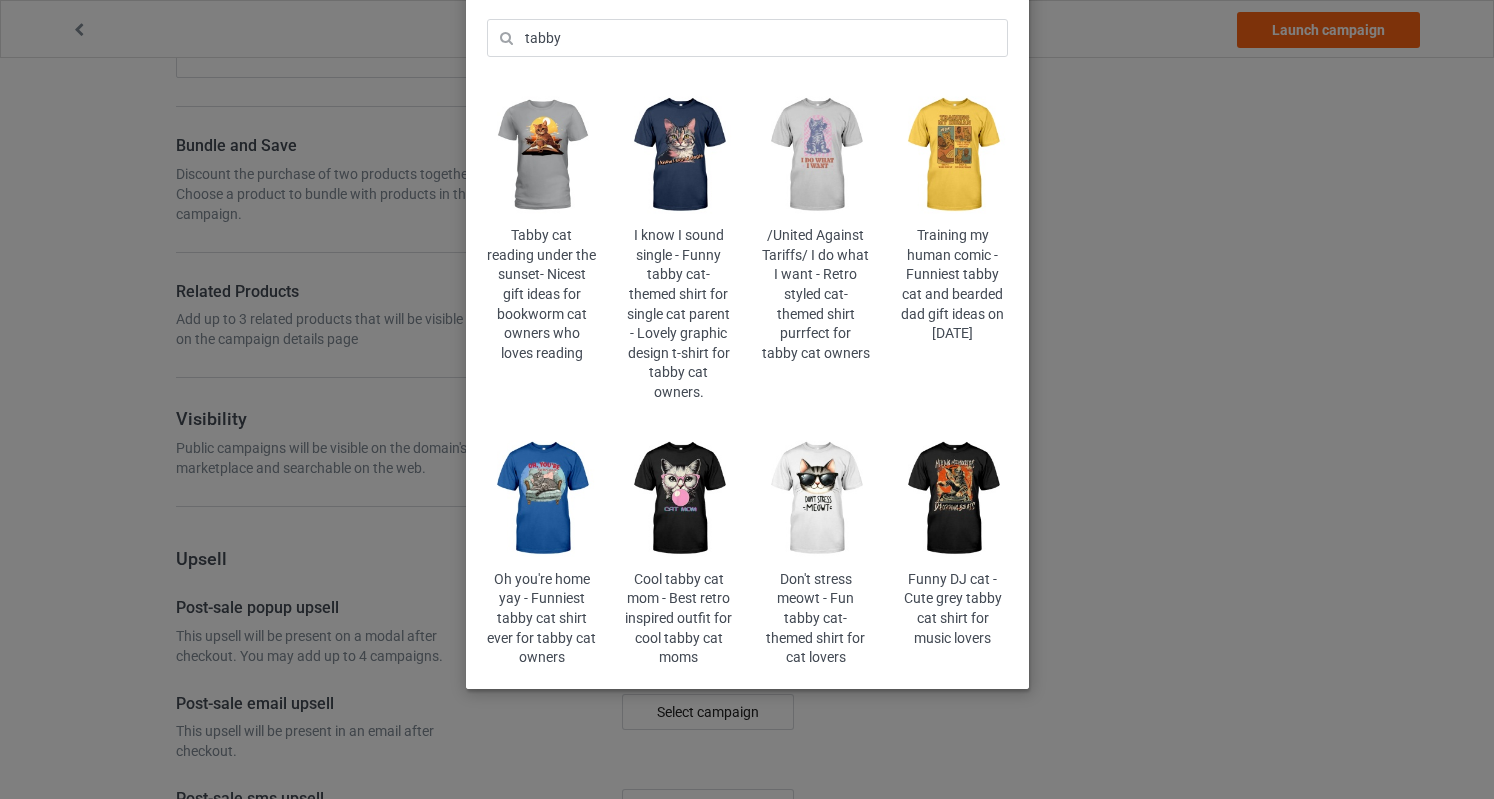 click at bounding box center (541, 499) 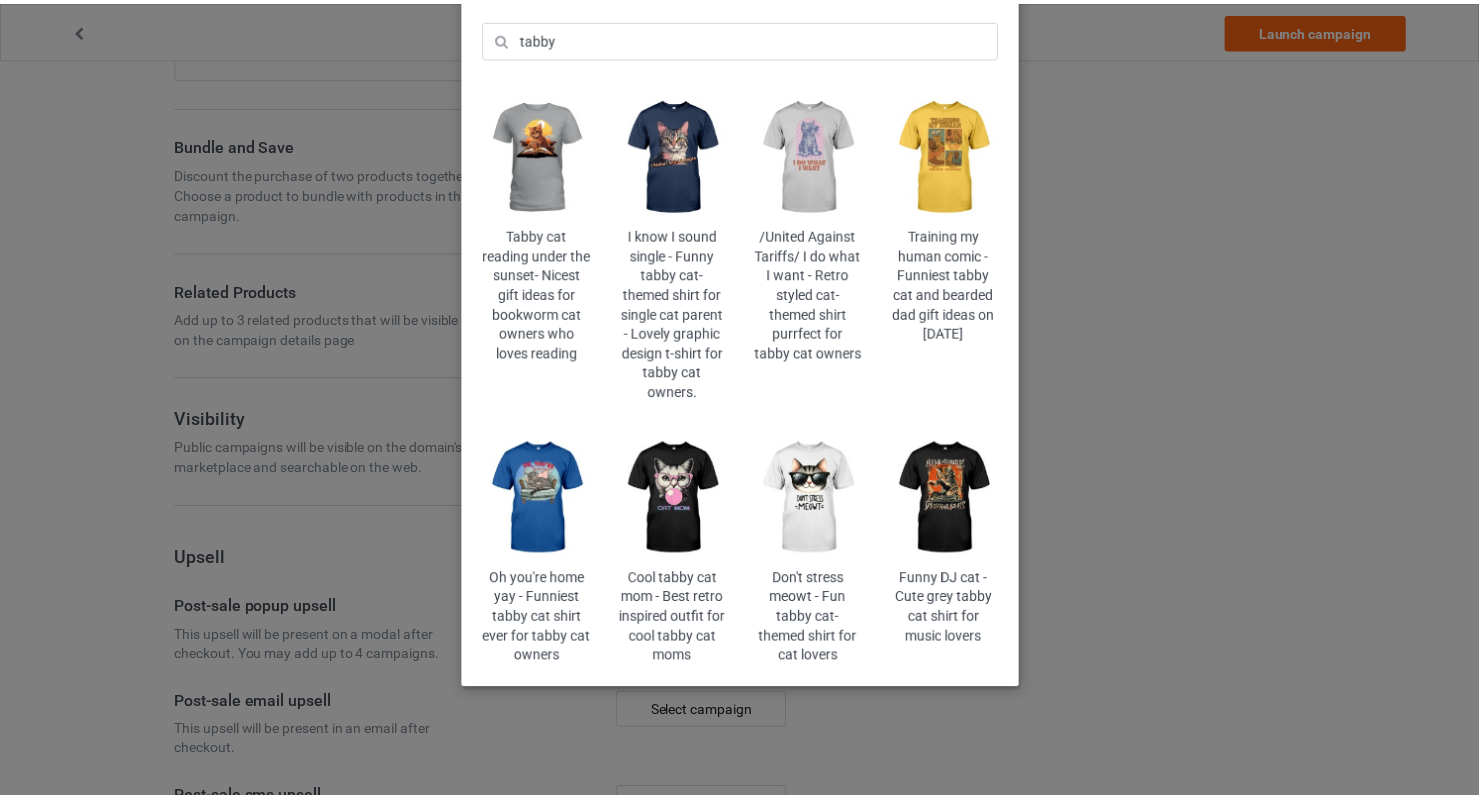 scroll, scrollTop: 0, scrollLeft: 0, axis: both 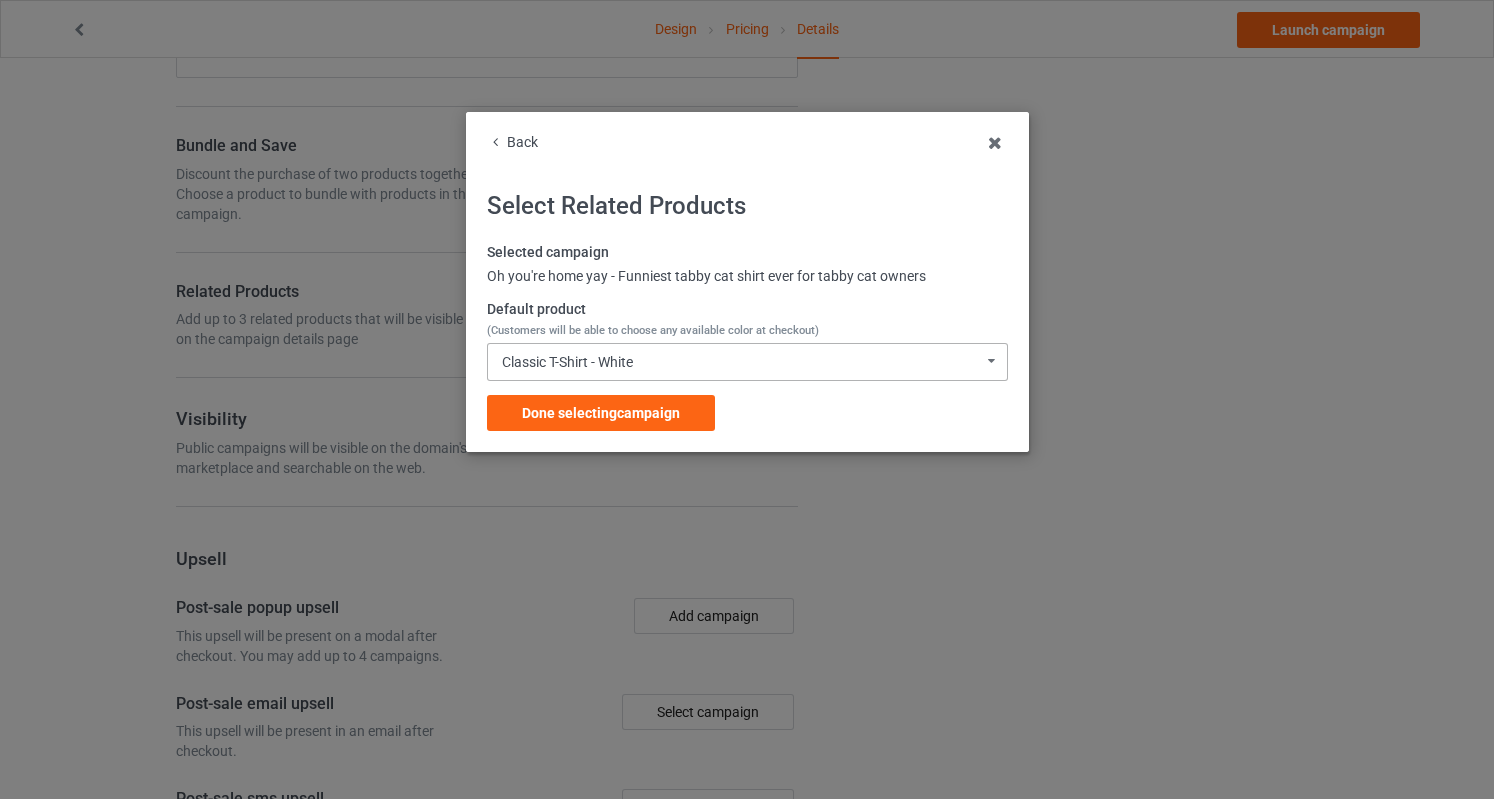 click on "Classic T-Shirt - White Classic T-Shirt - White Classic T-Shirt - Classic Pink Classic T-Shirt - Gold Classic T-Shirt - Black Classic T-Shirt - Chocolate Classic T-Shirt - Ash Classic T-Shirt - Royal [DEMOGRAPHIC_DATA] T-Shirt - White [DEMOGRAPHIC_DATA] T-Shirt - Light Pink [DEMOGRAPHIC_DATA] T-Shirt - Black [DEMOGRAPHIC_DATA] T-Shirt - Sports Grey [DEMOGRAPHIC_DATA] T-Shirt - Navy [DEMOGRAPHIC_DATA] T-Shirt - Forest Green [DEMOGRAPHIC_DATA] T-Shirt - Irish Green Long Sleeve Tee - White Long Sleeve Tee - Light Pink Long Sleeve Tee - Ash Long Sleeve Tee - Black Long Sleeve Tee - Gold Long Sleeve Tee - Royal Blue Long Sleeve Tee - Dark Chocolate Crewneck Sweatshirt - White Crewneck Sweatshirt - Light Pink Crewneck Sweatshirt - Sports Grey Crewneck Sweatshirt - Dark Chocolate Crewneck Sweatshirt - Gold Crewneck Sweatshirt - Black Crewneck Sweatshirt - Royal Blue Hooded Sweatshirt - White Hooded Sweatshirt - Light Pink Hooded Sweatshirt - Gold Hooded Sweatshirt - Black Hooded Sweatshirt - Ash Hooded Sweatshirt - Royal Blue Hooded Sweatshirt - Dark Chocolate Mug - White Mug - Classic Pink" at bounding box center [747, 362] 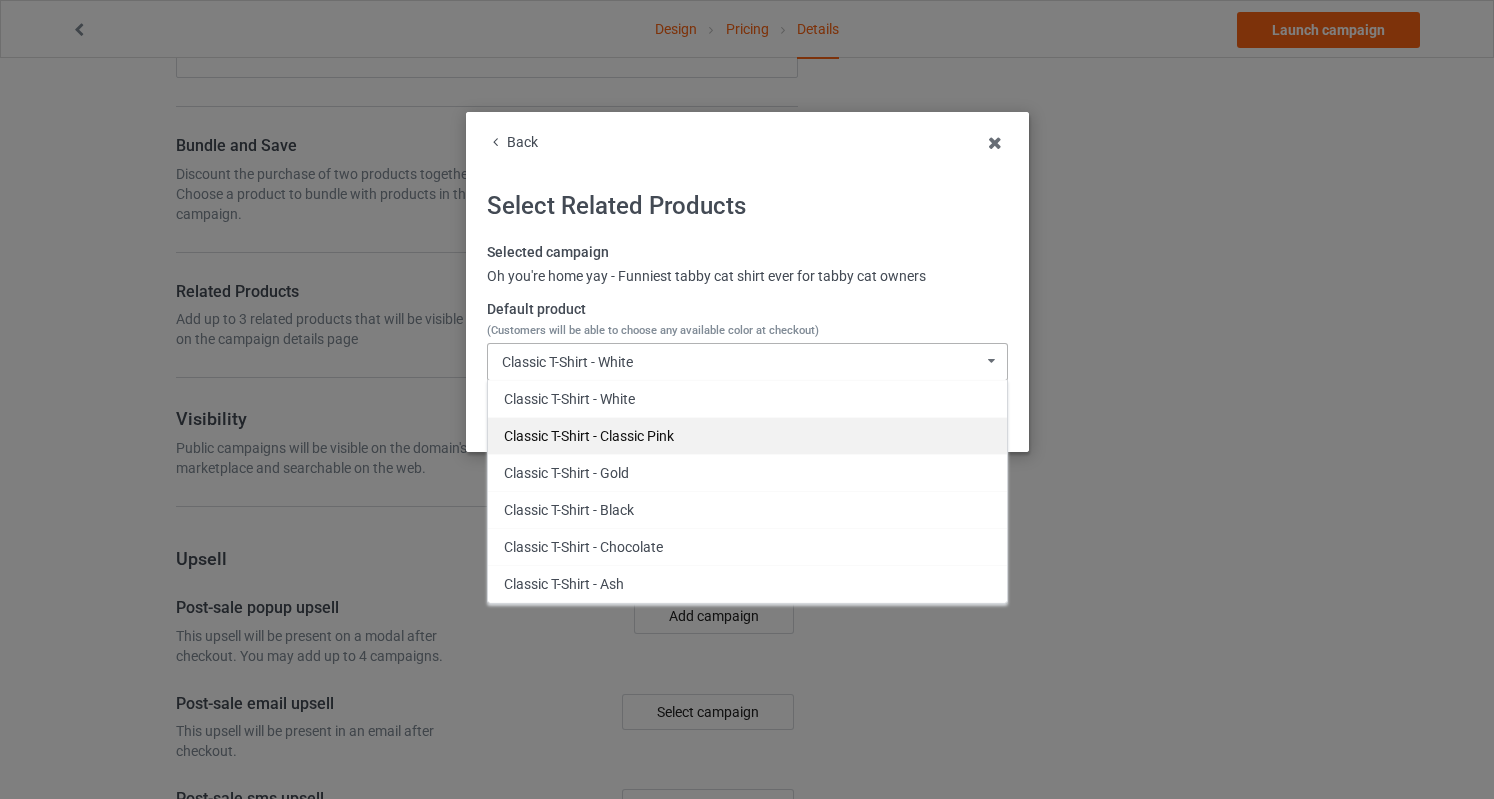 click on "Classic T-Shirt - Classic Pink" at bounding box center (747, 435) 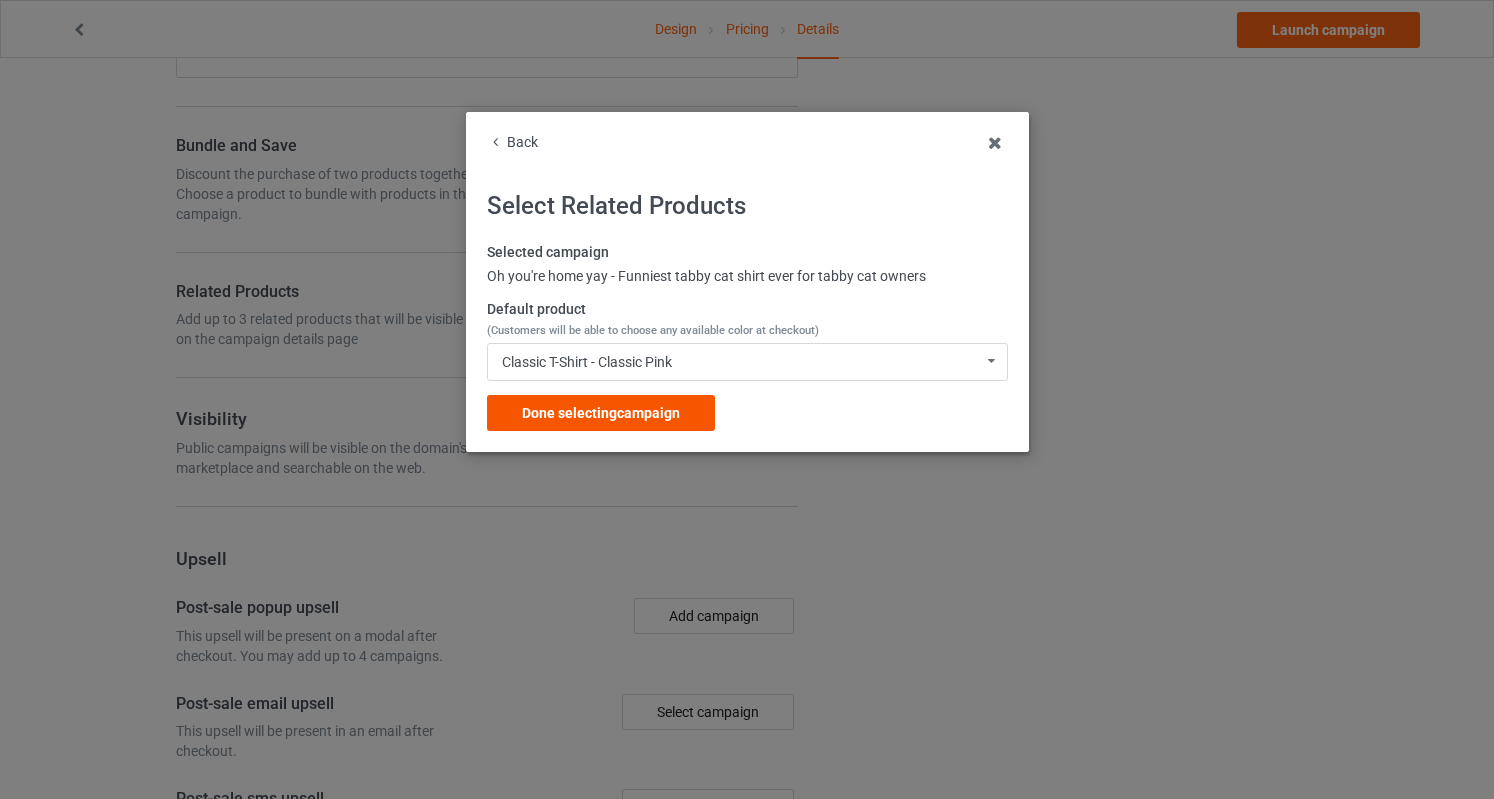 click on "Done selecting  campaign" at bounding box center [601, 413] 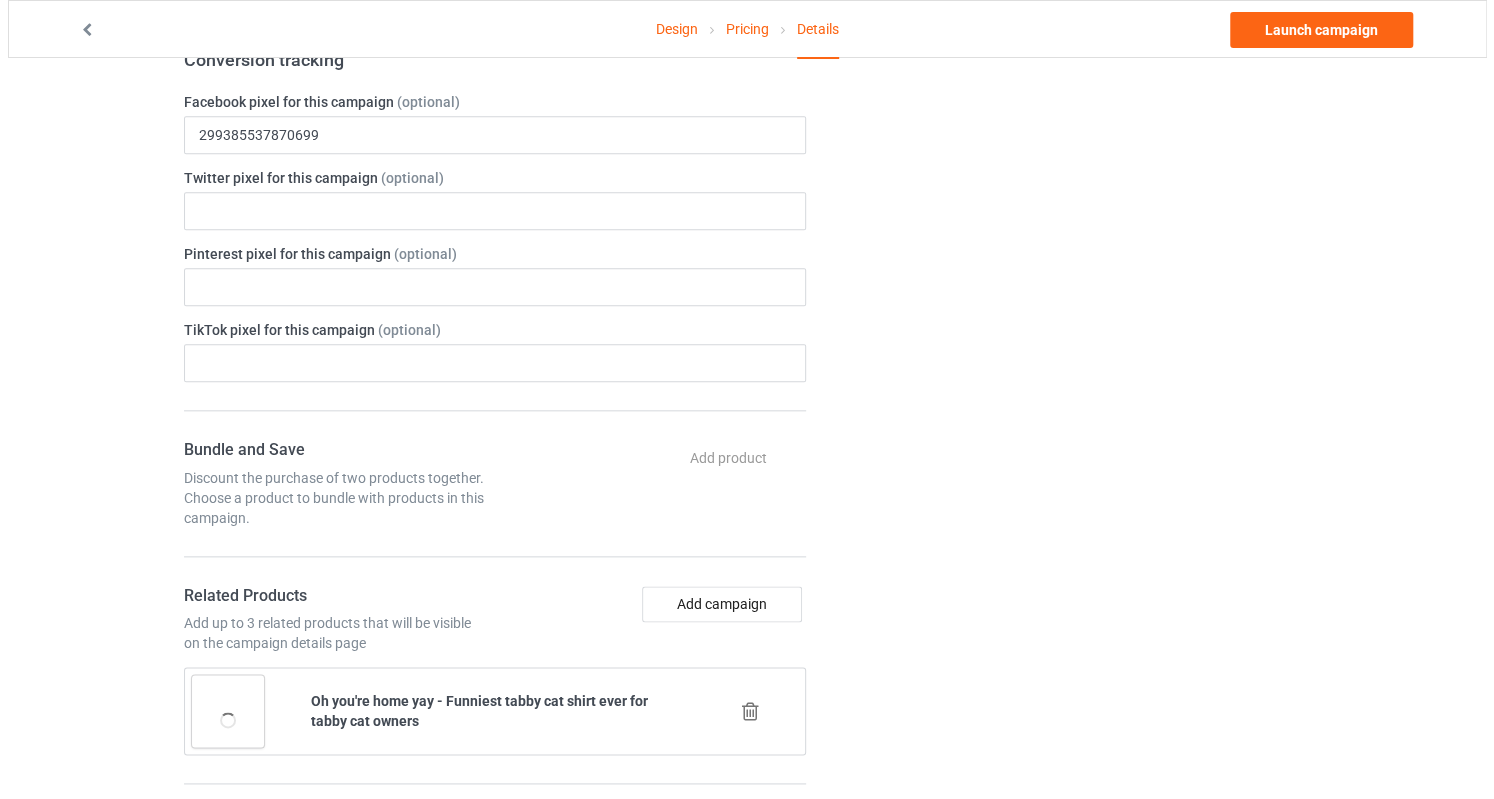 scroll, scrollTop: 1100, scrollLeft: 0, axis: vertical 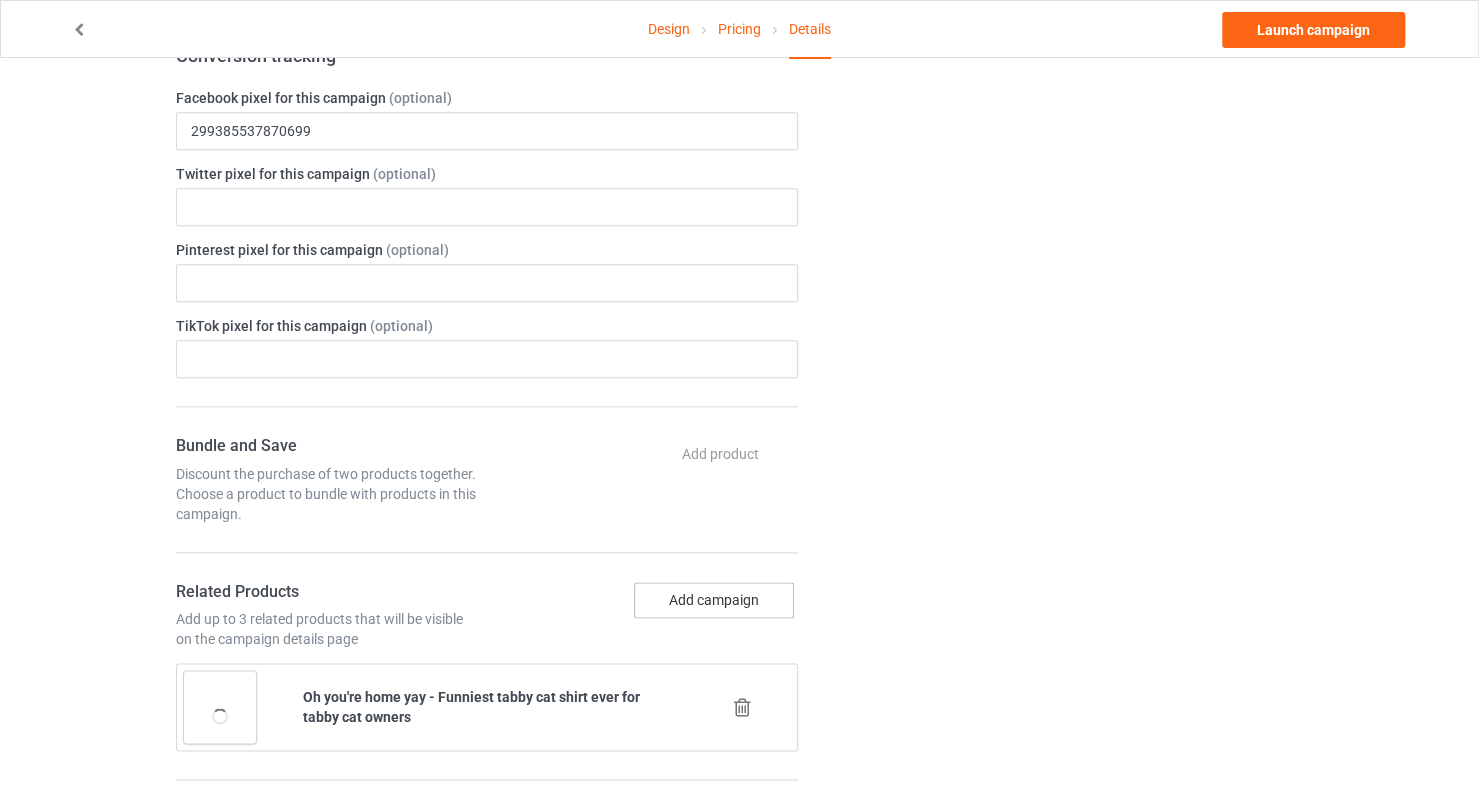 click on "Add campaign" at bounding box center (714, 600) 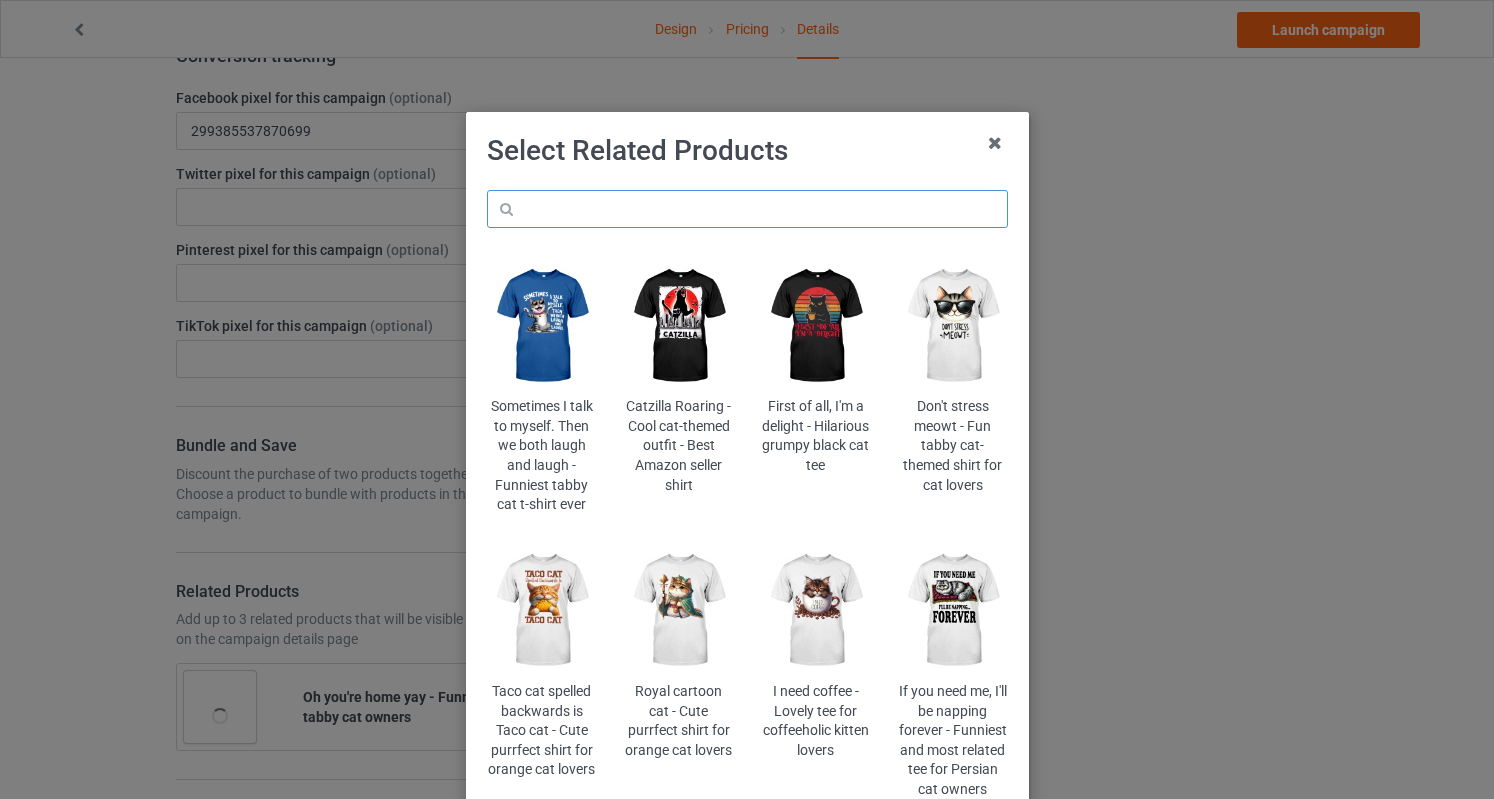 click at bounding box center [747, 209] 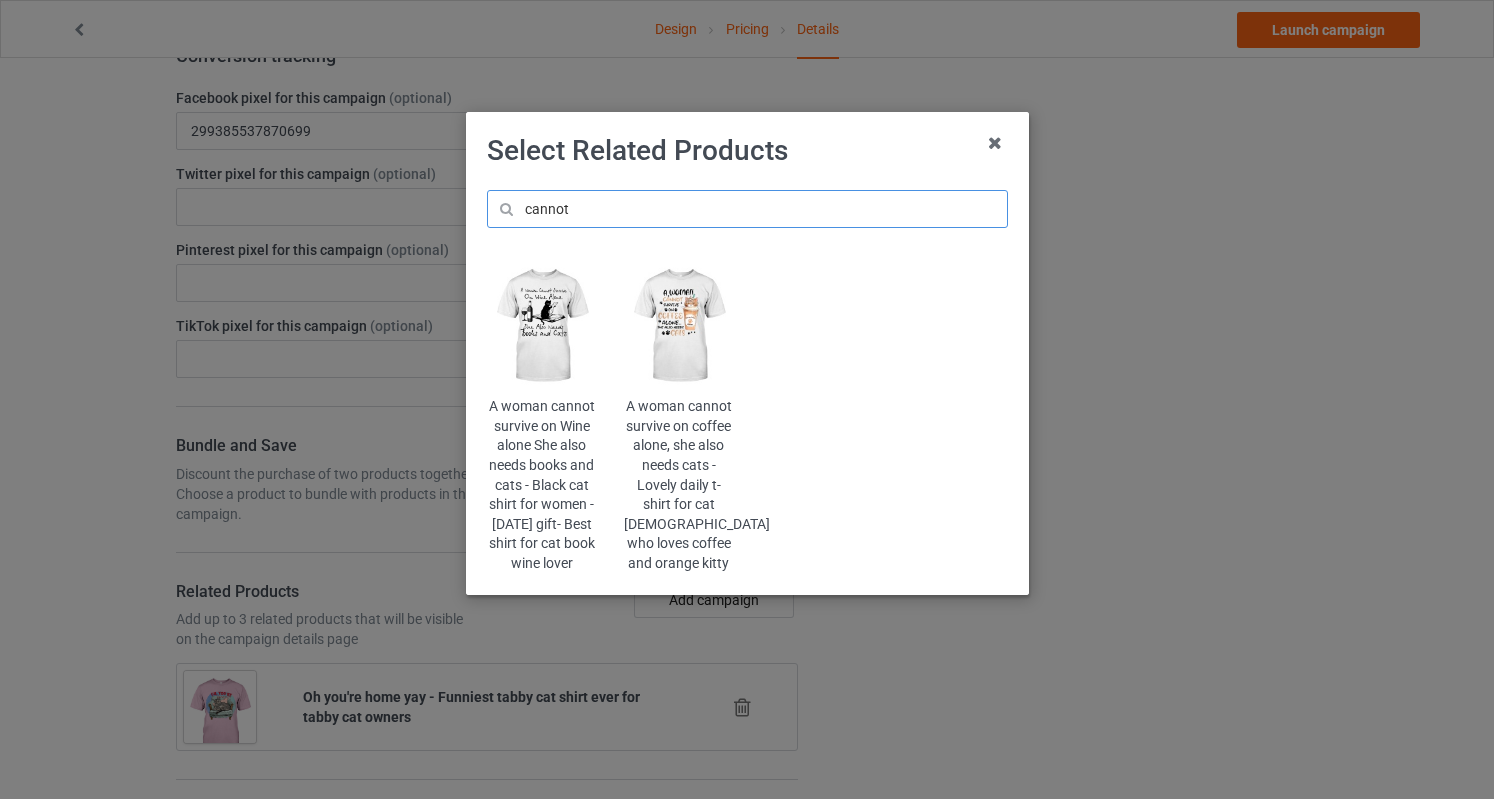 click on "cannot" at bounding box center (747, 209) 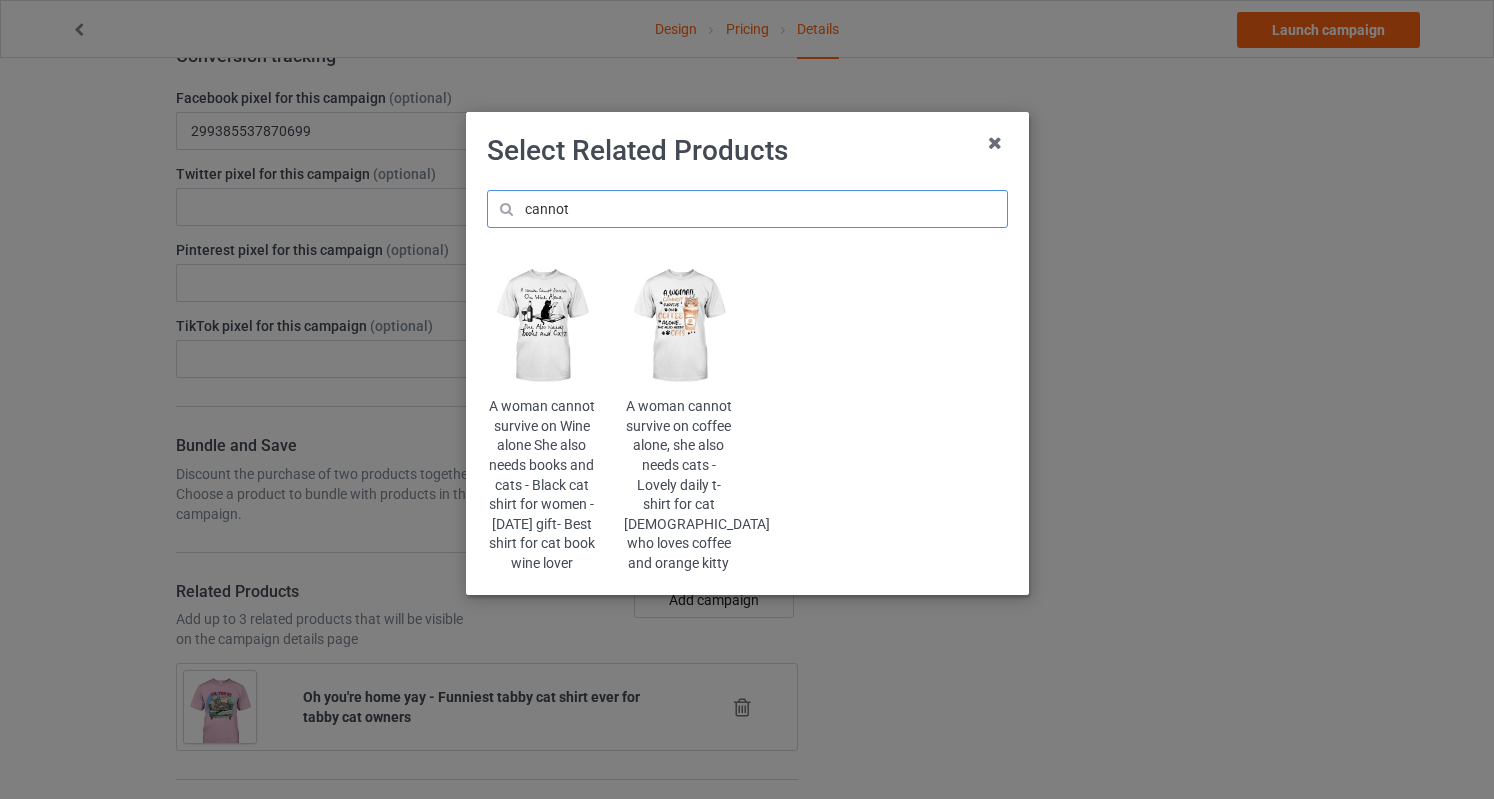 drag, startPoint x: 619, startPoint y: 196, endPoint x: 400, endPoint y: 213, distance: 219.65883 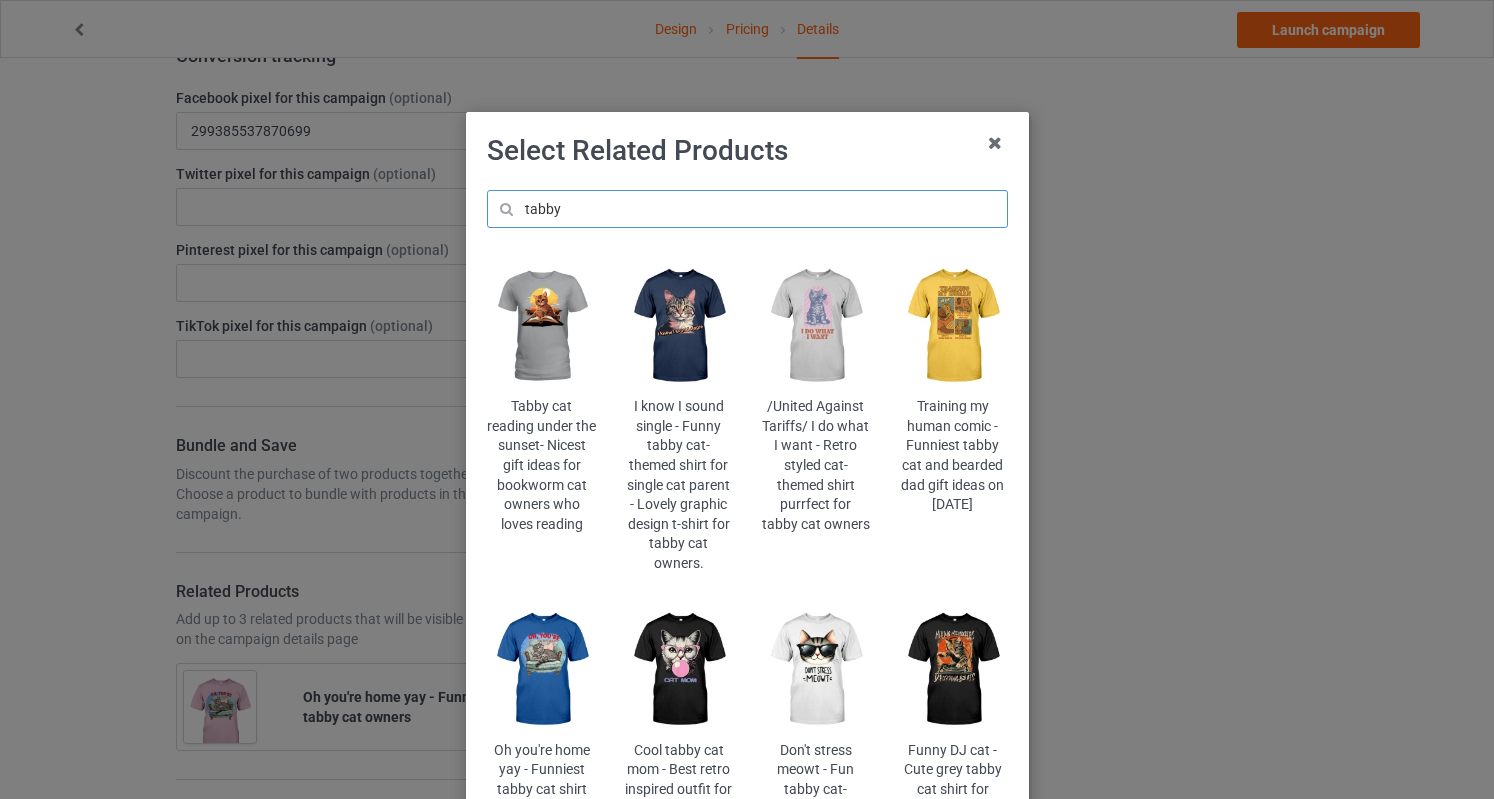 scroll, scrollTop: 100, scrollLeft: 0, axis: vertical 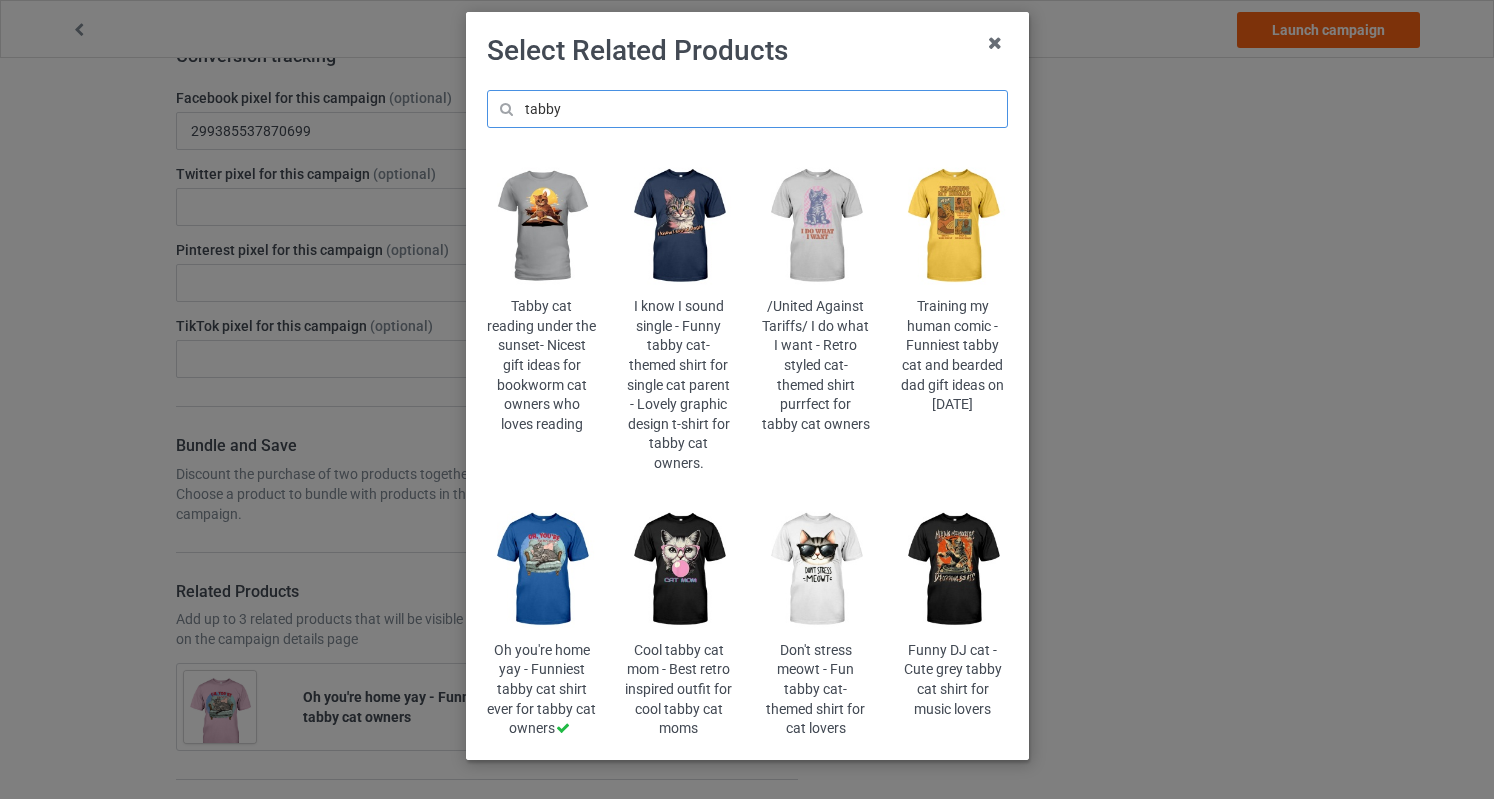 type on "tabby" 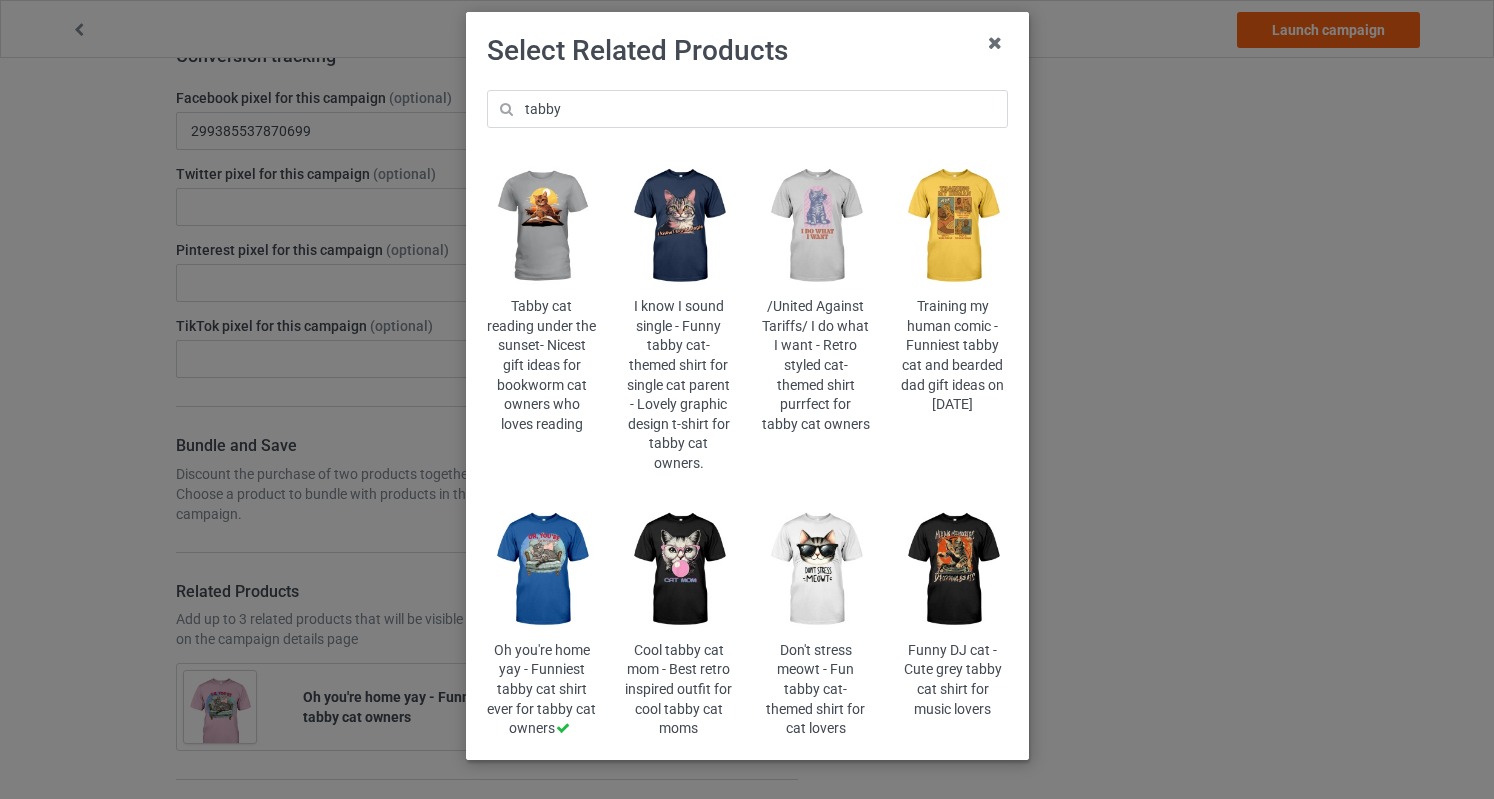 click at bounding box center [815, 570] 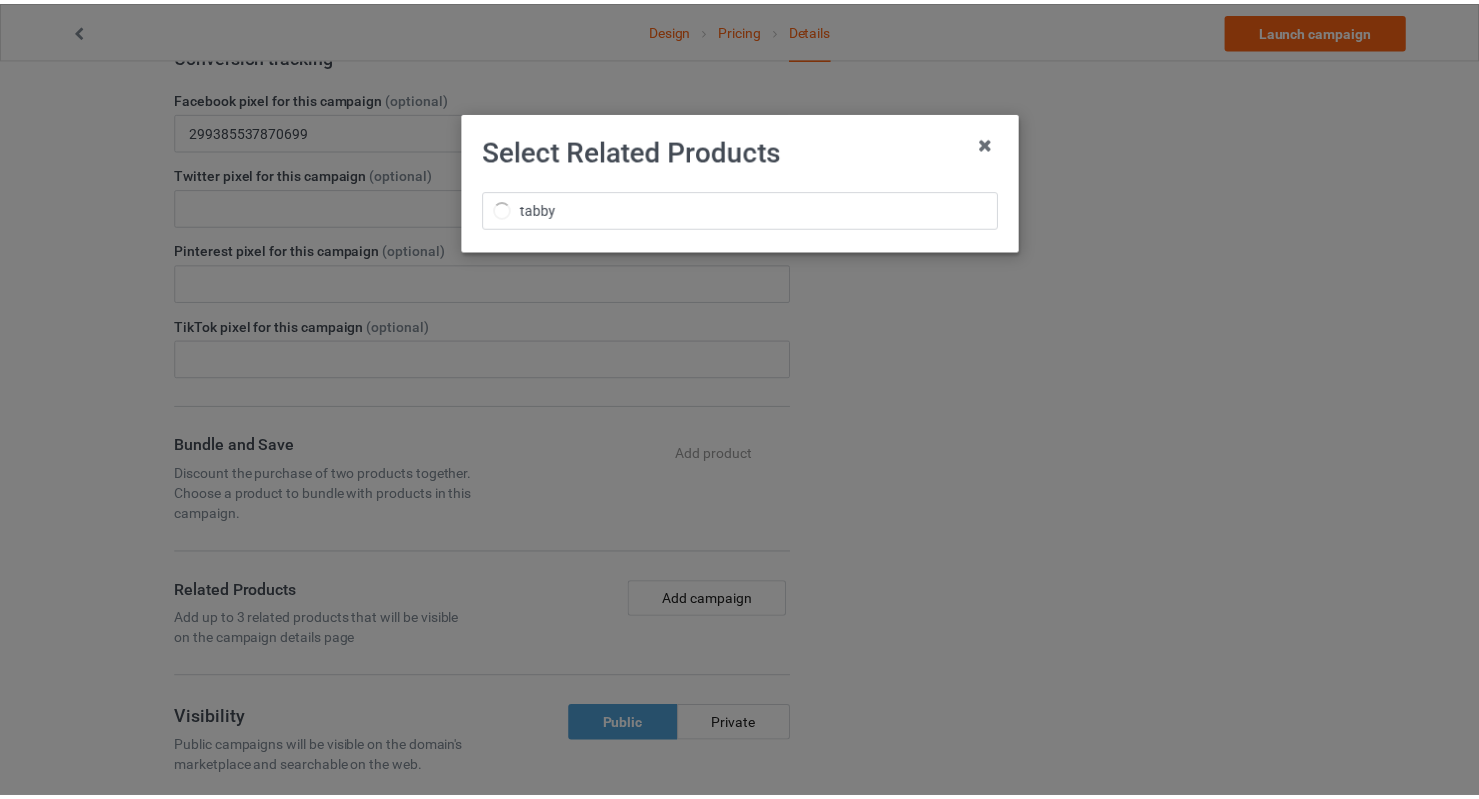 scroll, scrollTop: 0, scrollLeft: 0, axis: both 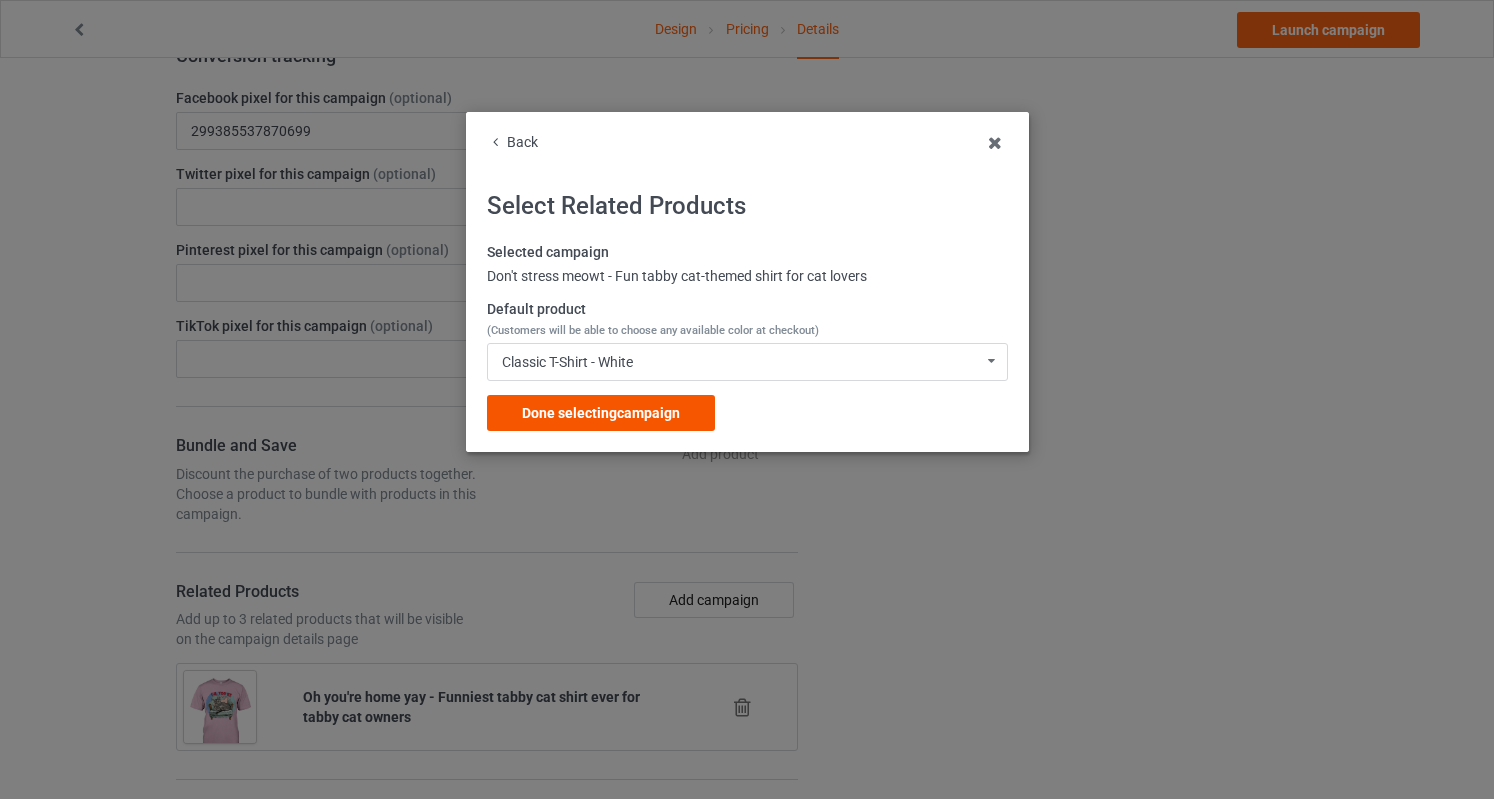 click on "Done selecting  campaign" at bounding box center (601, 413) 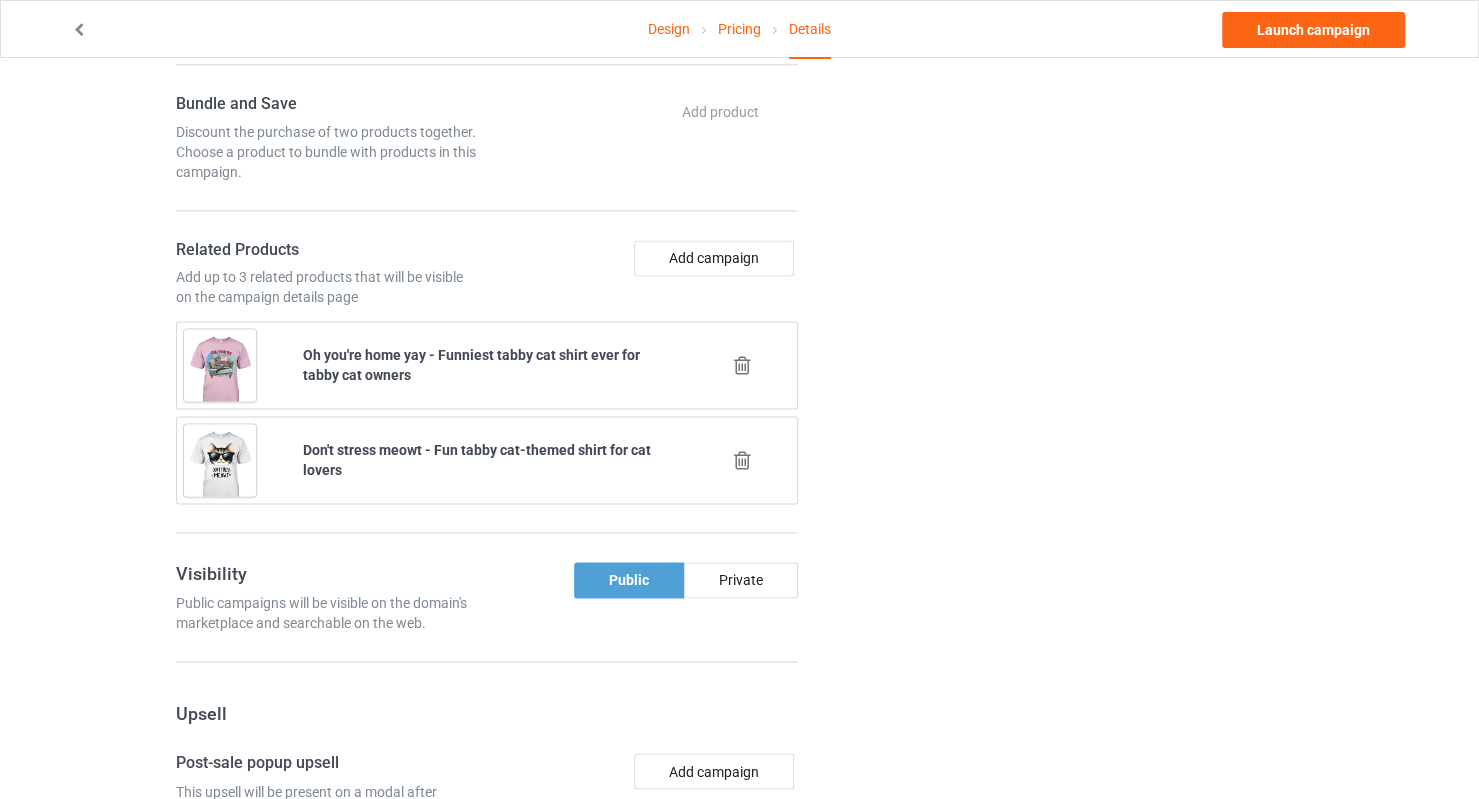 scroll, scrollTop: 1600, scrollLeft: 0, axis: vertical 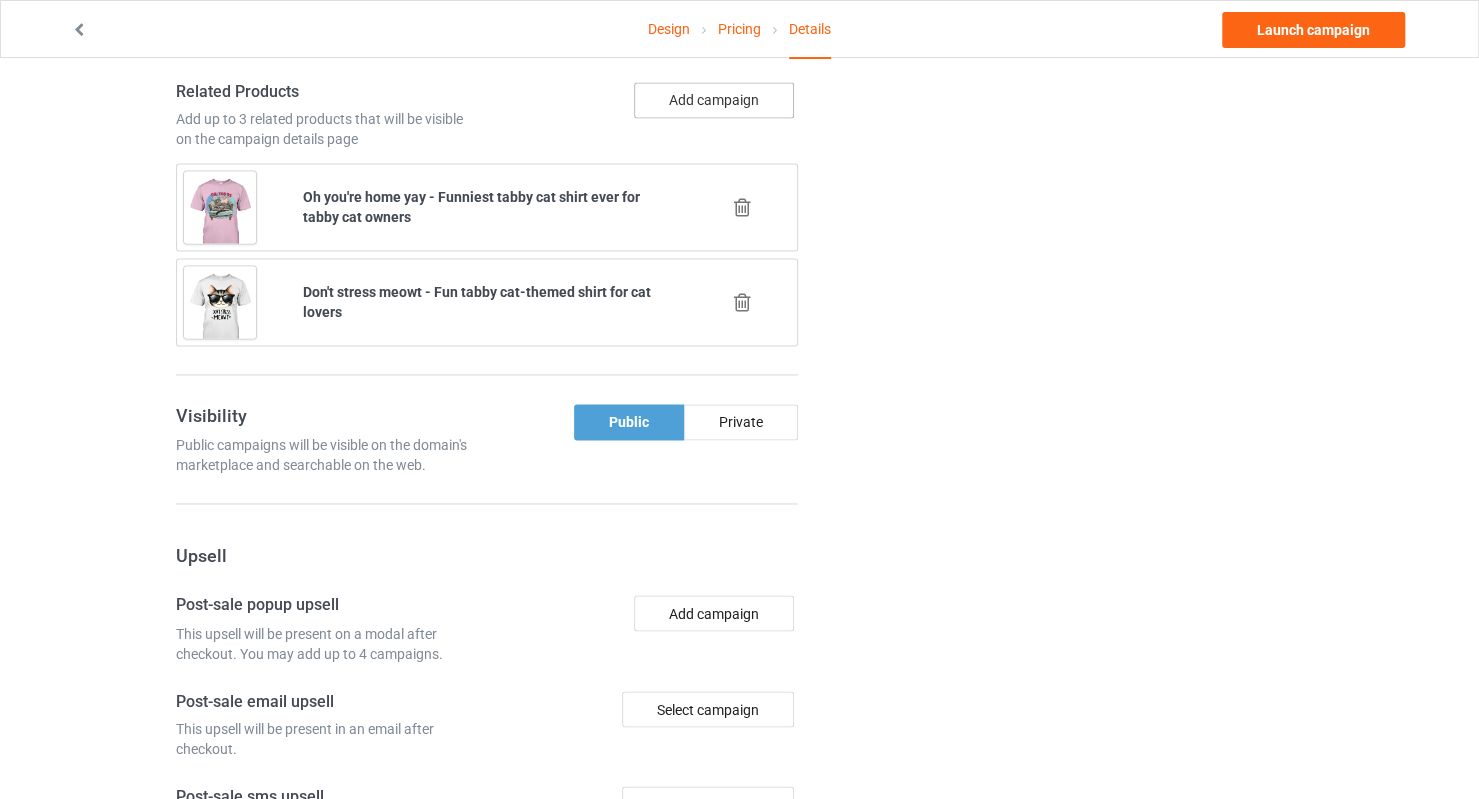 click on "Add campaign" at bounding box center [714, 100] 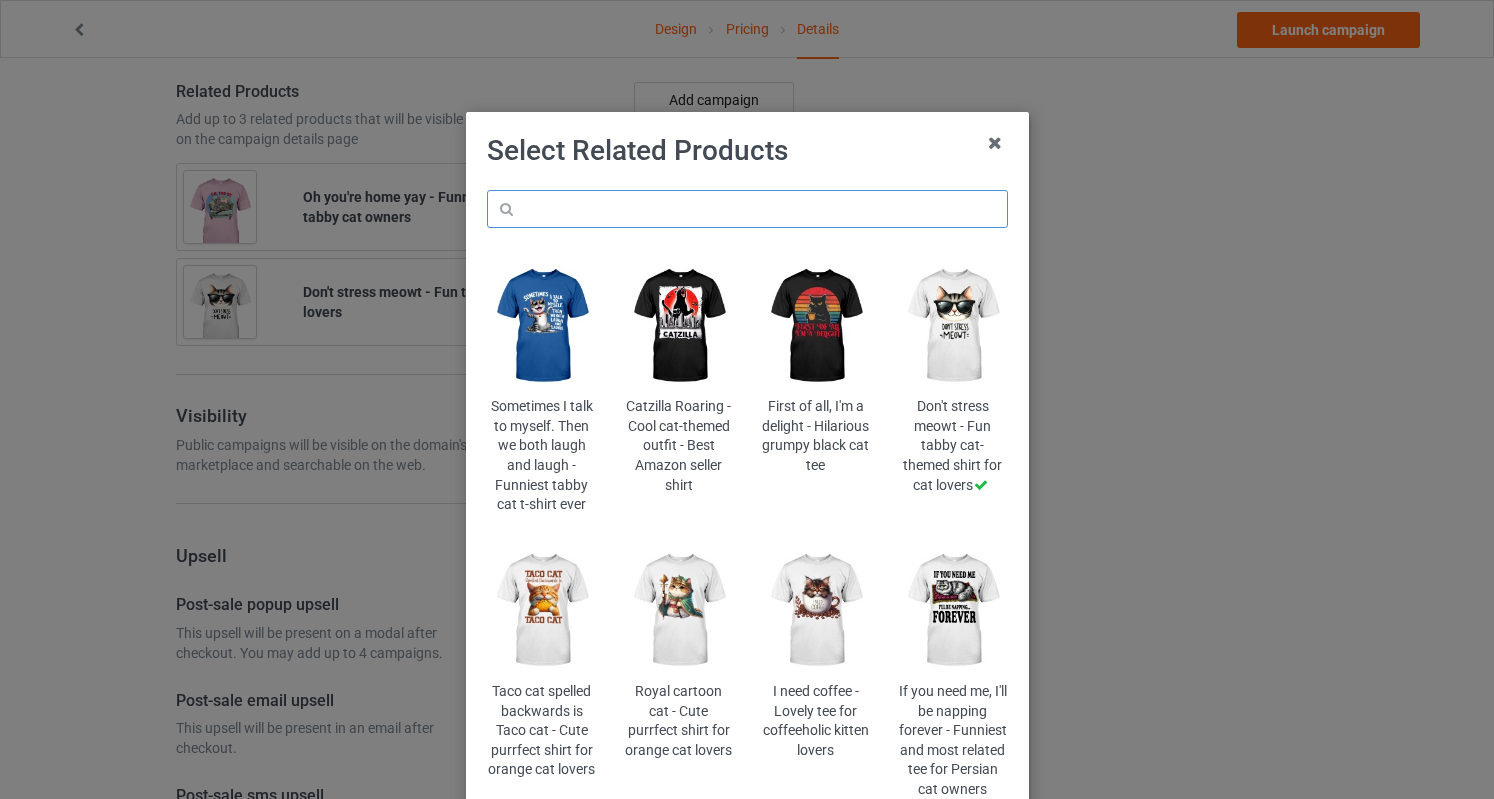 click at bounding box center [747, 209] 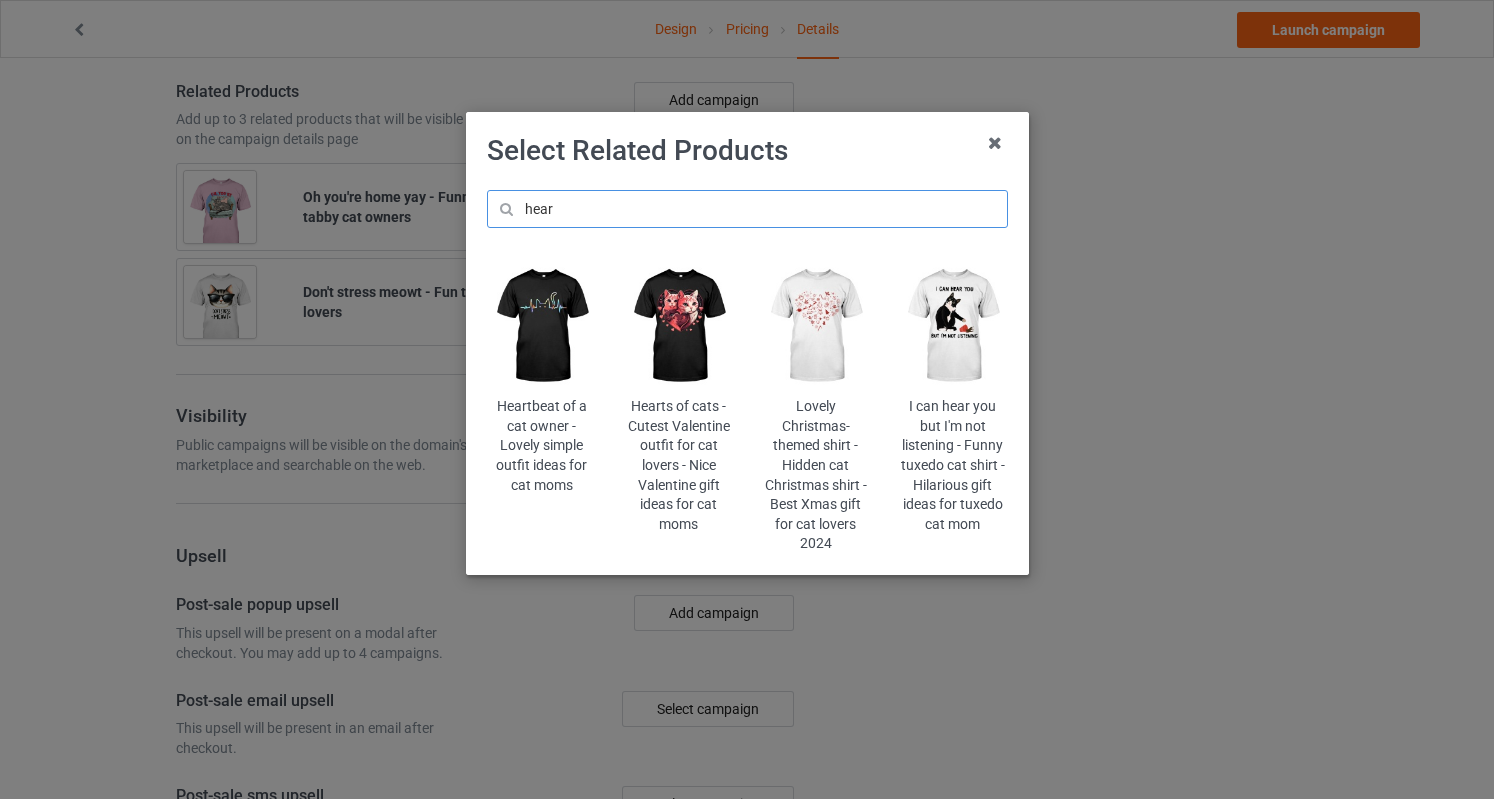 drag, startPoint x: 592, startPoint y: 207, endPoint x: 452, endPoint y: 218, distance: 140.43147 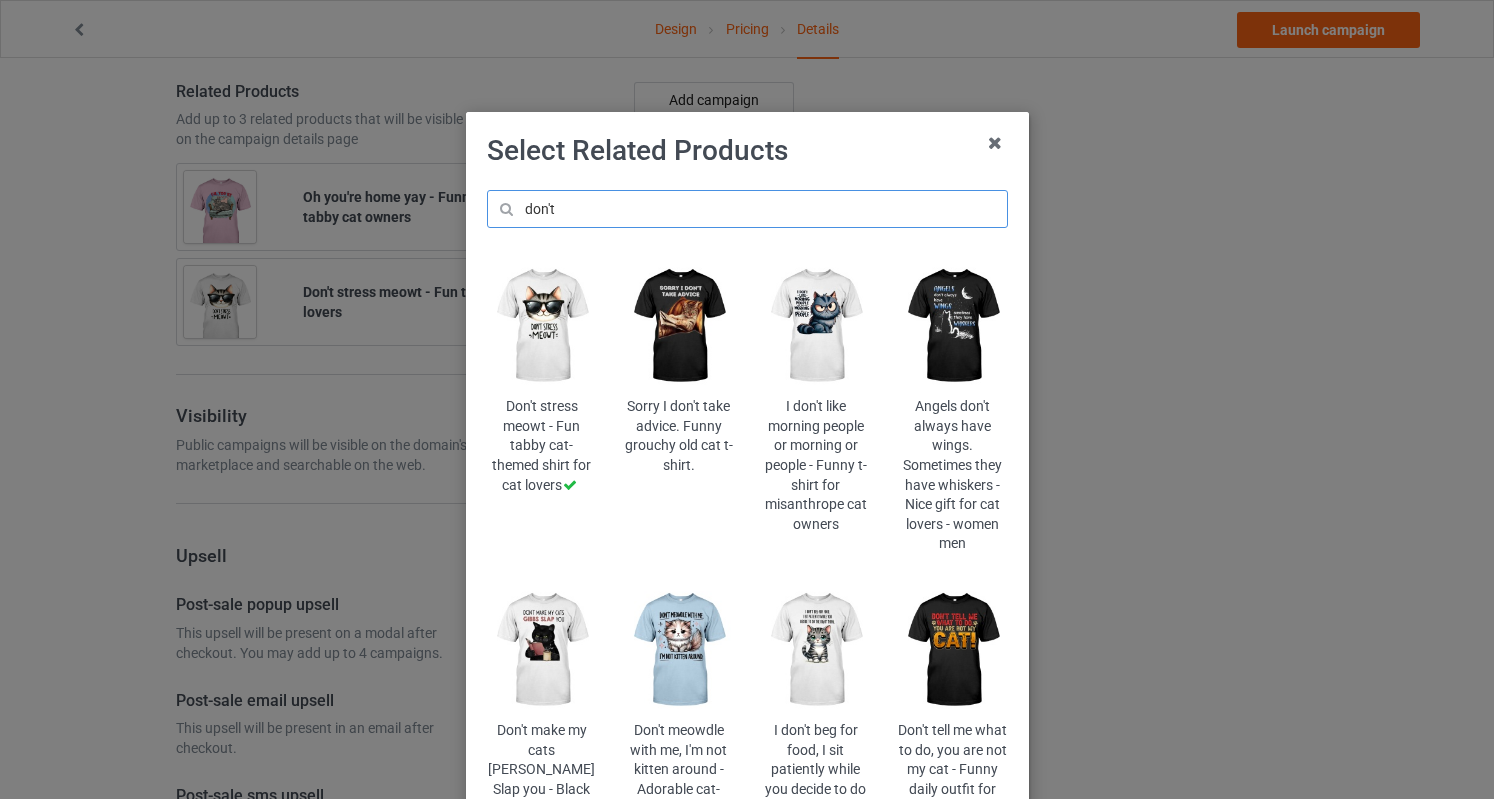 type on "don't" 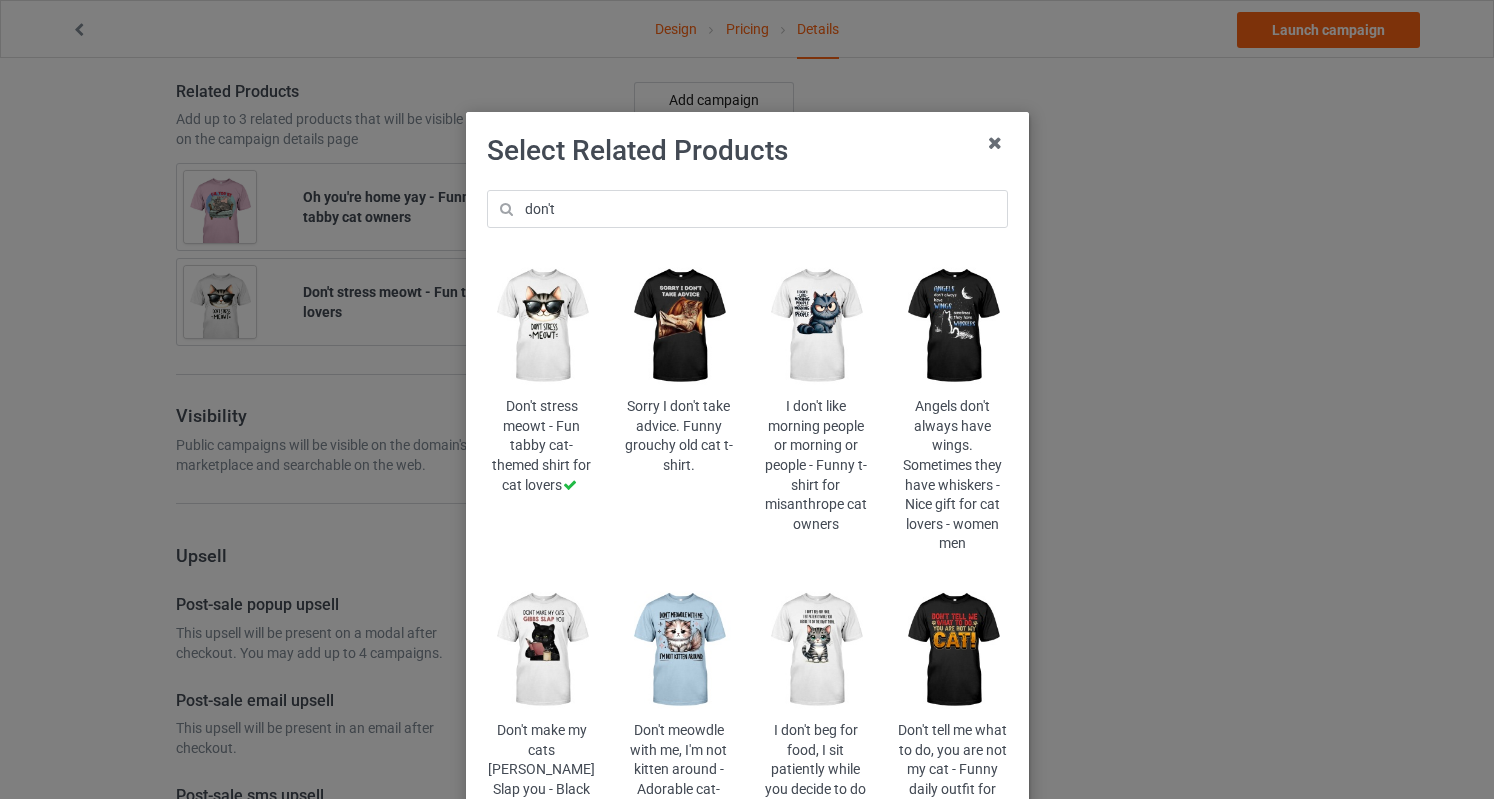 click at bounding box center [815, 650] 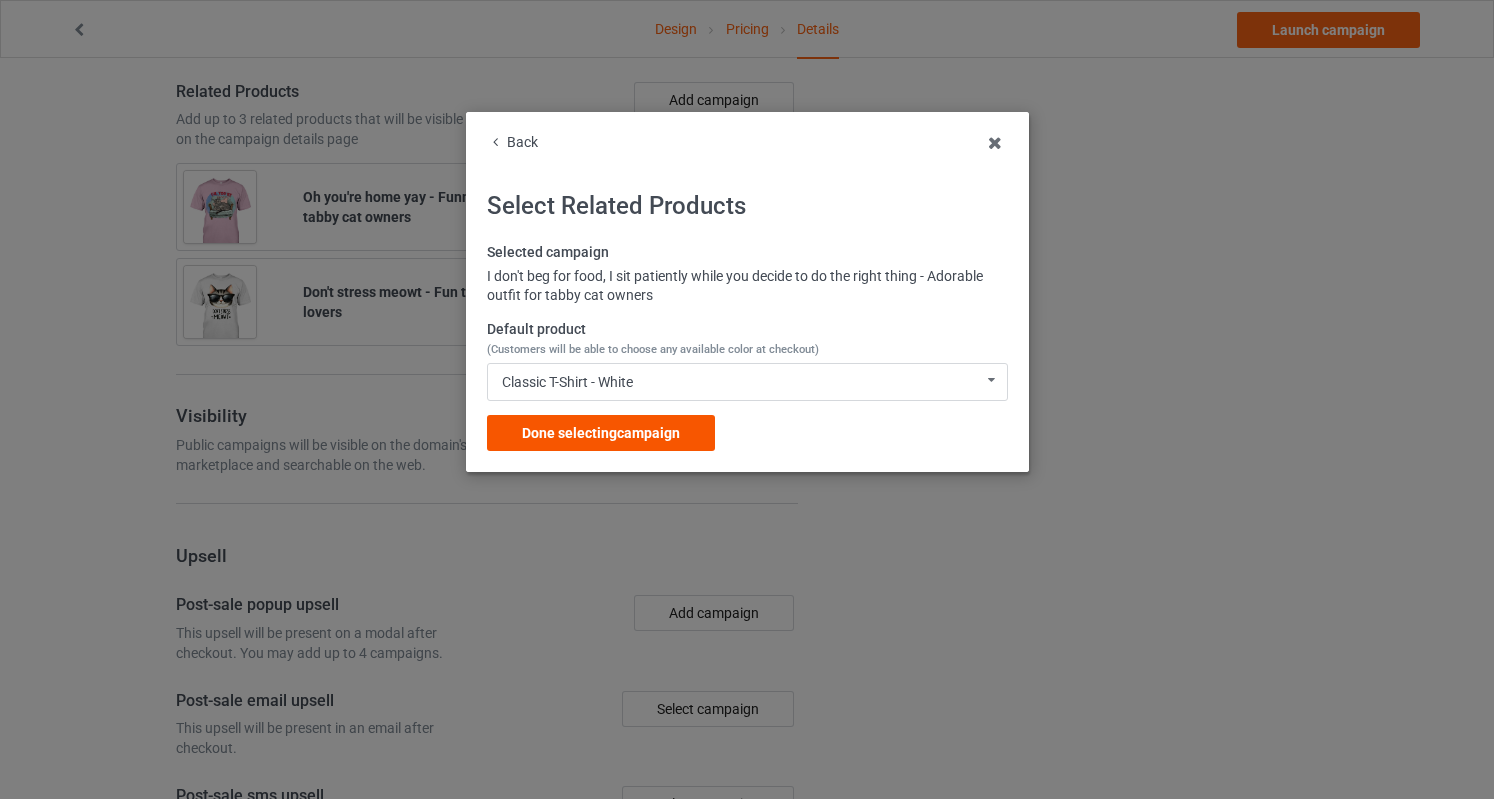 click on "Done selecting  campaign" at bounding box center (601, 433) 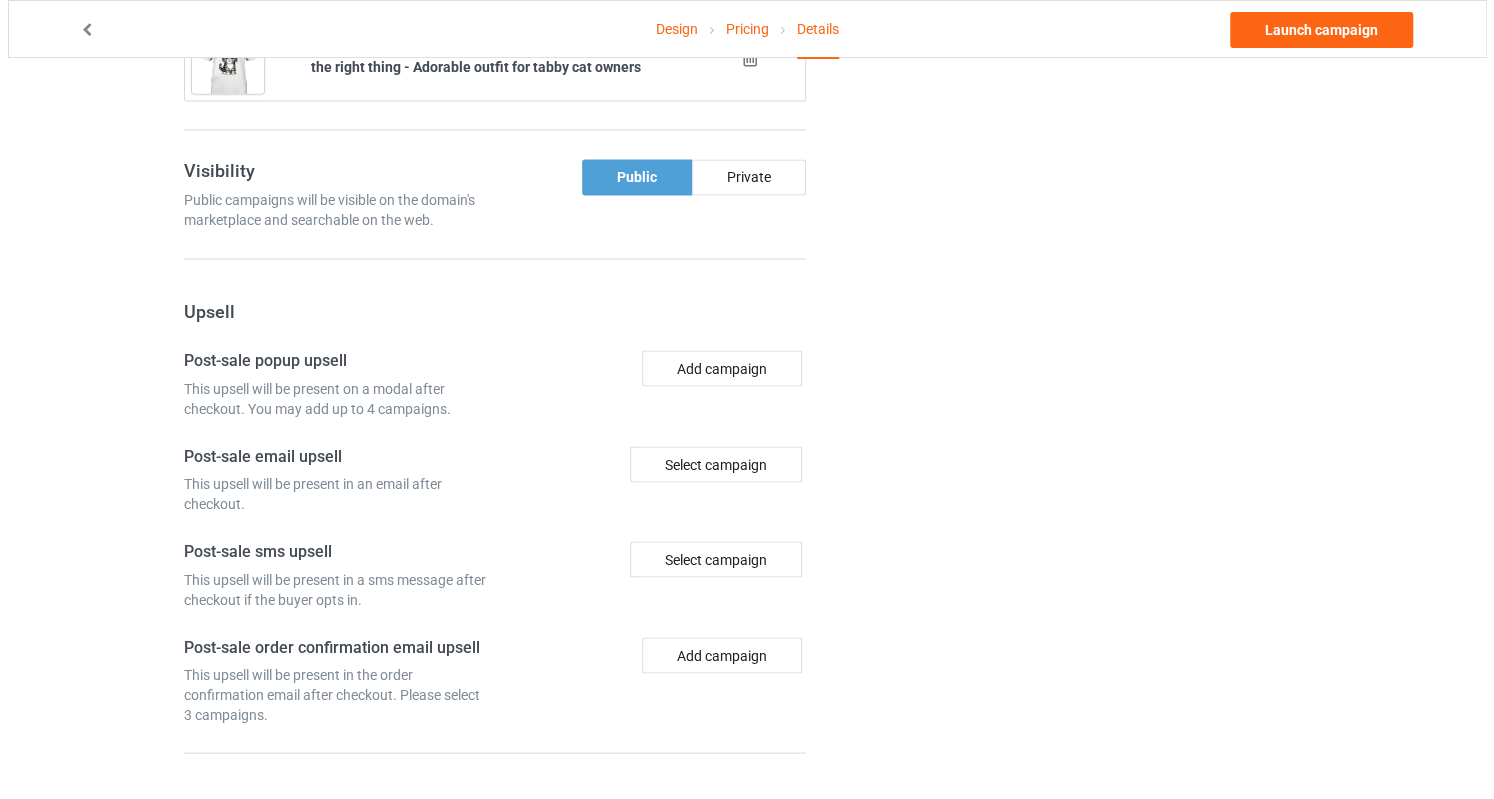 scroll, scrollTop: 1943, scrollLeft: 0, axis: vertical 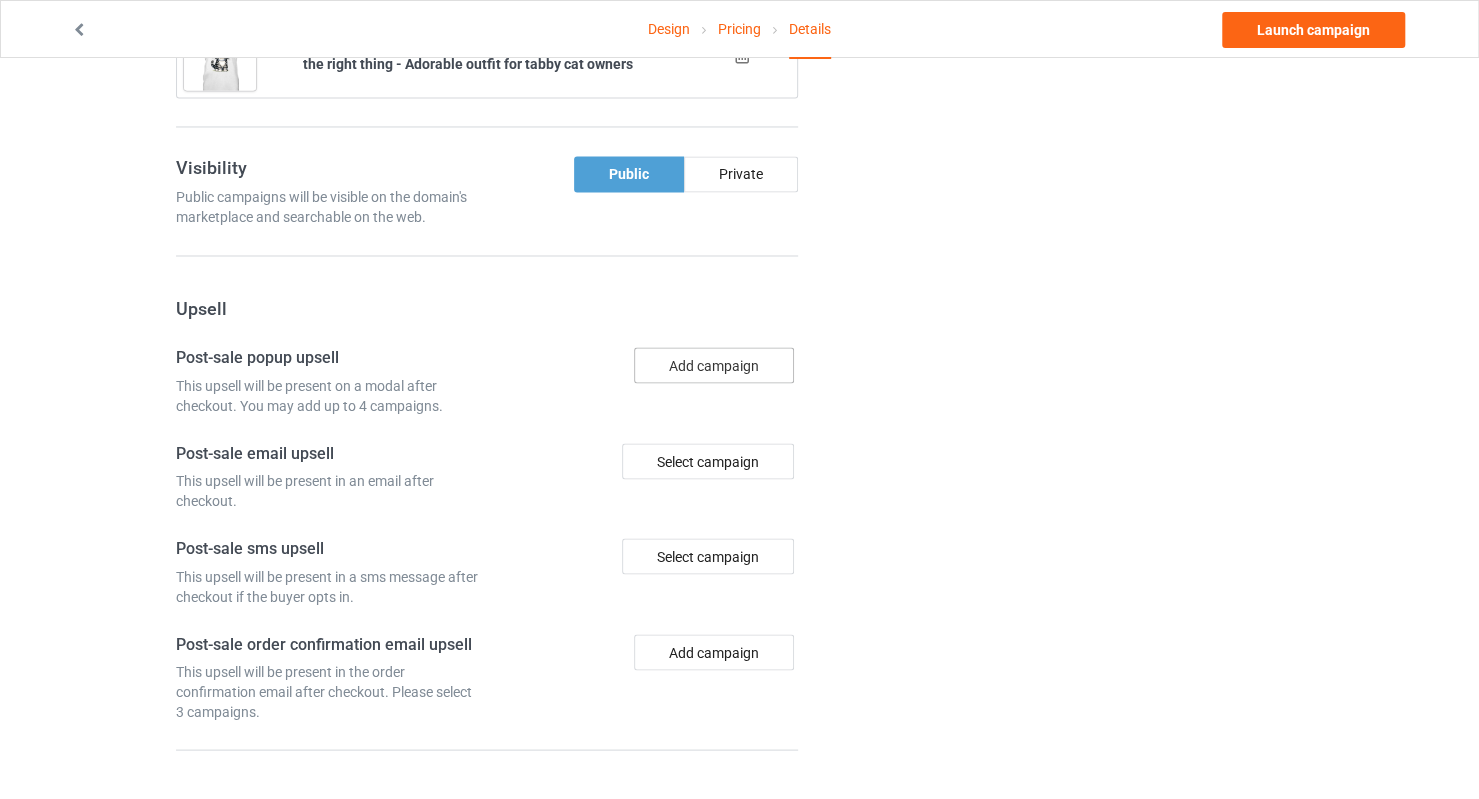 click on "Add campaign" at bounding box center [714, 365] 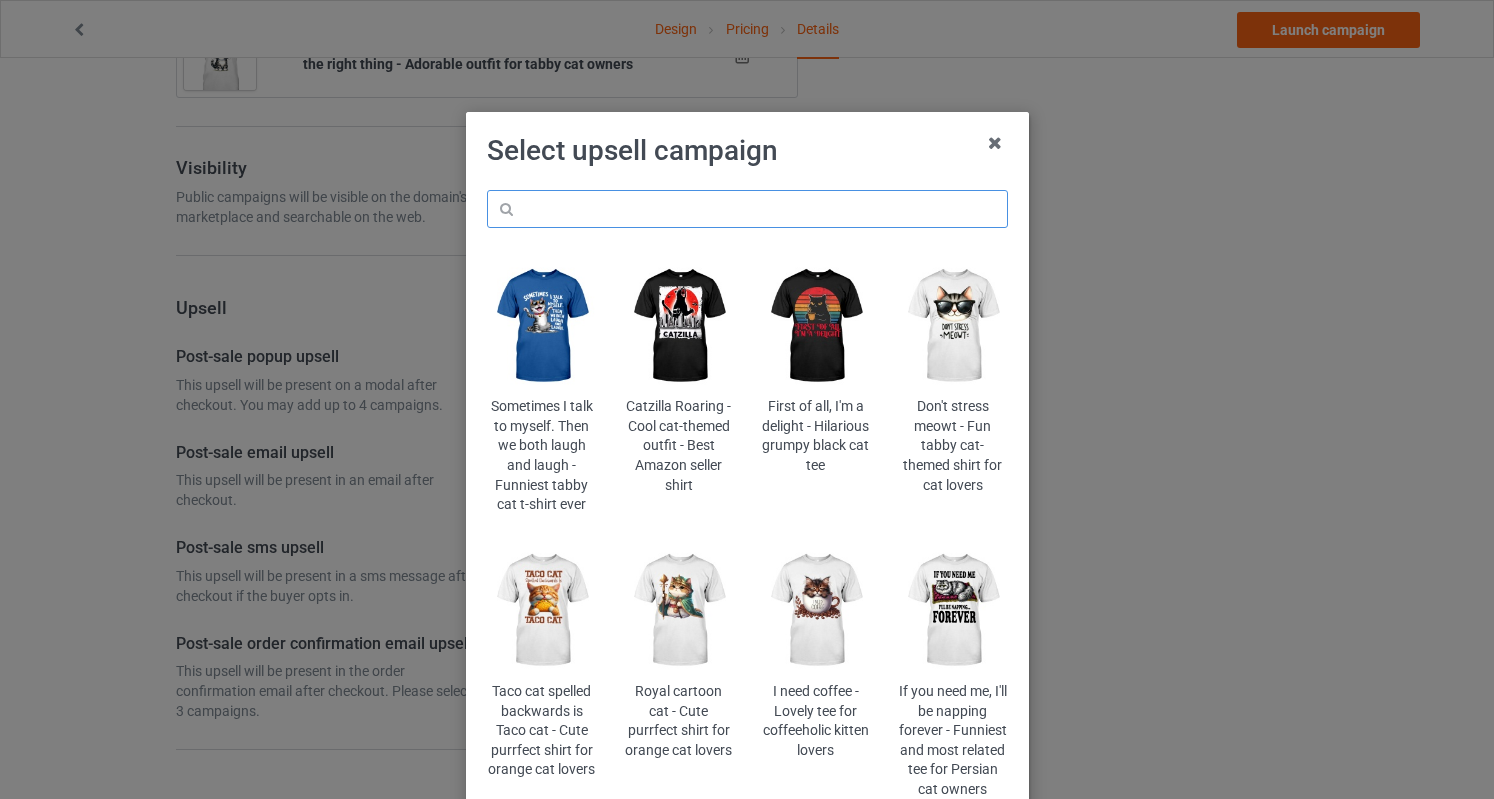 click at bounding box center [747, 209] 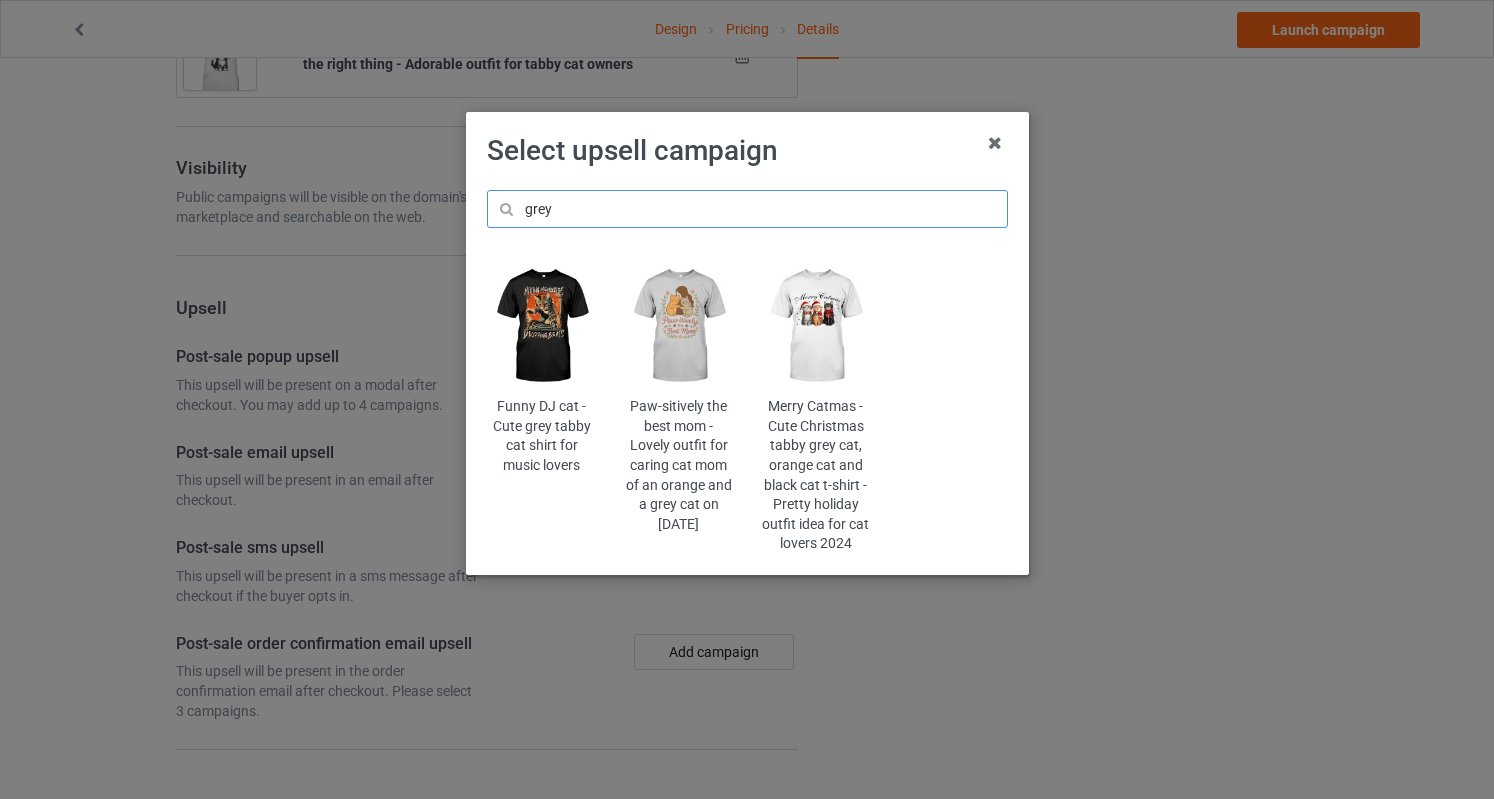 type on "grey" 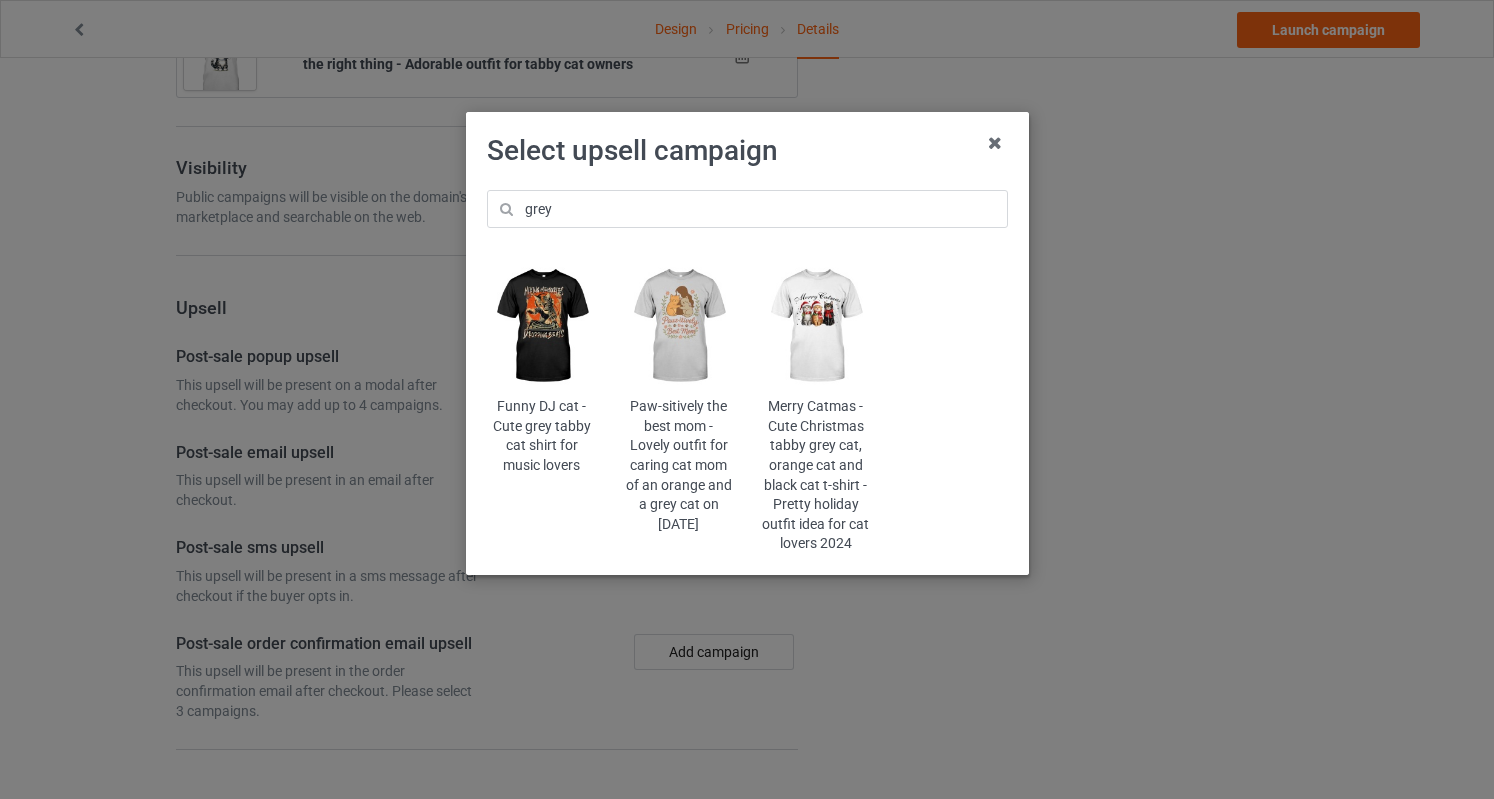 click at bounding box center (541, 326) 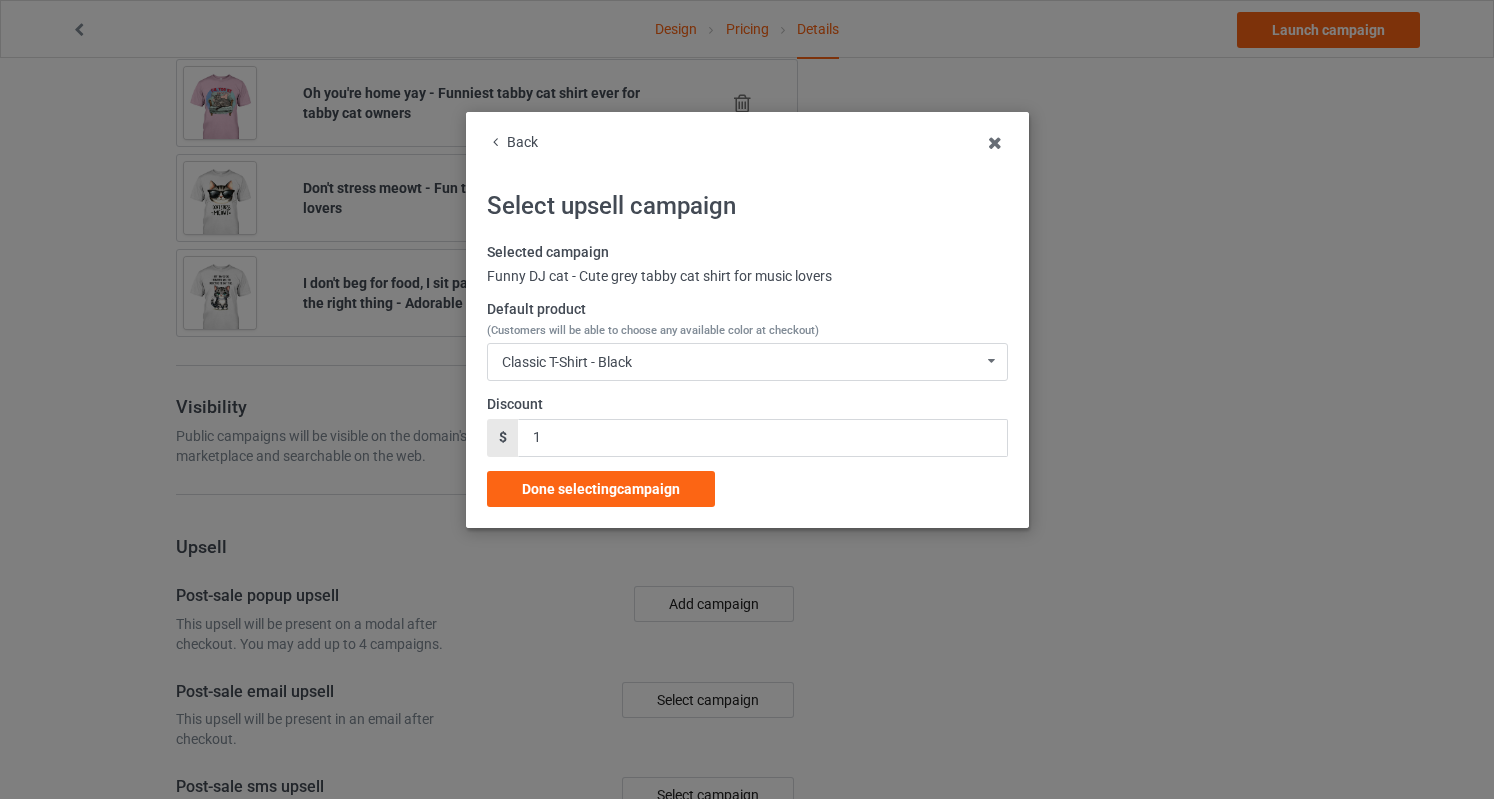 scroll, scrollTop: 1943, scrollLeft: 0, axis: vertical 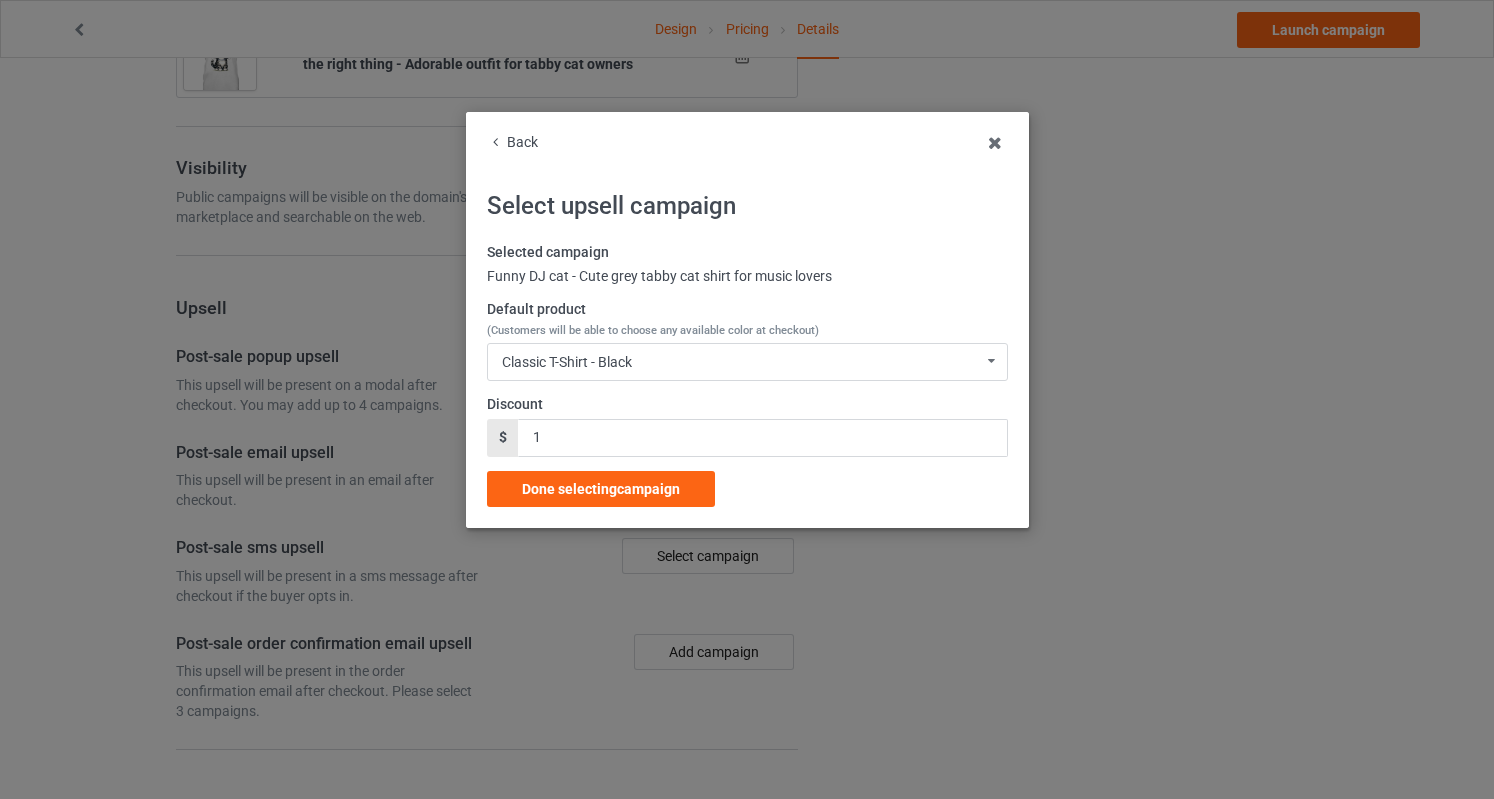 click on "(Customers will be able to choose any available color at checkout)" at bounding box center (653, 330) 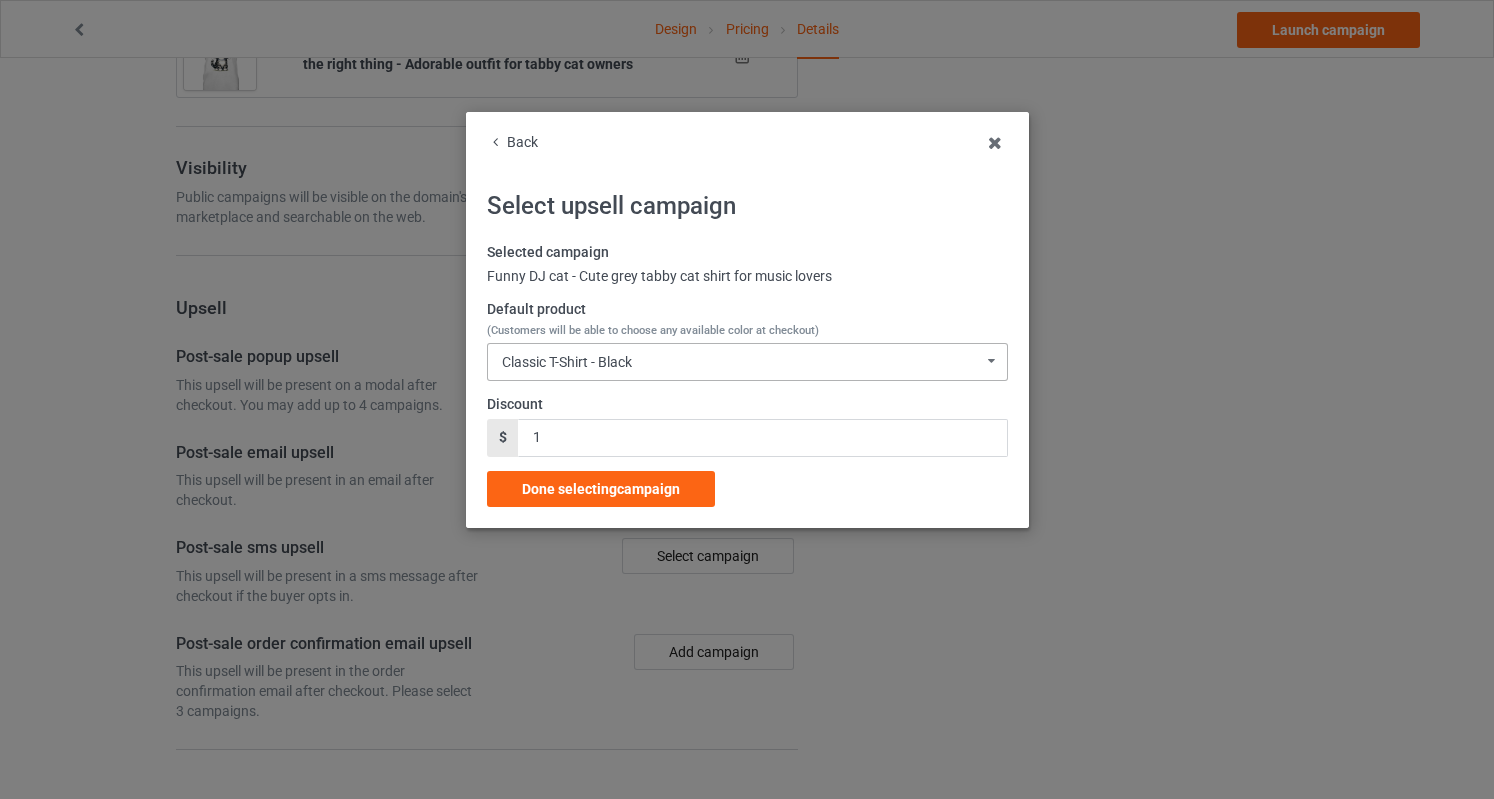 click on "Classic T-Shirt - Black Classic T-Shirt - Black Classic T-Shirt - Athletic Heather Classic T-Shirt - Forest Green Classic T-Shirt - Royal [DEMOGRAPHIC_DATA] T-Shirt - Black [DEMOGRAPHIC_DATA] T-Shirt - Forest Green [DEMOGRAPHIC_DATA] T-Shirt - Sports Grey [DEMOGRAPHIC_DATA] T-Shirt - Royal Blue Long Sleeve Tee - Black Long Sleeve Tee - Forest Green Long Sleeve Tee - Sports Grey Long Sleeve Tee - Royal Blue Crewneck Sweatshirt - Black Crewneck Sweatshirt - Forest Green Crewneck Sweatshirt - Sports Grey Crewneck Sweatshirt - Royal Blue Hooded Sweatshirt - Black Hooded Sweatshirt - Forest Green Hooded Sweatshirt - Sports Grey Hooded Sweatshirt - Royal Blue Mug - Black Mug - Forest Green Mug - Royal Color Changing Mug - Black Color Changing Mug - Forest Green Color Changing Mug - Royal 9C5E30D251A0F6-667ABA6CD11D-GS0-TC0-BLK 9C5E30D251A0F6-667ABA6CD11D-GS0-TC0-ATH 9C5E30D251A0F6-667ABA6CD11D-GS0-TC0-FGR 9C5E30D251A0F6-667ABA6CD11D-GS0-TC0-[PERSON_NAME] 9C5E30D251A0F6-667ABA6CD11D-GS0-TC5-BLK 9C5E30D251A0F6-667ABA6CD11D-GS0-TC5-FGR 9C5E30D251A0F6-667ABA6CD11D-GS0-TC5-ATH" at bounding box center [747, 362] 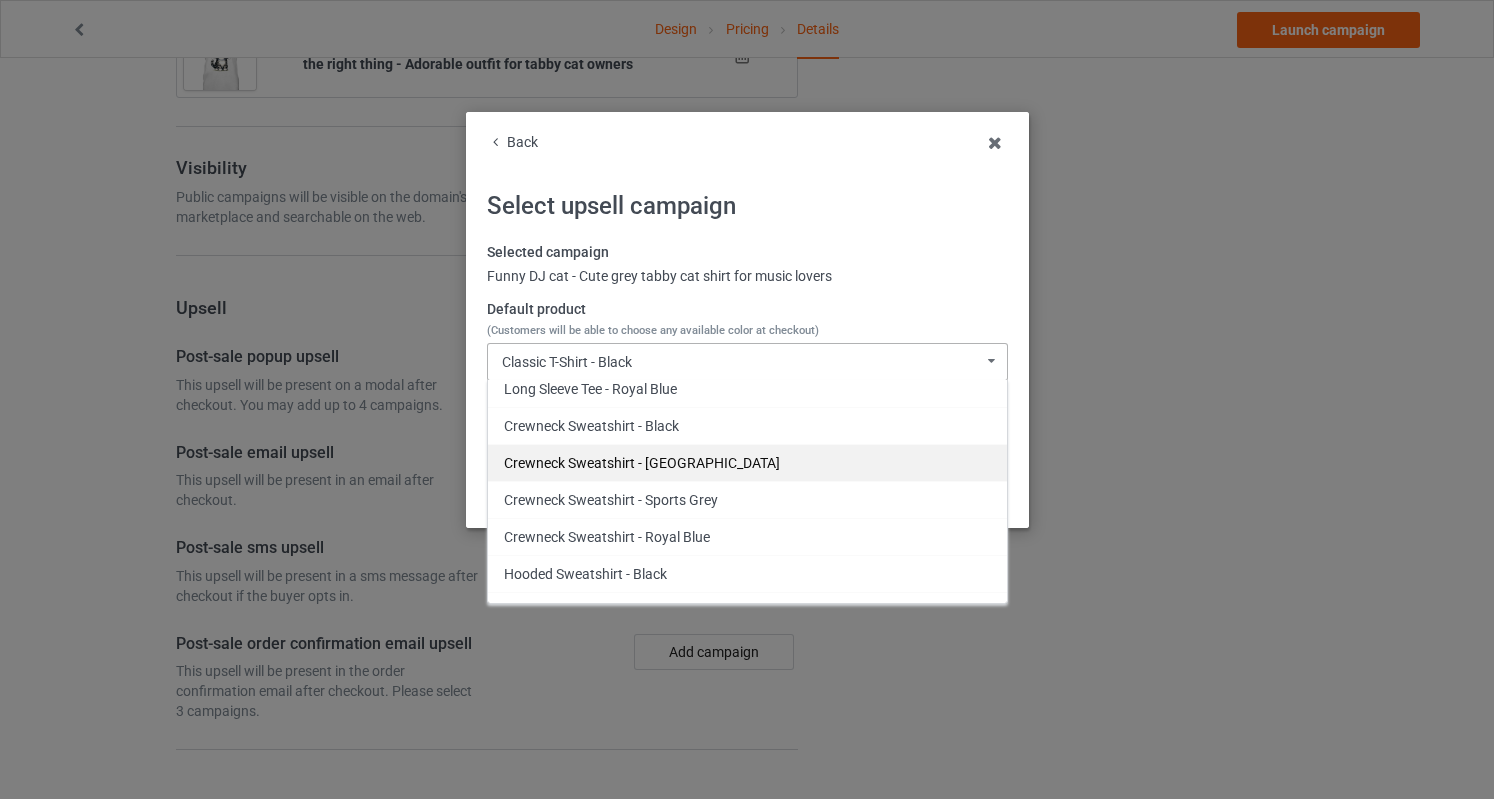 scroll, scrollTop: 446, scrollLeft: 0, axis: vertical 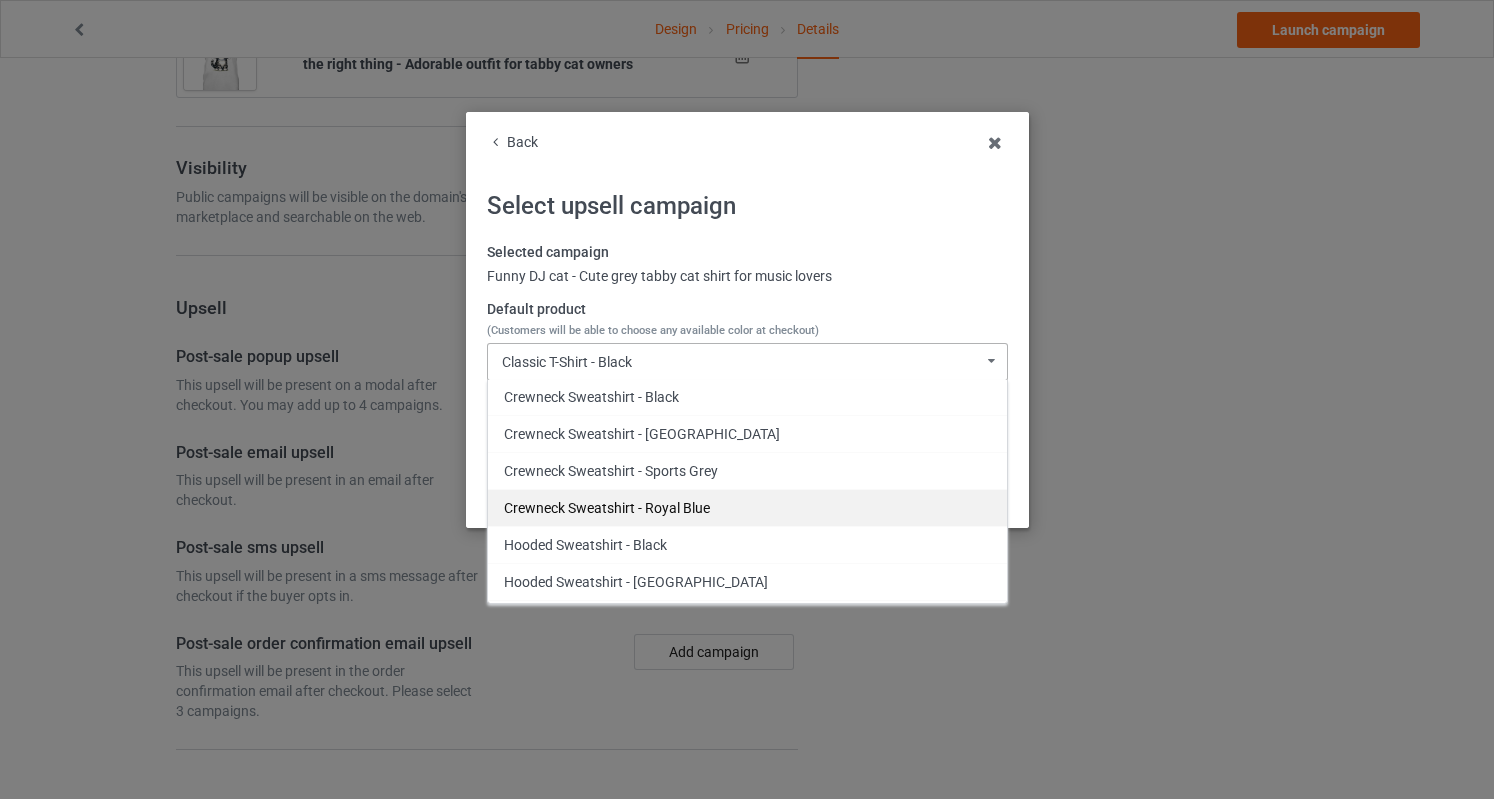 click on "Crewneck Sweatshirt - Royal Blue" at bounding box center (747, 507) 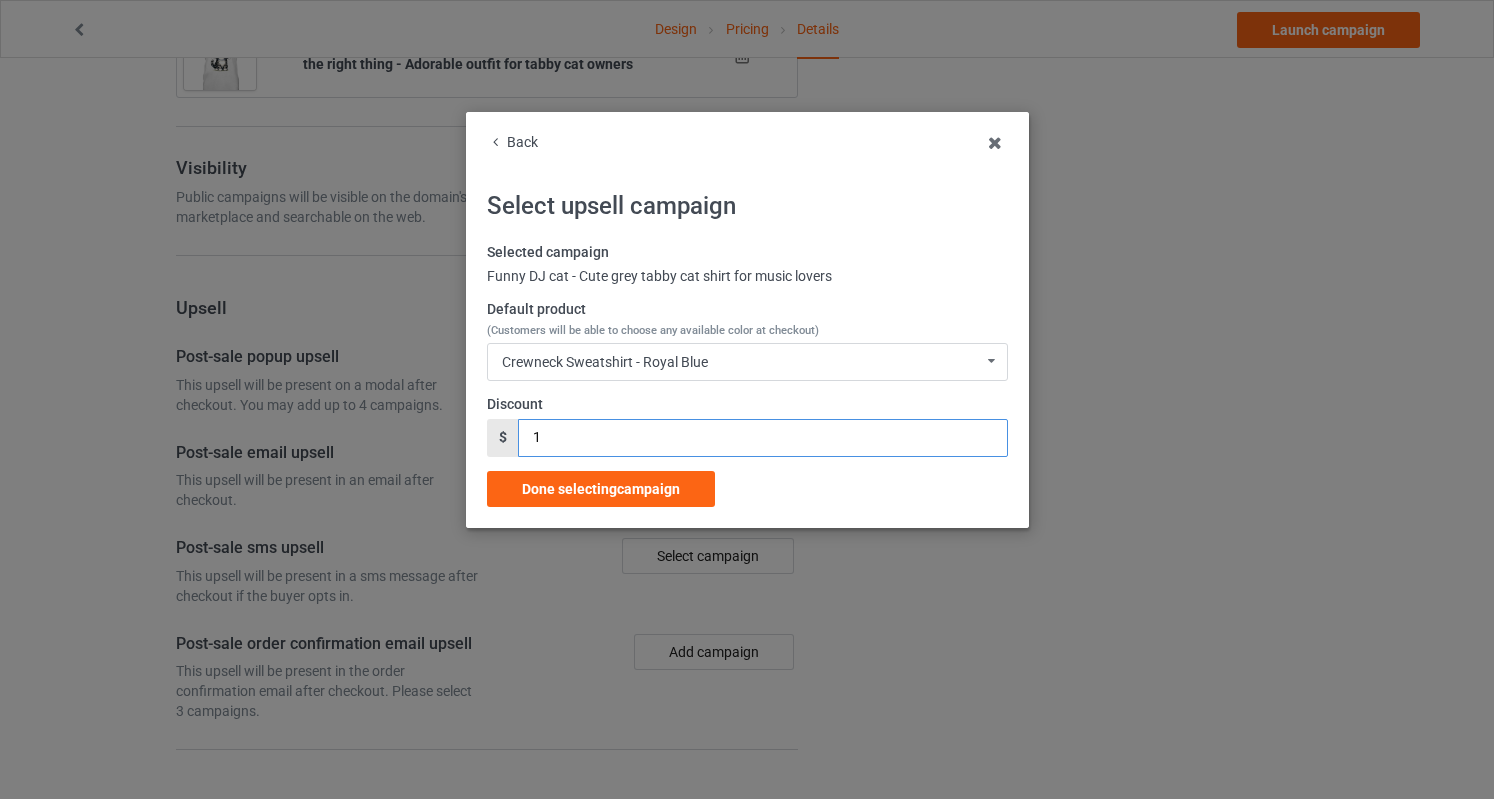 drag, startPoint x: 544, startPoint y: 428, endPoint x: 504, endPoint y: 445, distance: 43.462627 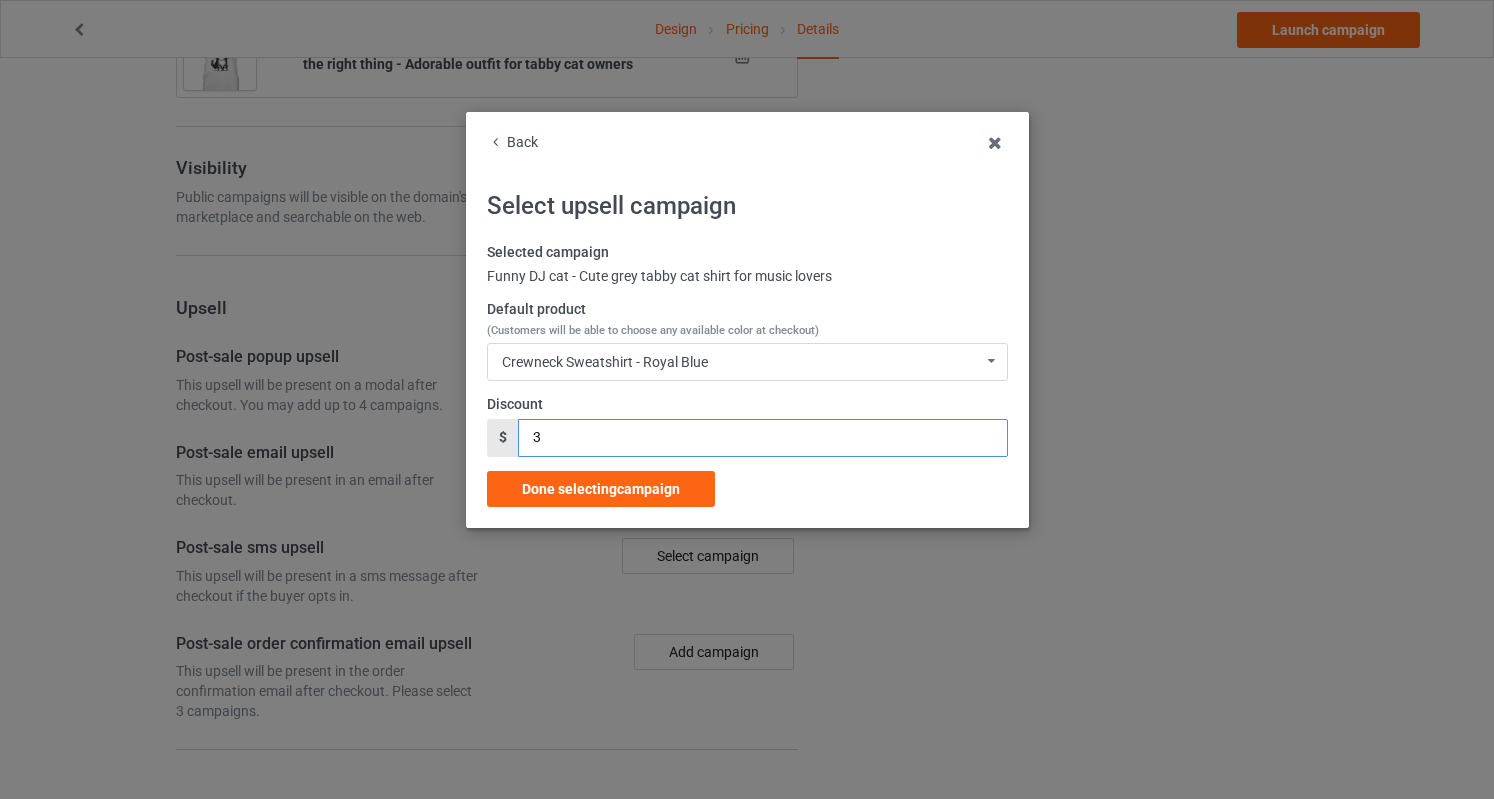 type on "3" 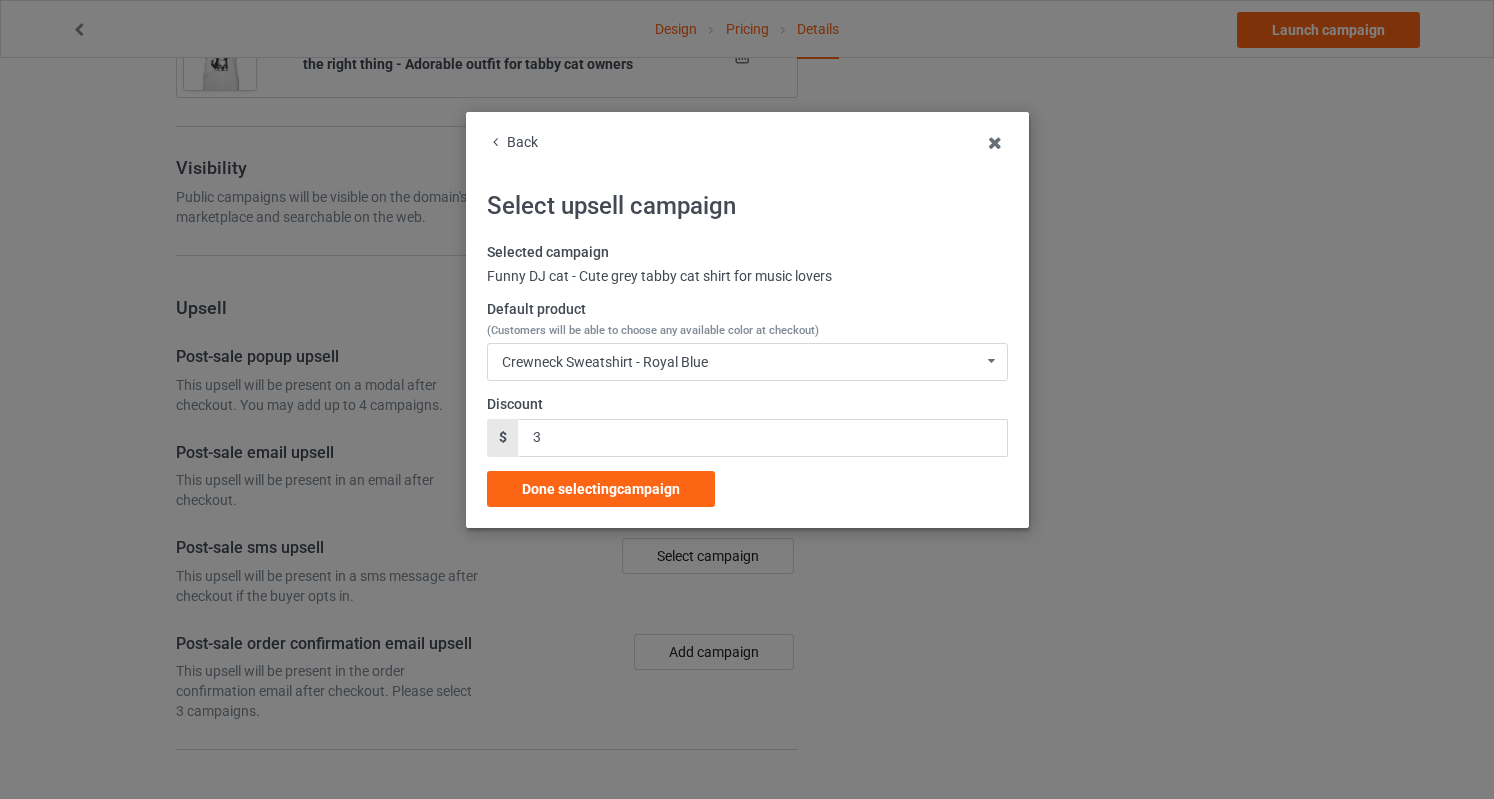 click on "Back Select upsell campaign Selected campaign Funny DJ cat - Cute grey tabby cat shirt for music lovers Default product (Customers will be able to choose any available color at checkout) Crewneck Sweatshirt - Royal Blue Classic T-Shirt - Black Classic T-Shirt - Athletic Heather Classic T-Shirt - Forest Green Classic T-Shirt - Royal [DEMOGRAPHIC_DATA] T-Shirt - Black [DEMOGRAPHIC_DATA] T-Shirt - Forest Green [DEMOGRAPHIC_DATA] T-Shirt - Sports Grey [DEMOGRAPHIC_DATA] T-Shirt - Royal Blue Long Sleeve Tee - Black Long Sleeve Tee - Forest Green Long Sleeve Tee - Sports Grey Long Sleeve Tee - Royal Blue Crewneck Sweatshirt - Black Crewneck Sweatshirt - Forest Green Crewneck Sweatshirt - Sports Grey Crewneck Sweatshirt - Royal Blue Hooded Sweatshirt - Black Hooded Sweatshirt - Forest Green Hooded Sweatshirt - Sports Grey Hooded Sweatshirt - Royal Blue Mug - Black Mug - Forest Green Mug - Royal Color Changing Mug - Black Color Changing Mug - Forest Green Color Changing Mug - Royal 9C5E30D251A0F6-667ABA6CD11D-GS0-TC0-BLK 9C5E30D251A0F6-667ABA6CD11D-GS0-TC0-ATH $ 3" at bounding box center [747, 320] 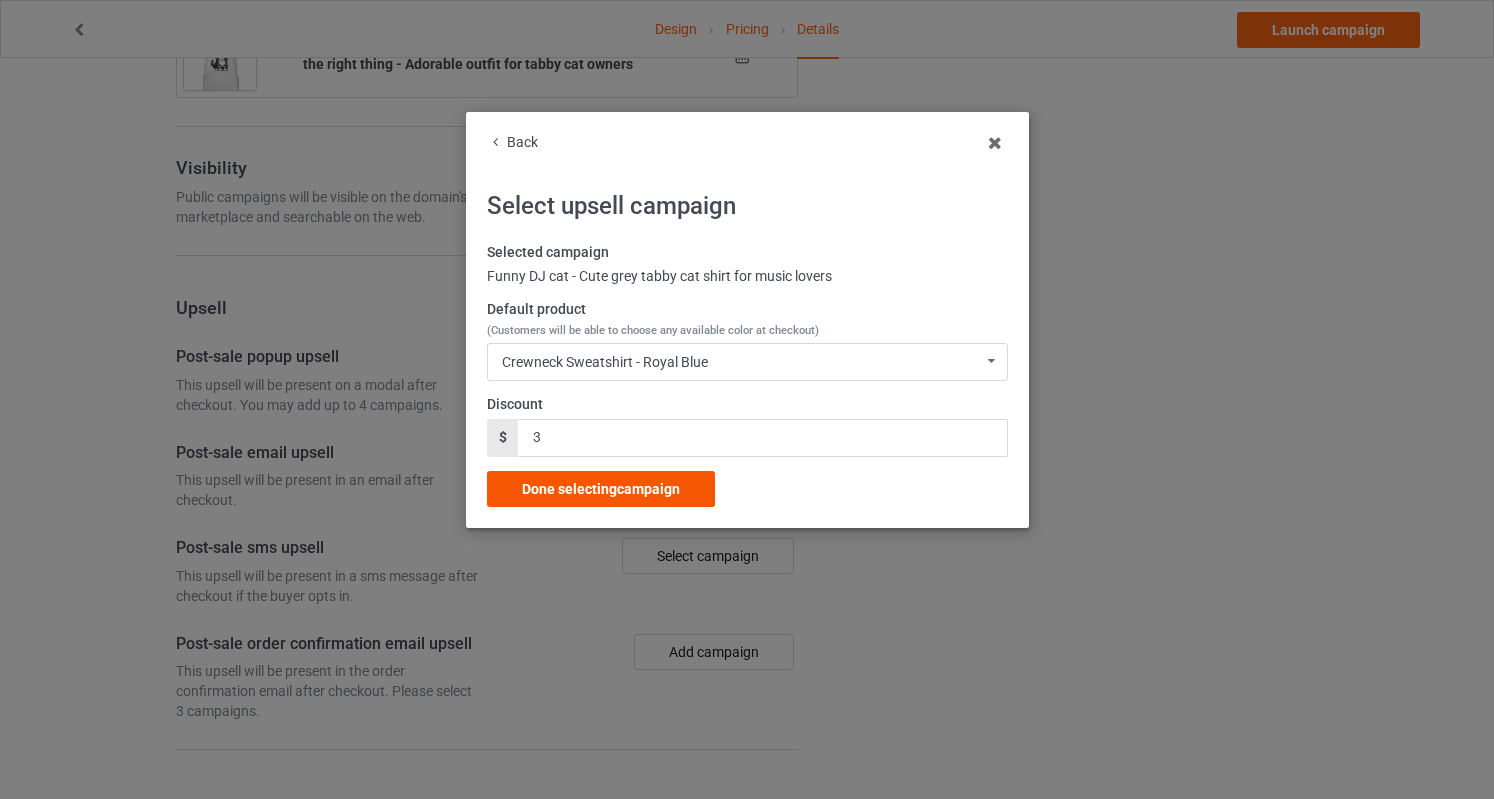 click on "Done selecting  campaign" at bounding box center (601, 489) 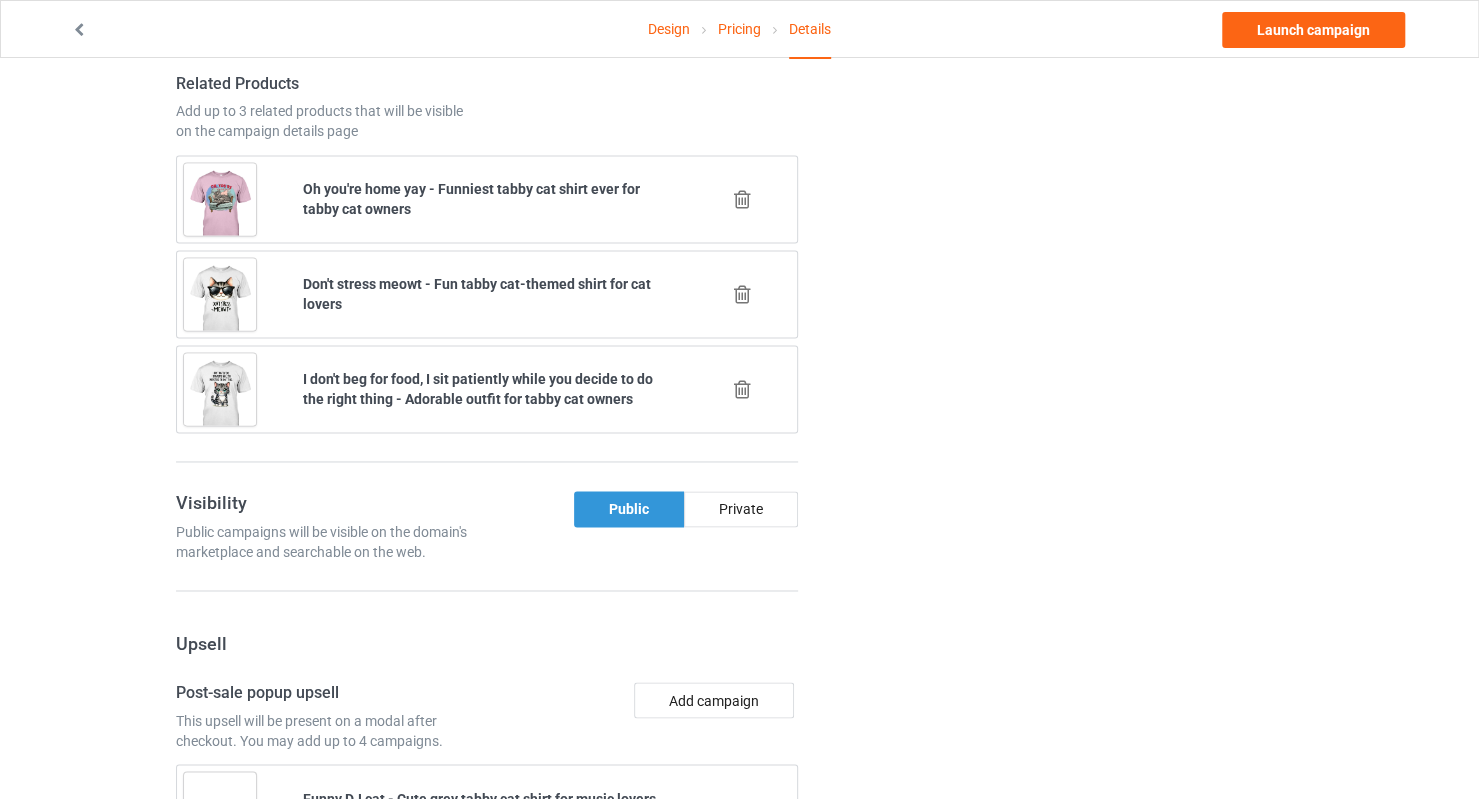 scroll, scrollTop: 1908, scrollLeft: 0, axis: vertical 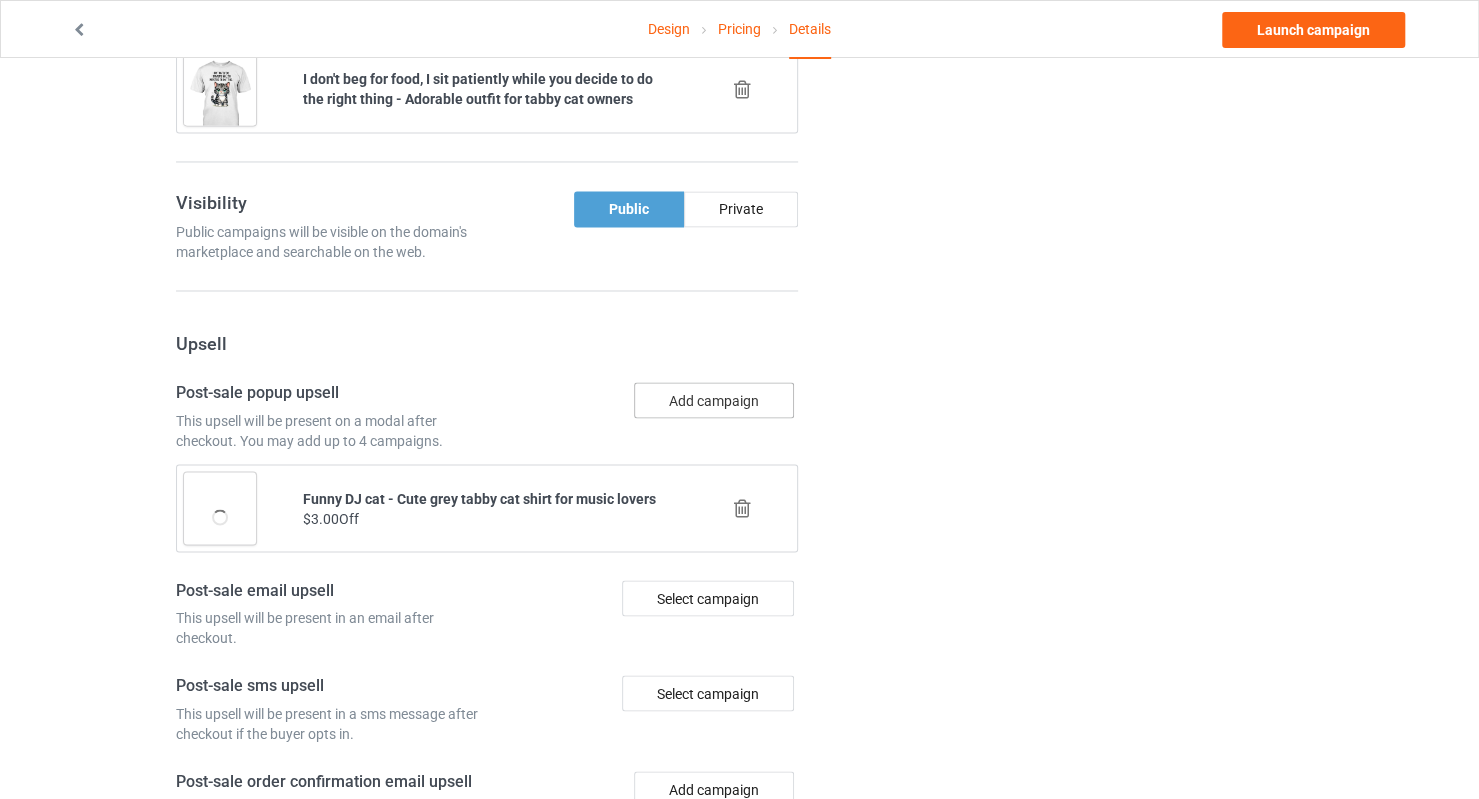 drag, startPoint x: 687, startPoint y: 343, endPoint x: 685, endPoint y: 358, distance: 15.132746 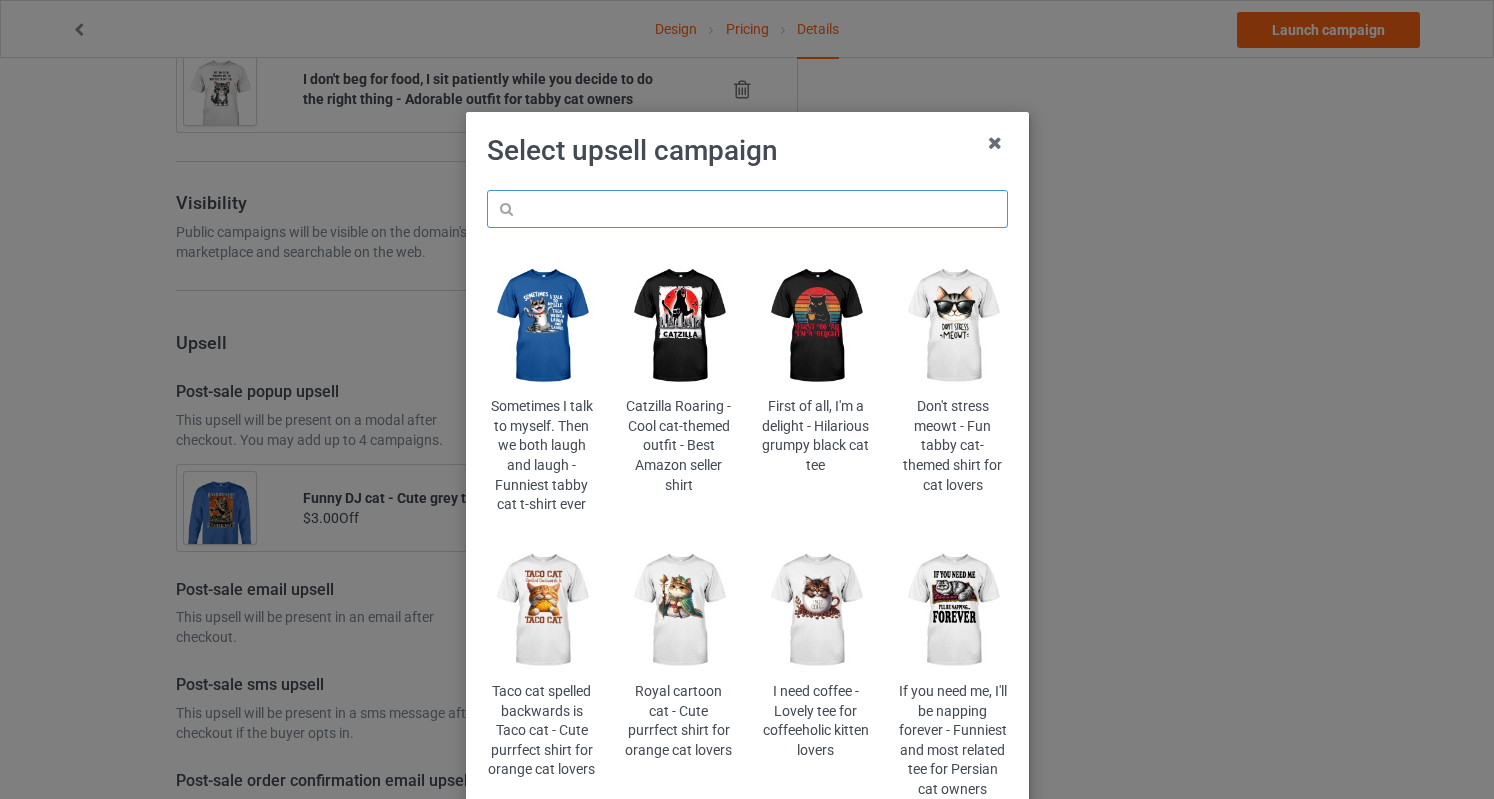 click at bounding box center (747, 209) 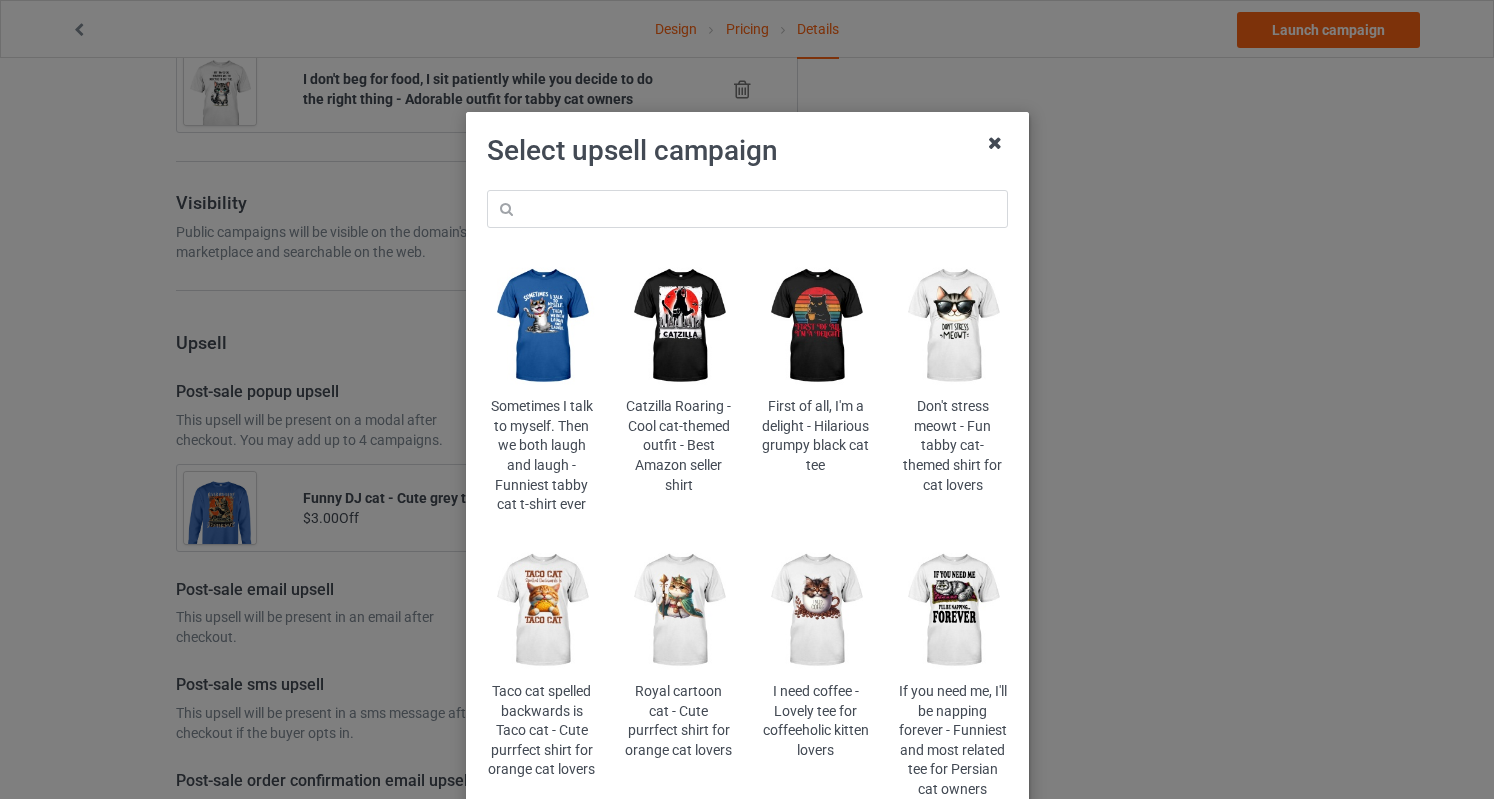 click at bounding box center (995, 143) 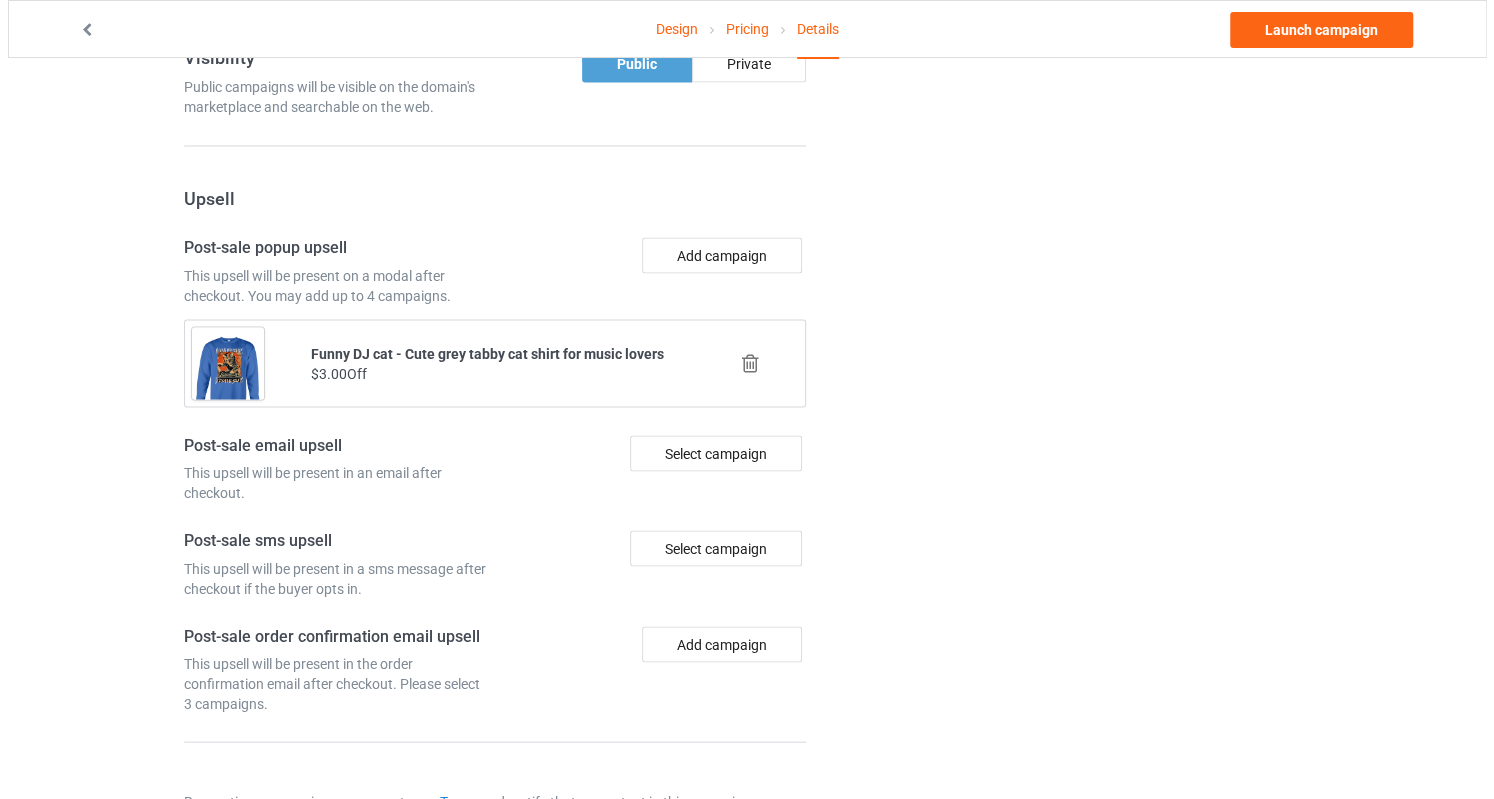 scroll, scrollTop: 1995, scrollLeft: 0, axis: vertical 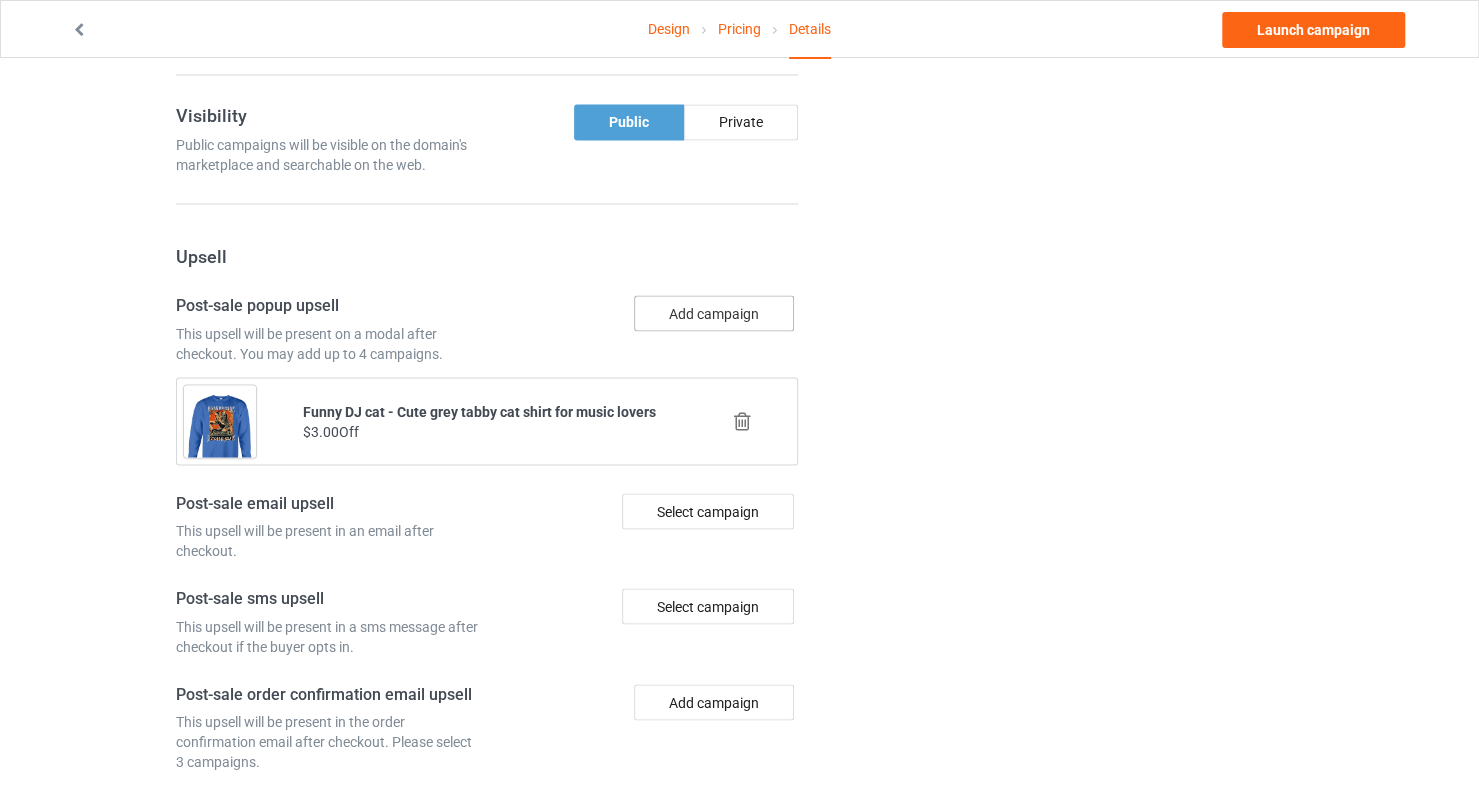 click on "Add campaign" at bounding box center [714, 313] 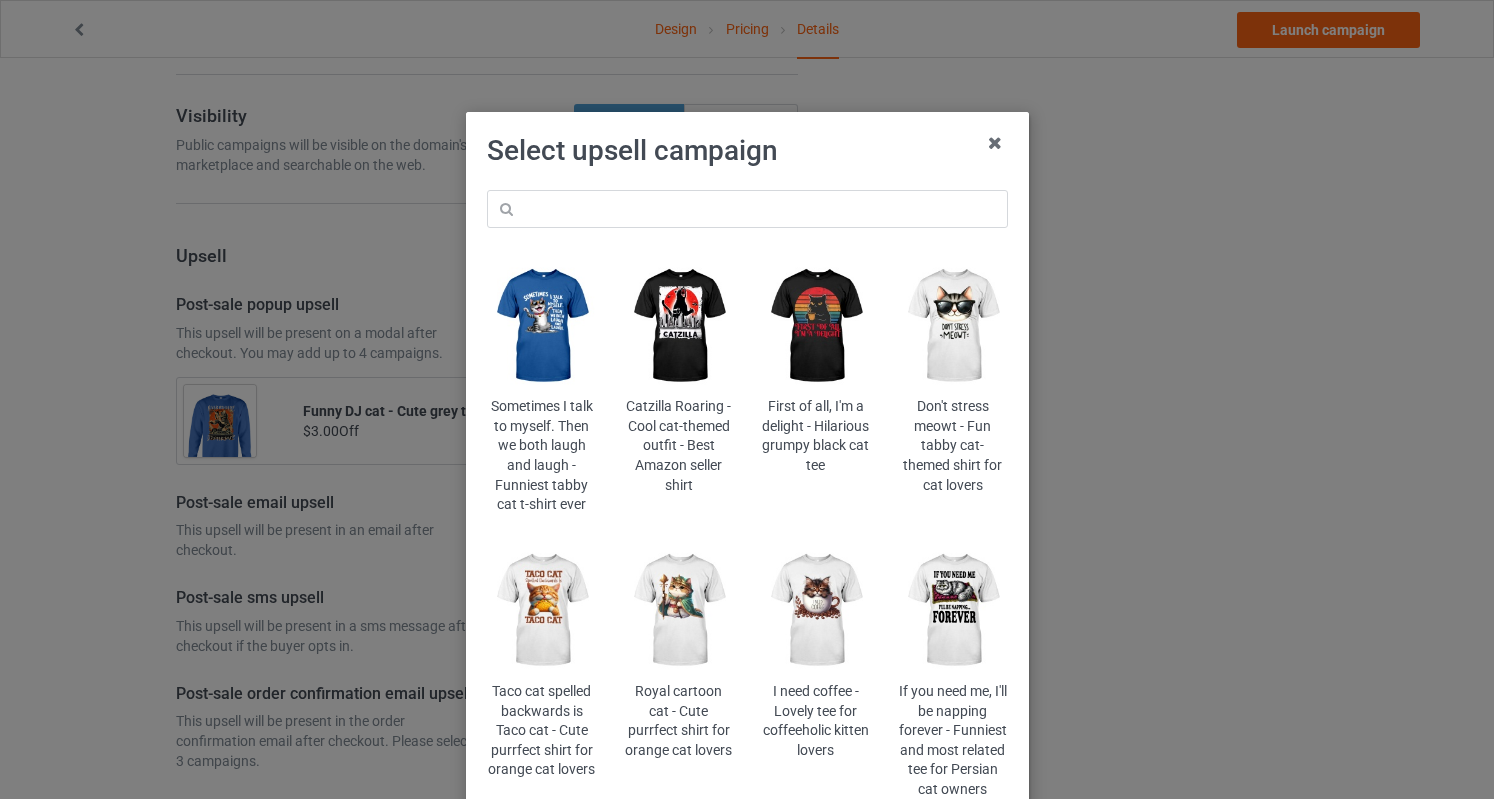 click at bounding box center [541, 326] 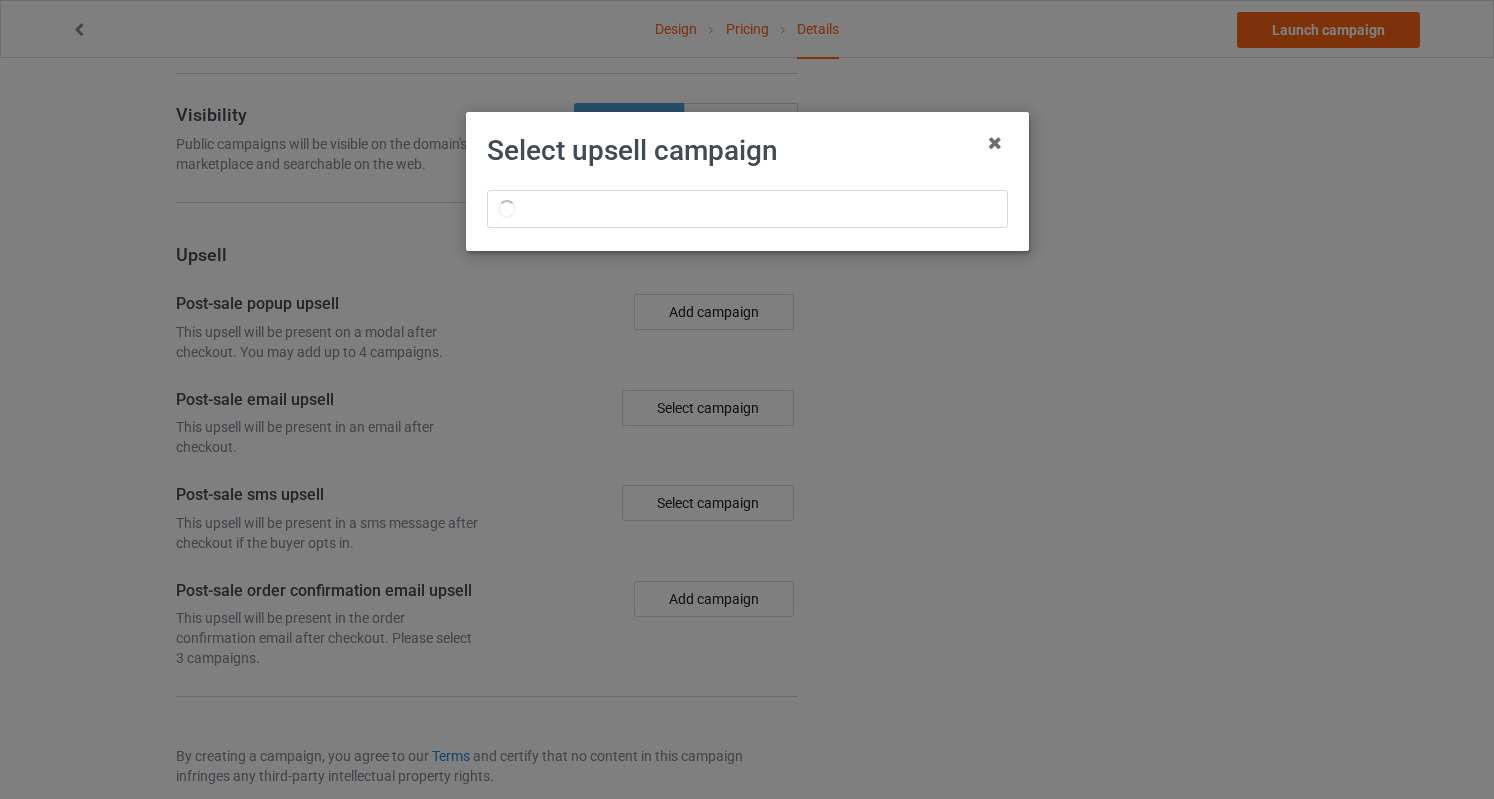 scroll, scrollTop: 1995, scrollLeft: 0, axis: vertical 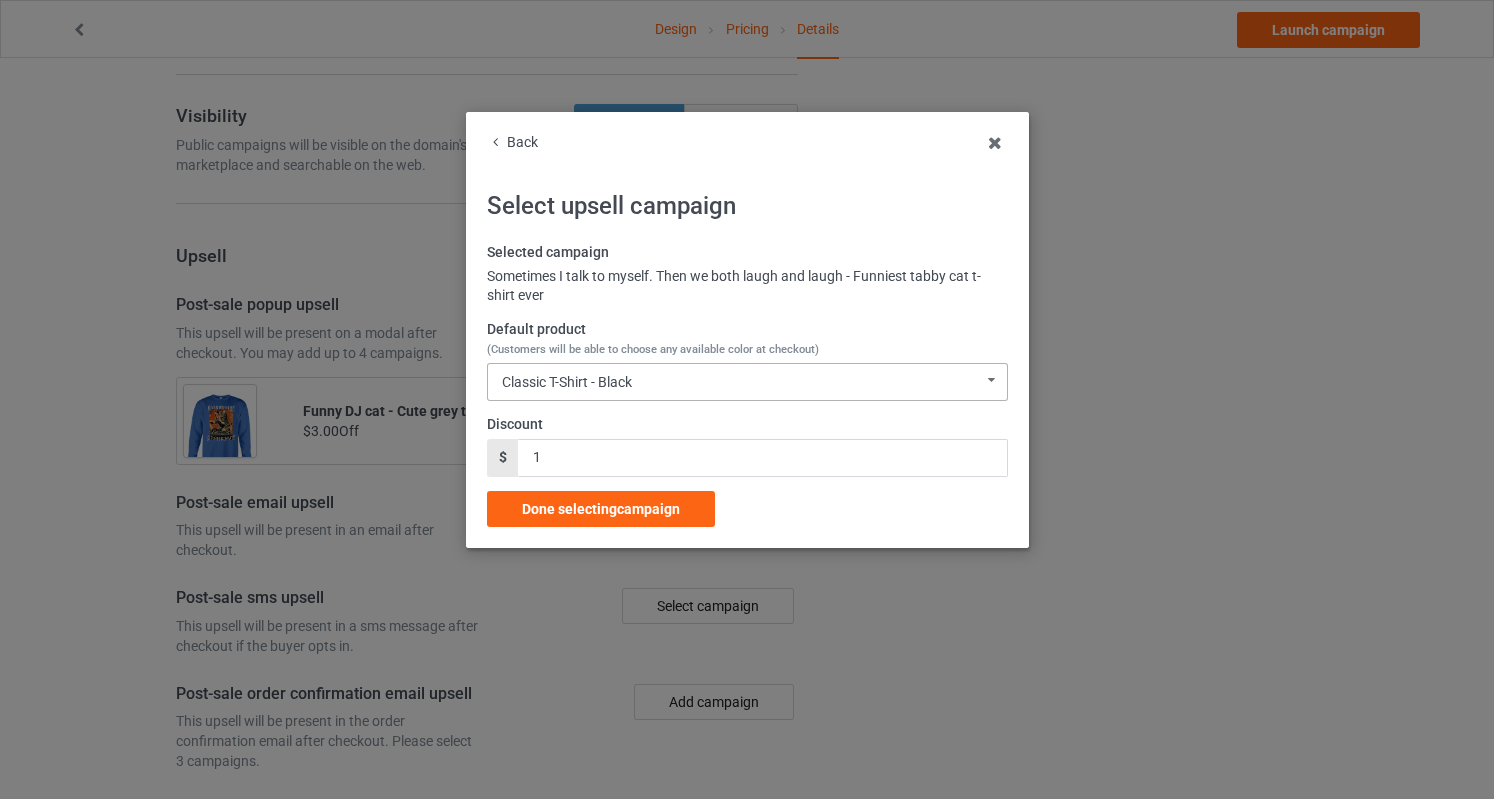 click on "Classic T-Shirt - Black Classic T-Shirt - Black Classic T-Shirt - Athletic Heather Classic T-Shirt - Forest Green Classic T-Shirt - Royal [DEMOGRAPHIC_DATA] T-Shirt - Black [DEMOGRAPHIC_DATA] T-Shirt - Forest Green [DEMOGRAPHIC_DATA] T-Shirt - Sports Grey [DEMOGRAPHIC_DATA] T-Shirt - Royal Blue Long Sleeve Tee - Black Long Sleeve Tee - Forest Green Long Sleeve Tee - Sports Grey Long Sleeve Tee - Royal Blue Crewneck Sweatshirt - Black Crewneck Sweatshirt - Forest Green Crewneck Sweatshirt - Sports Grey Crewneck Sweatshirt - Royal Blue Hooded Sweatshirt - Black Hooded Sweatshirt - Forest Green Hooded Sweatshirt - Sports Grey Hooded Sweatshirt - Royal Blue Mug - Black Mug - Forest Green Mug - Royal Color Changing Mug - Black Color Changing Mug - Forest Green Color Changing Mug - Royal 9C5E30D251A0F6-553ABB79D158-GS0-TC0-BLK 9C5E30D251A0F6-553ABB79D158-GS0-TC0-ATH 9C5E30D251A0F6-553ABB79D158-GS0-TC0-FGR 9C5E30D251A0F6-553ABB79D158-GS0-TC0-[PERSON_NAME] 9C5E30D251A0F6-553ABB79D158-GS0-TC5-BLK 9C5E30D251A0F6-553ABB79D158-GS0-TC5-FGR 9C5E30D251A0F6-553ABB79D158-GS0-TC5-ATH" at bounding box center (747, 382) 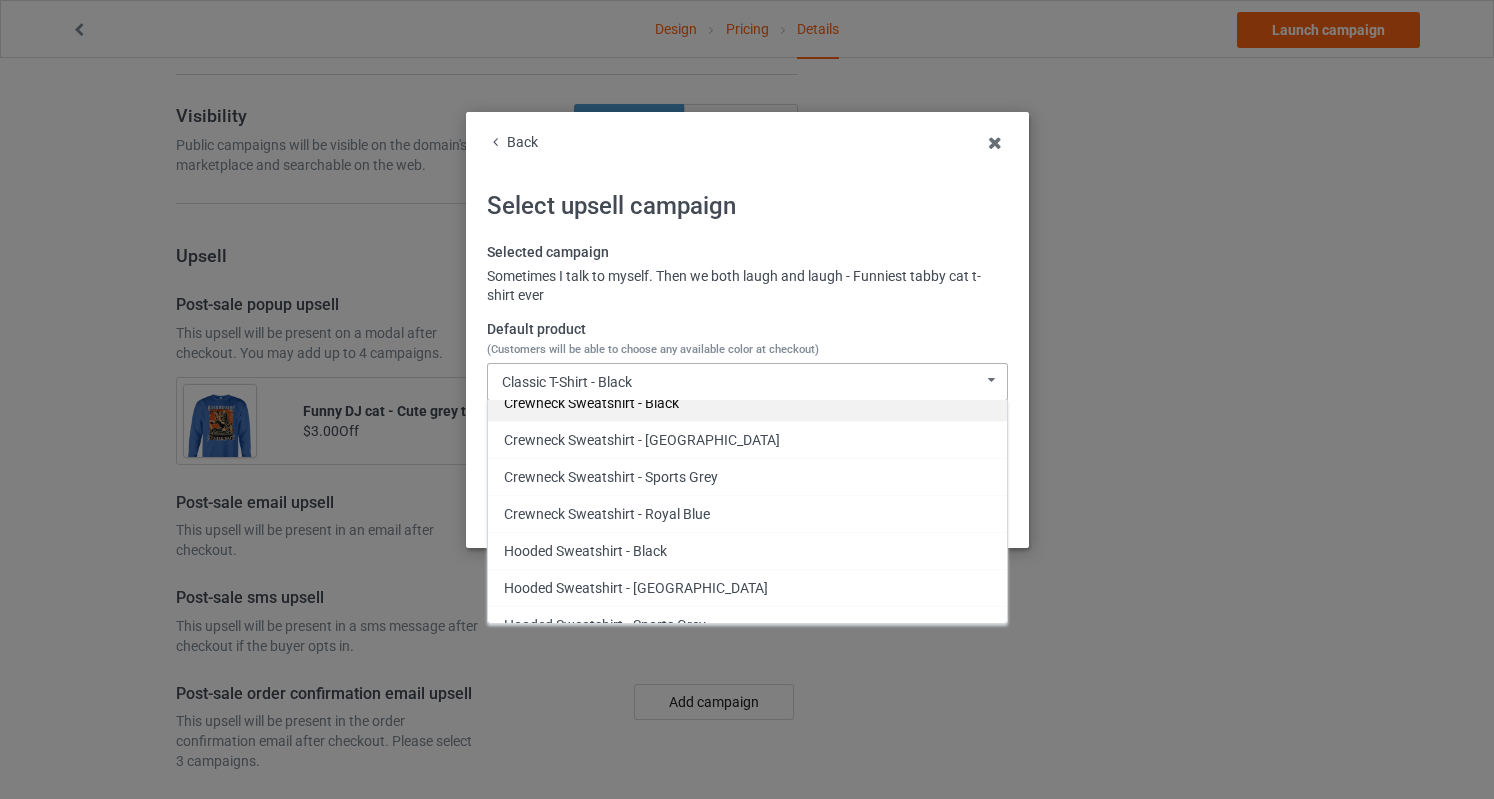 scroll, scrollTop: 546, scrollLeft: 0, axis: vertical 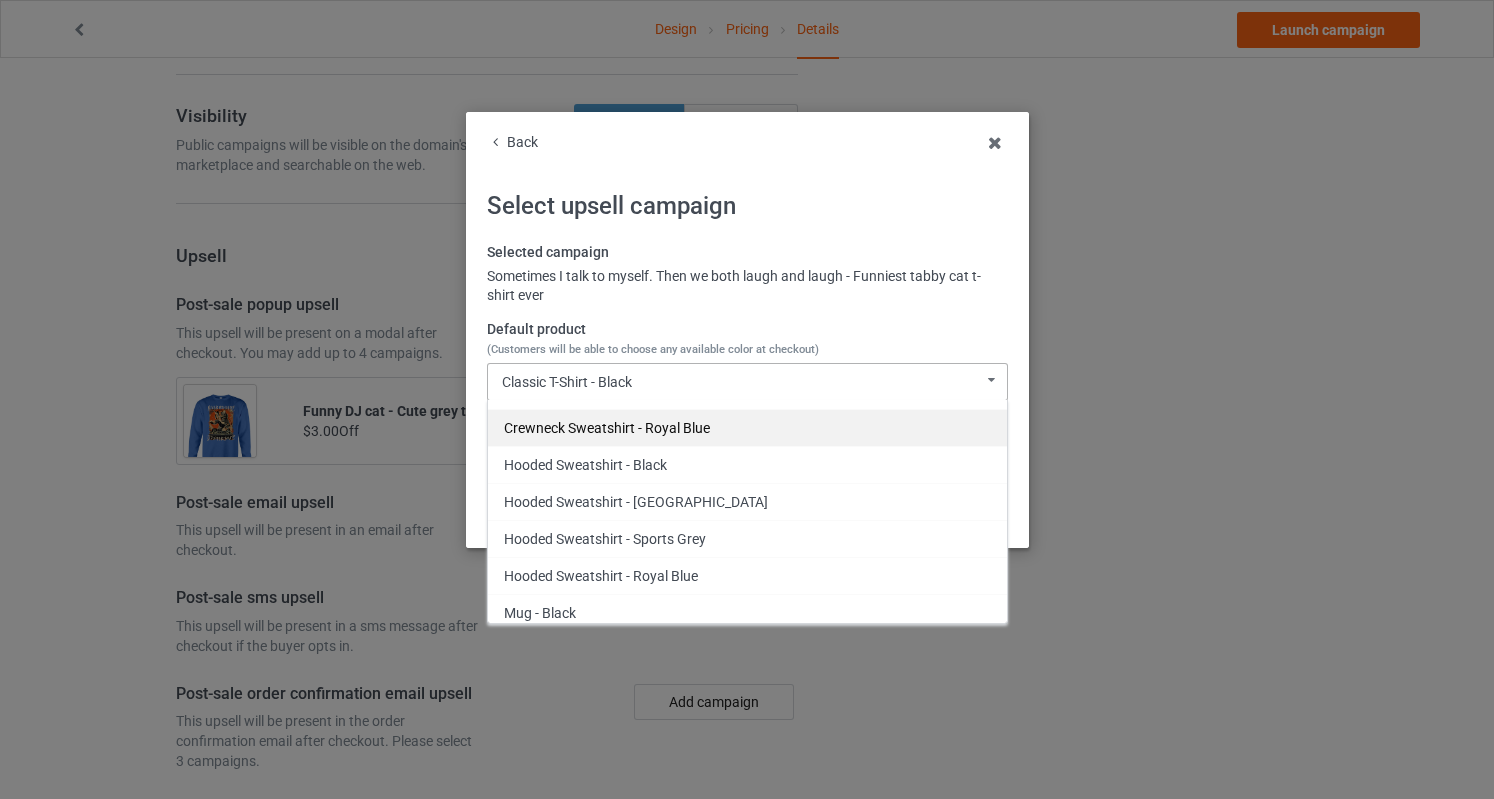 click on "Crewneck Sweatshirt - Royal Blue" at bounding box center (747, 427) 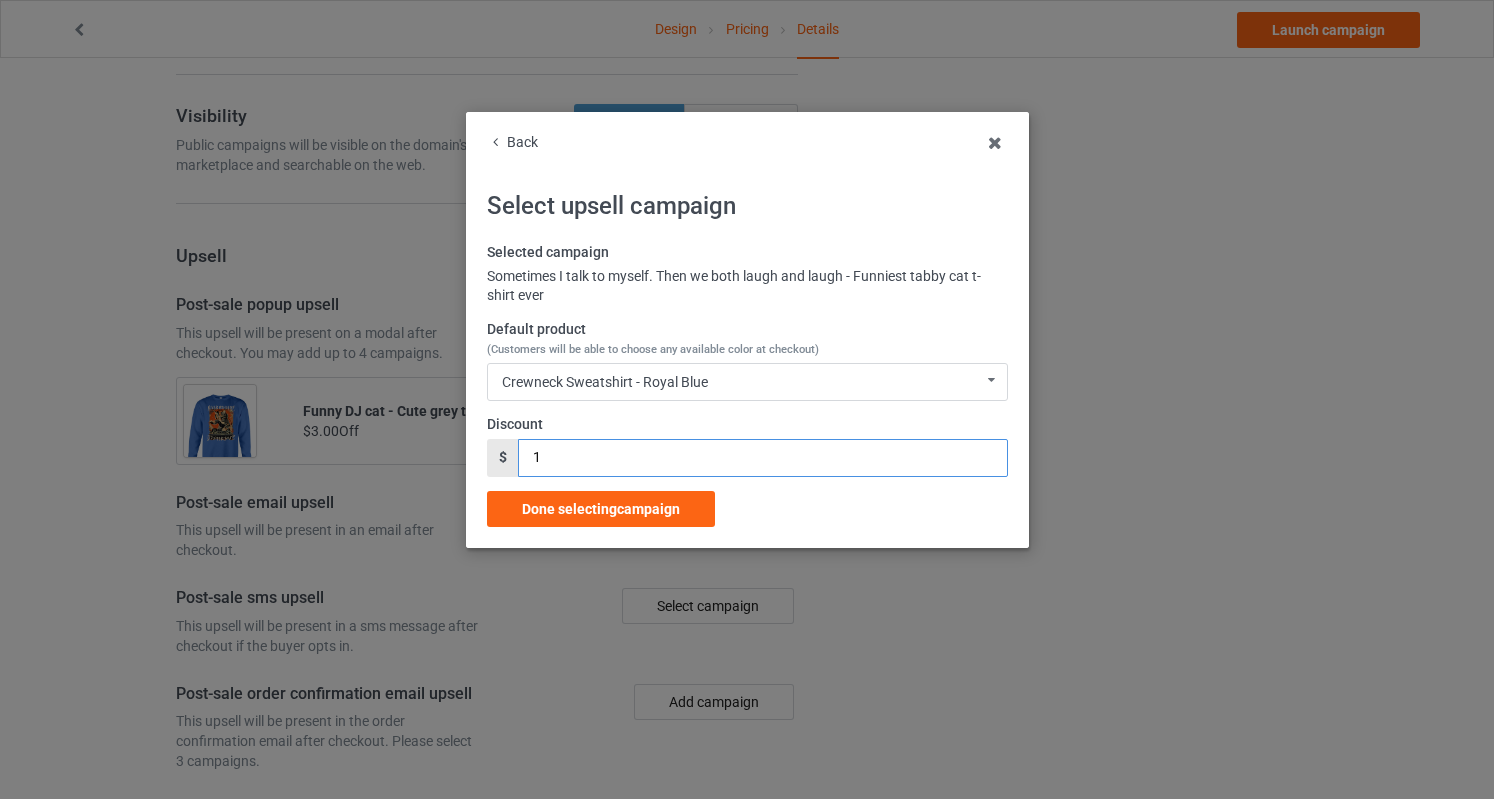 drag, startPoint x: 558, startPoint y: 453, endPoint x: 507, endPoint y: 449, distance: 51.156624 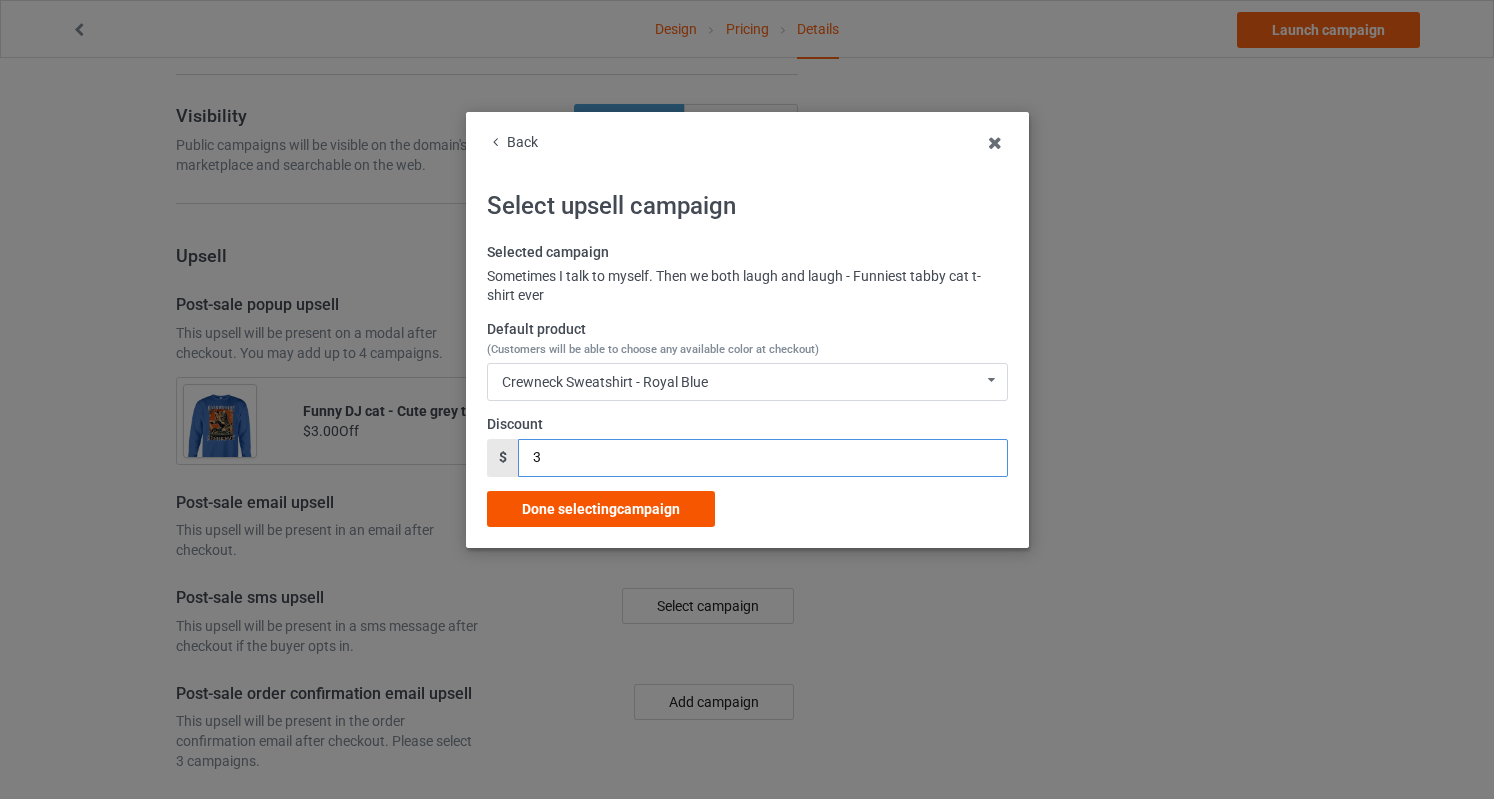 type on "3" 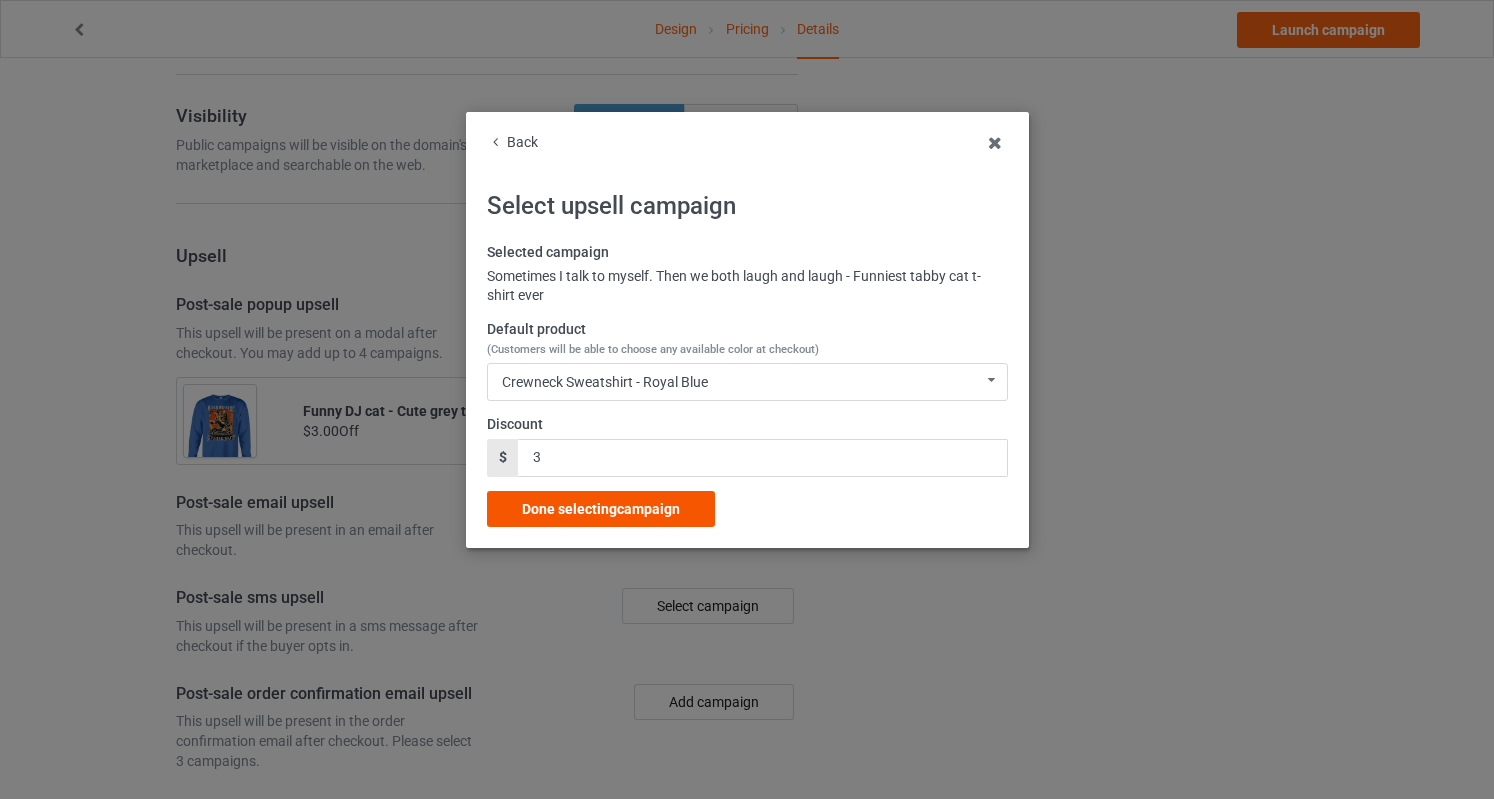 click on "Done selecting  campaign" at bounding box center (601, 509) 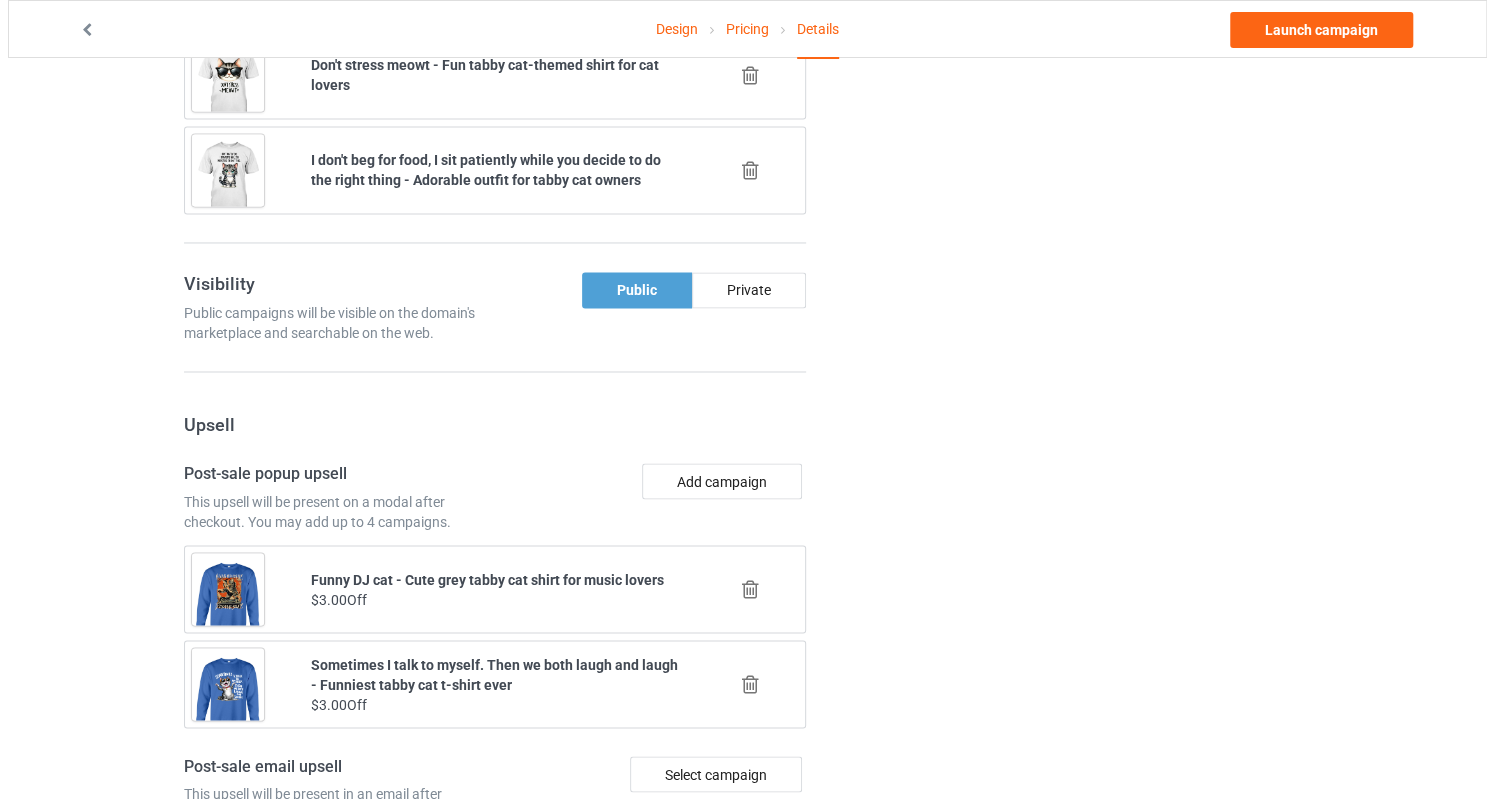 scroll, scrollTop: 2108, scrollLeft: 0, axis: vertical 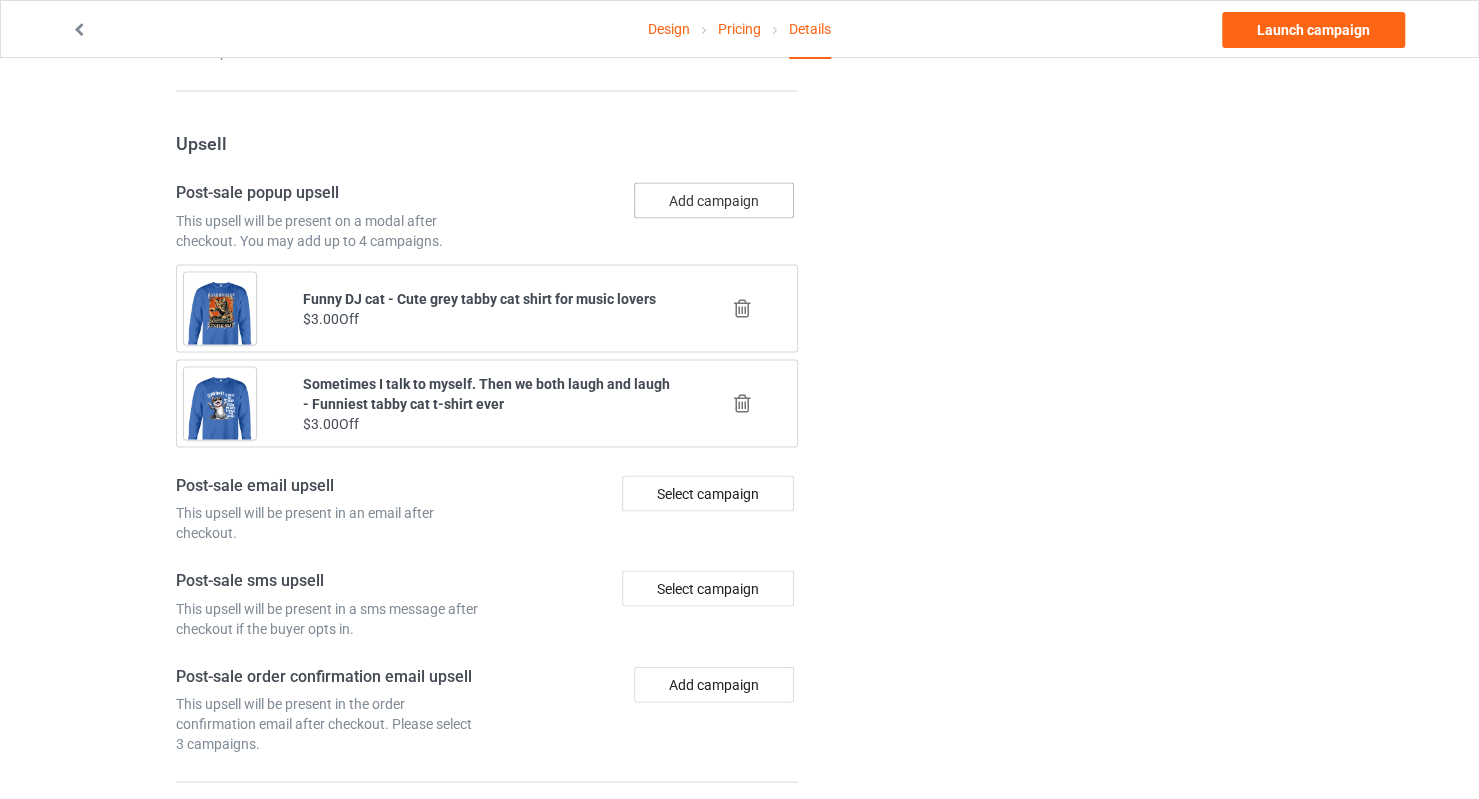 click on "Add campaign" at bounding box center [714, 200] 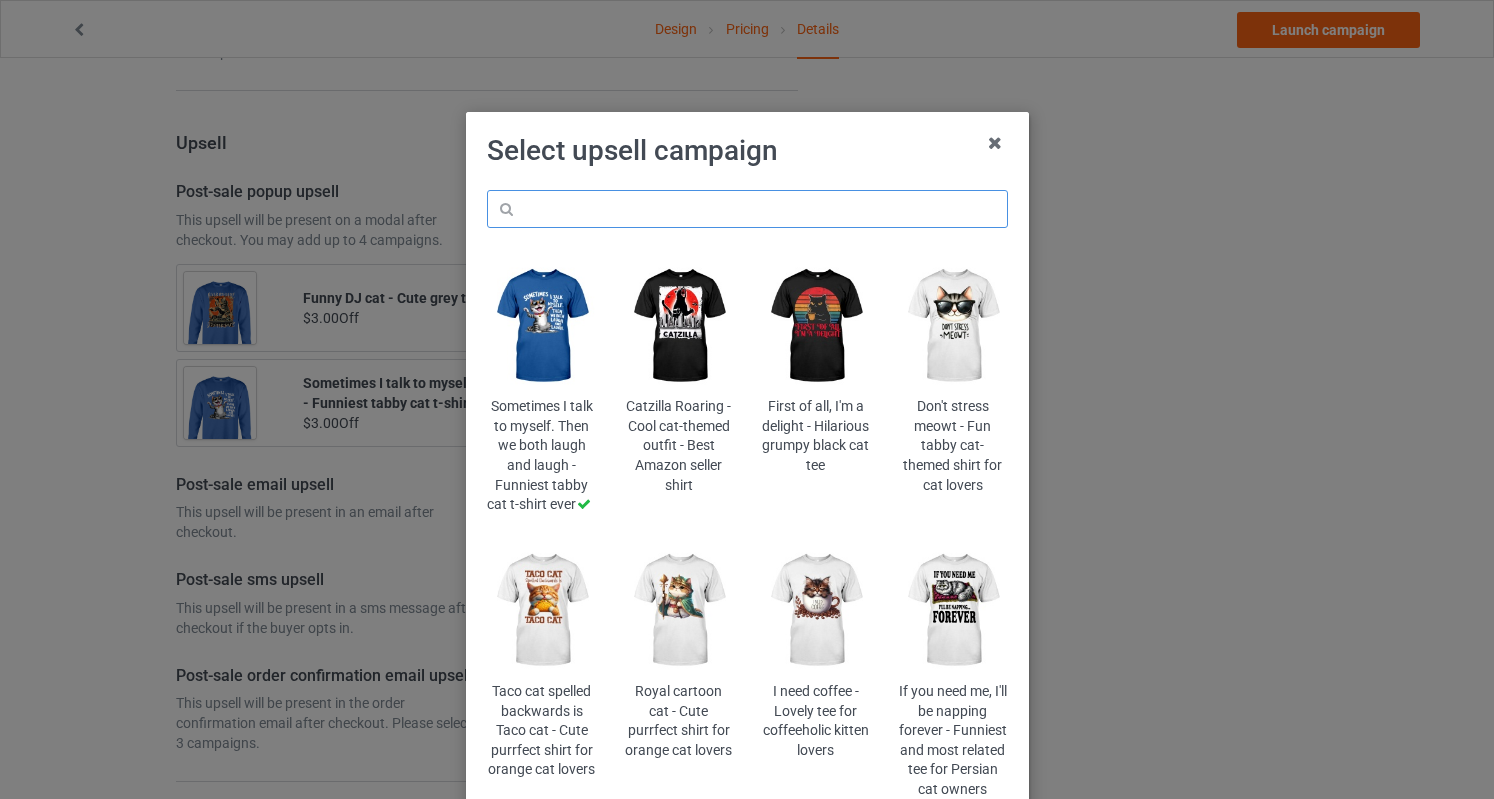 click at bounding box center (747, 209) 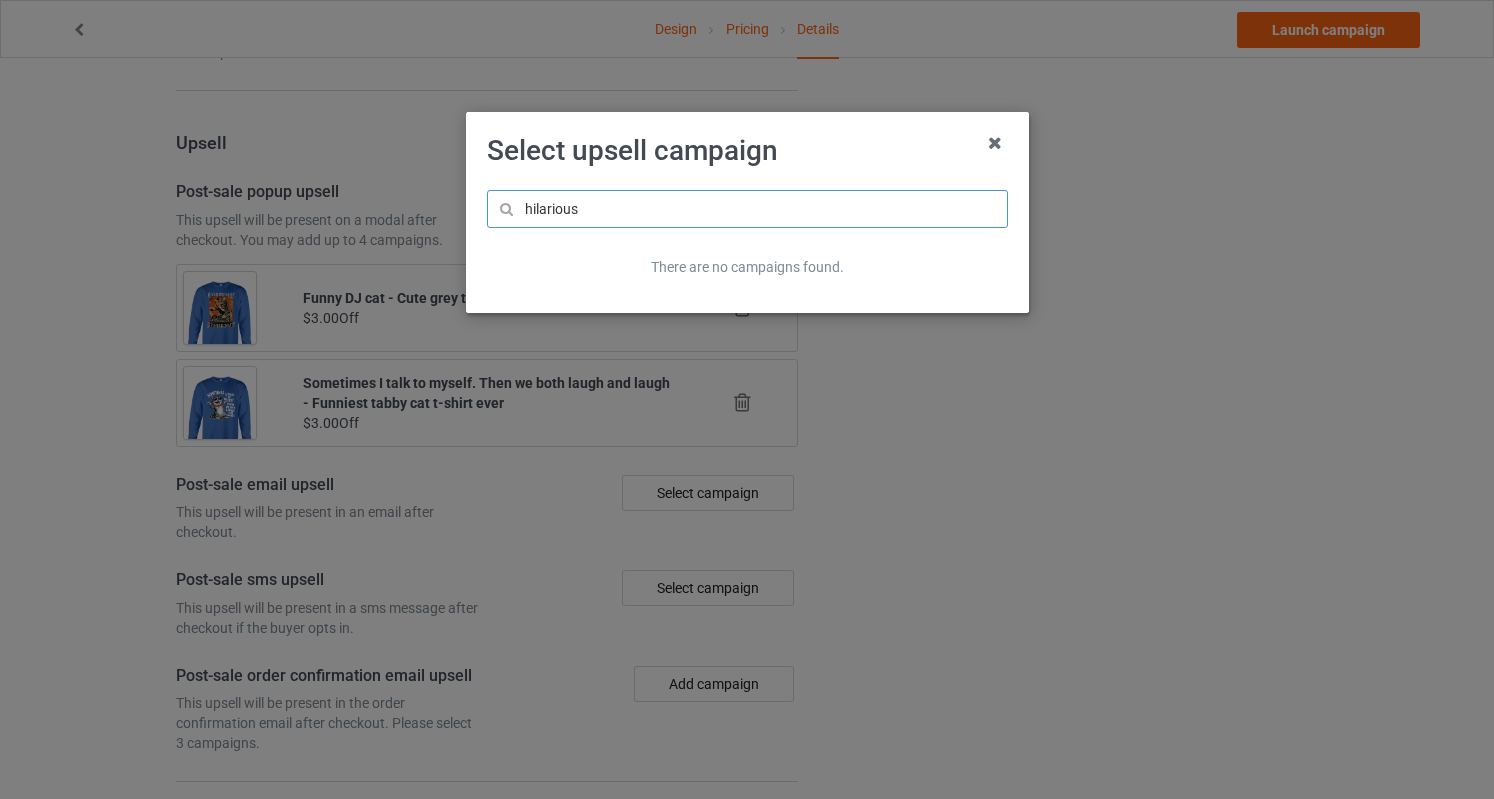 type on "hilarious" 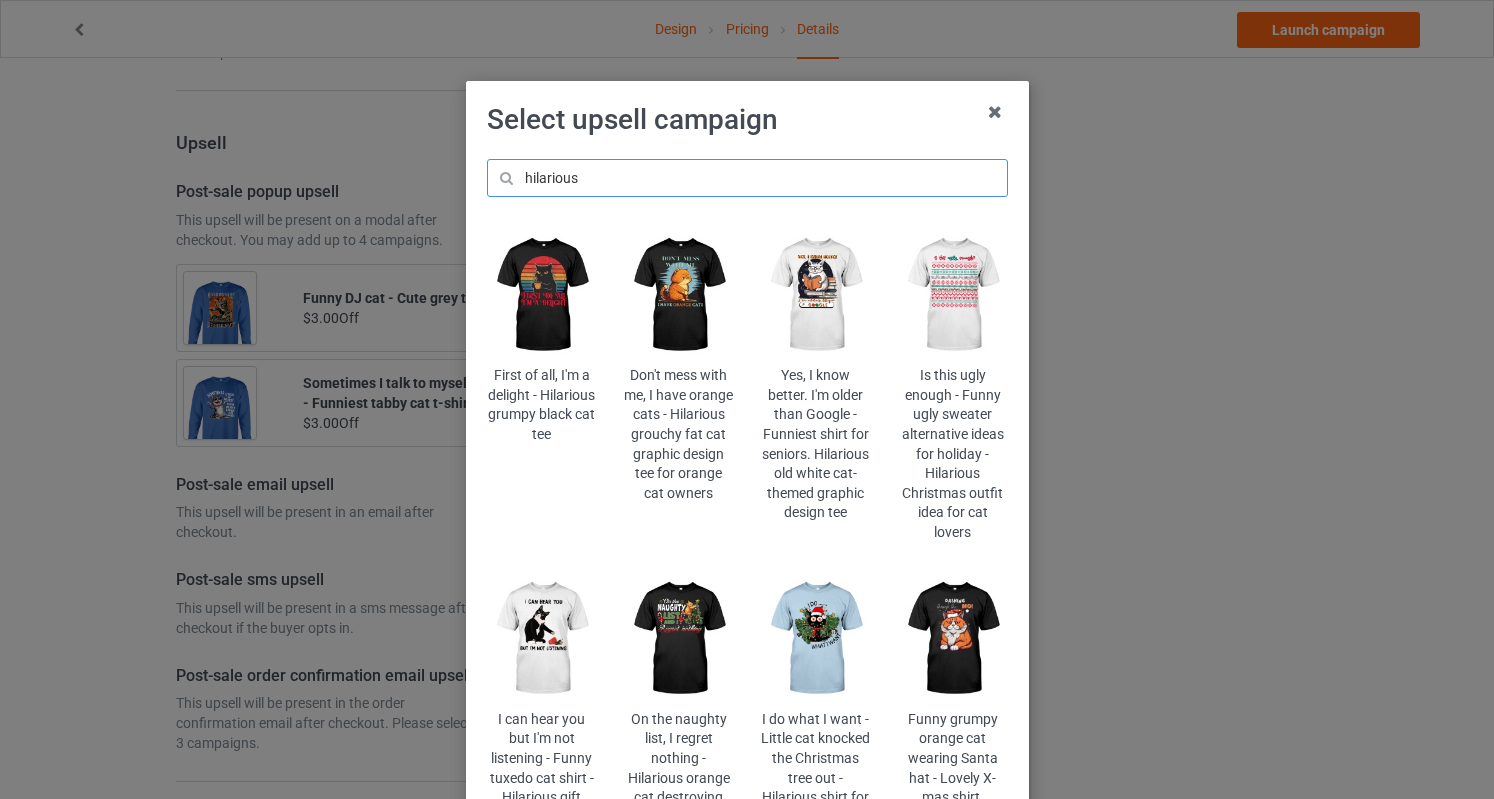 scroll, scrollTop: 0, scrollLeft: 0, axis: both 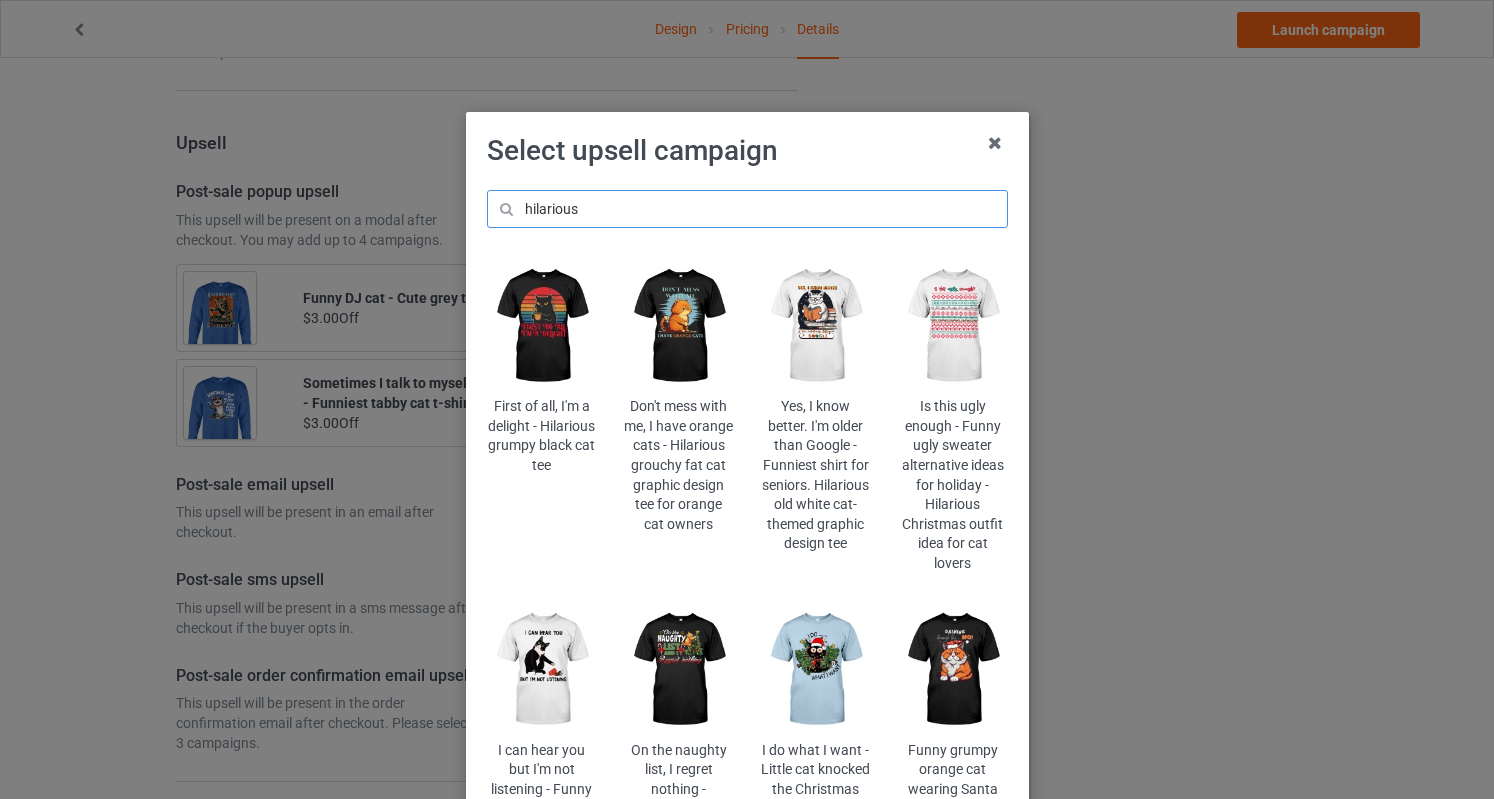 click on "hilarious" at bounding box center [747, 209] 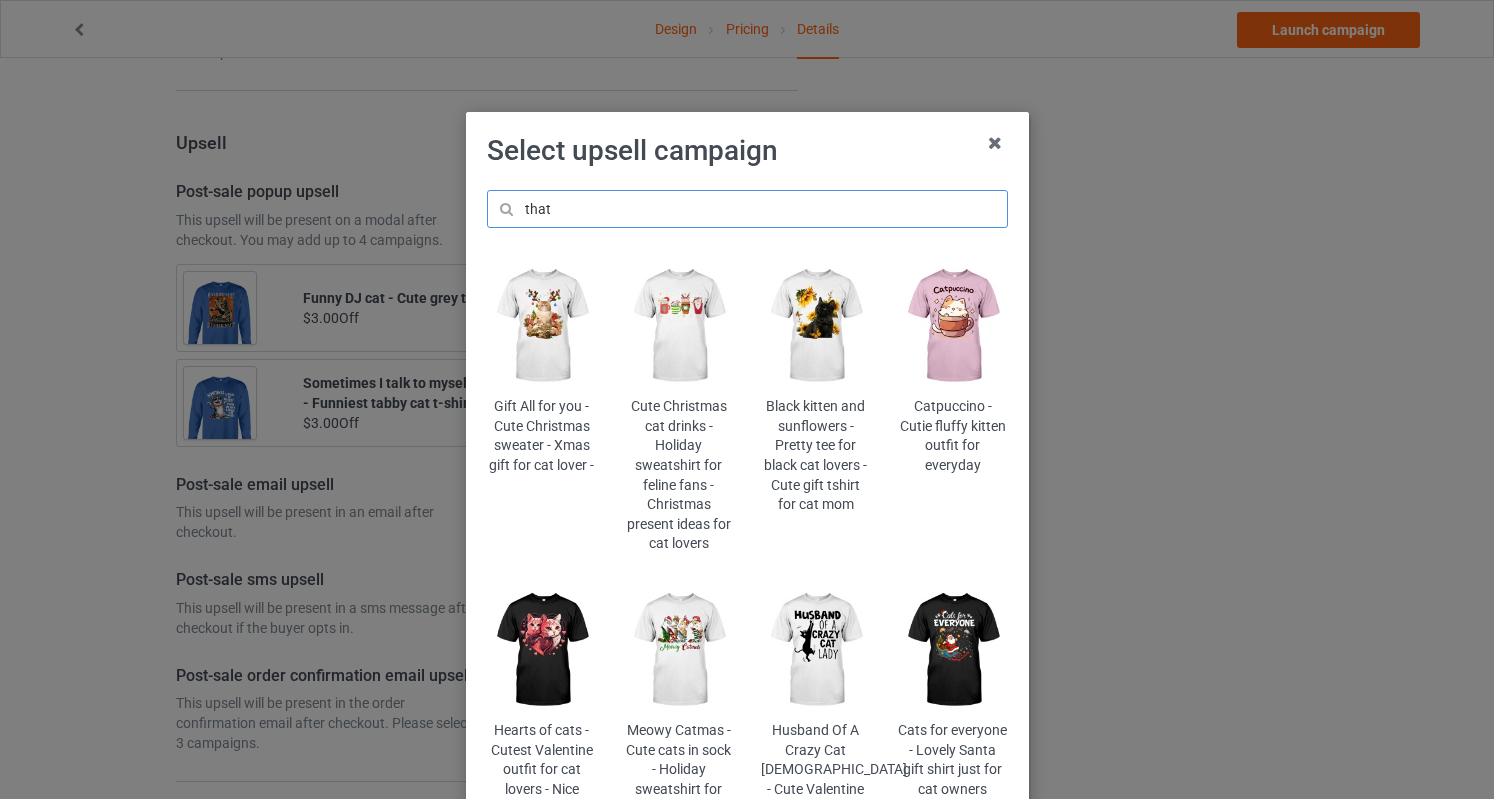 type on "that" 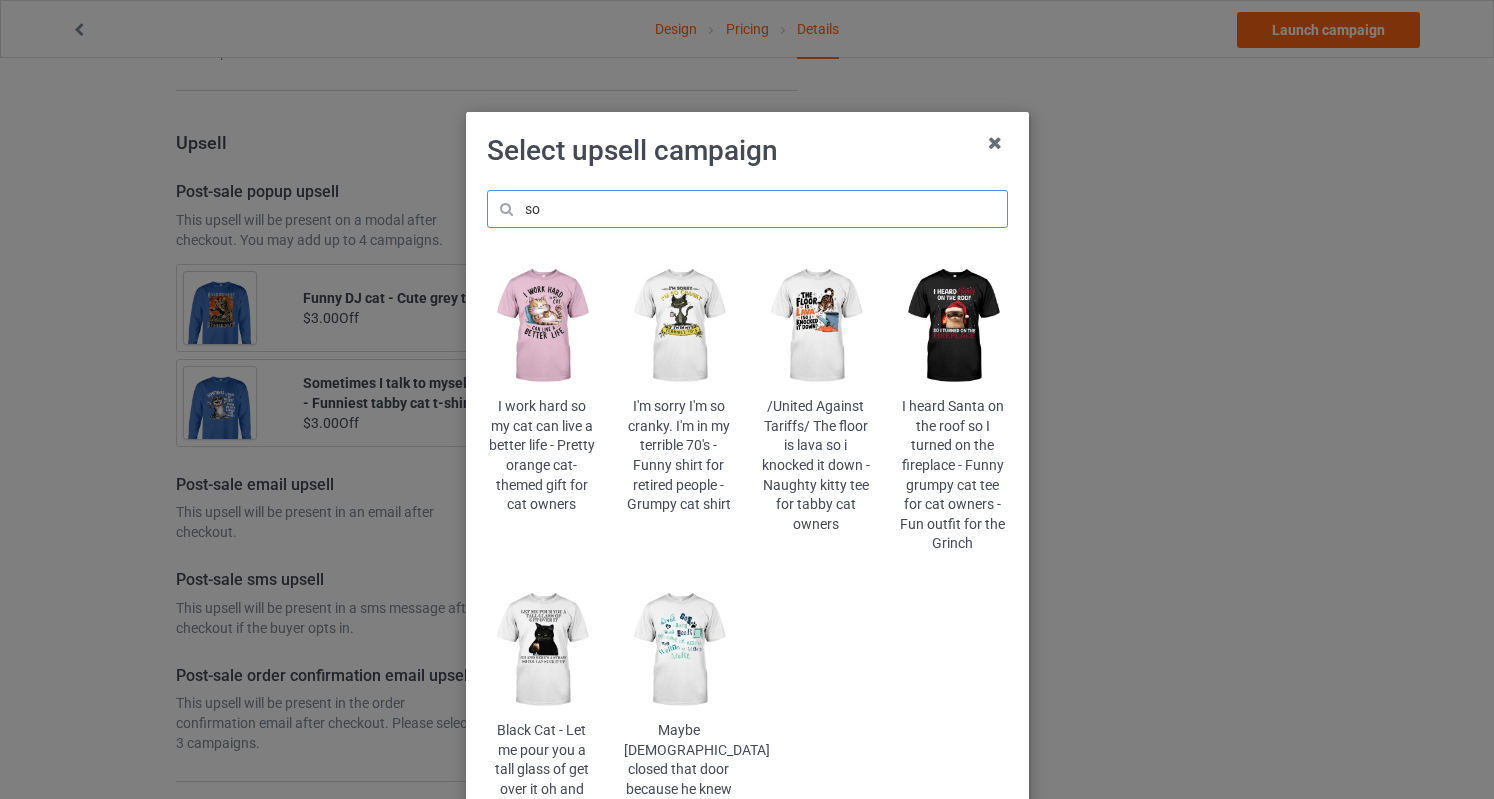 type on "so" 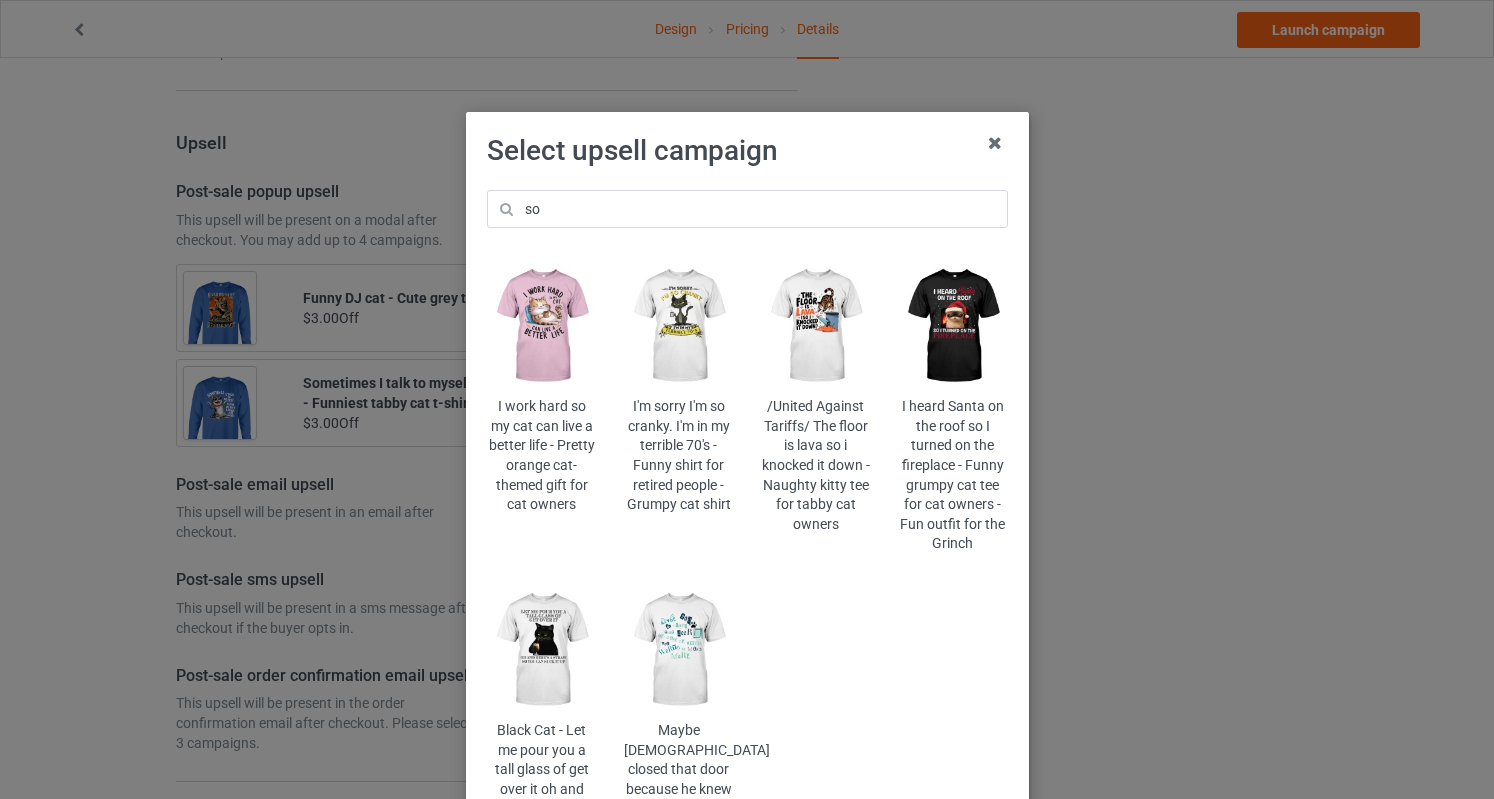 click at bounding box center [815, 326] 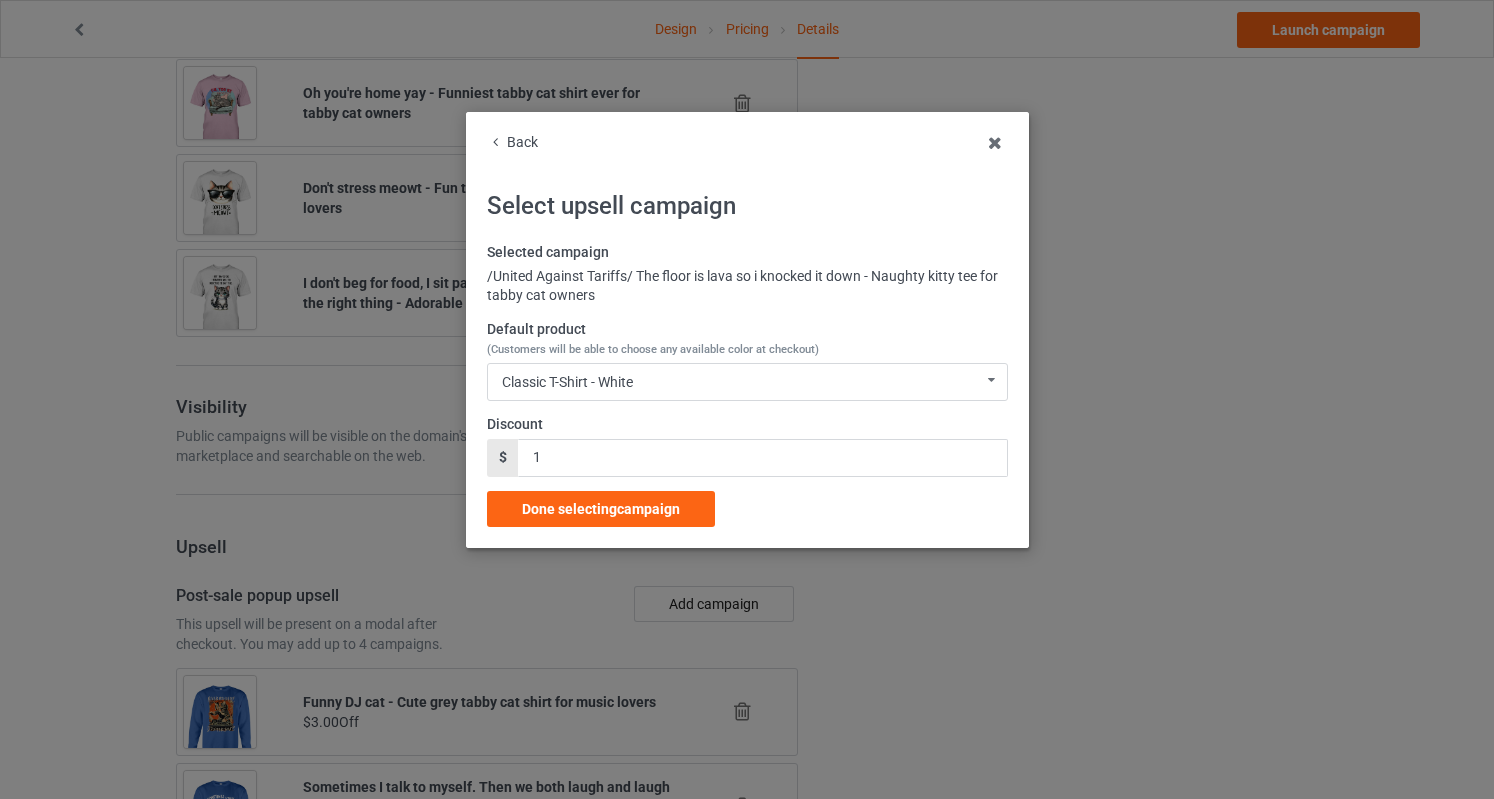 scroll, scrollTop: 2108, scrollLeft: 0, axis: vertical 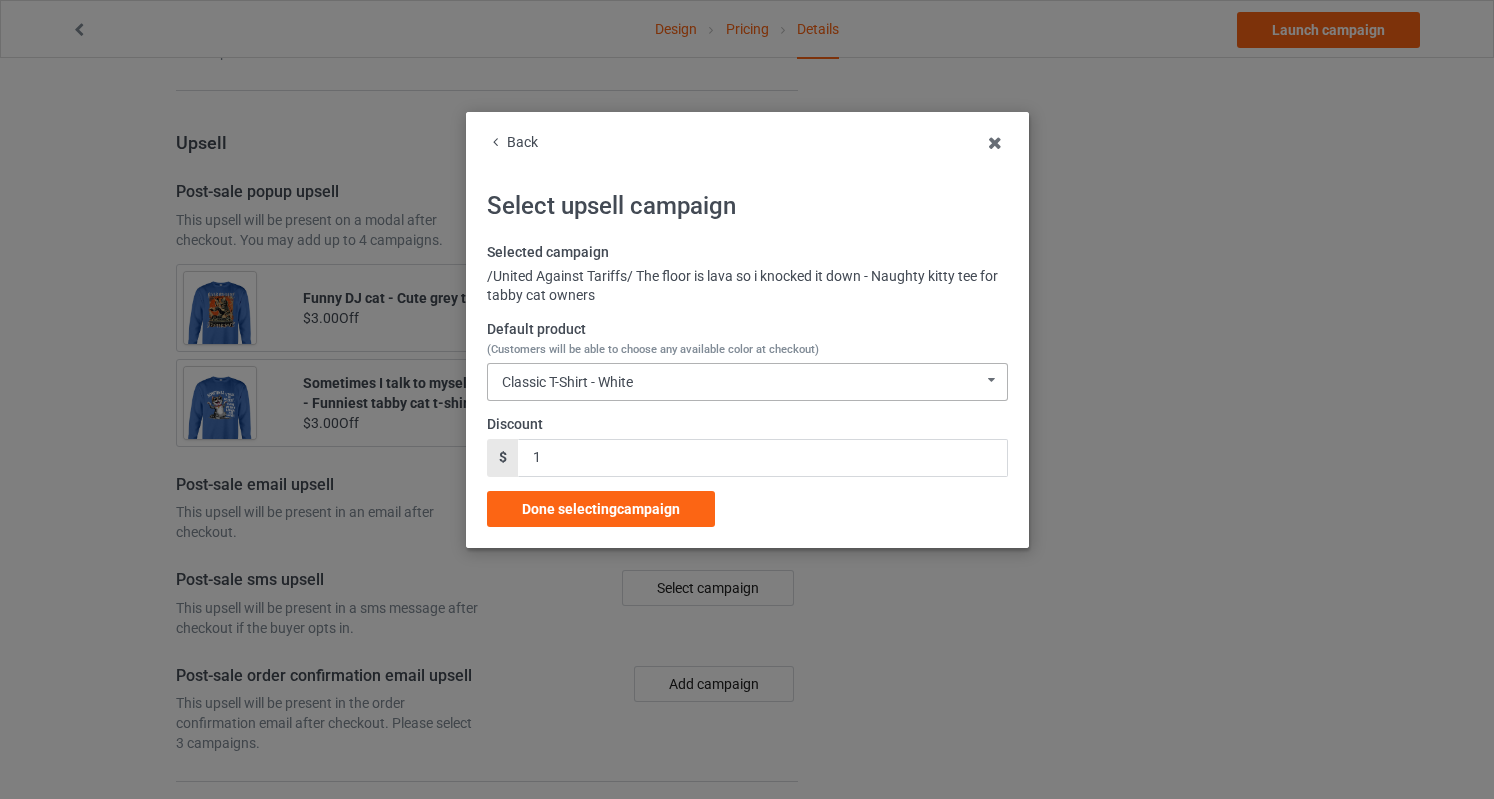 click on "Classic T-Shirt - White Classic T-Shirt - White Classic T-Shirt - Classic Pink Classic T-Shirt - Light Blue Classic T-Shirt - Athletic Heather Classic T-Shirt - [PERSON_NAME] [DEMOGRAPHIC_DATA] T-Shirt - White [DEMOGRAPHIC_DATA] T-Shirt - Light Pink [DEMOGRAPHIC_DATA] T-Shirt - Sports Grey [DEMOGRAPHIC_DATA] T-Shirt - Light Blue [DEMOGRAPHIC_DATA] T-Shirt - Irish Green Long Sleeve Tee - White Long Sleeve Tee - Light Pink Long Sleeve Tee - Carolina Blue Long Sleeve Tee - Sports Grey Long Sleeve Tee - Irish Green Crewneck Sweatshirt - White Crewneck Sweatshirt - Light Pink Crewneck Sweatshirt - Sports Grey Crewneck Sweatshirt - Light Blue Crewneck Sweatshirt - Dark Chocolate Hooded Sweatshirt - White Hooded Sweatshirt - Light Pink Hooded Sweatshirt - Carolina Blue Hooded Sweatshirt - Sports Grey Hooded Sweatshirt - Irish Green Mug - White Mug - Classic Pink Mug - Light Blue Mug - [PERSON_NAME] Color Changing Mug - White Color Changing Mug - Classic Pink Color Changing Mug - Light Blue Color Changing Mug - [PERSON_NAME] V-Neck T-Shirt - White V-Neck T-Shirt - Ash V-Neck T-Shirt - Royal Blue" at bounding box center [747, 382] 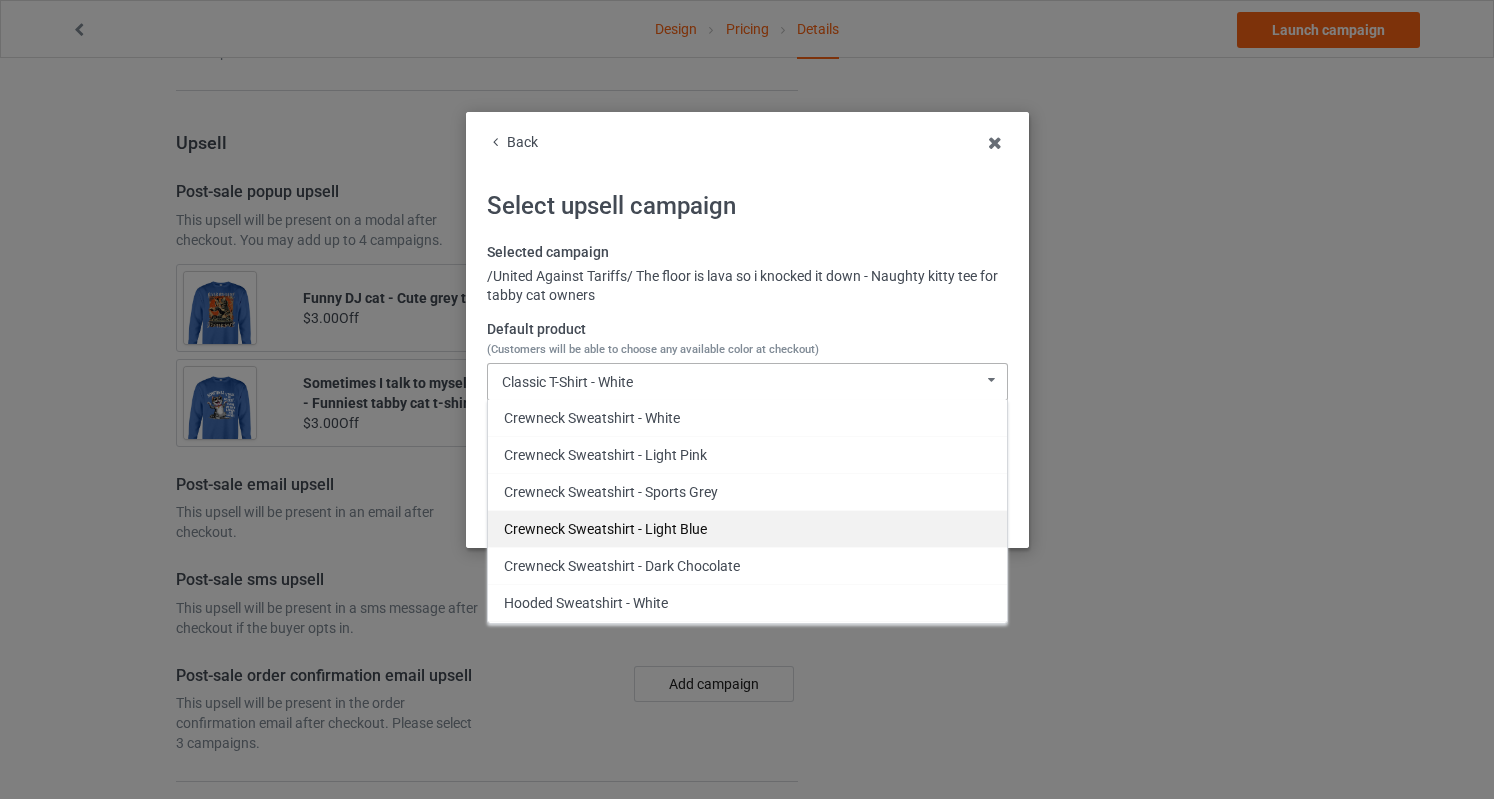 scroll, scrollTop: 656, scrollLeft: 0, axis: vertical 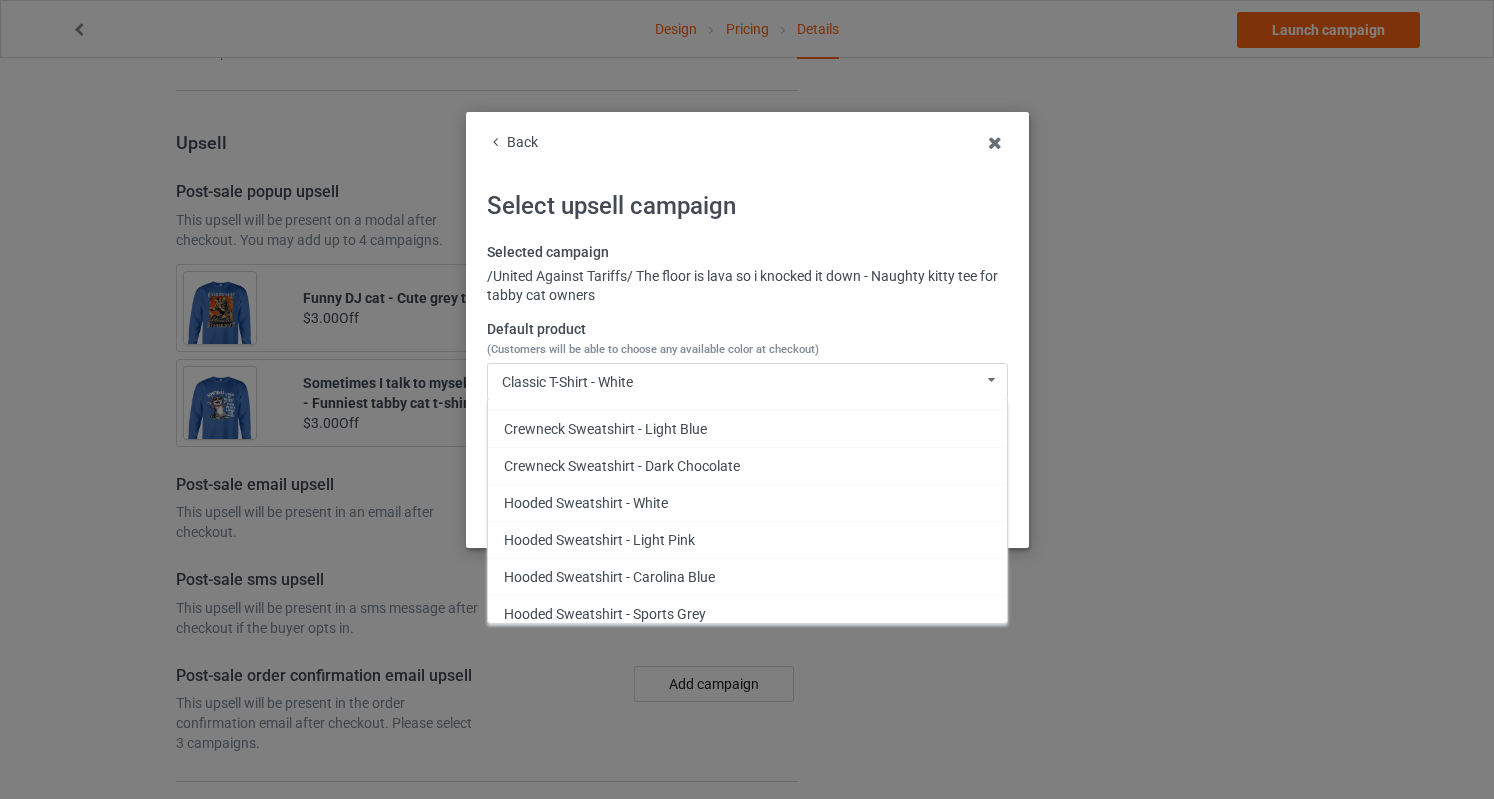 click on "Back" at bounding box center [747, 143] 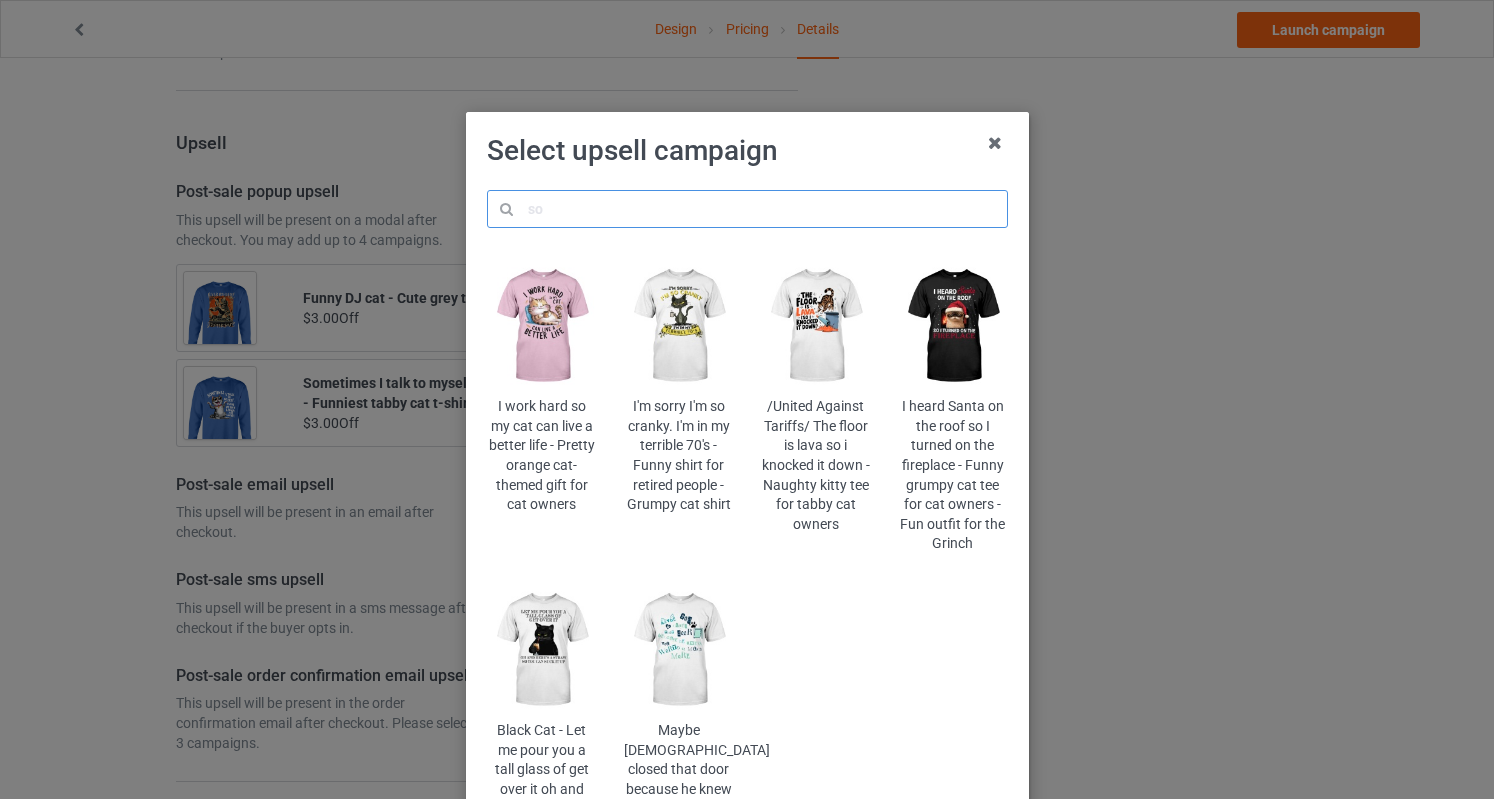 click at bounding box center [747, 209] 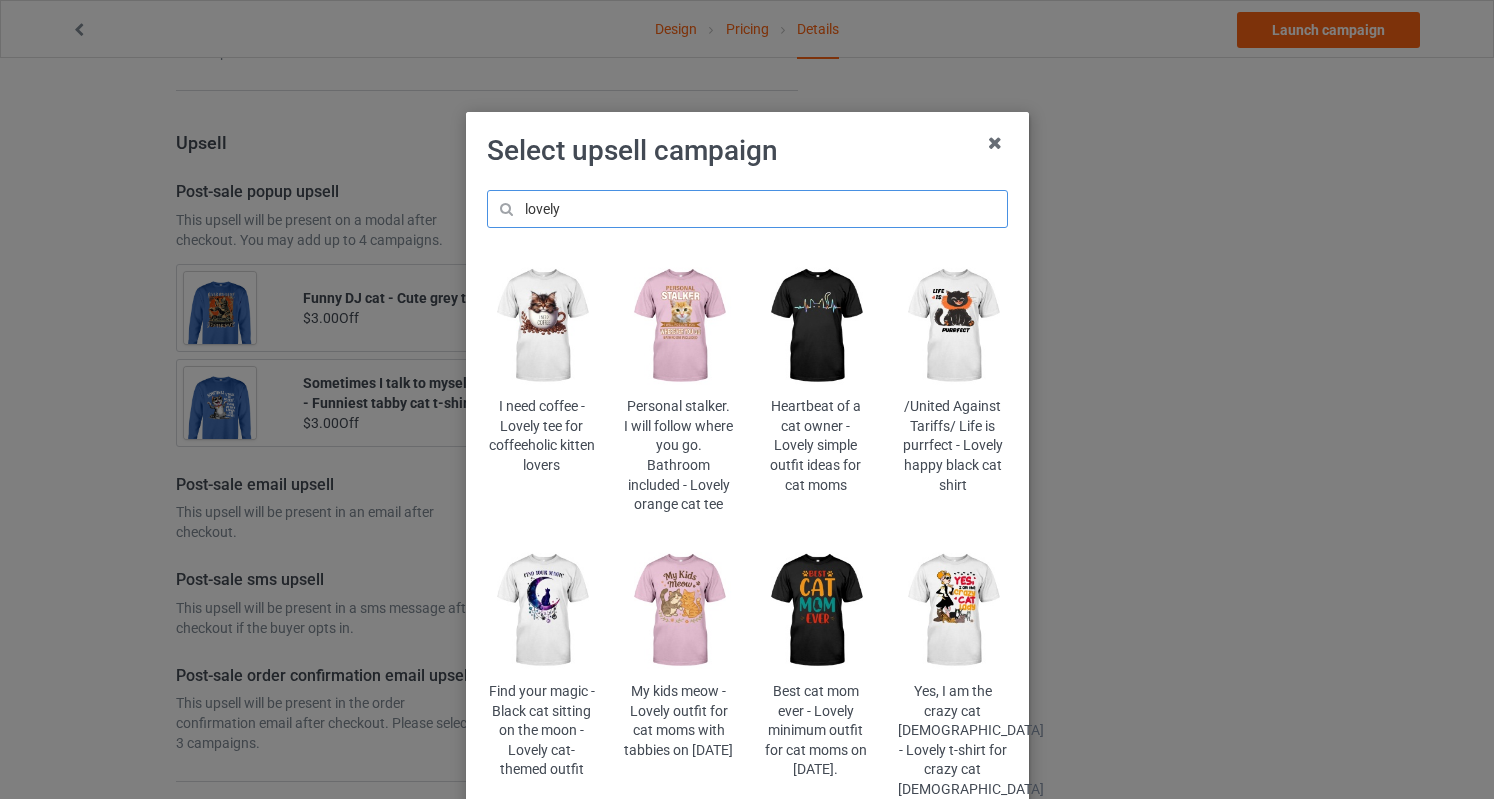 drag, startPoint x: 647, startPoint y: 207, endPoint x: 471, endPoint y: 199, distance: 176.18172 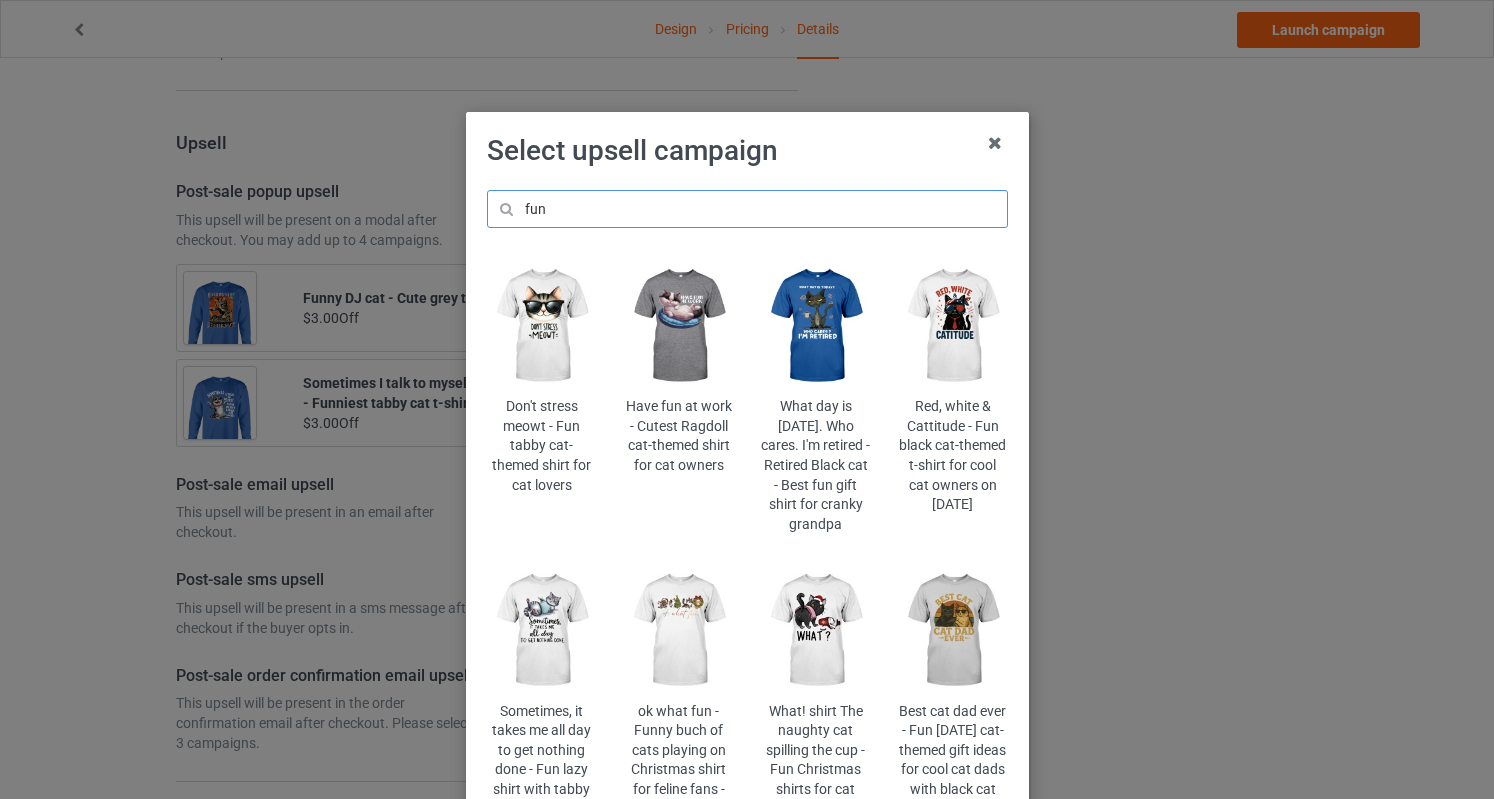type on "fun" 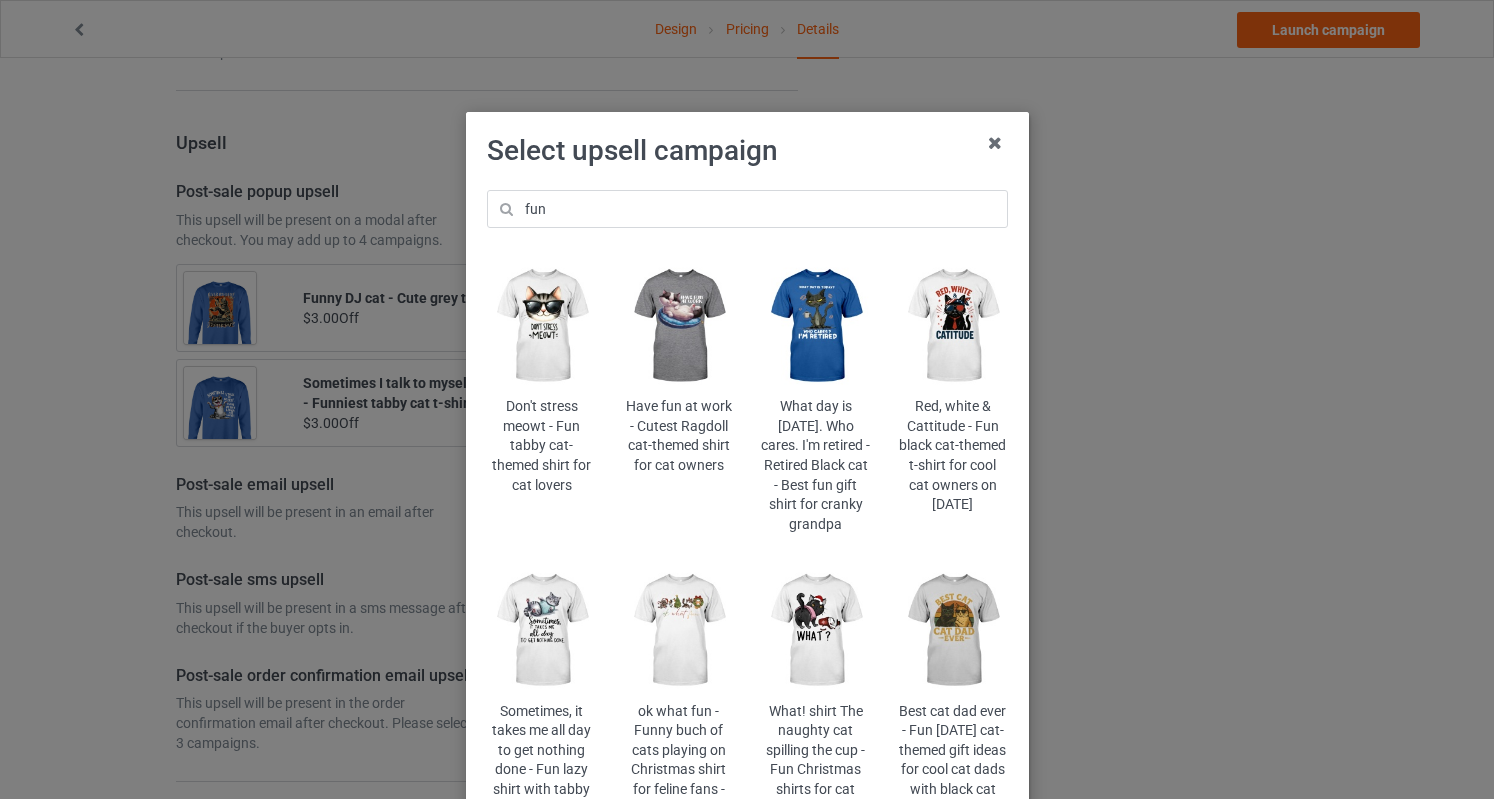 click at bounding box center (541, 630) 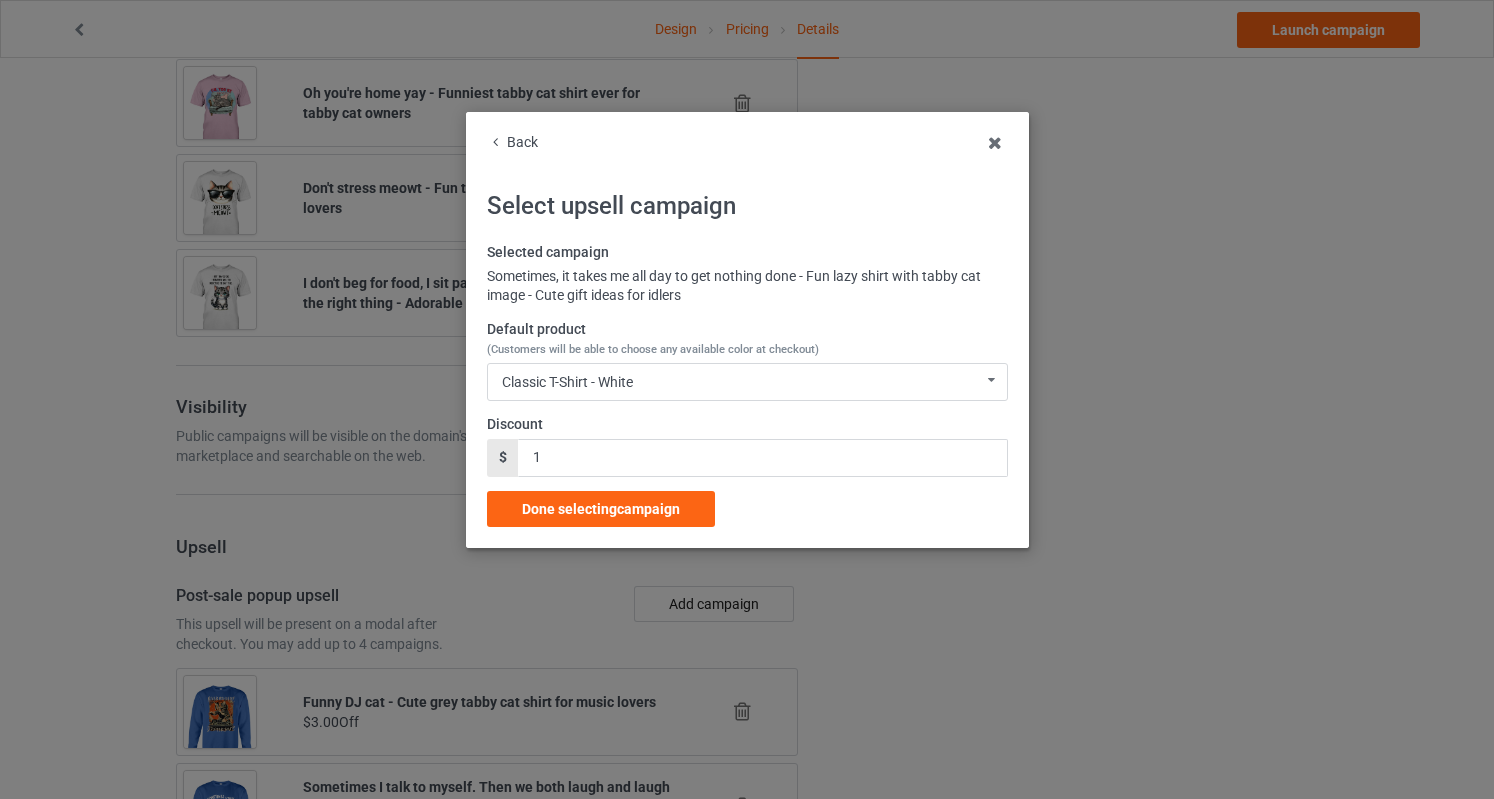 scroll, scrollTop: 2108, scrollLeft: 0, axis: vertical 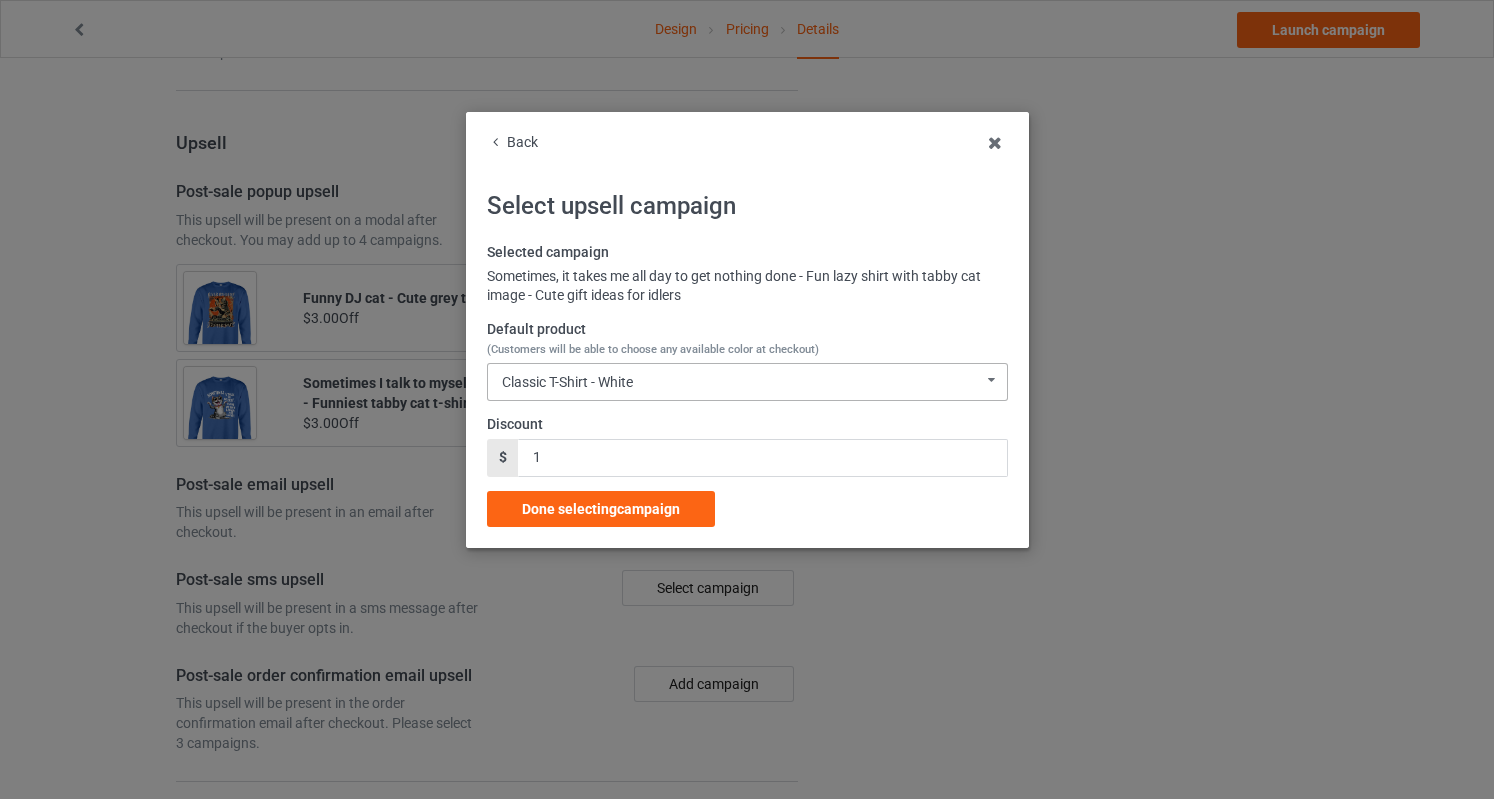 click on "Classic T-Shirt - White" at bounding box center (567, 382) 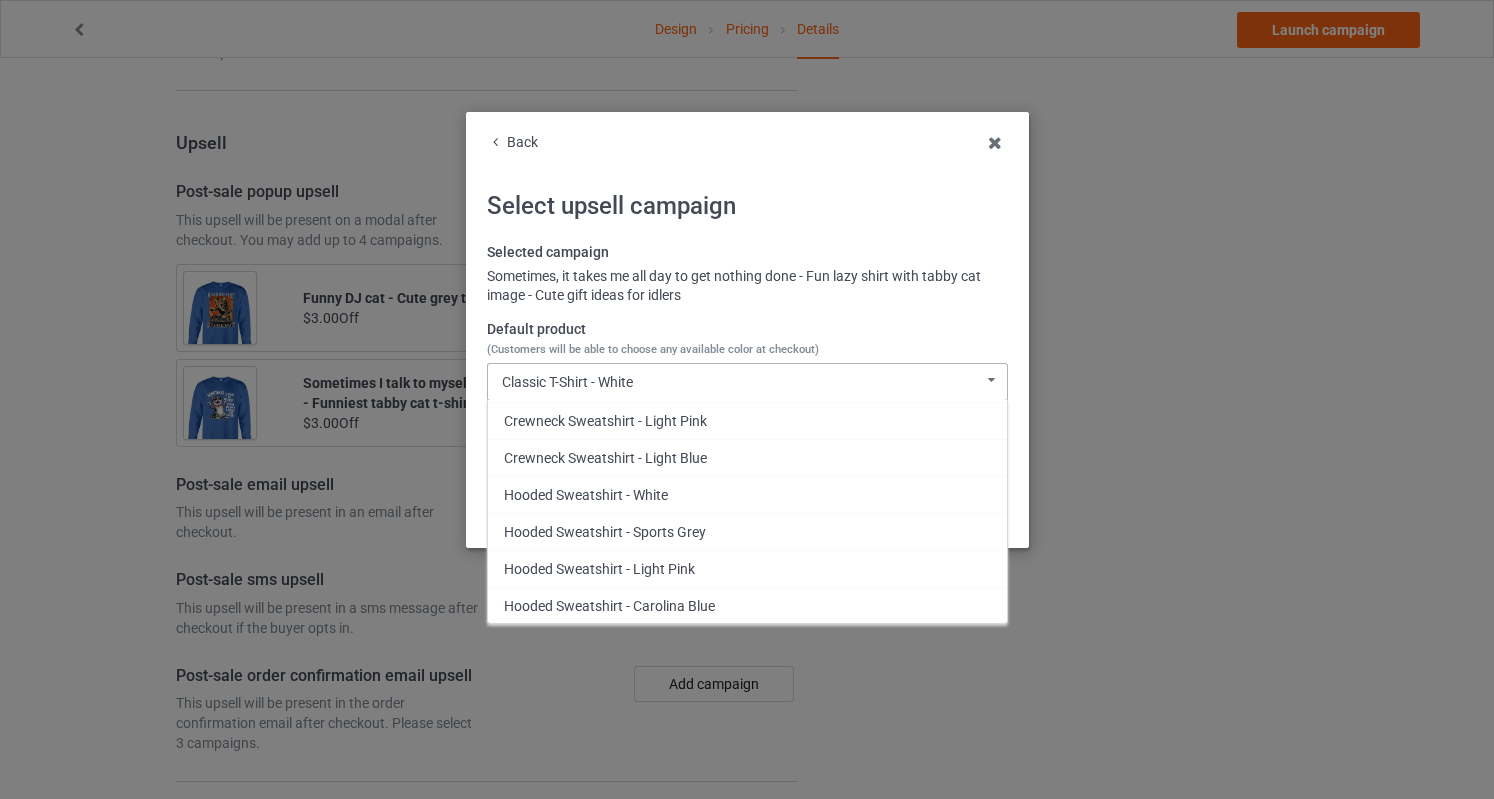 scroll, scrollTop: 546, scrollLeft: 0, axis: vertical 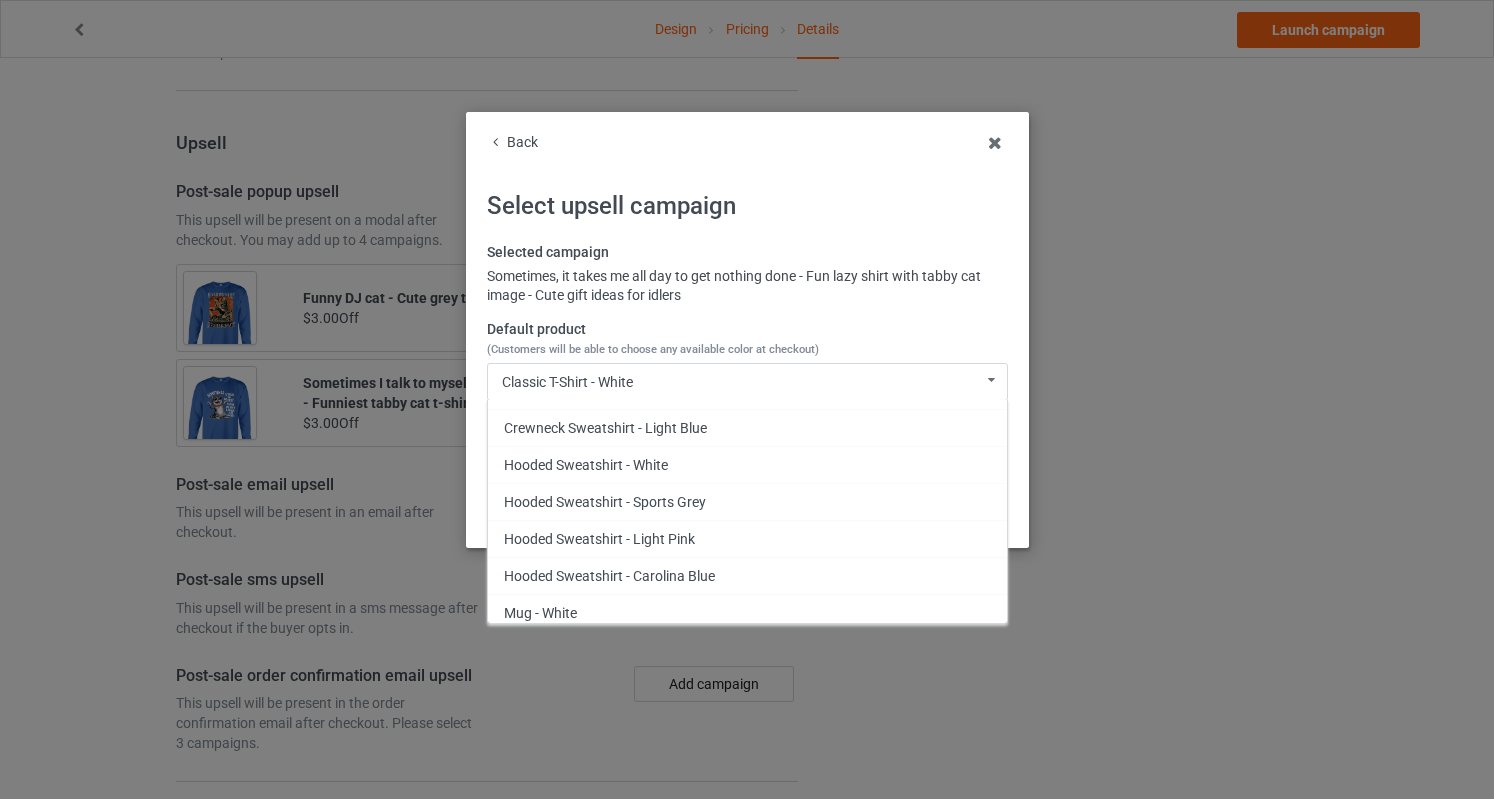 click on "Back" at bounding box center [747, 143] 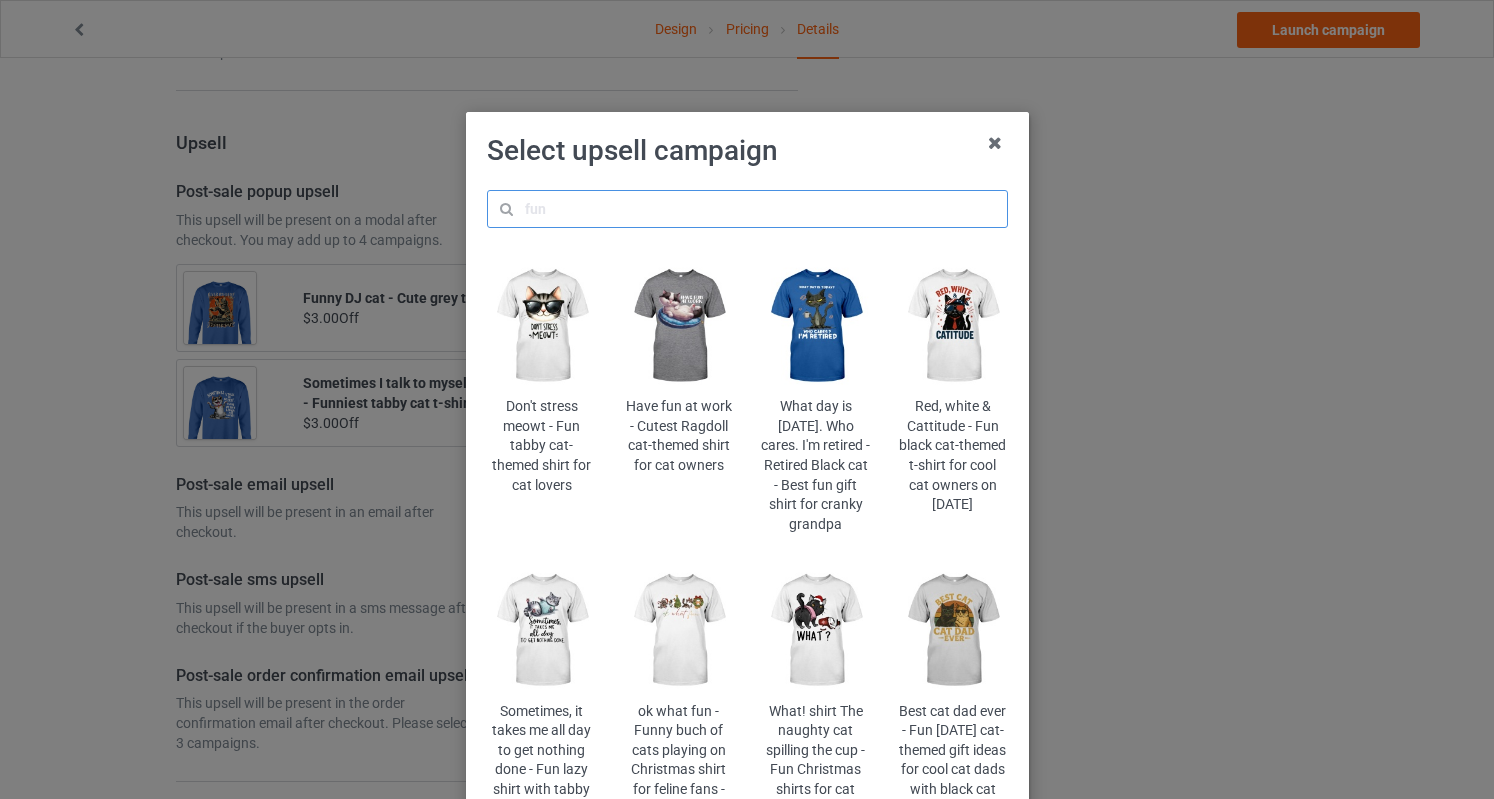 click at bounding box center [747, 209] 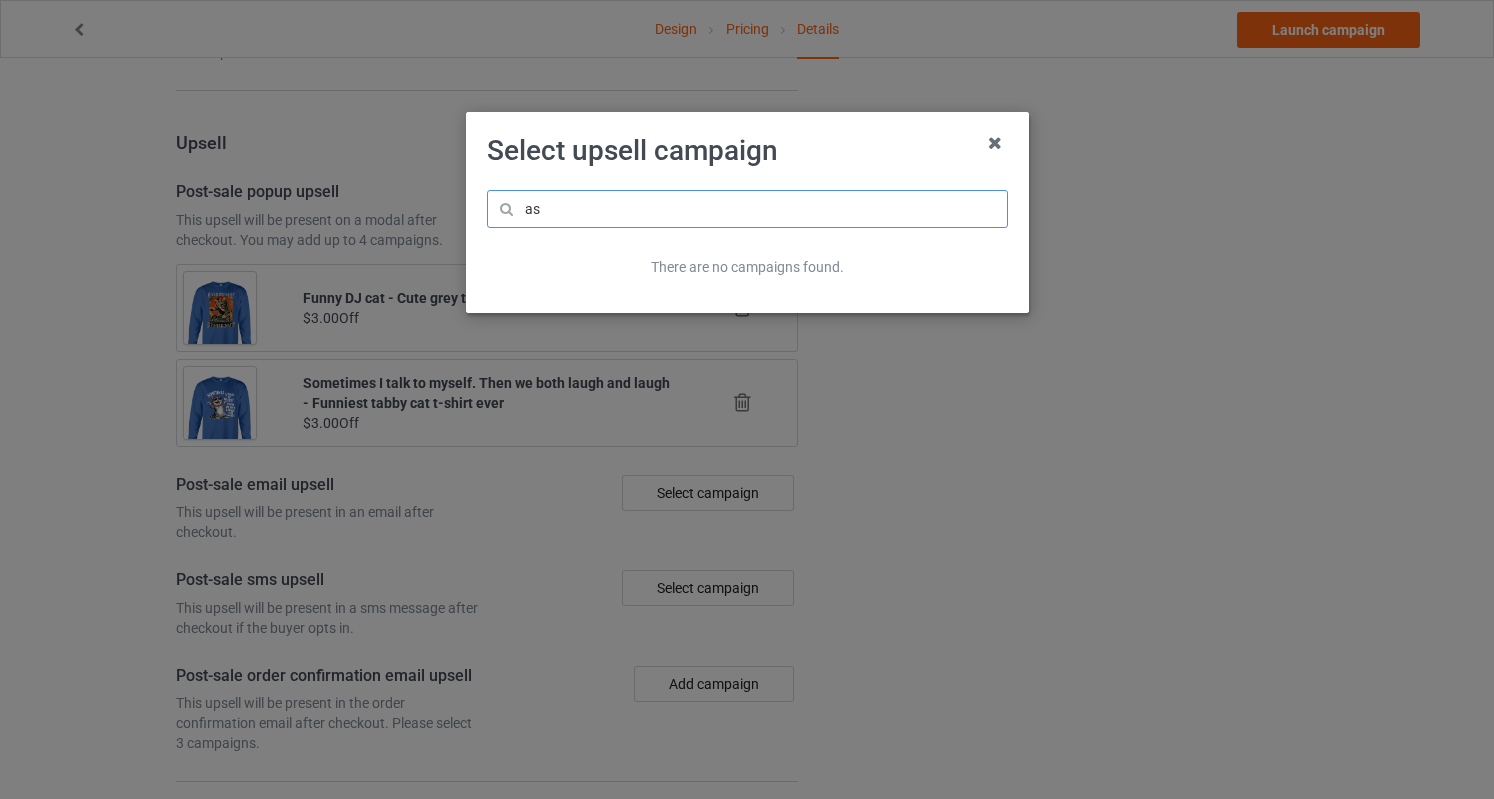 type on "as" 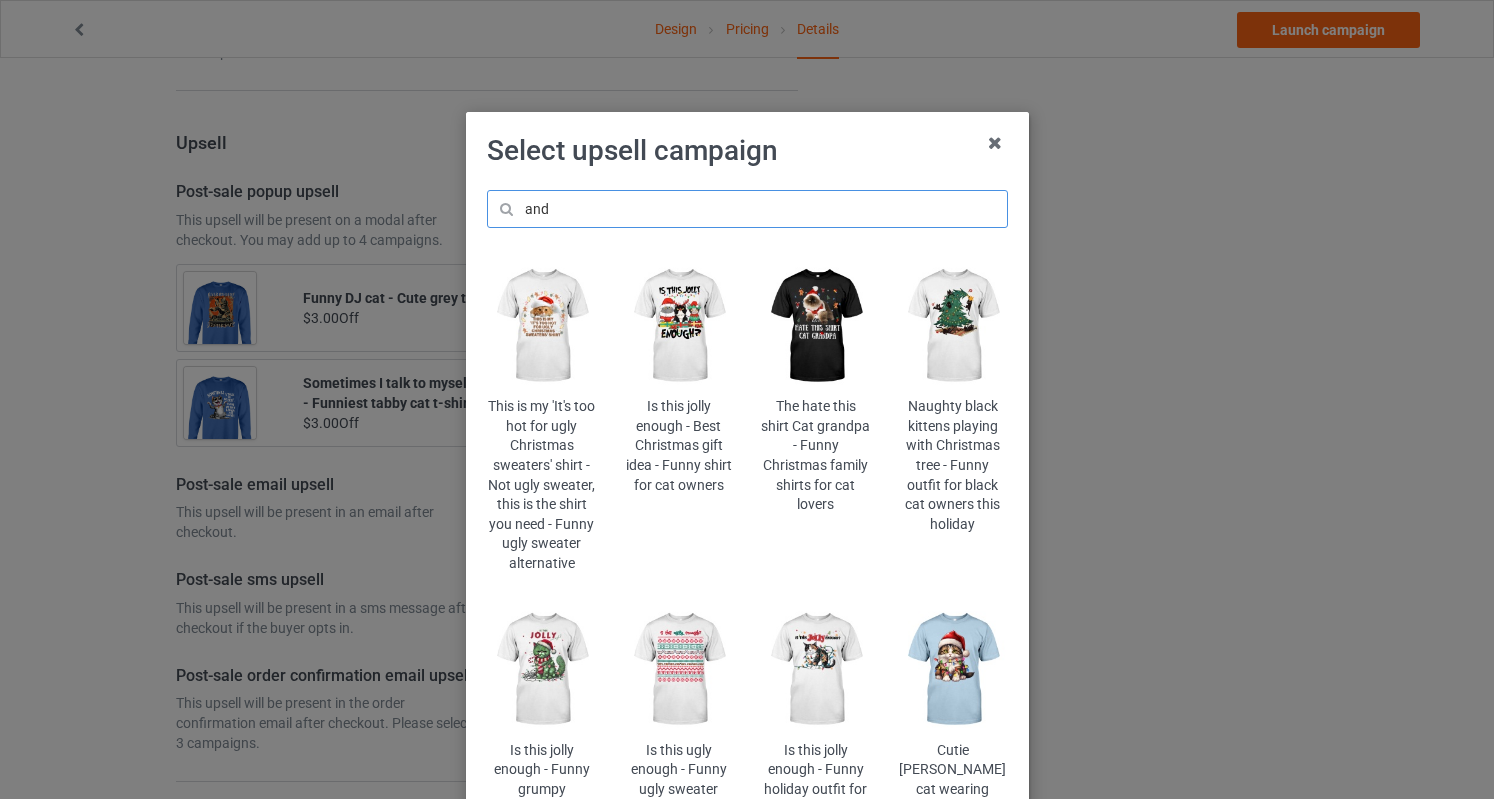 type on "and" 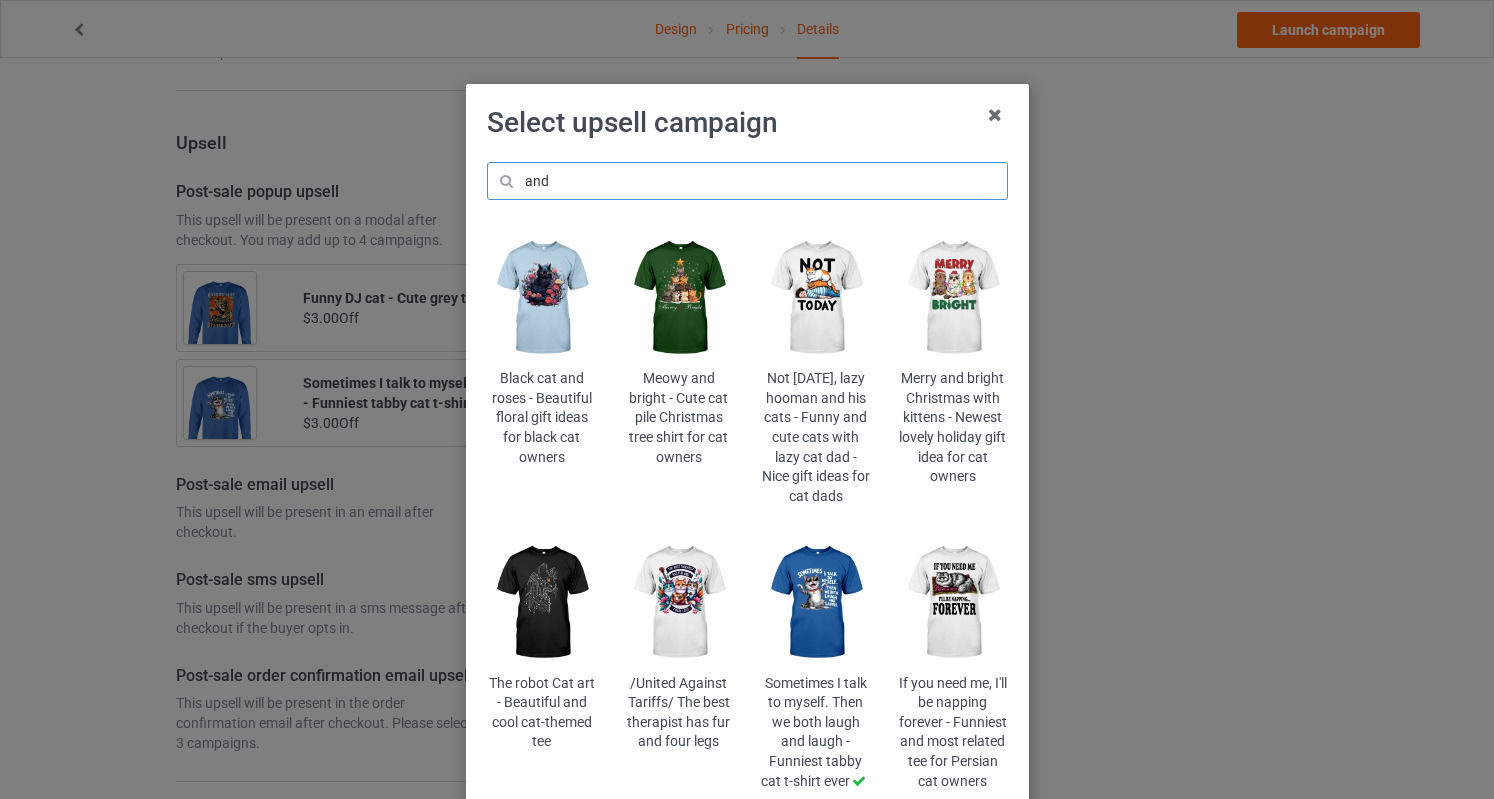scroll, scrollTop: 15, scrollLeft: 0, axis: vertical 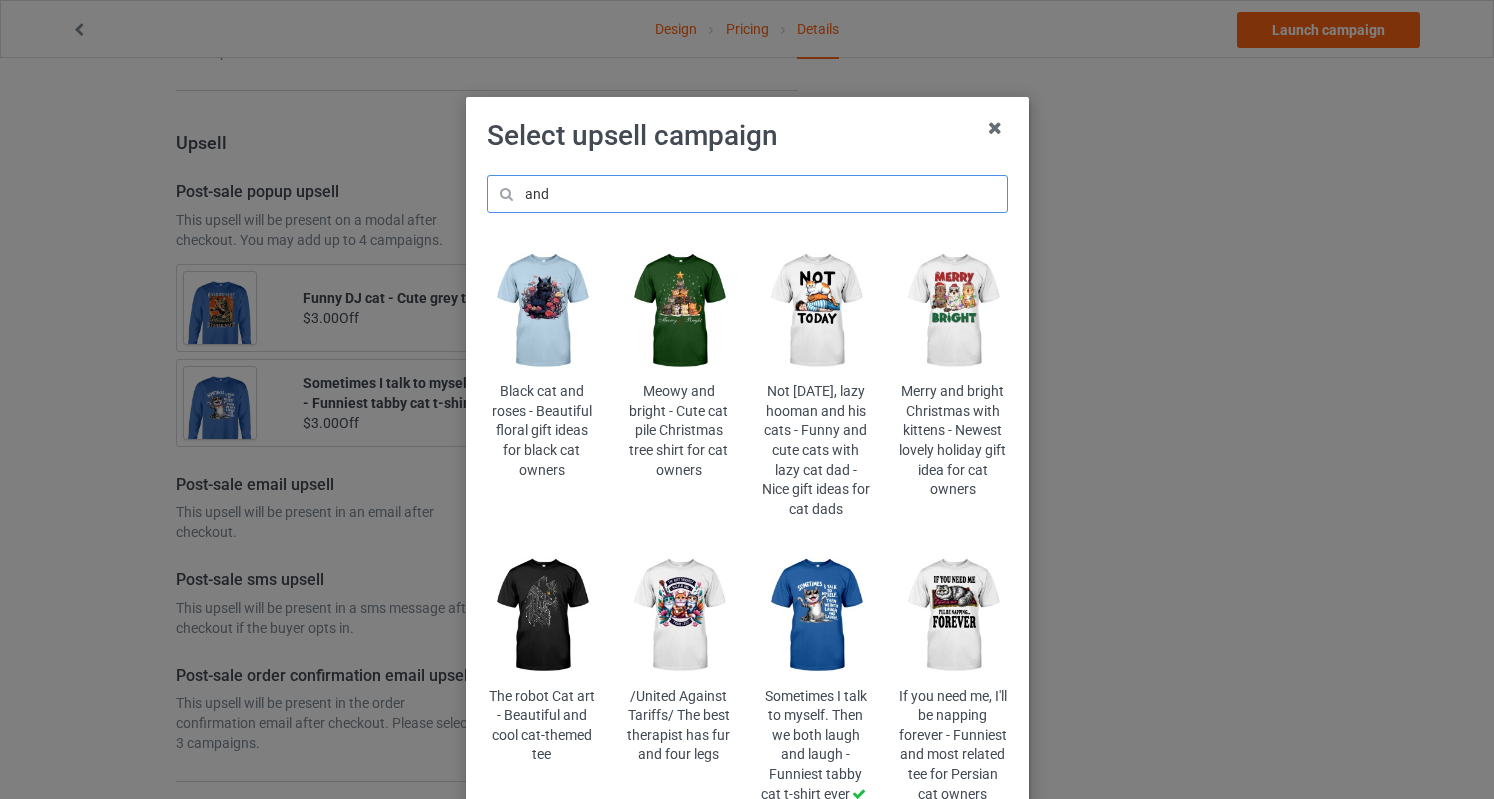 click on "and" at bounding box center (747, 194) 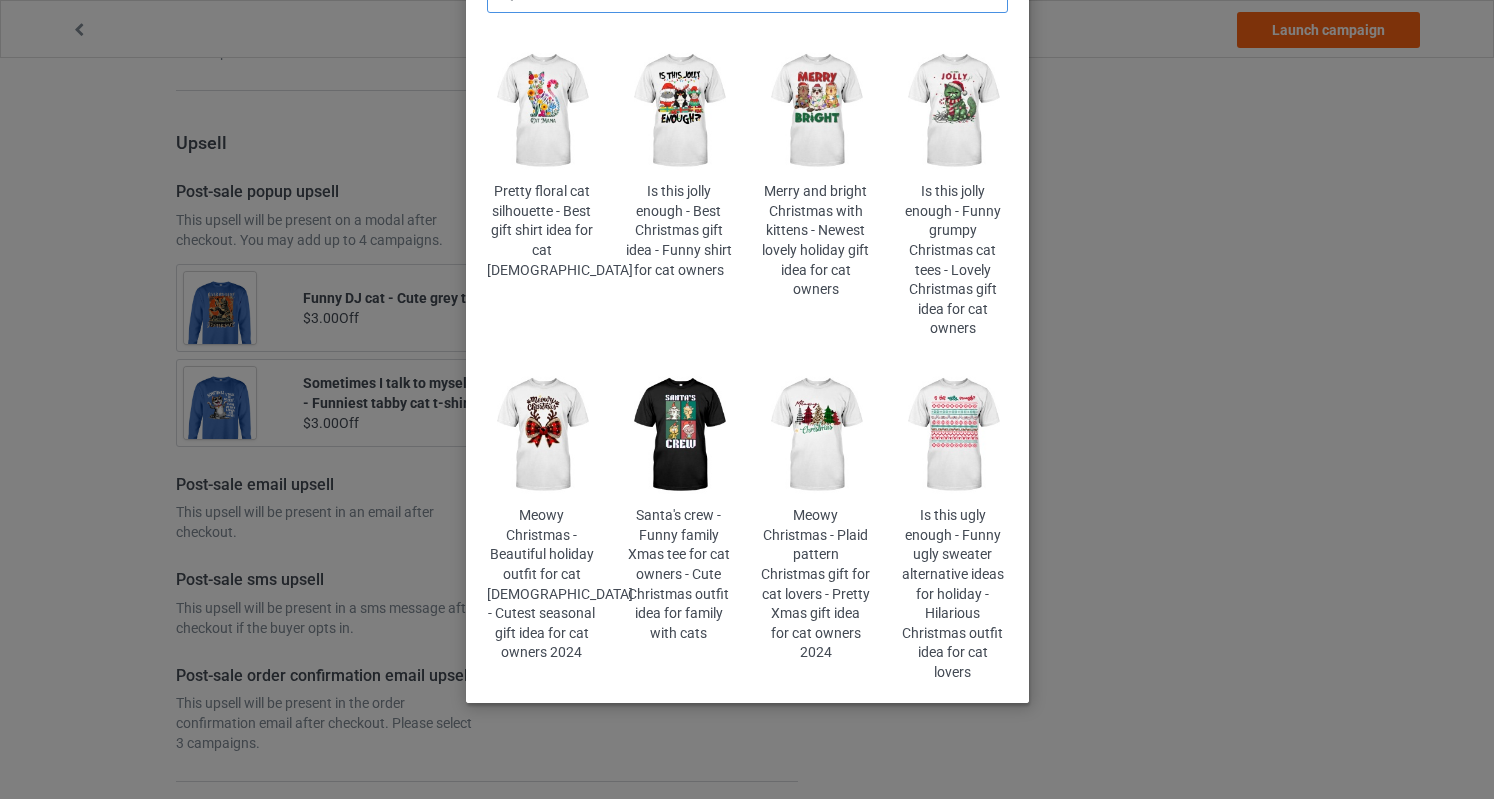 scroll, scrollTop: 15, scrollLeft: 0, axis: vertical 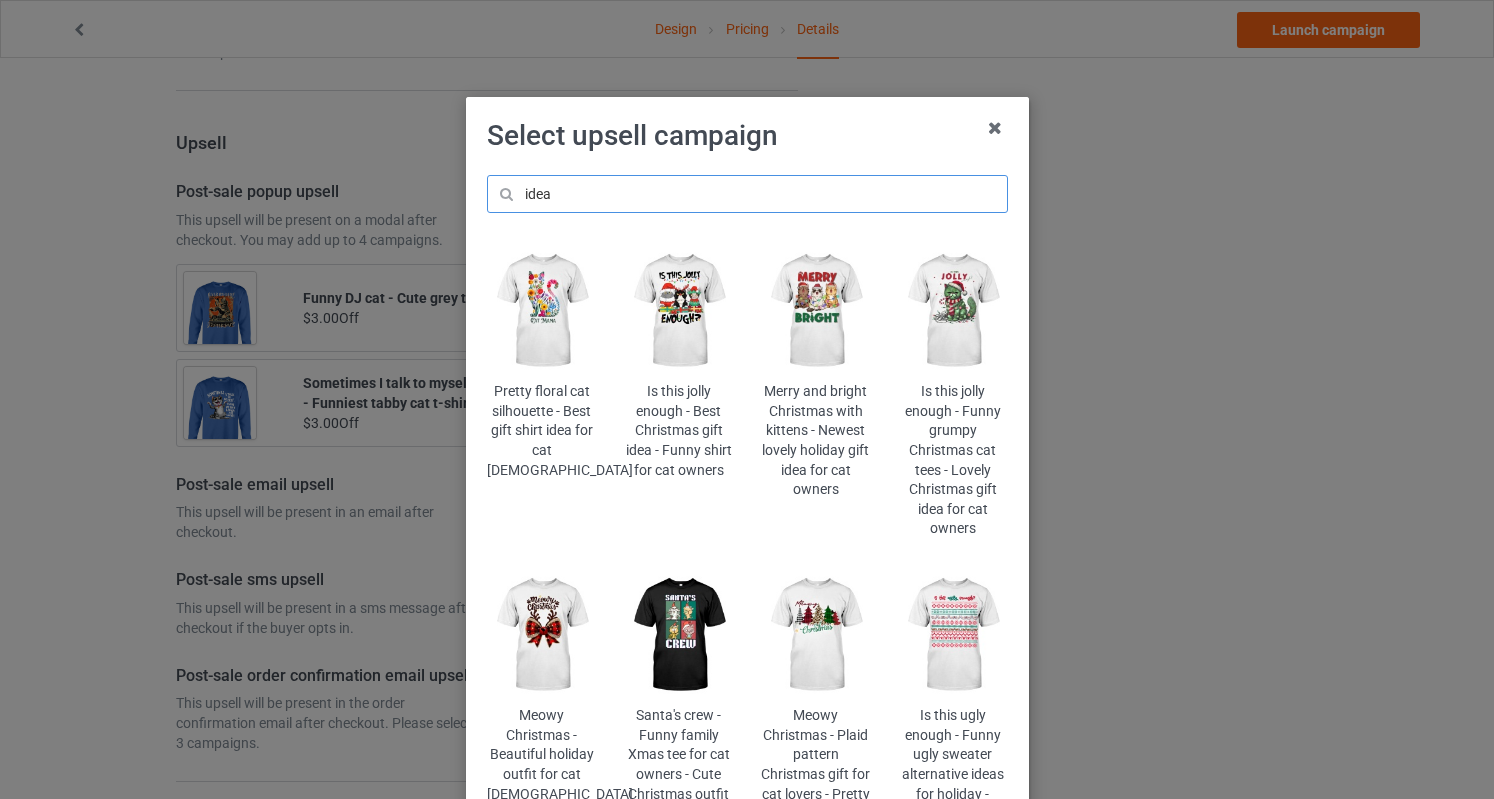 click on "idea" at bounding box center [747, 194] 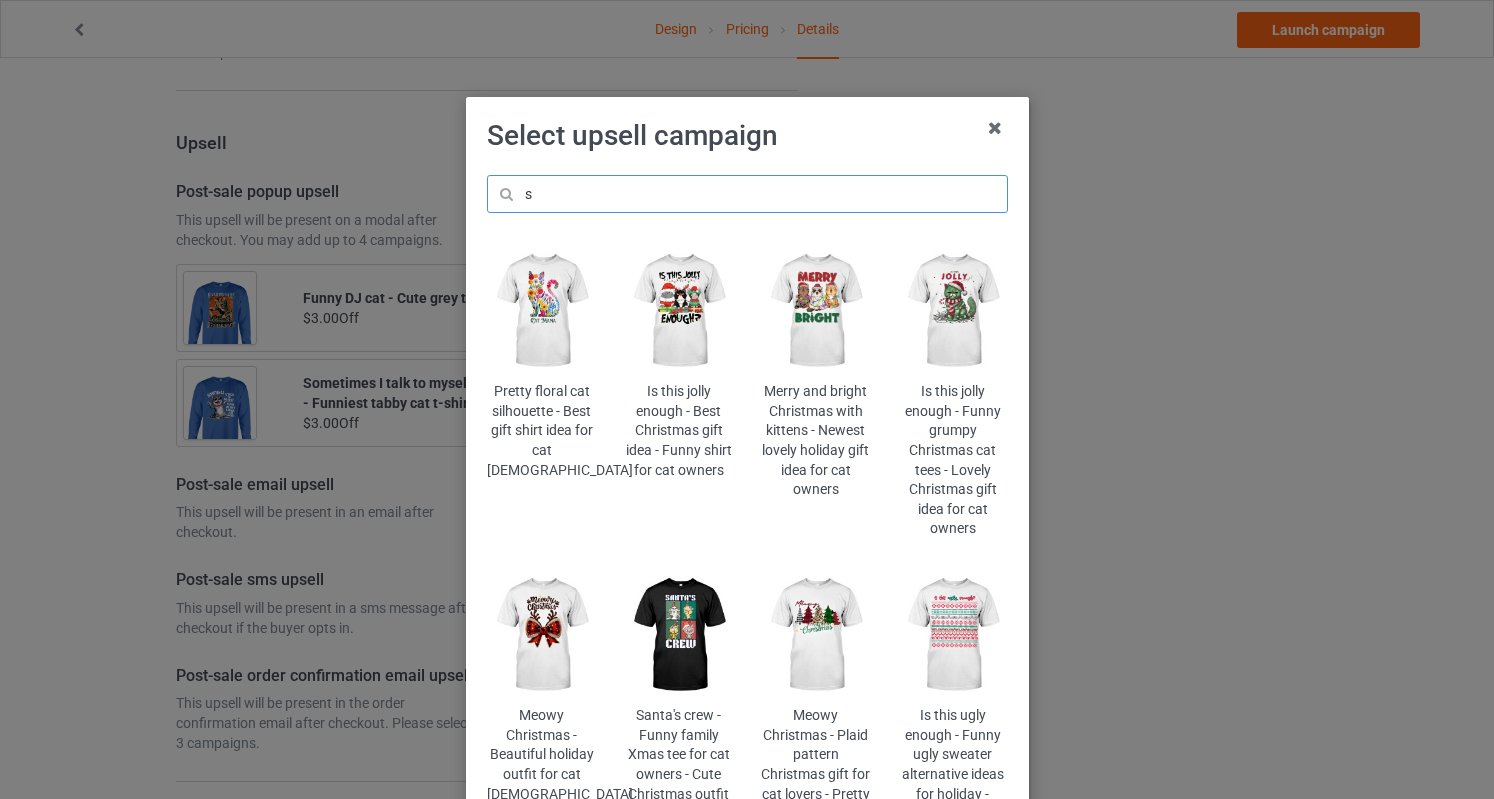 click on "s" at bounding box center (747, 194) 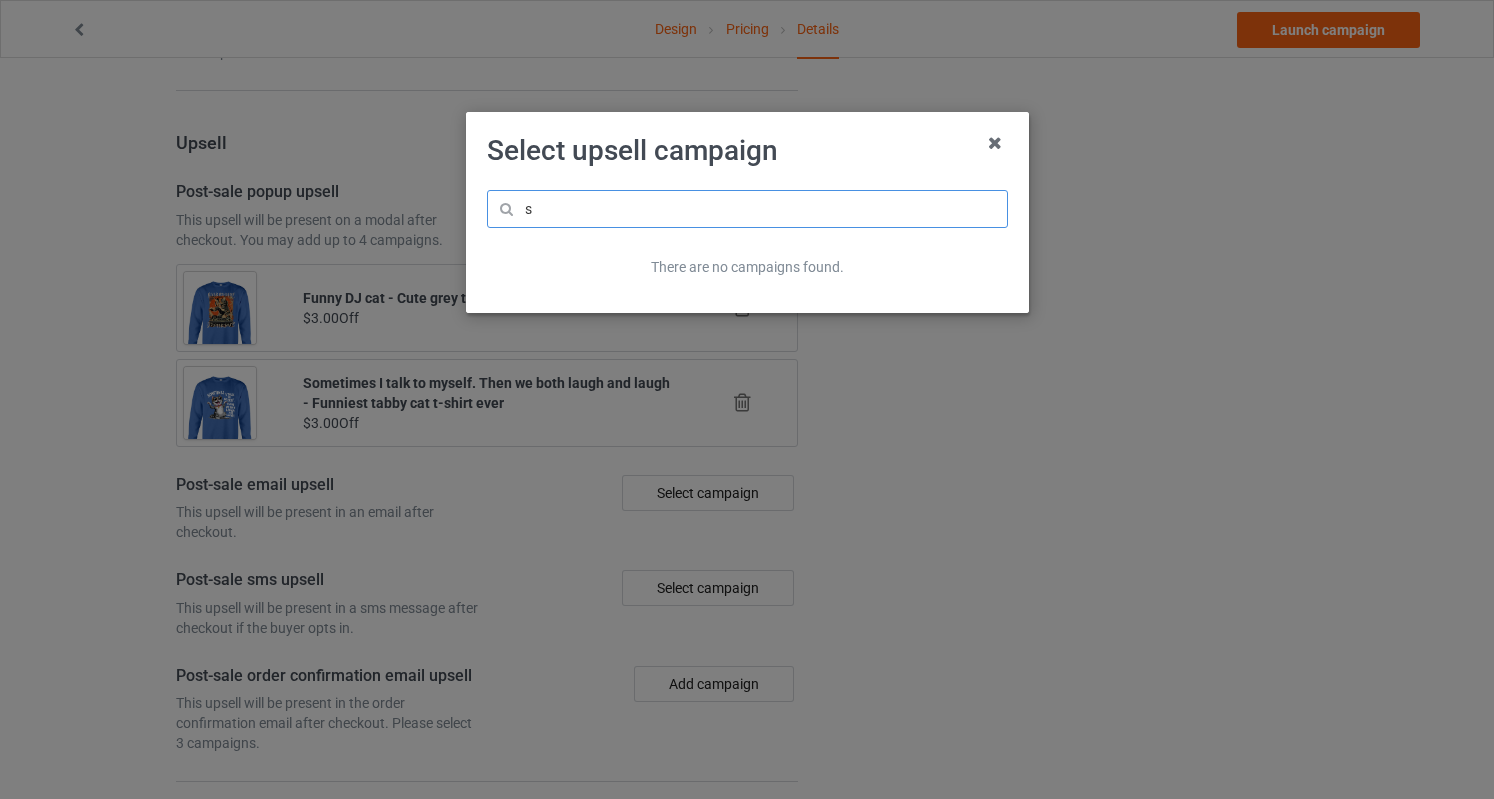 scroll, scrollTop: 0, scrollLeft: 0, axis: both 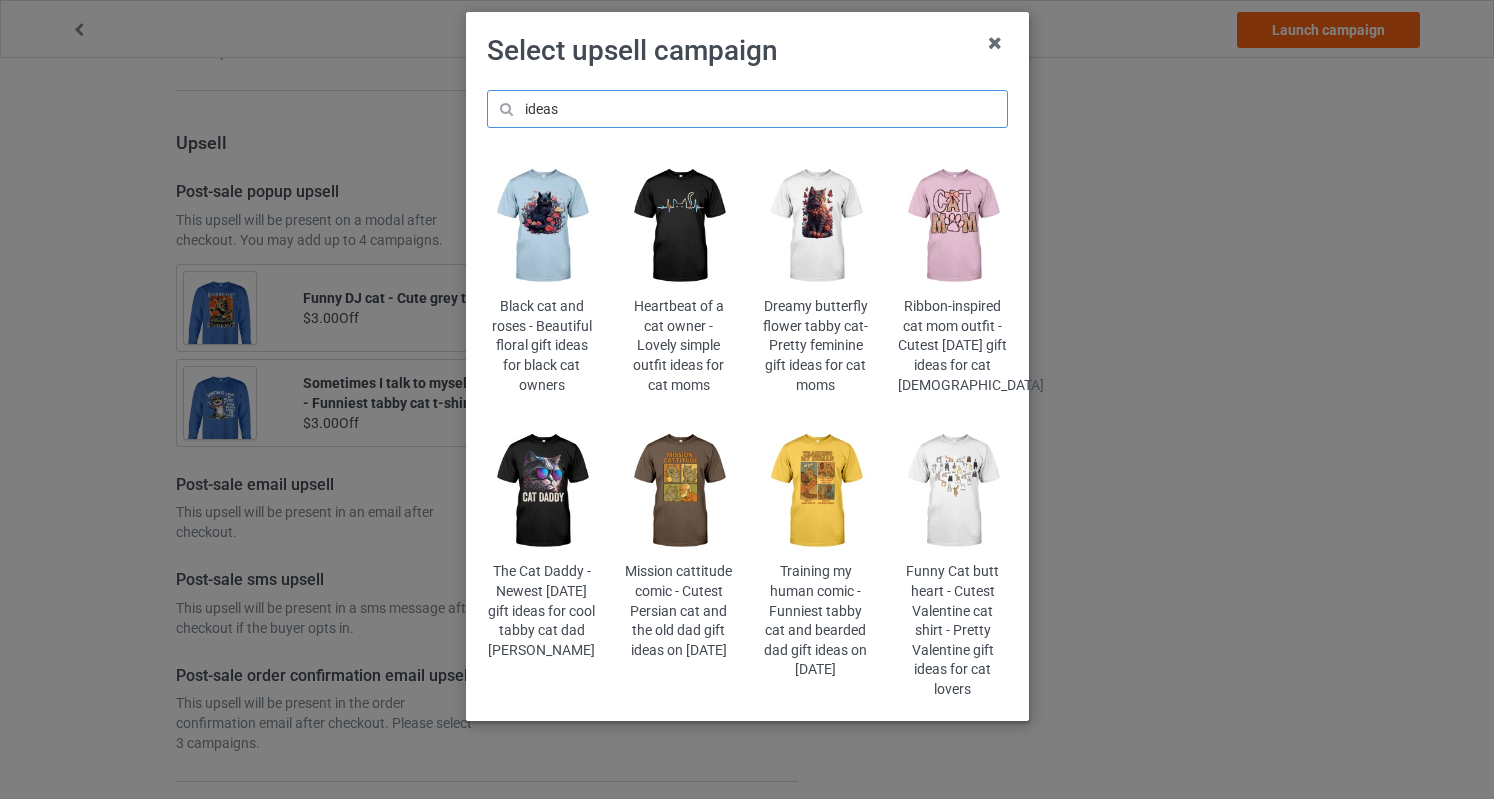 click on "ideas" at bounding box center (747, 109) 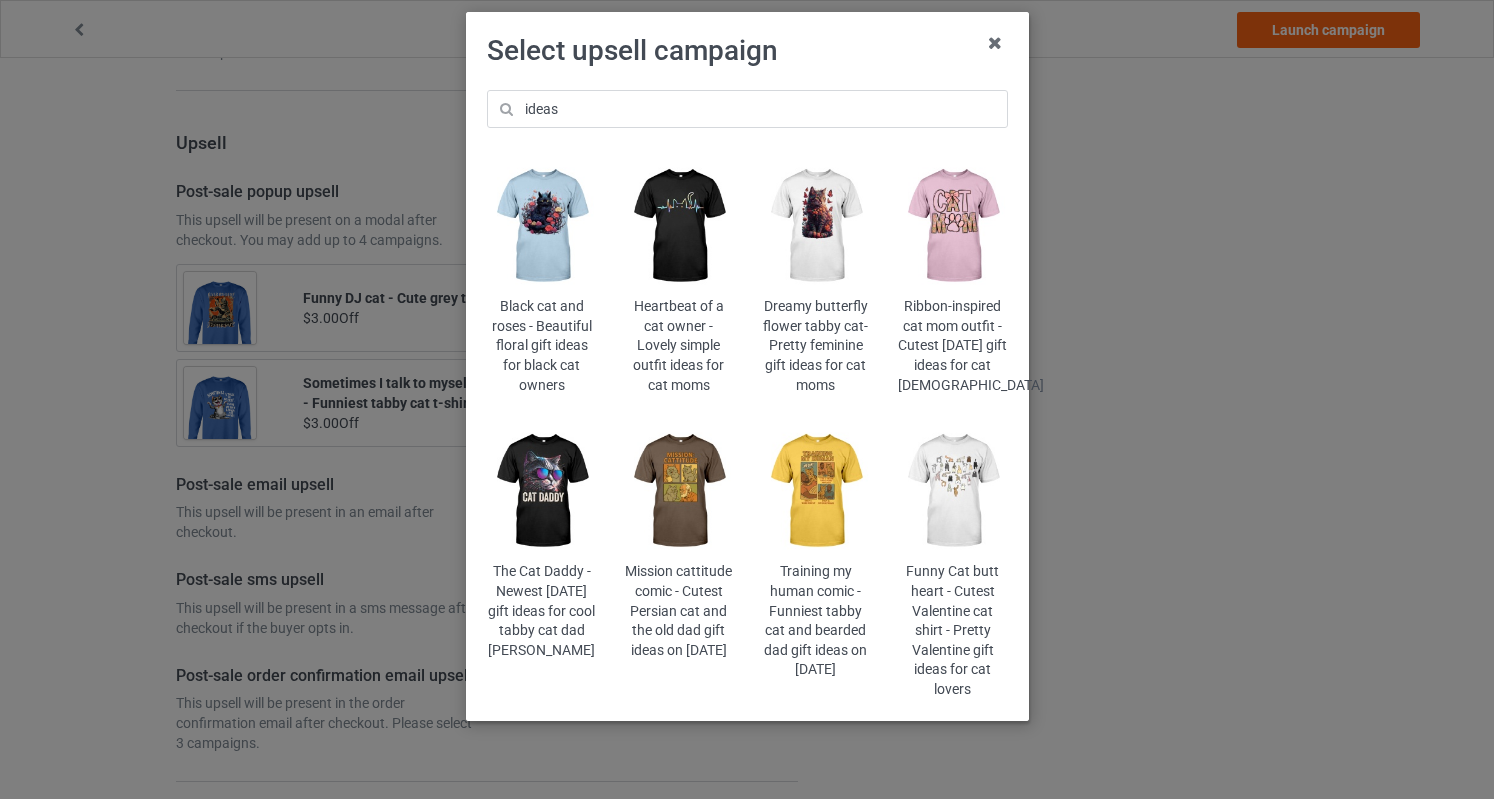 click at bounding box center [952, 226] 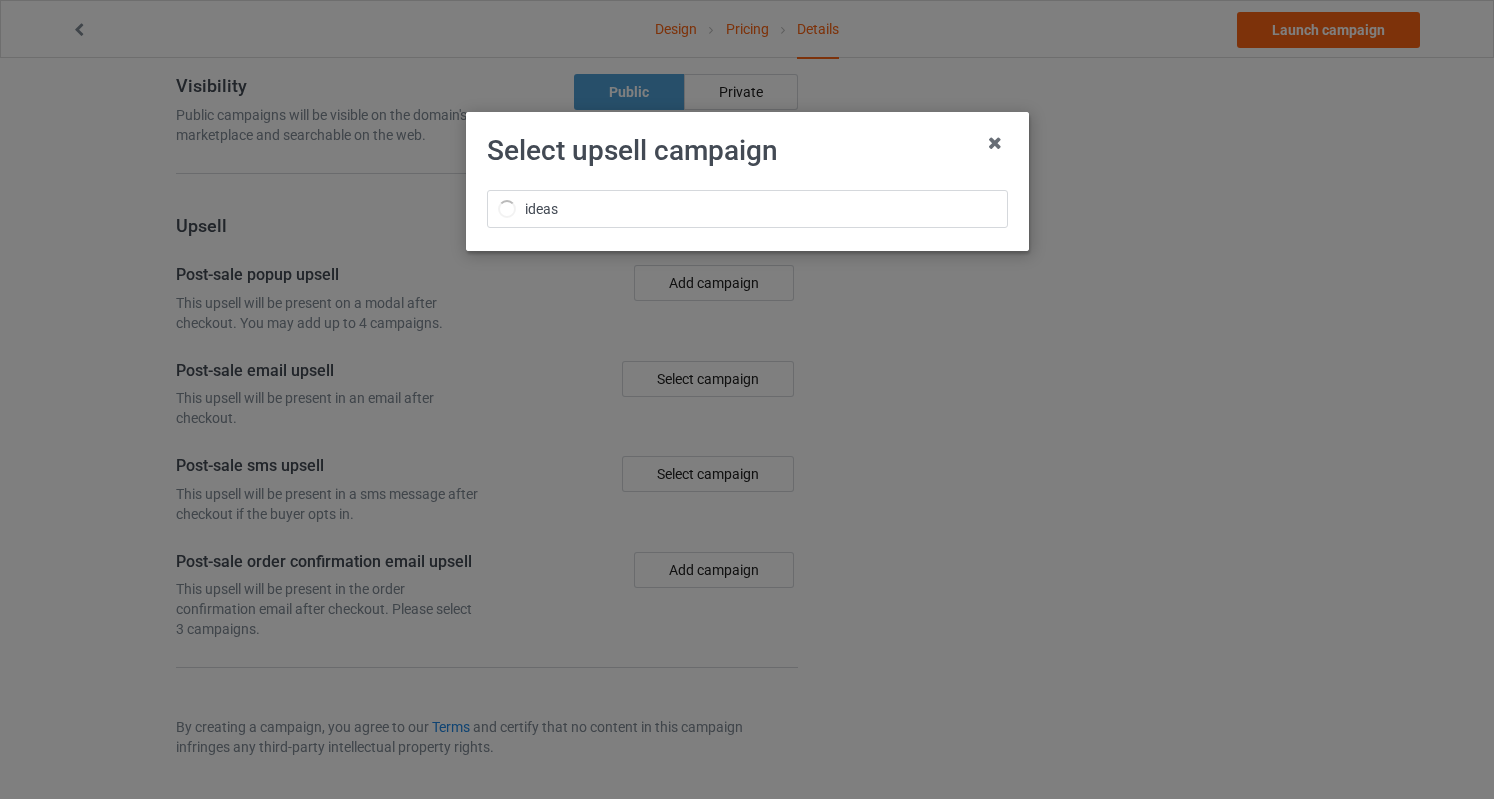 scroll, scrollTop: 0, scrollLeft: 0, axis: both 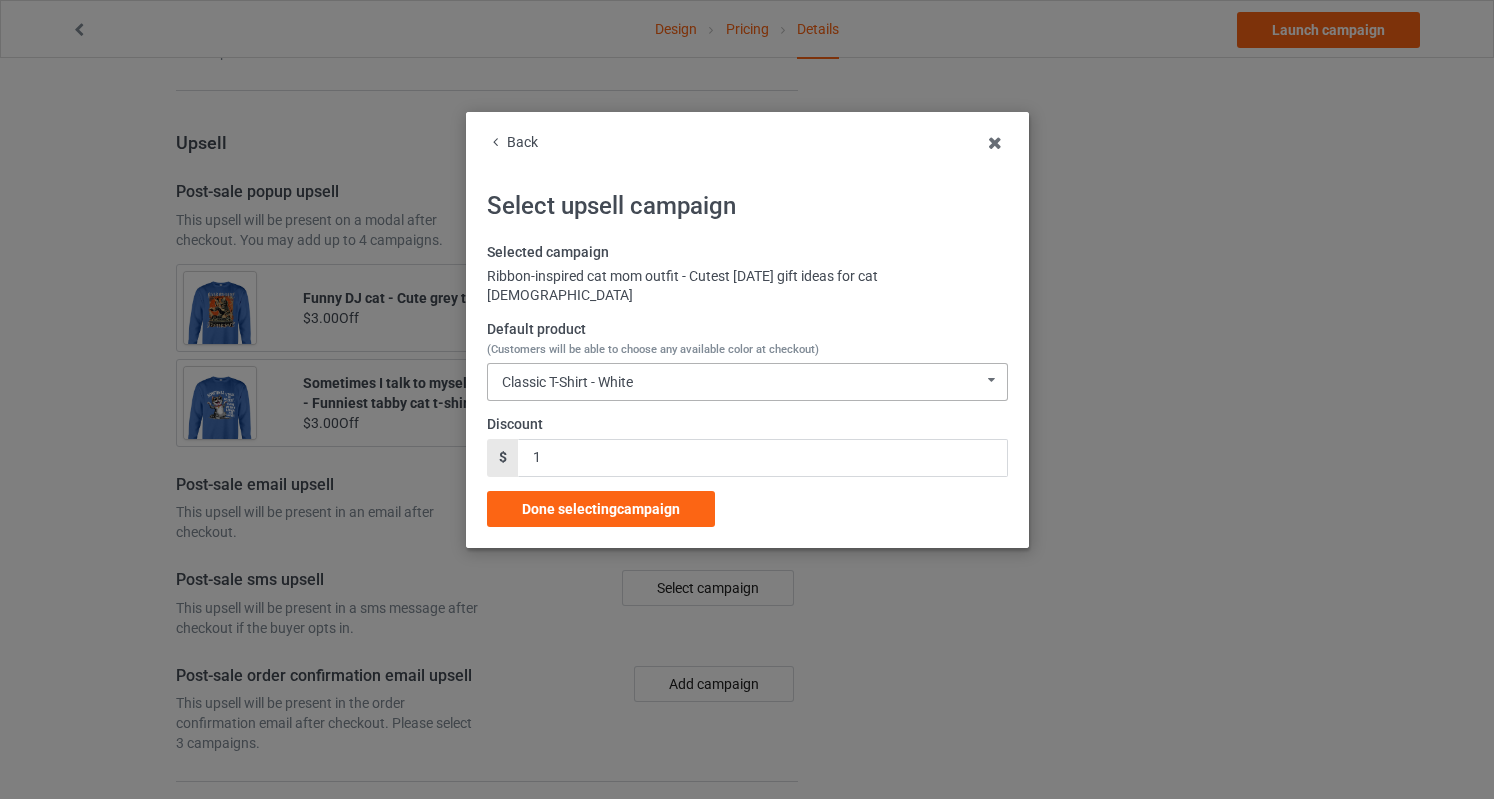 click on "Classic T-Shirt - White" at bounding box center (567, 382) 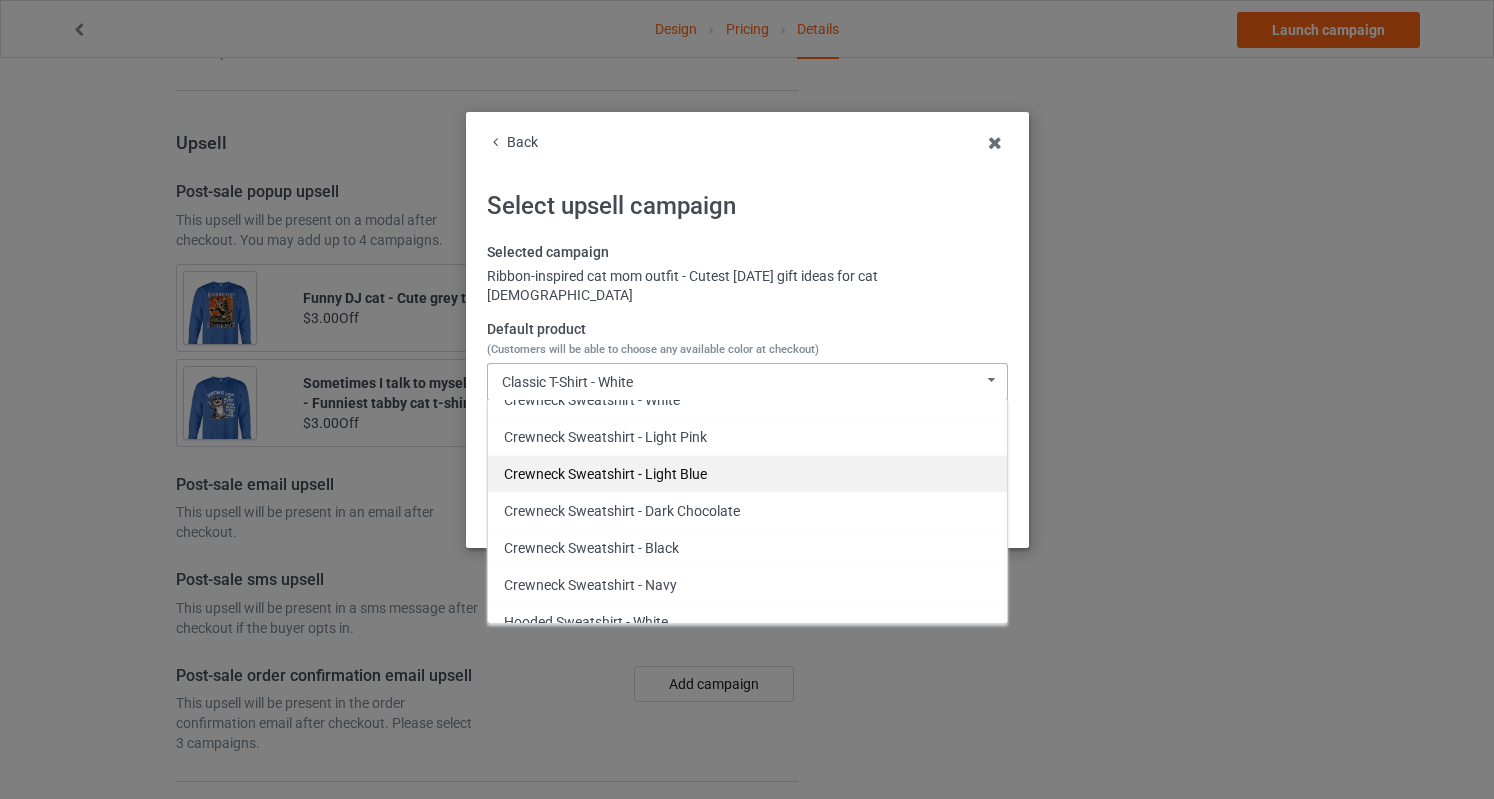 scroll, scrollTop: 840, scrollLeft: 0, axis: vertical 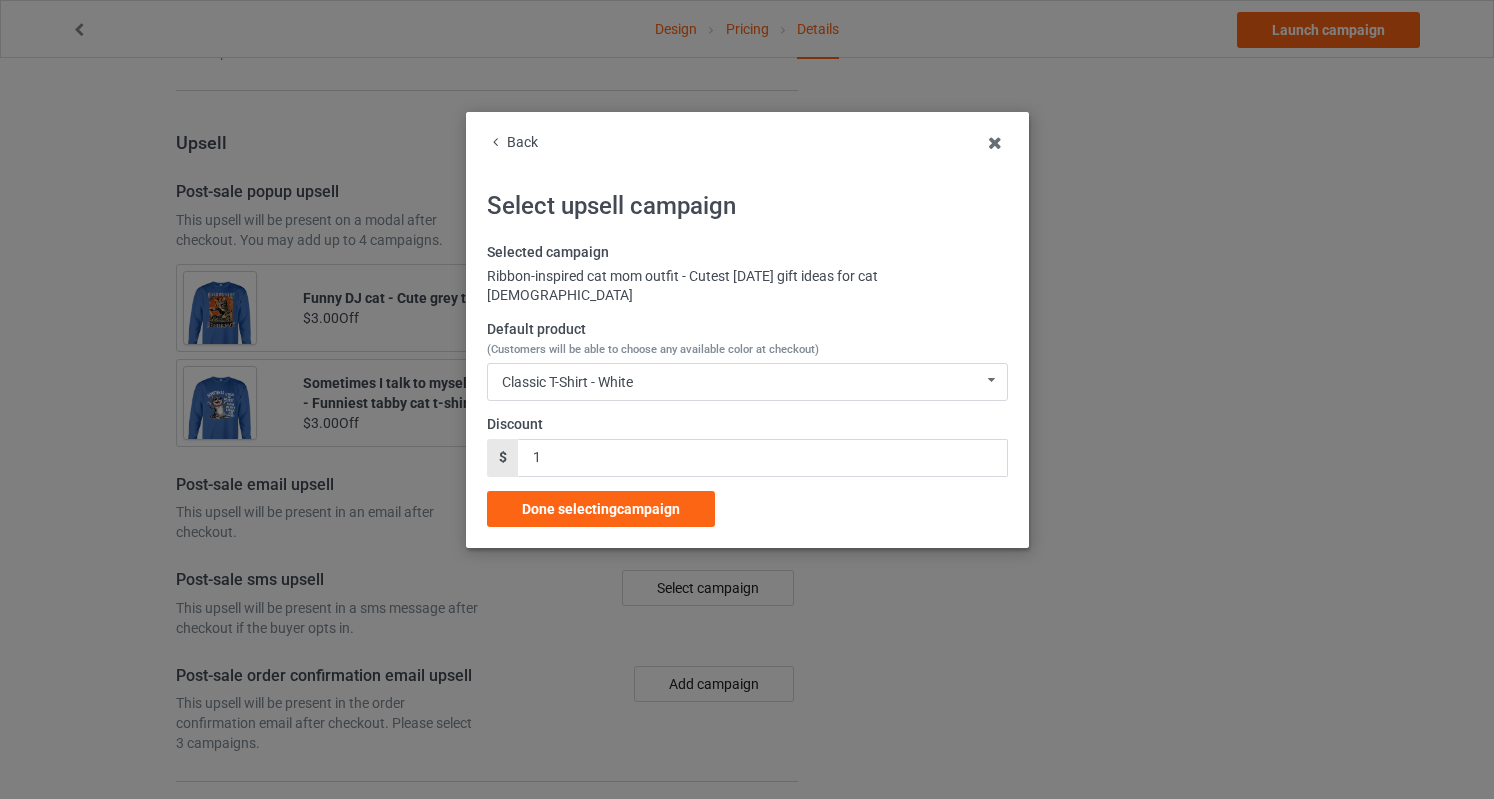 click on "Back" at bounding box center [747, 143] 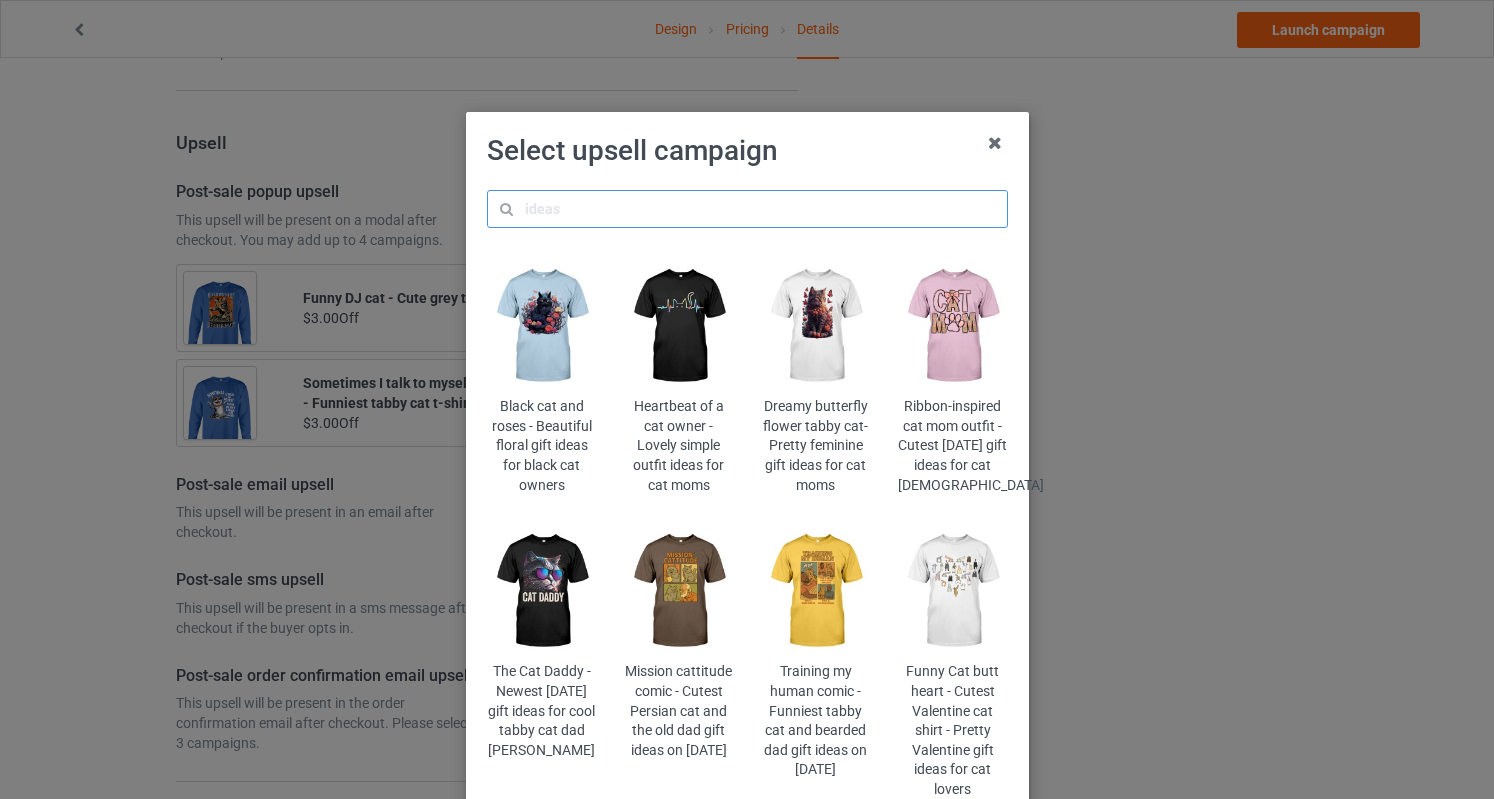 click at bounding box center [747, 209] 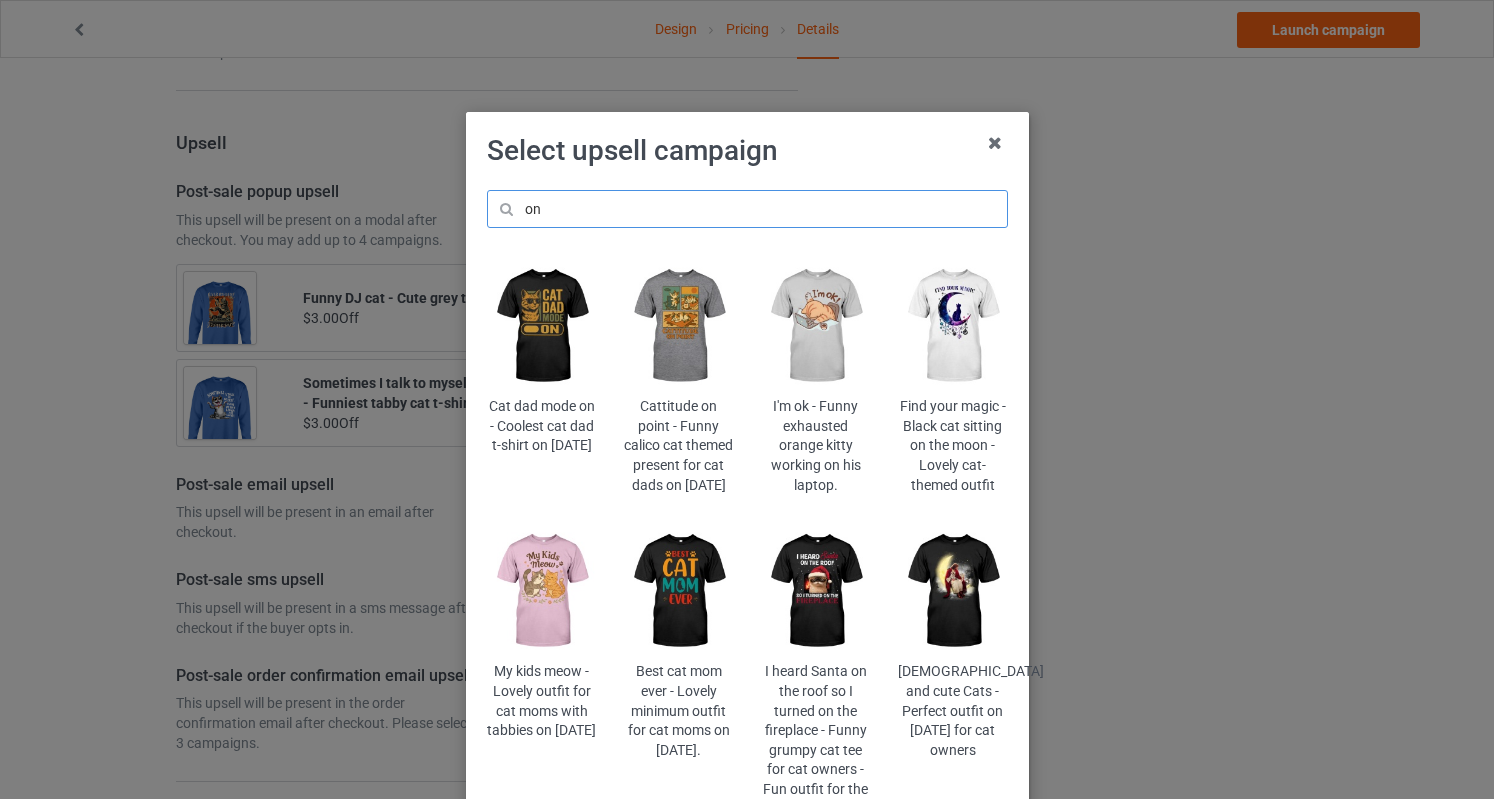click on "on" at bounding box center (747, 209) 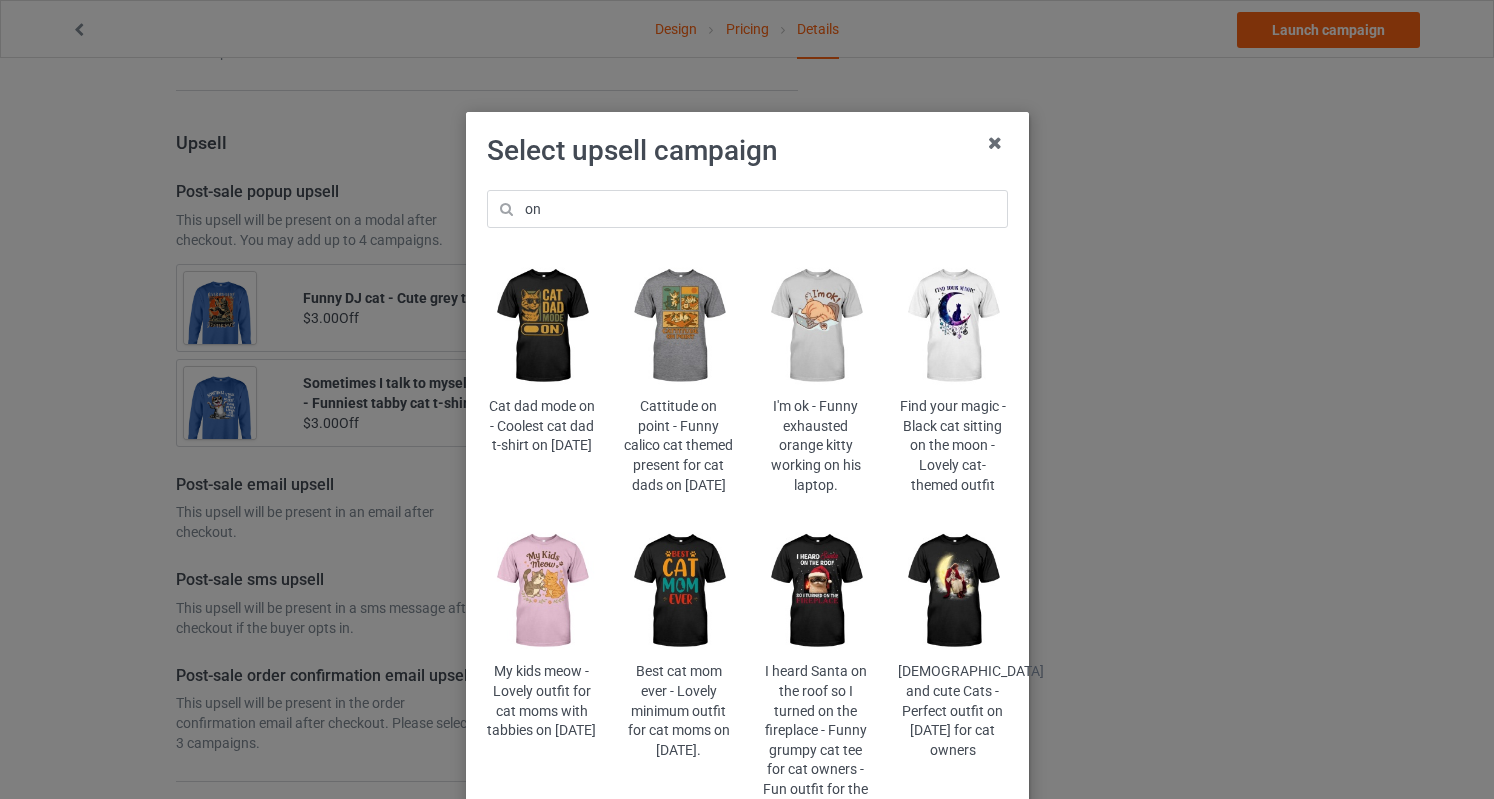 click at bounding box center [815, 326] 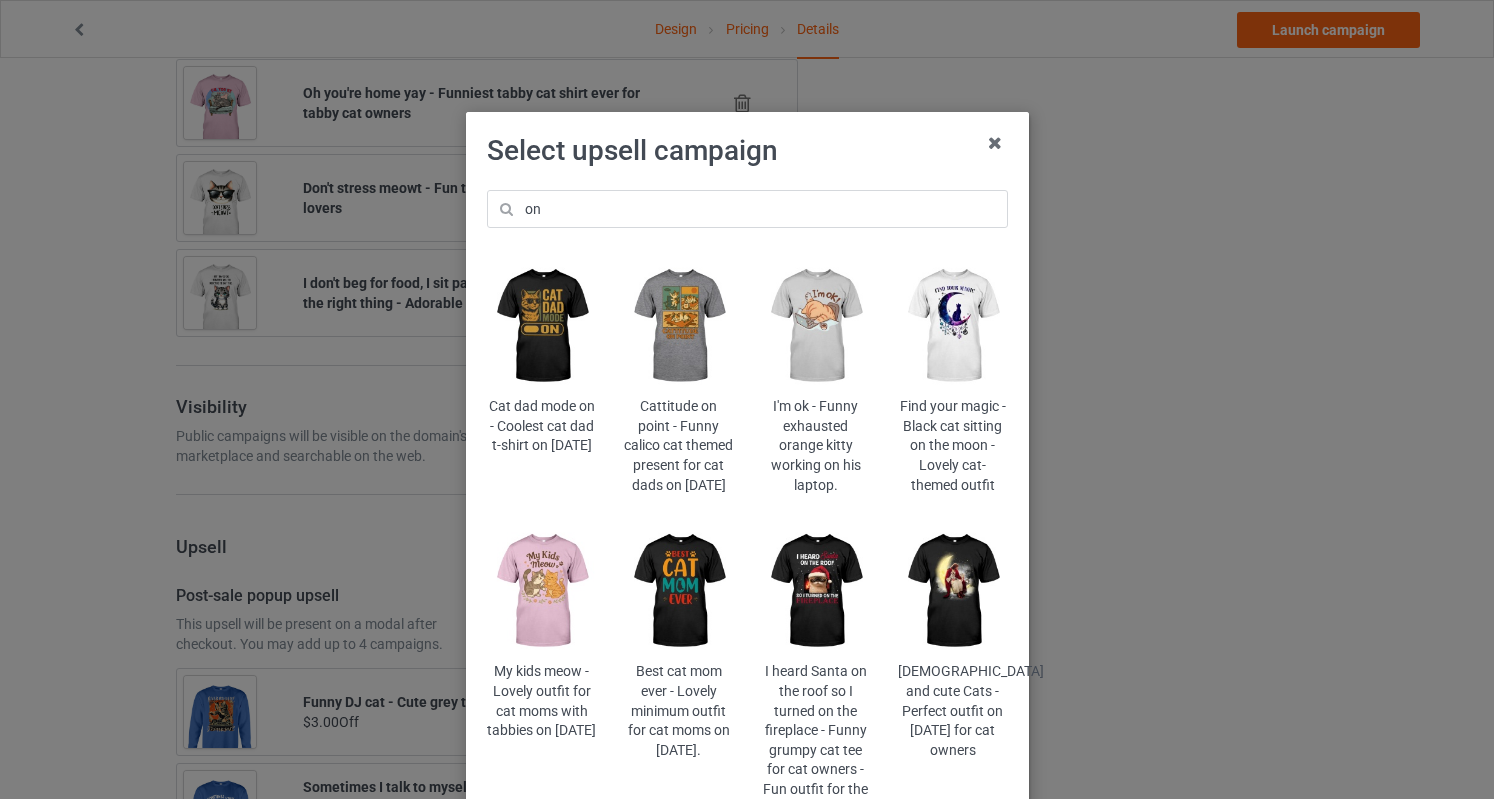 click on "Select upsell campaign on Cat dad mode on - Coolest cat dad t-shirt on [DATE] Cattitude on point - Funny calico cat themed present for cat dads on [DATE]  I'm ok - Funny exhausted orange kitty working on his laptop.  Find your magic - Black cat sitting on the moon - Lovely cat-themed outfit My kids meow - Lovely outfit for cat moms with tabbies on [DATE] Best cat mom ever - Lovely minimum outfit for cat moms on [DATE]. I heard Santa on the roof so I turned on the fireplace - Funny grumpy cat tee for cat owners - Fun outfit for the Grinch [DEMOGRAPHIC_DATA] and cute Cats - Perfect outfit on [DATE] for cat owners" at bounding box center [747, 399] 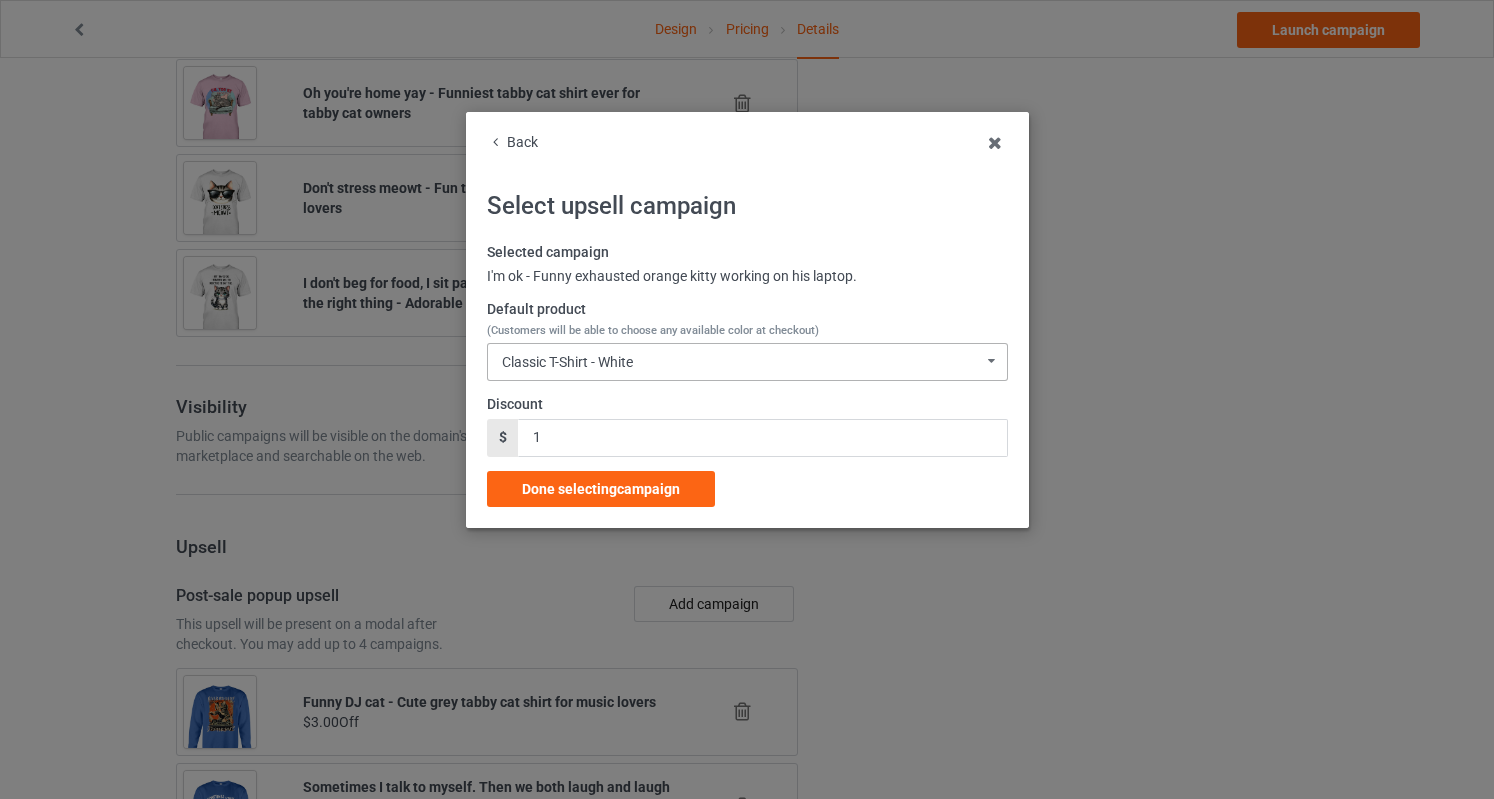 scroll, scrollTop: 2108, scrollLeft: 0, axis: vertical 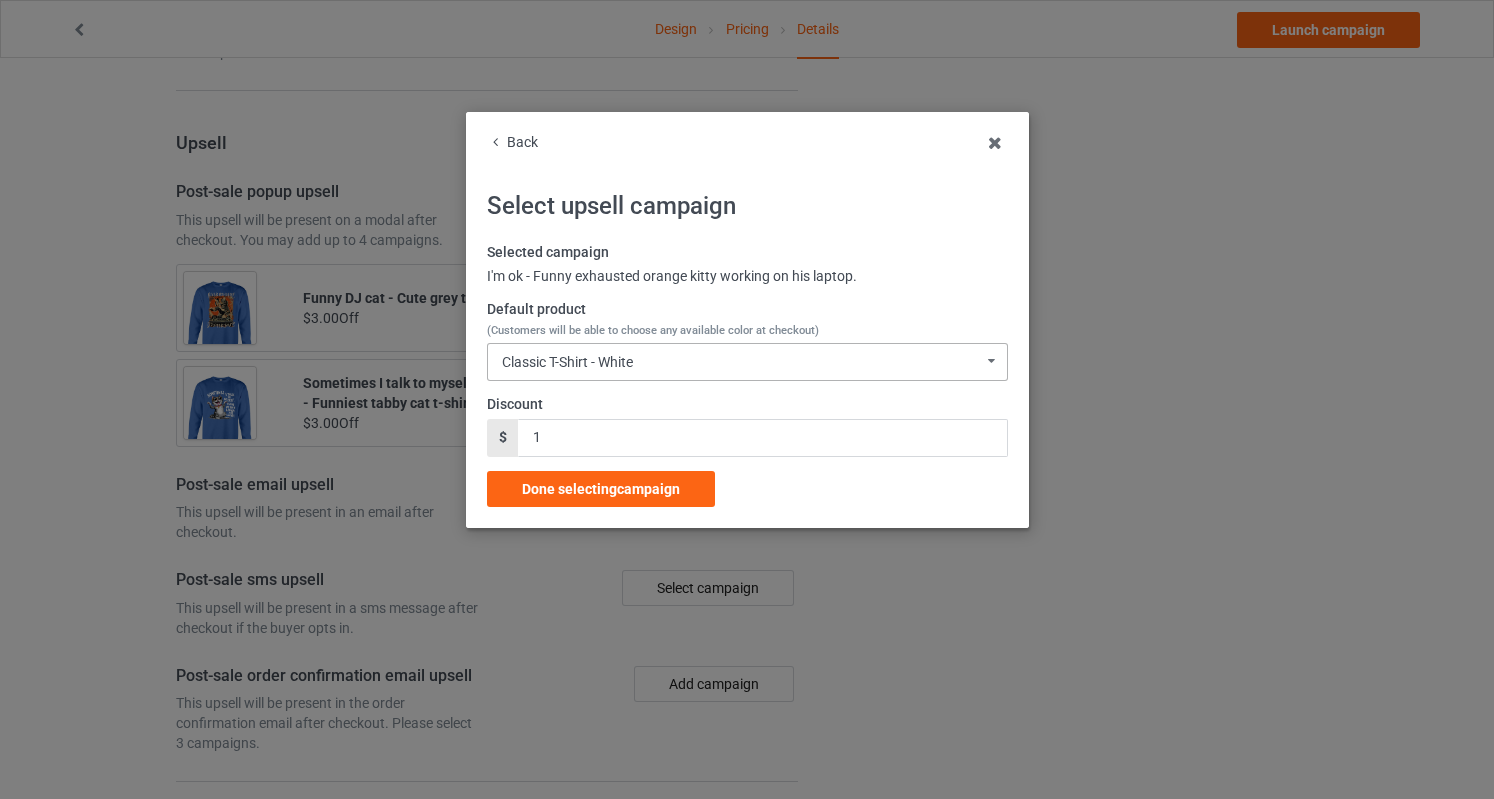 click on "Classic T-Shirt - White Classic T-Shirt - White Classic T-Shirt - Classic Pink Classic T-Shirt - Light Blue [DEMOGRAPHIC_DATA] T-Shirt - White [DEMOGRAPHIC_DATA] T-Shirt - Light Pink [DEMOGRAPHIC_DATA] T-Shirt - Light Blue Long Sleeve Tee - White Long Sleeve Tee - Light Pink Long Sleeve Tee - Carolina Blue Crewneck Sweatshirt - White Crewneck Sweatshirt - Light Pink Crewneck Sweatshirt - Sports Grey Crewneck Sweatshirt - Light Blue Hooded Sweatshirt - White Hooded Sweatshirt - Light Pink Hooded Sweatshirt - Carolina Blue Mug - White Mug - Classic Pink Mug - Light Blue Color Changing Mug - White Color Changing Mug - Classic Pink Color Changing Mug - Light Blue V-Neck T-Shirt - White V-Neck T-Shirt - Ash V-Neck T-Shirt - Neon Yellow Classic T-Shirt - Athletic Heather Classic T-Shirt - Ash [DEMOGRAPHIC_DATA] T-Shirt - Sports Grey Long Sleeve Tee - Sports Grey Long Sleeve Tee - Ash Hooded Sweatshirt - Sports Grey Hooded Sweatshirt - Ash Mug - Ash Color Changing Mug - Ash 9C5E30D251A0F6-5801AB68C11C-GS0-TC0-WHT 9C5E30D251A0F6-5801AB68C11C-GS0-TC0-PNK" at bounding box center (747, 362) 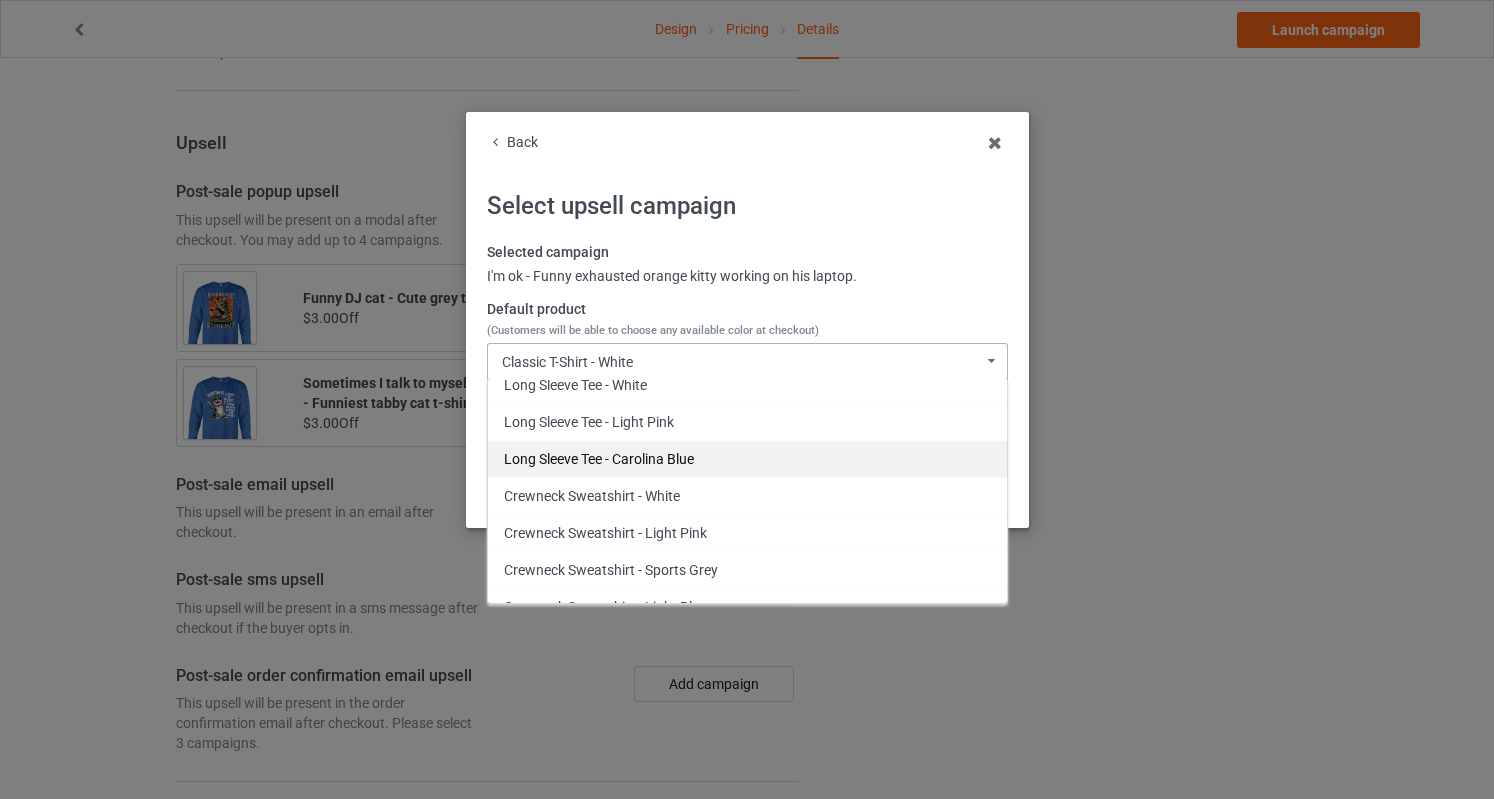 scroll, scrollTop: 336, scrollLeft: 0, axis: vertical 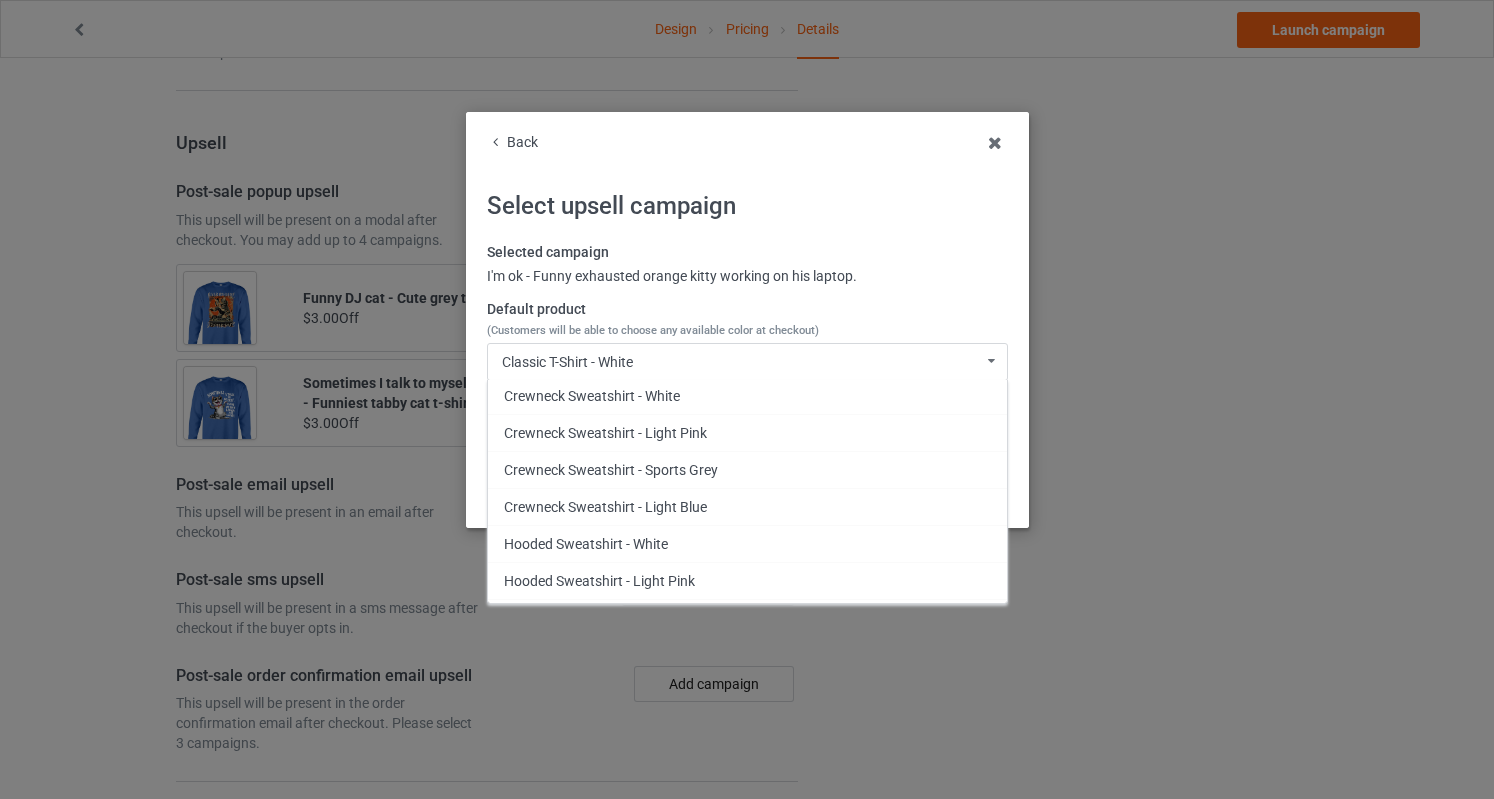 click on "Back" at bounding box center [747, 143] 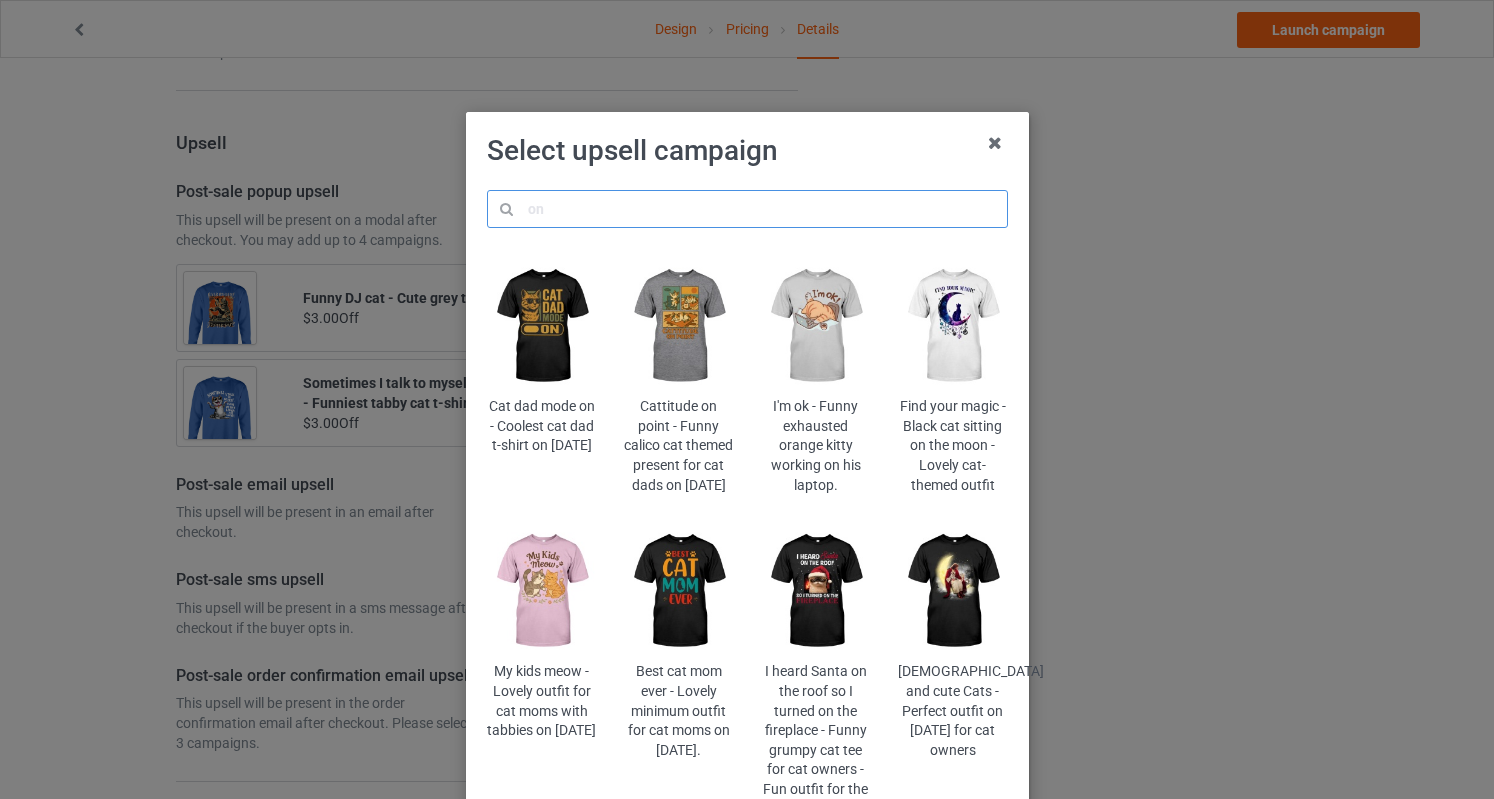 click at bounding box center [747, 209] 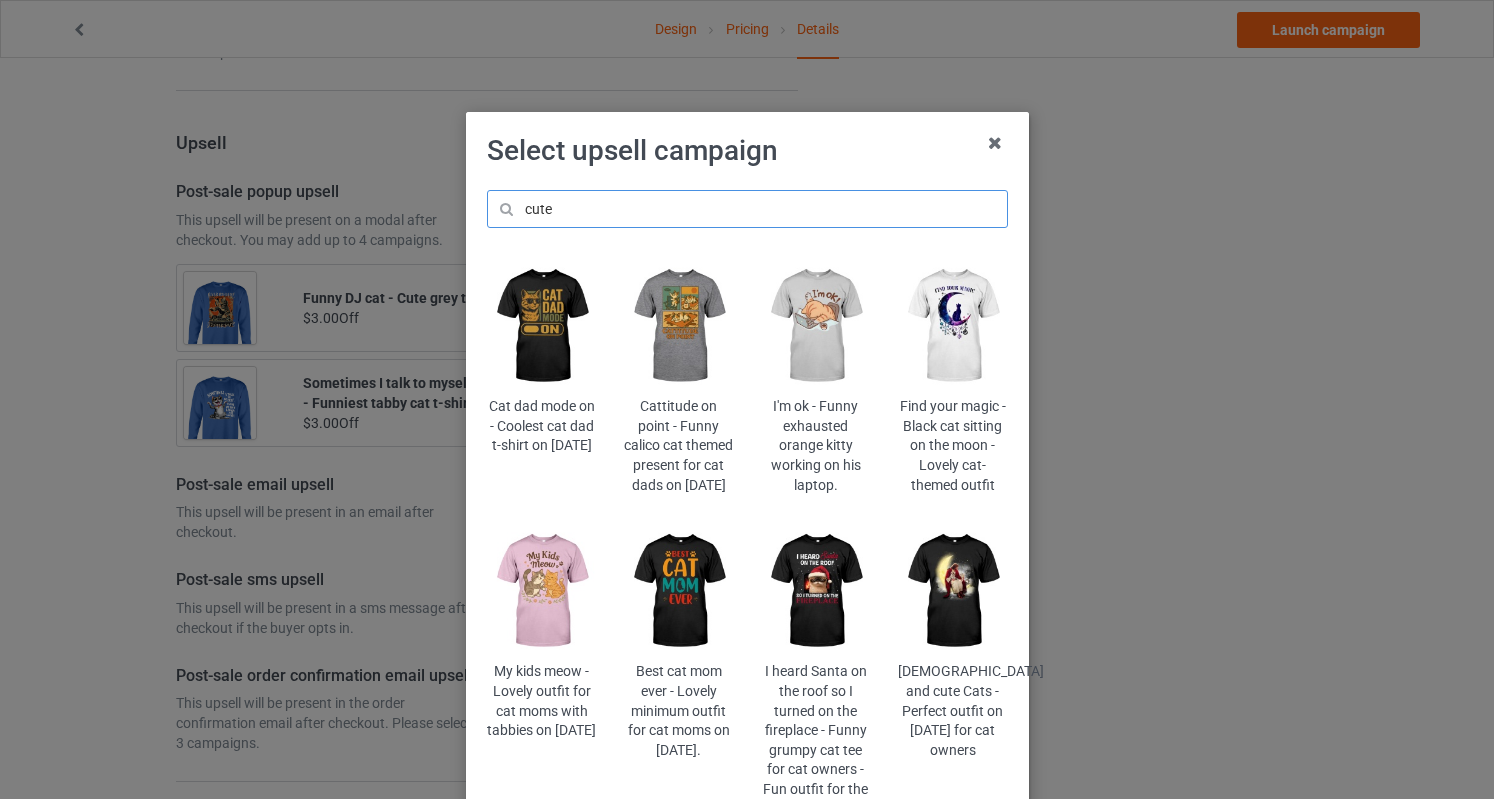 type on "cute" 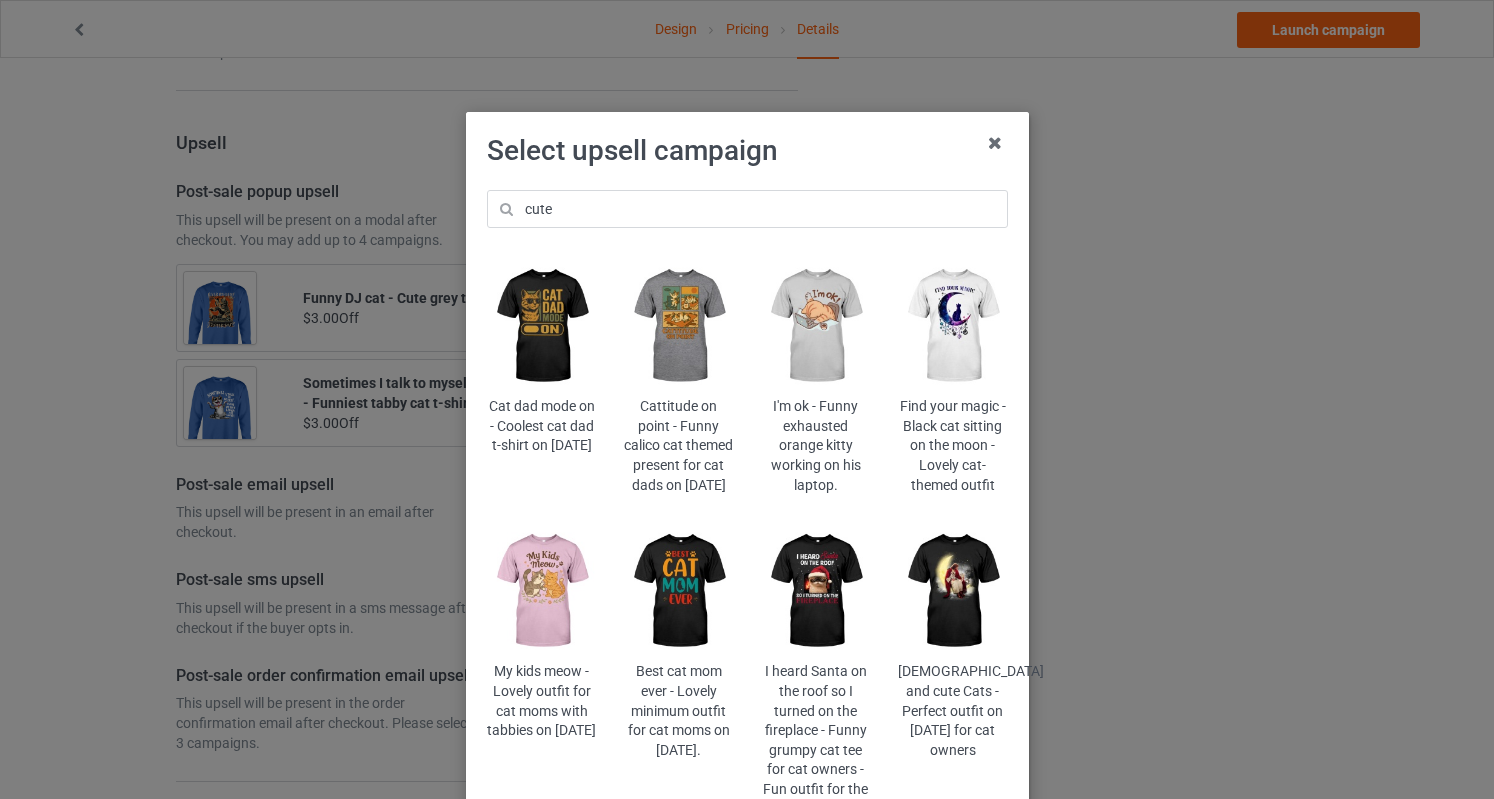 click at bounding box center [952, 591] 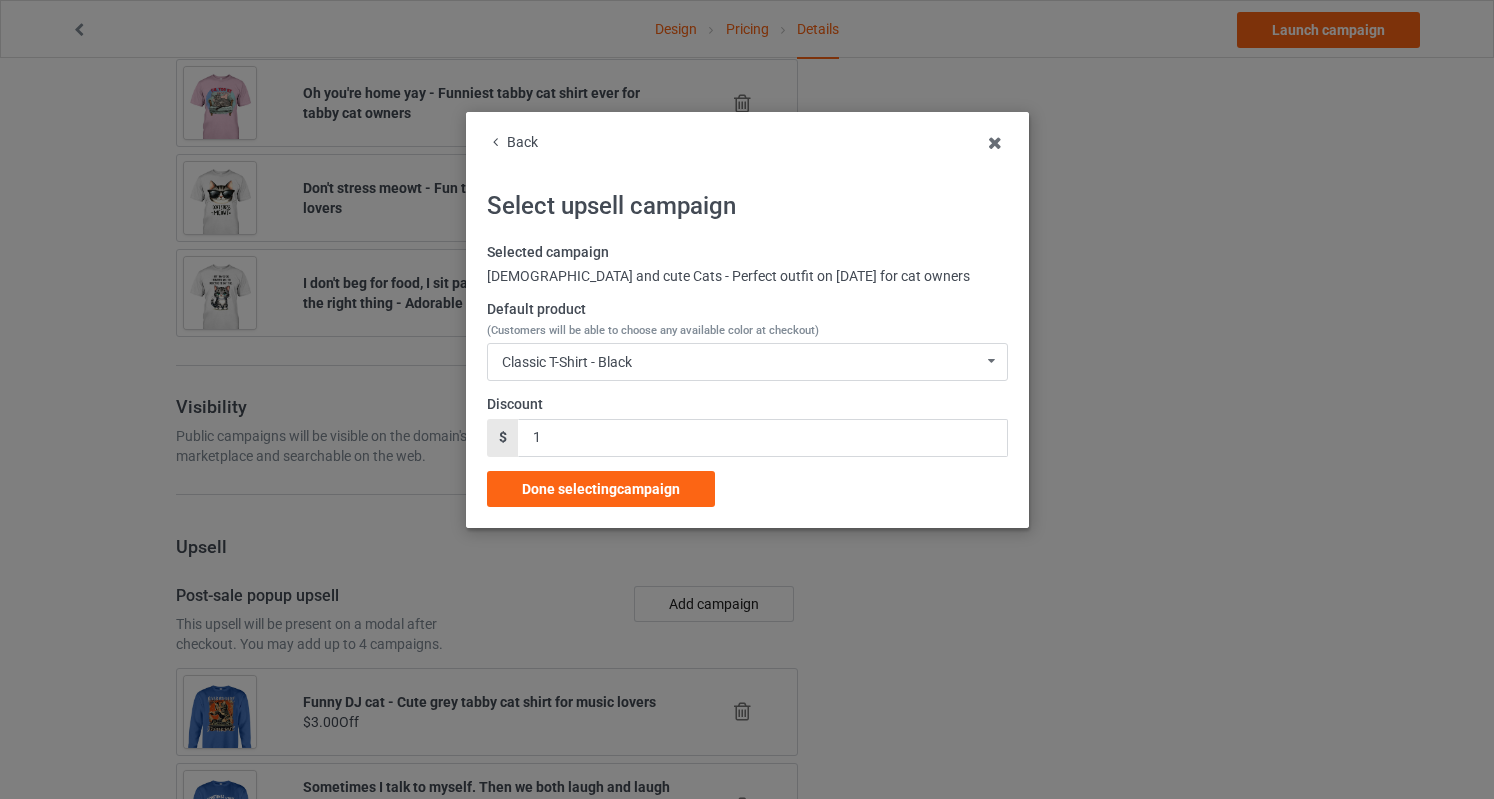 scroll, scrollTop: 2108, scrollLeft: 0, axis: vertical 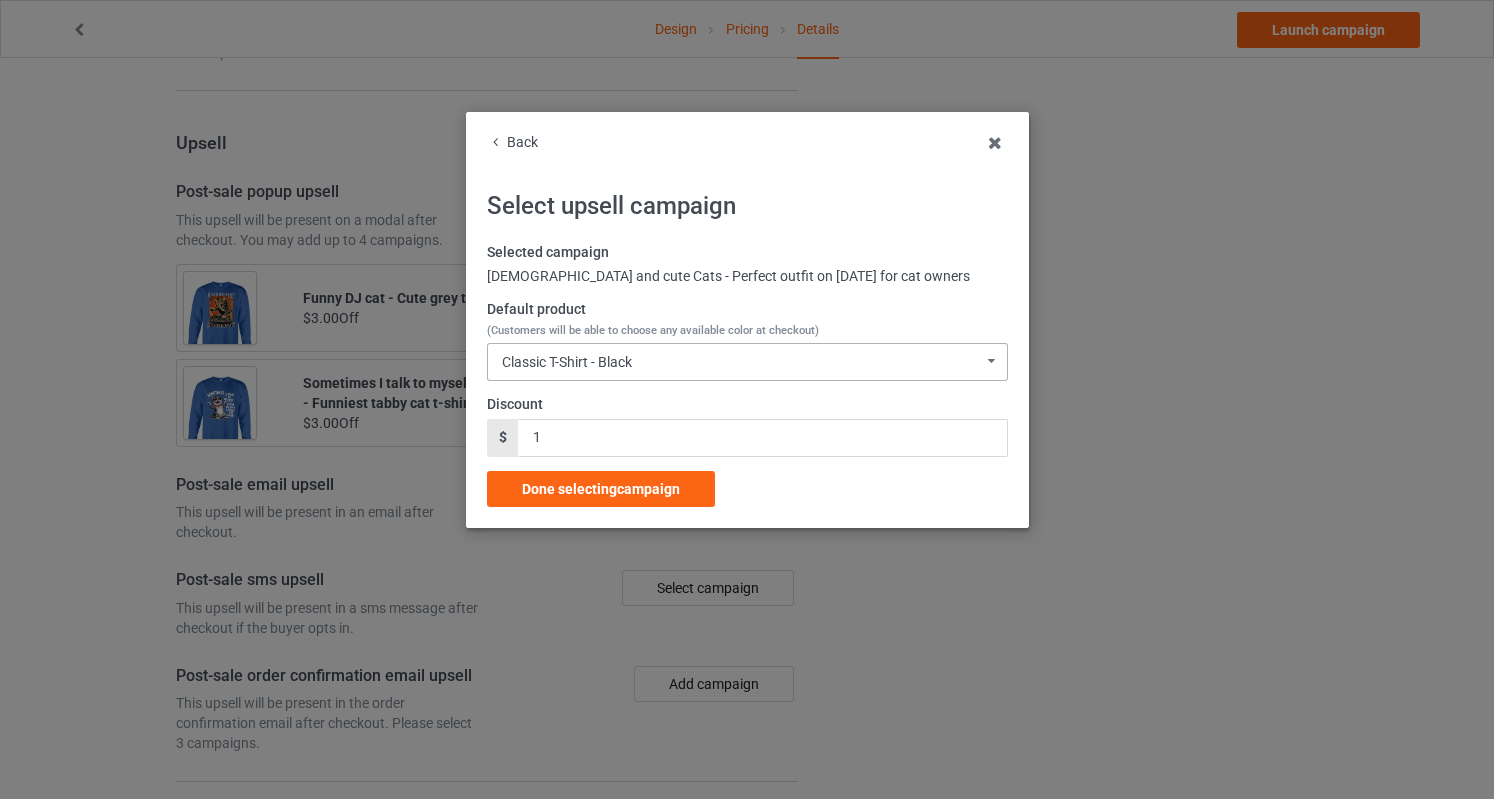 click on "Classic T-Shirt - Black" at bounding box center (567, 362) 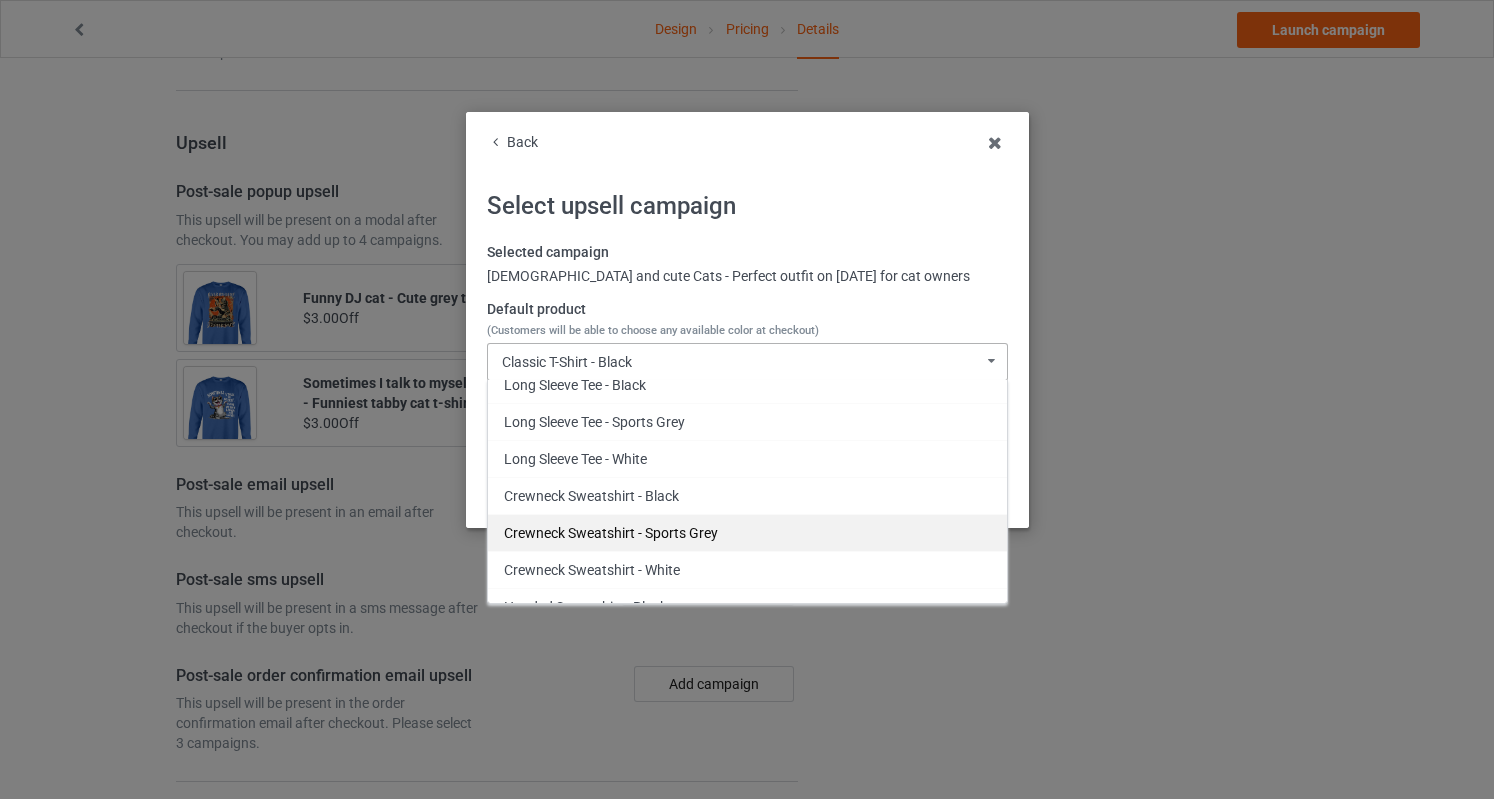 scroll, scrollTop: 336, scrollLeft: 0, axis: vertical 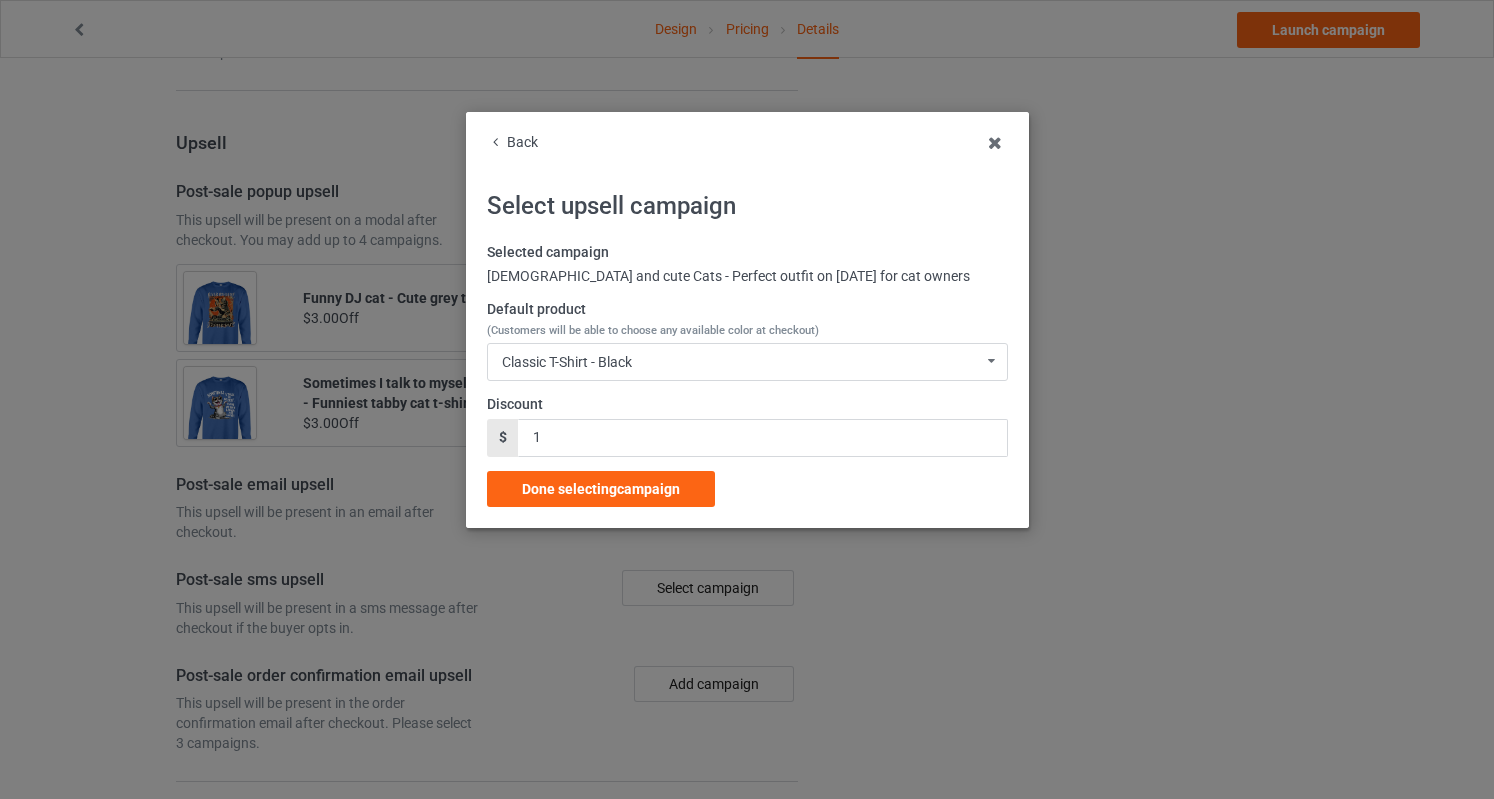 click on "Back" at bounding box center [747, 143] 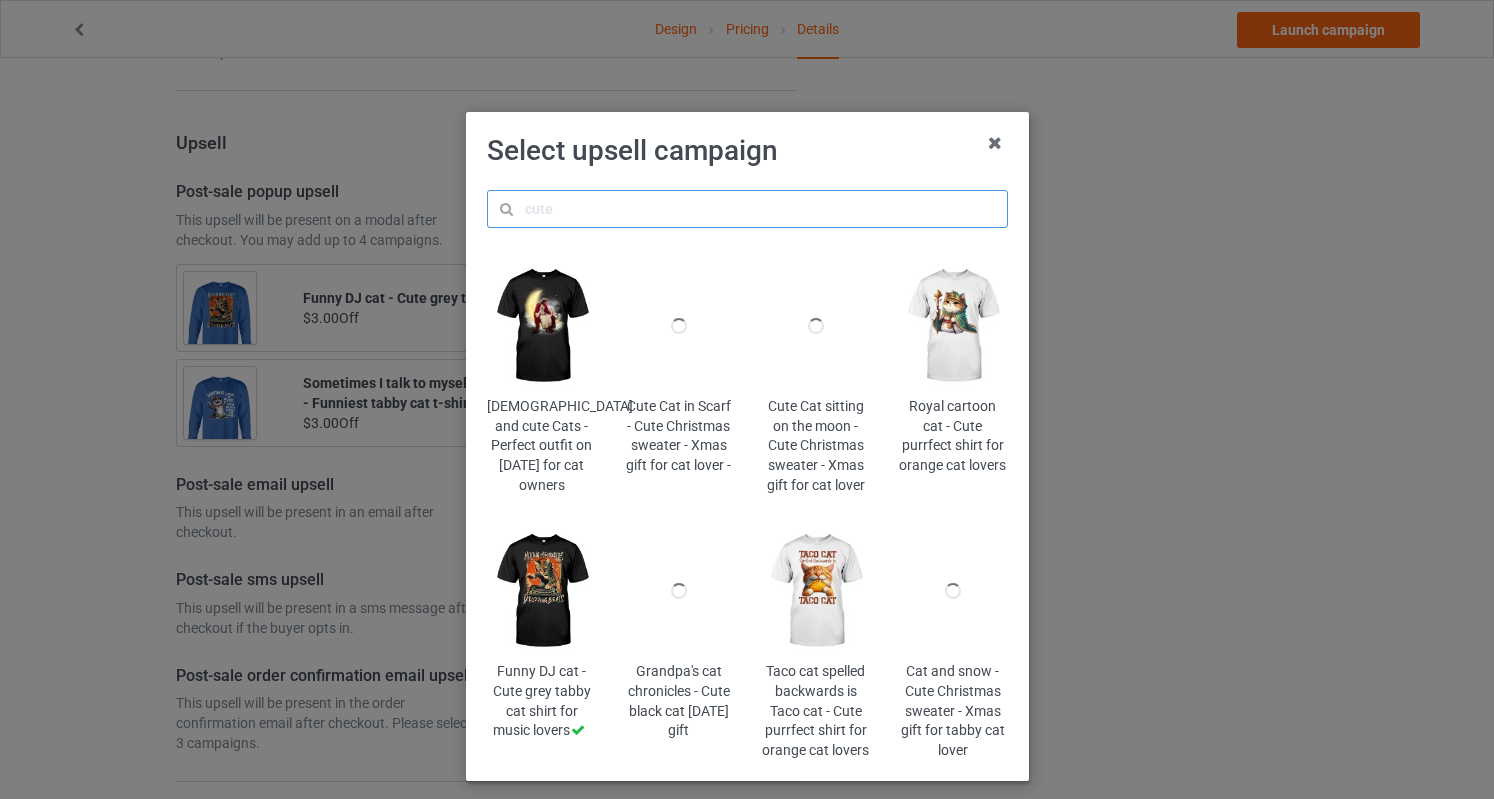 click at bounding box center (747, 209) 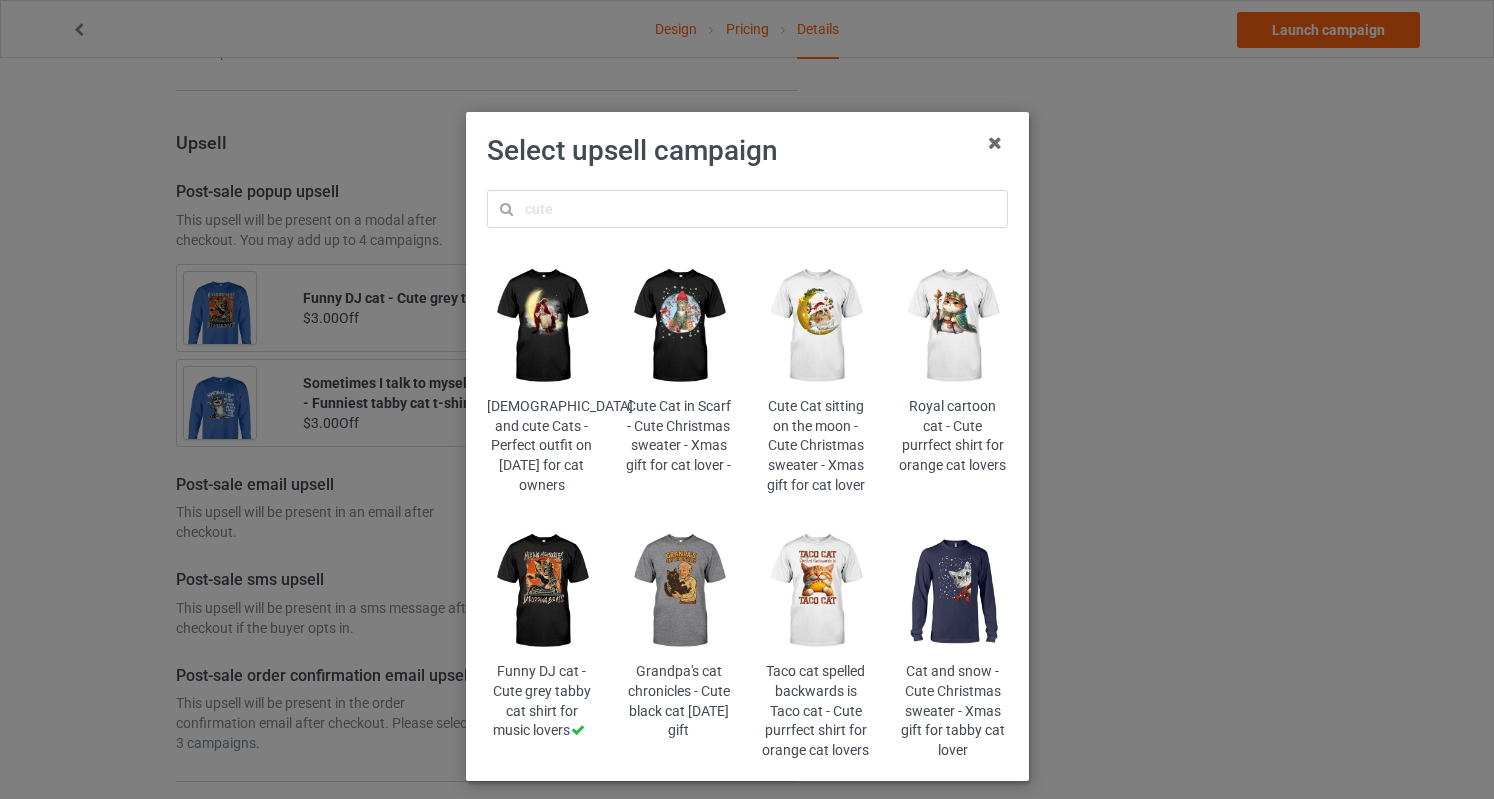 click at bounding box center [541, 326] 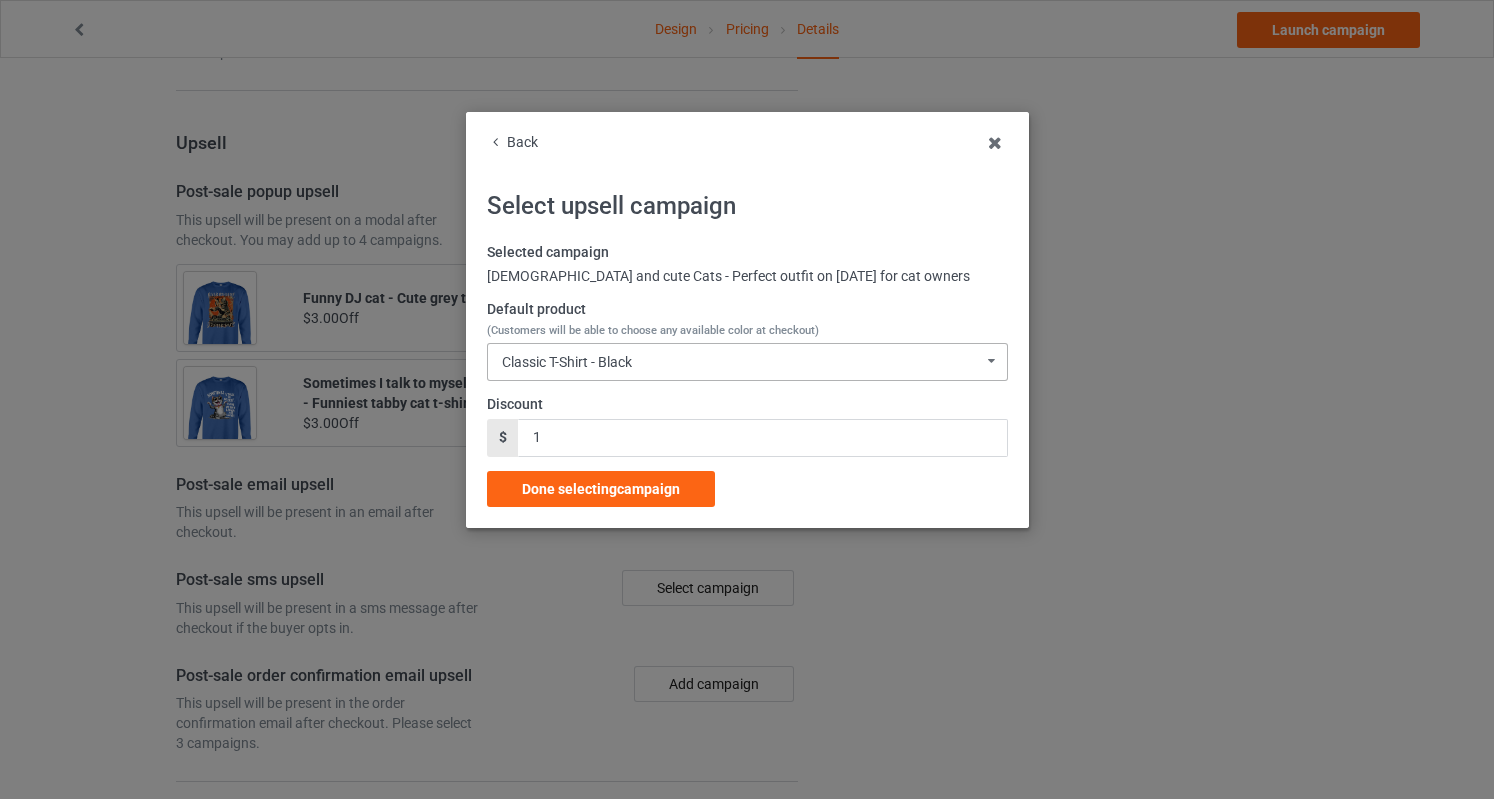 click on "Classic T-Shirt - Black Classic T-Shirt - Black Classic T-Shirt - Athletic Heather Classic T-Shirt - White [DEMOGRAPHIC_DATA] T-Shirt - Black [DEMOGRAPHIC_DATA] T-Shirt - Sports Grey [DEMOGRAPHIC_DATA] T-Shirt - White Long Sleeve Tee - Black Long Sleeve Tee - Sports Grey Long Sleeve Tee - White Crewneck Sweatshirt - Black Crewneck Sweatshirt - Sports Grey Crewneck Sweatshirt - White Hooded Sweatshirt - Black Hooded Sweatshirt - Sports Grey Hooded Sweatshirt - White Mug - Black Mug - J Navy Mug - White Color Changing Mug - Black Color Changing Mug - J Navy Color Changing Mug - White Classic T-Shirt - Classic Pink [DEMOGRAPHIC_DATA] T-Shirt - Light Pink Long Sleeve Tee - Light Pink Crewneck Sweatshirt - Light Pink Hooded Sweatshirt - Light Pink Mug - Classic Pink Color Changing Mug - Classic Pink 9C5E30D251A0F6-608AFA7C900D-GS0-TC0-BLK 9C5E30D251A0F6-608AFA7C900D-GS0-TC0-ATH 9C5E30D251A0F6-608AFA7C900D-GS0-TC0-WHT 9C5E30D251A0F6-608AFA7C900D-GS0-TC5-BLK 9C5E30D251A0F6-608AFA7C900D-GS0-TC5-ATH 9C5E30D251A0F6-608AFA7C900D-GS0-TC5-WHT" at bounding box center [747, 362] 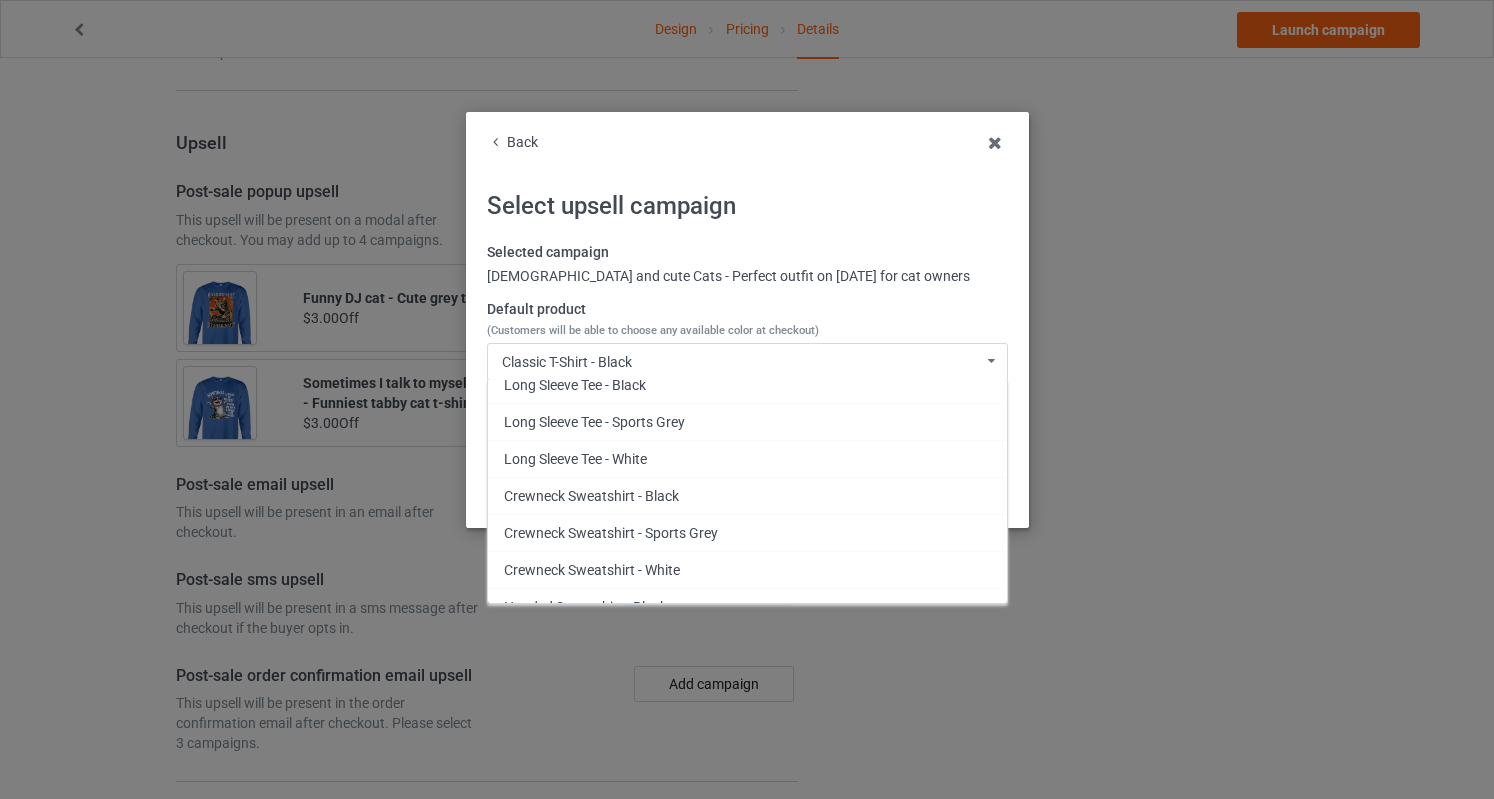 scroll, scrollTop: 786, scrollLeft: 0, axis: vertical 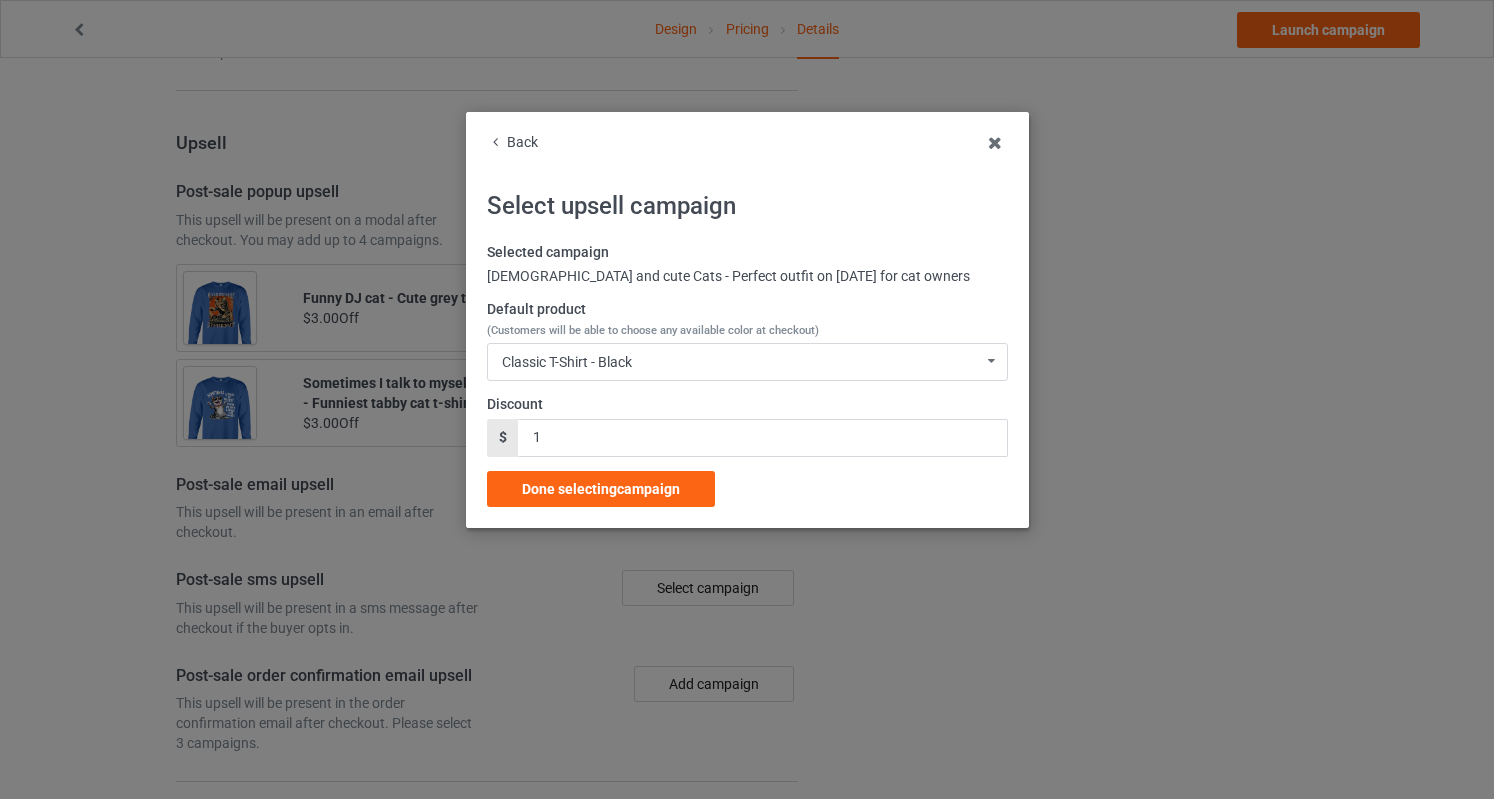 click on "Back" at bounding box center (747, 143) 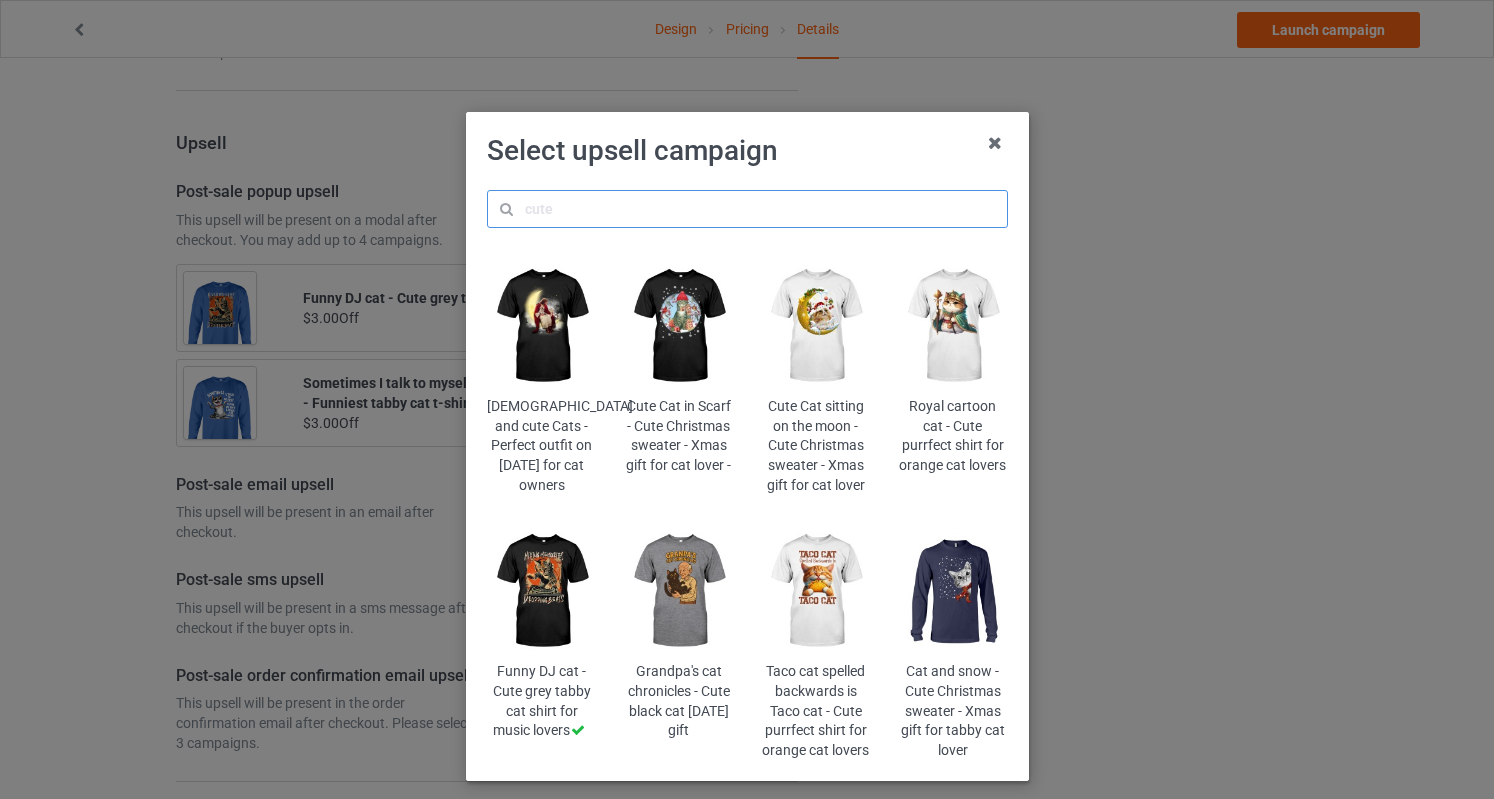 drag, startPoint x: 576, startPoint y: 195, endPoint x: 578, endPoint y: 208, distance: 13.152946 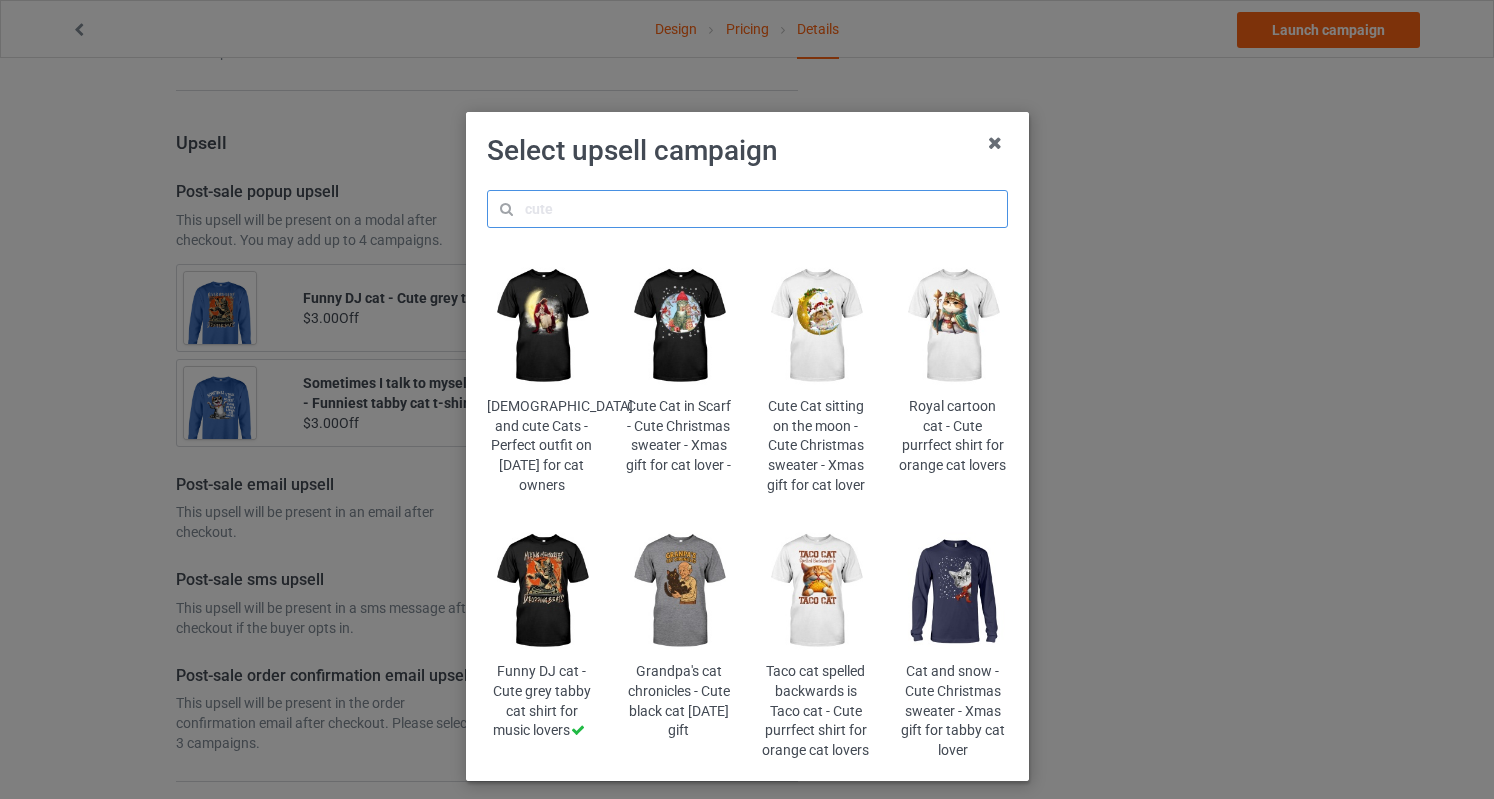 click at bounding box center [747, 209] 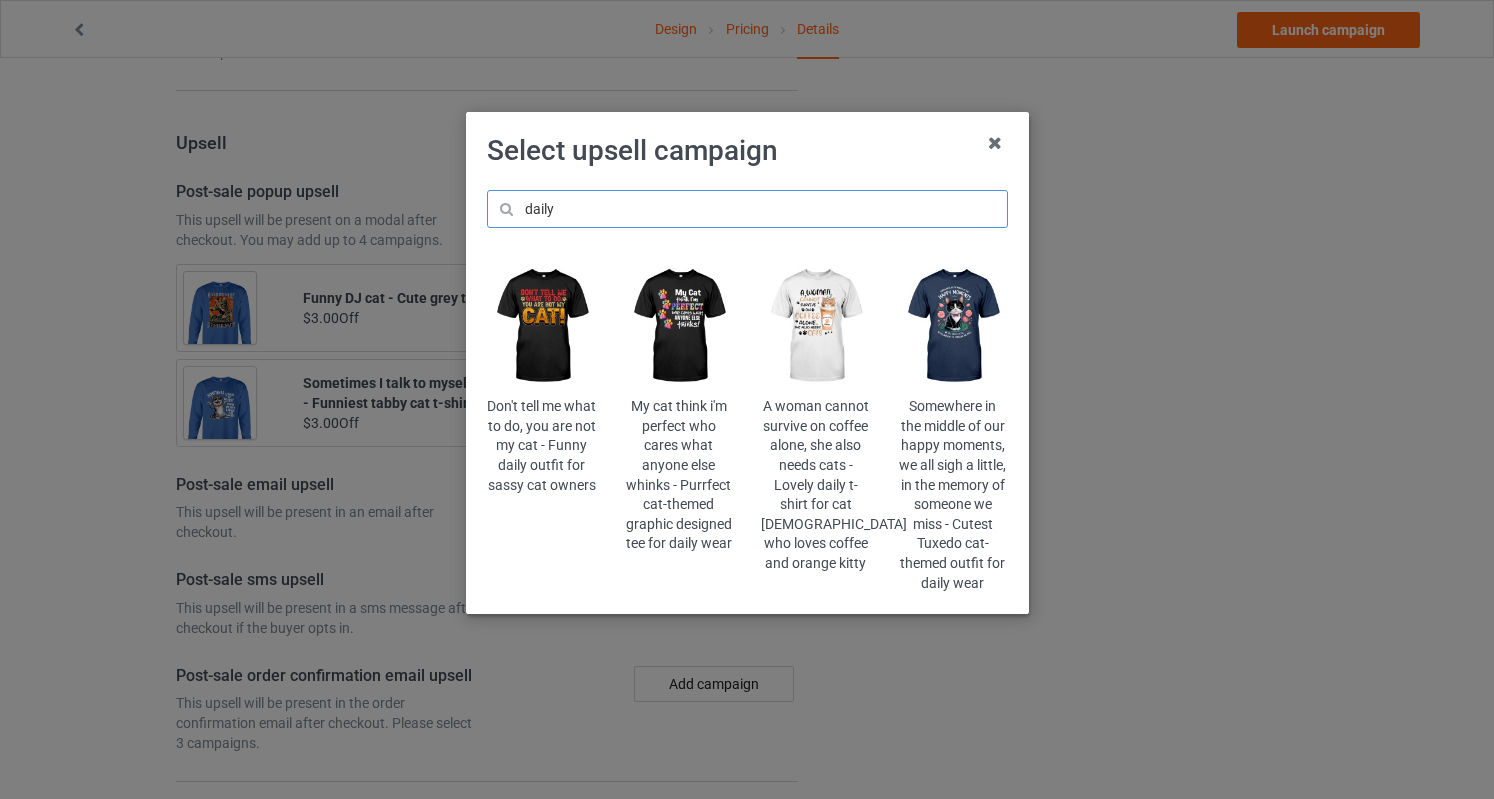 type on "daily" 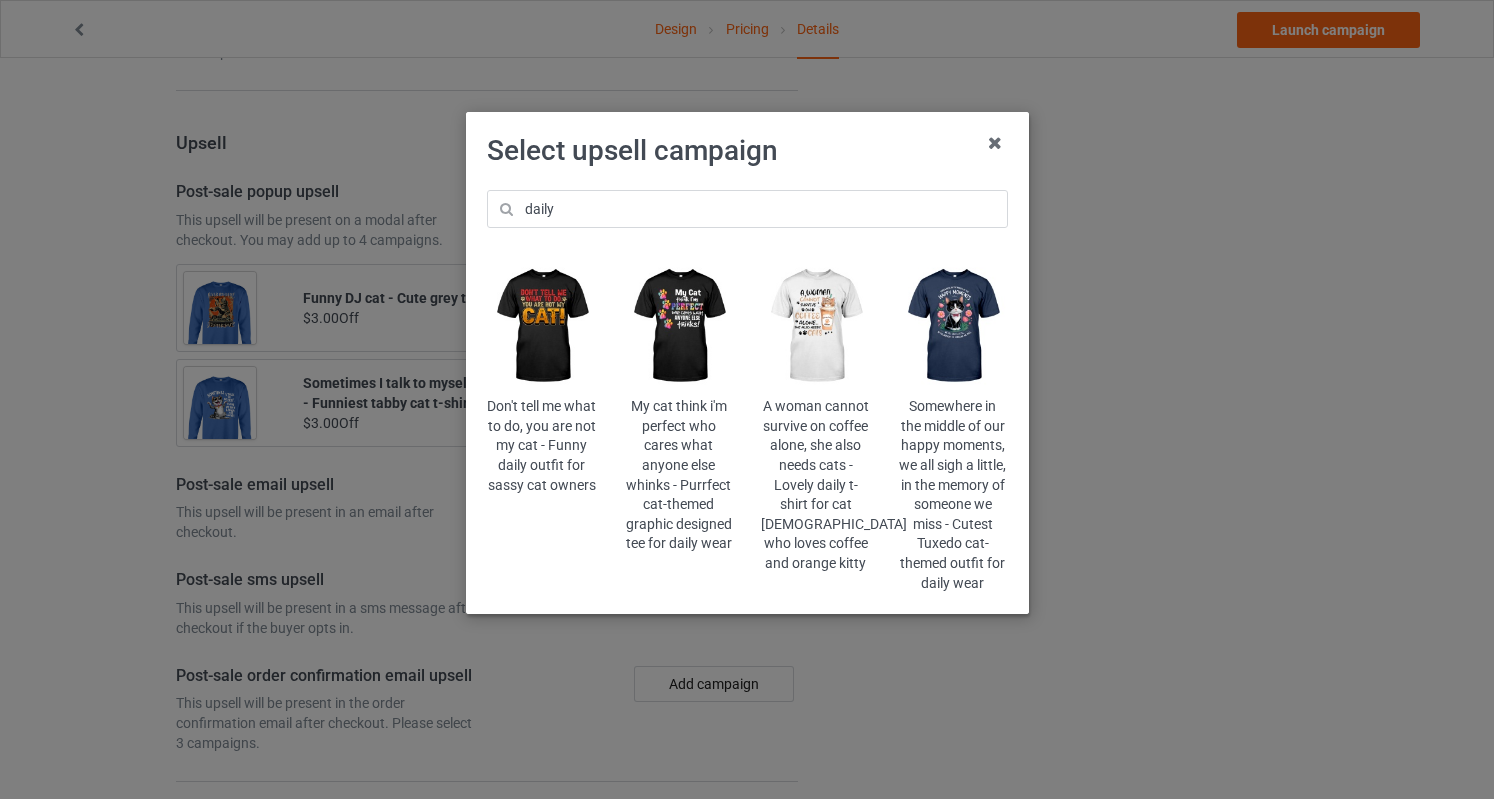 click at bounding box center (678, 326) 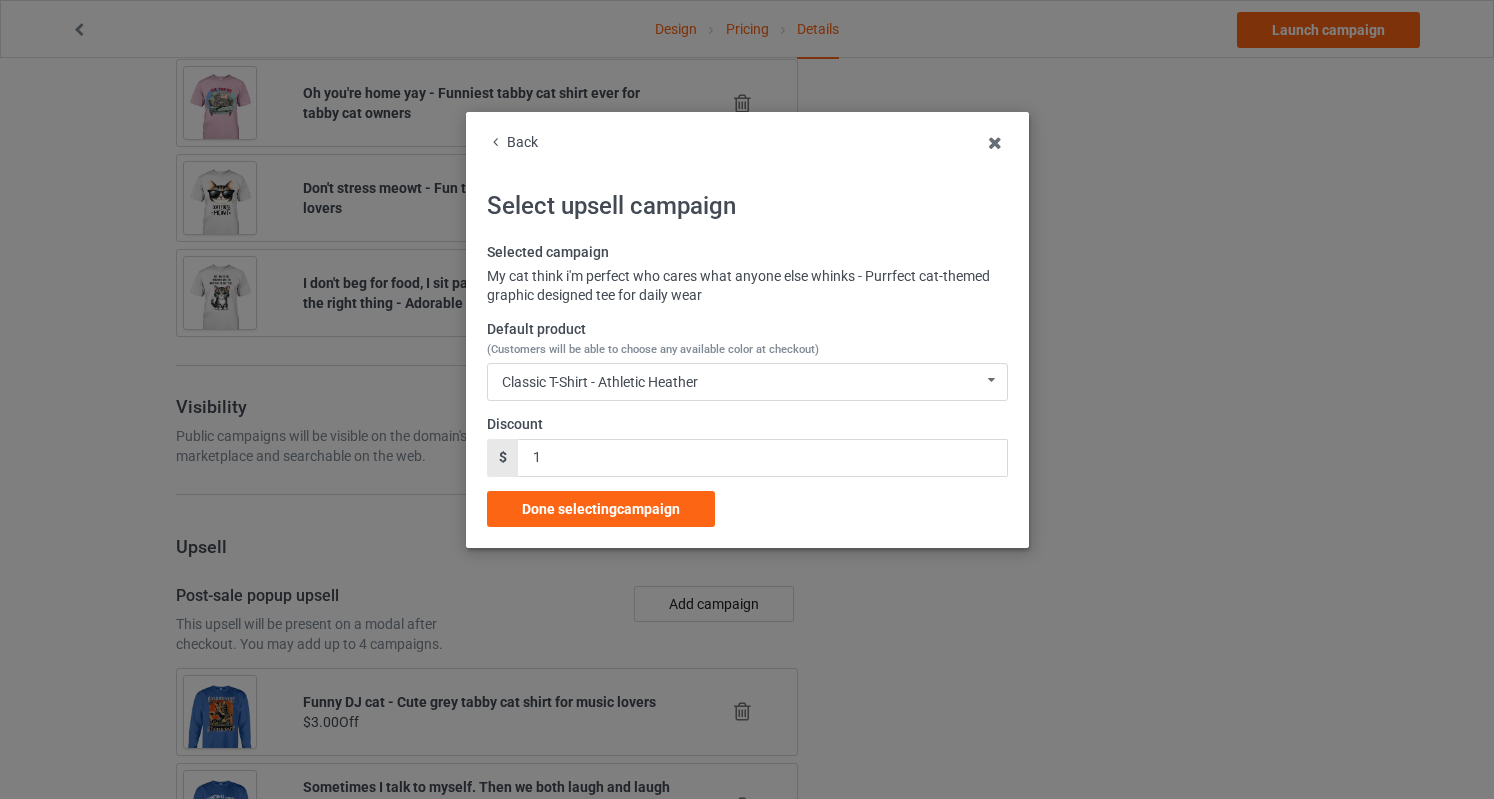 scroll, scrollTop: 2108, scrollLeft: 0, axis: vertical 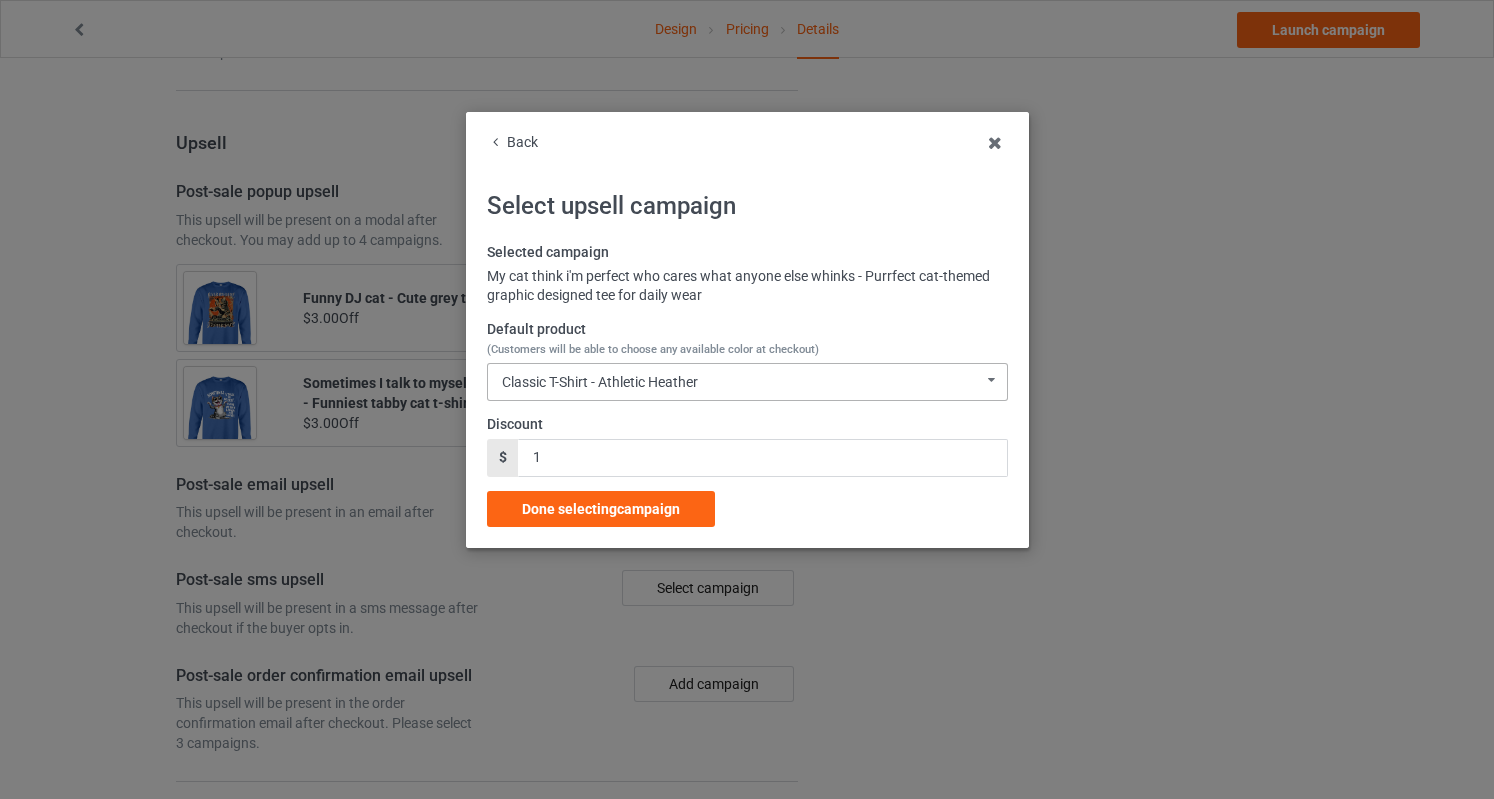 click on "Classic T-Shirt - Athletic Heather" at bounding box center (600, 382) 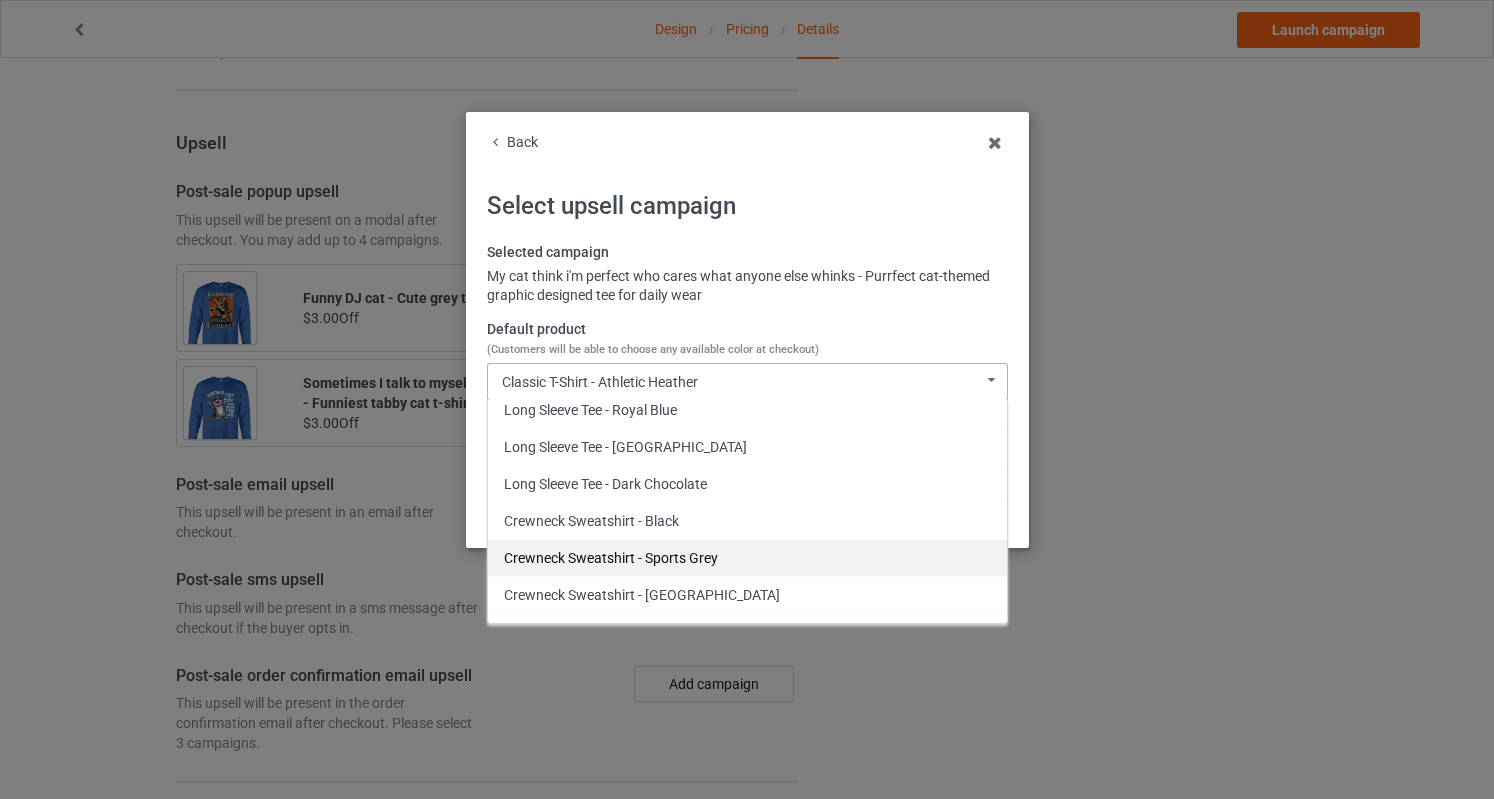 scroll, scrollTop: 923, scrollLeft: 0, axis: vertical 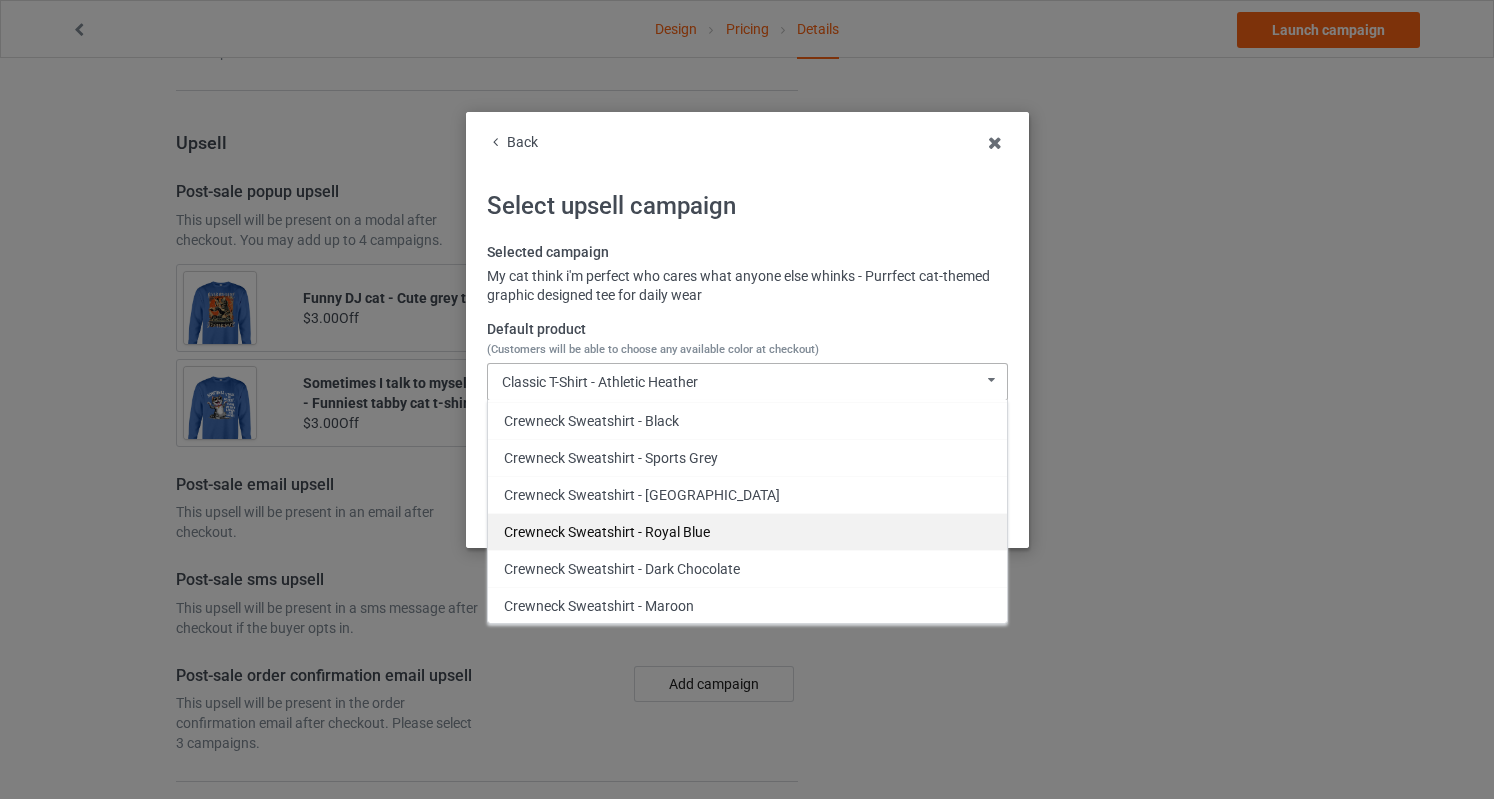 click on "Crewneck Sweatshirt - Royal Blue" at bounding box center [747, 531] 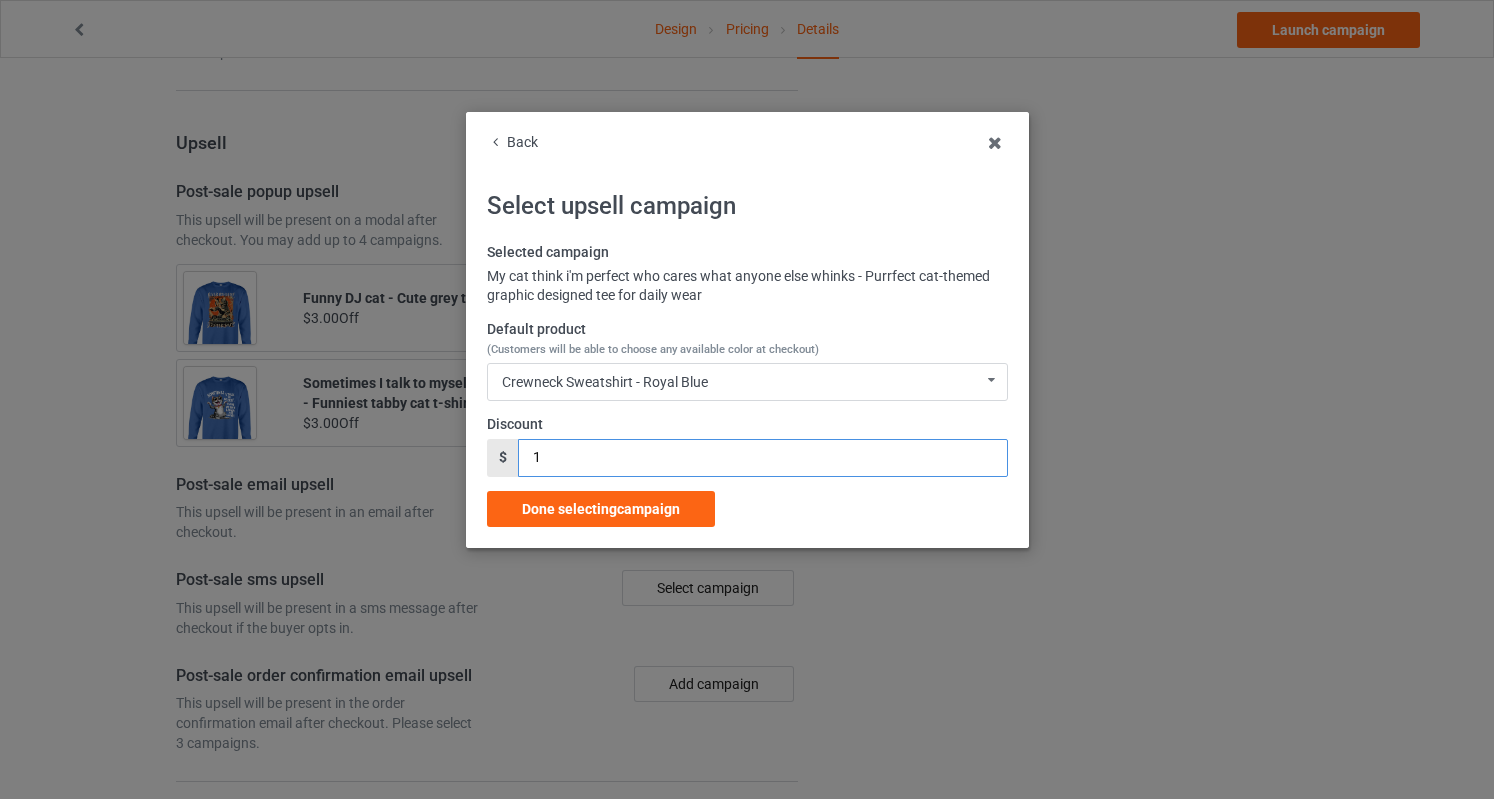 drag, startPoint x: 561, startPoint y: 449, endPoint x: 418, endPoint y: 445, distance: 143.05594 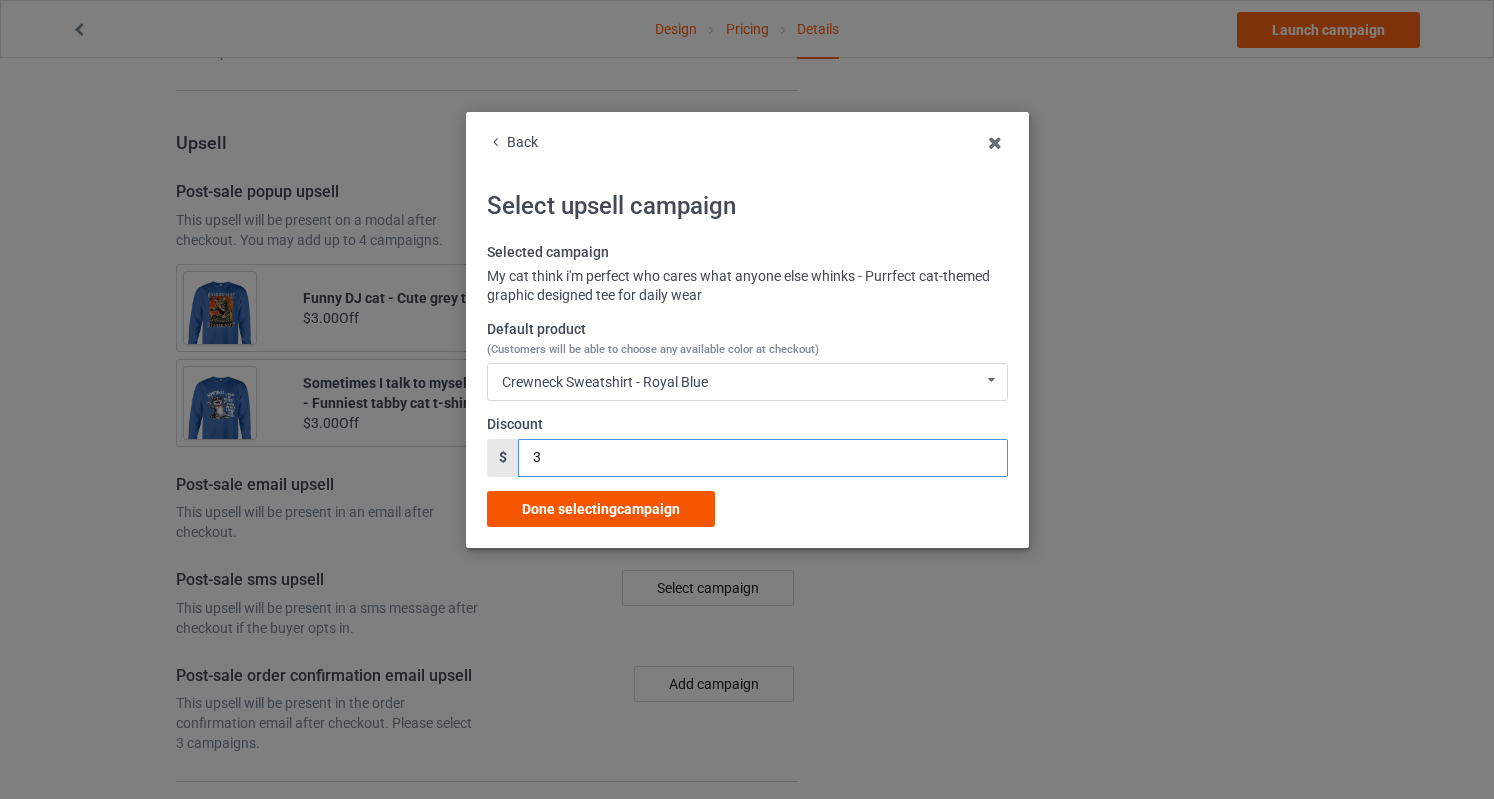 type on "3" 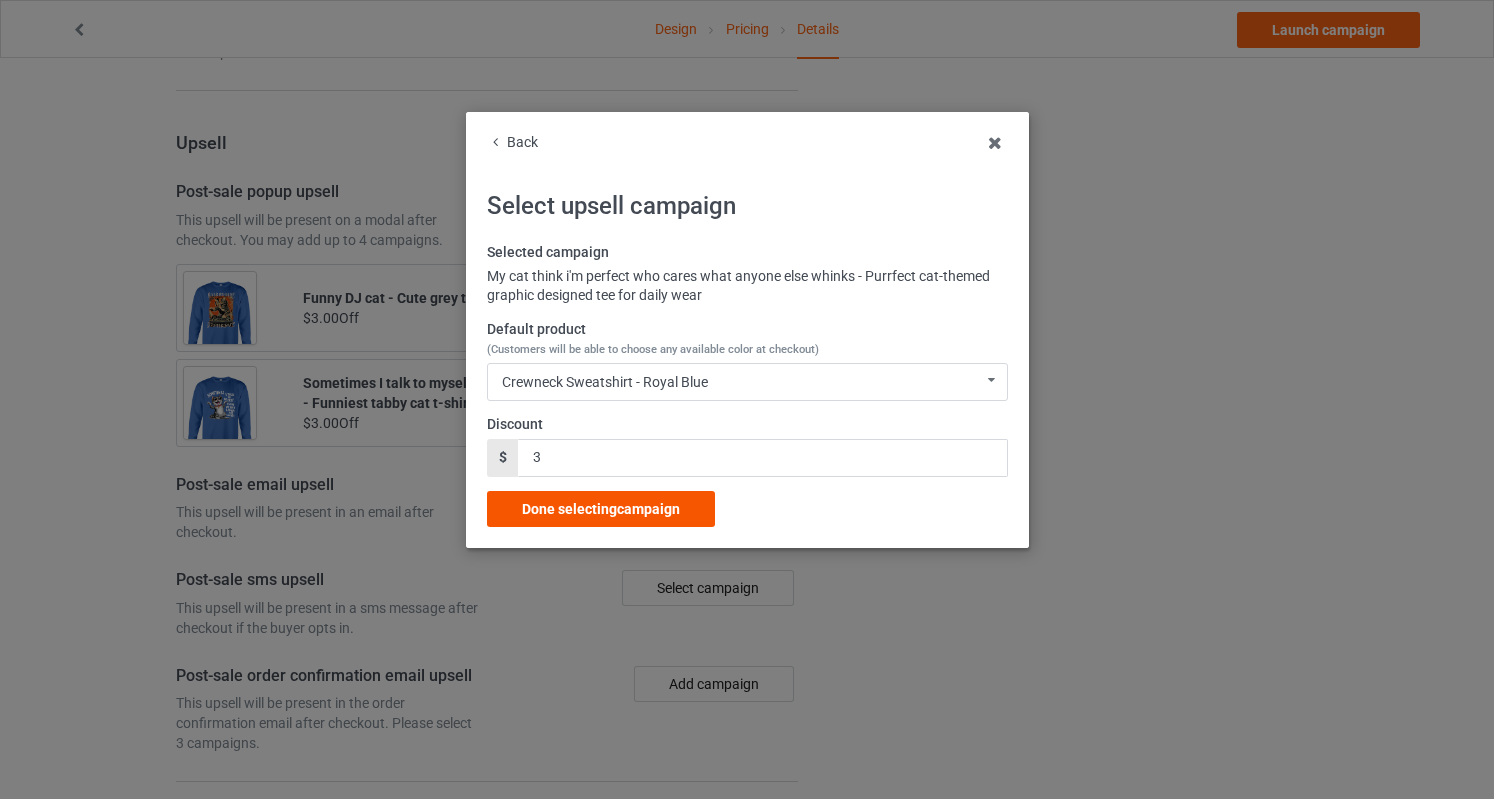 click on "Done selecting  campaign" at bounding box center (601, 509) 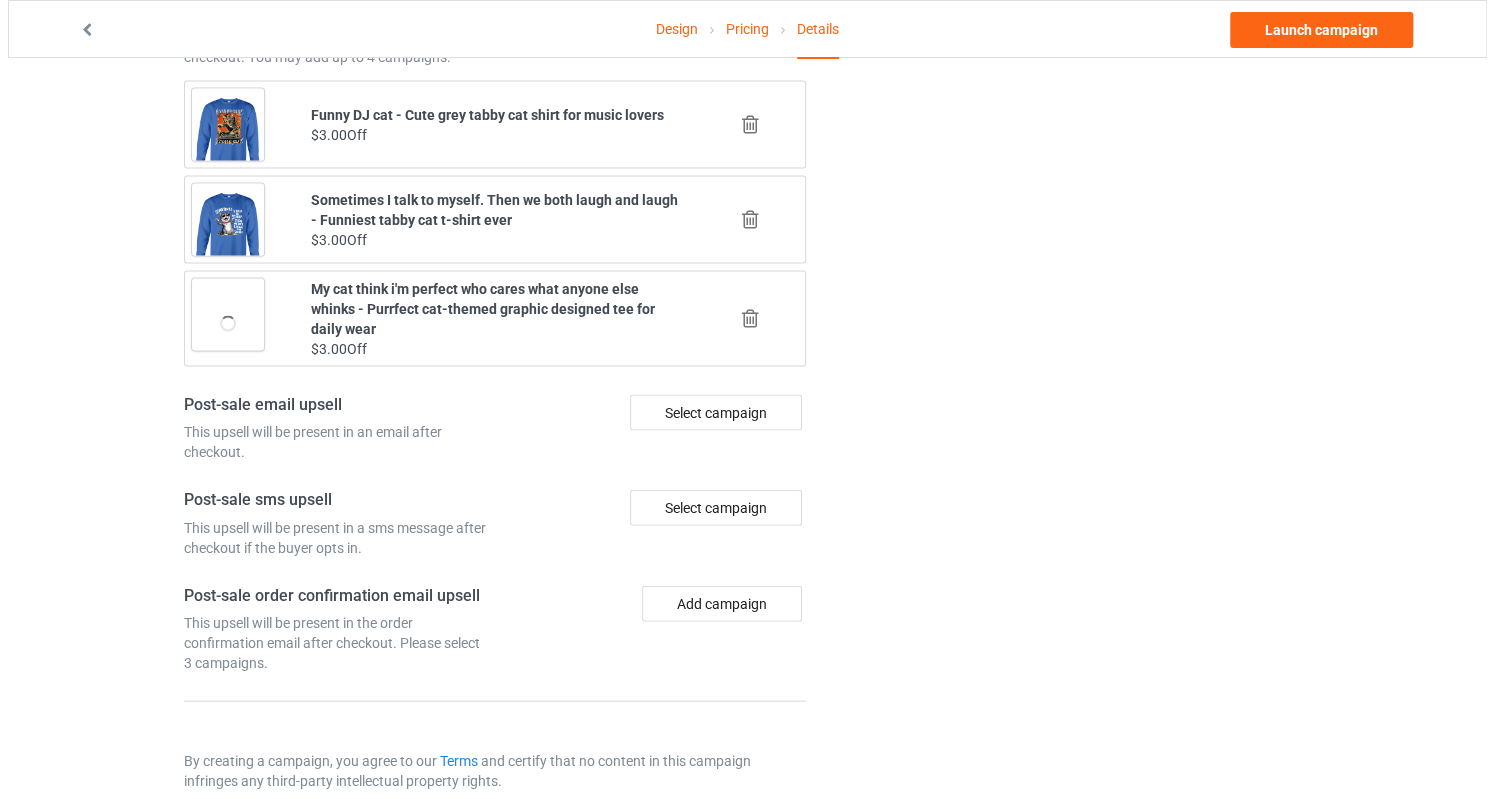 scroll, scrollTop: 2292, scrollLeft: 0, axis: vertical 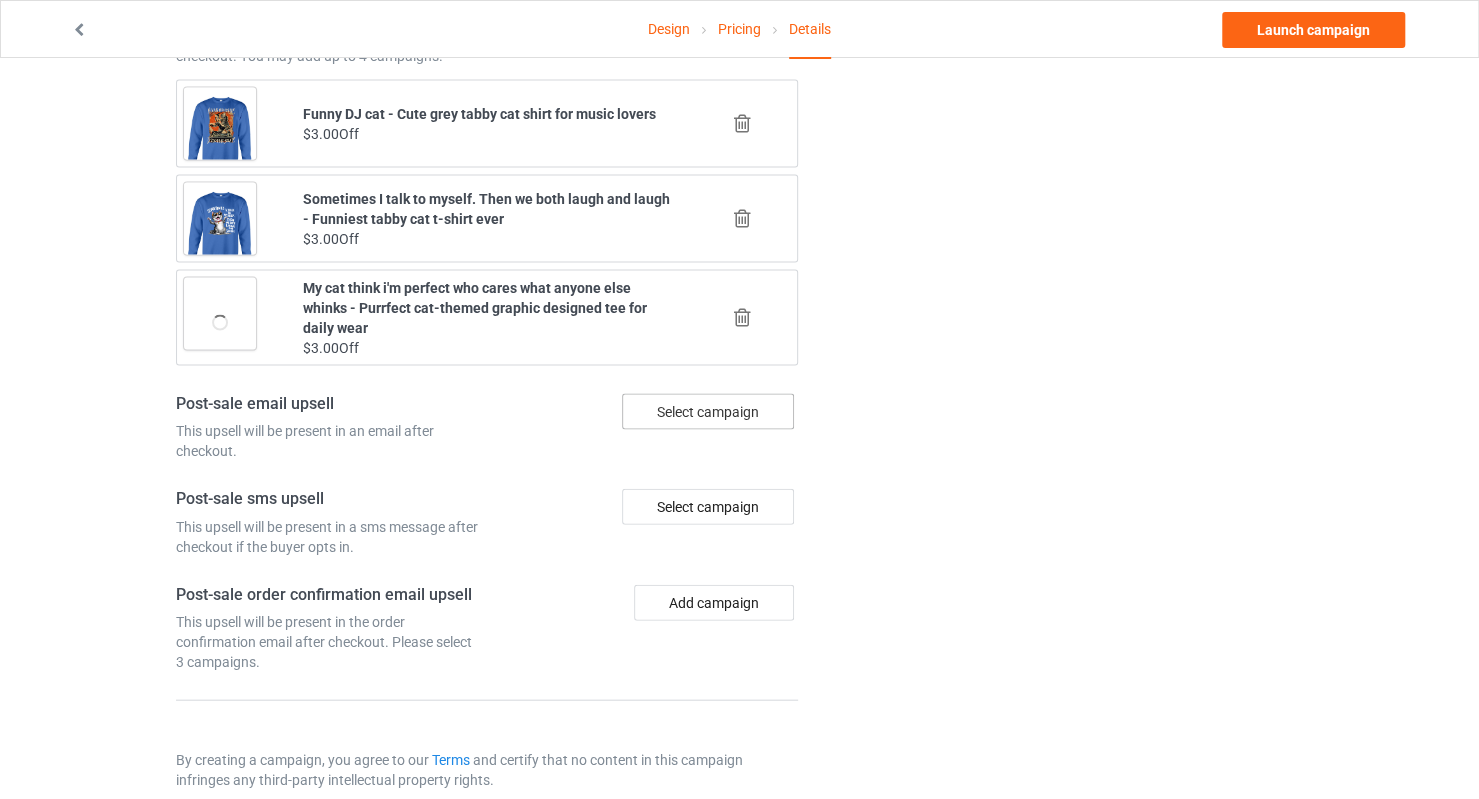click on "Select campaign" at bounding box center [708, 412] 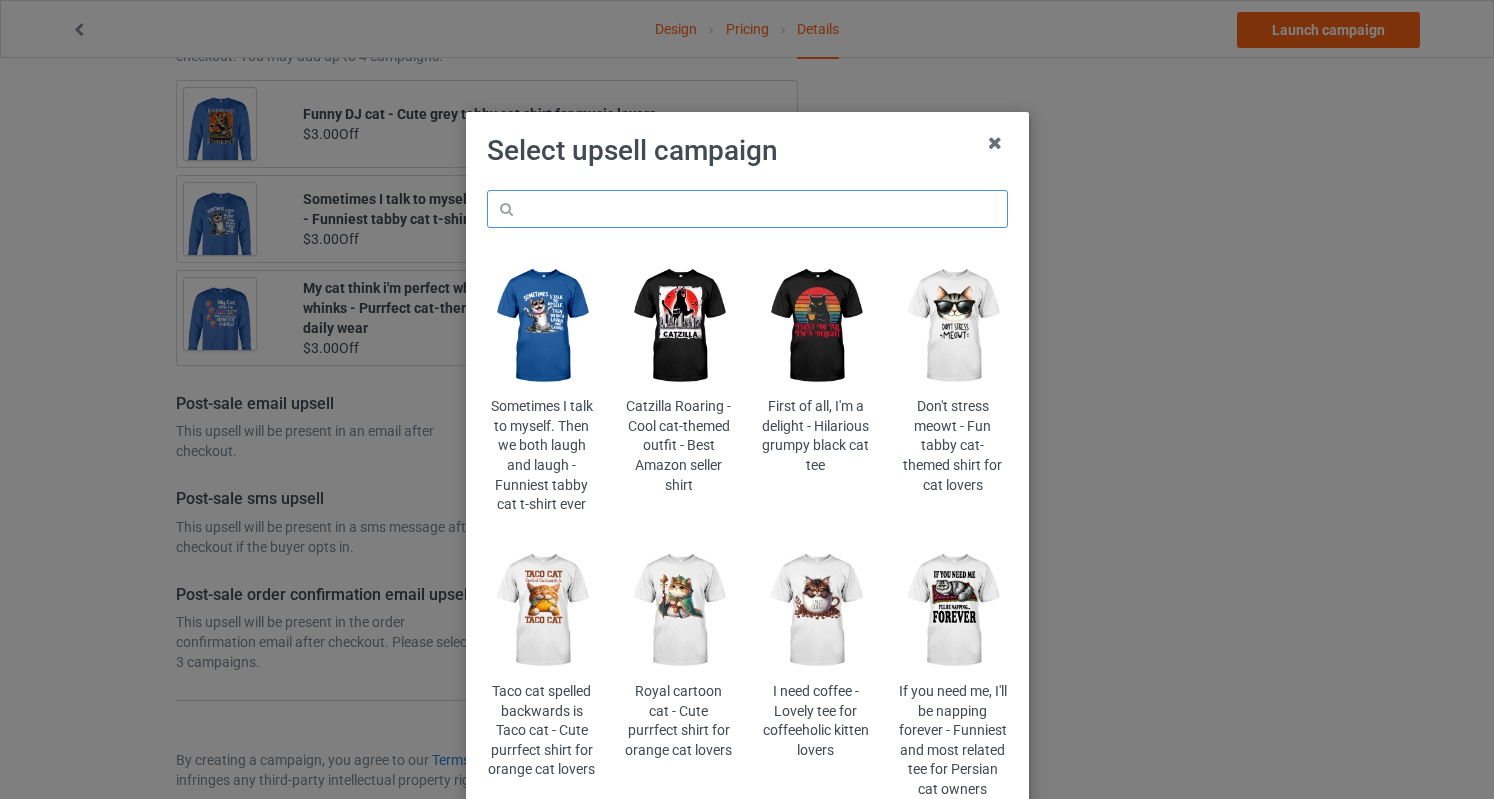click at bounding box center (747, 209) 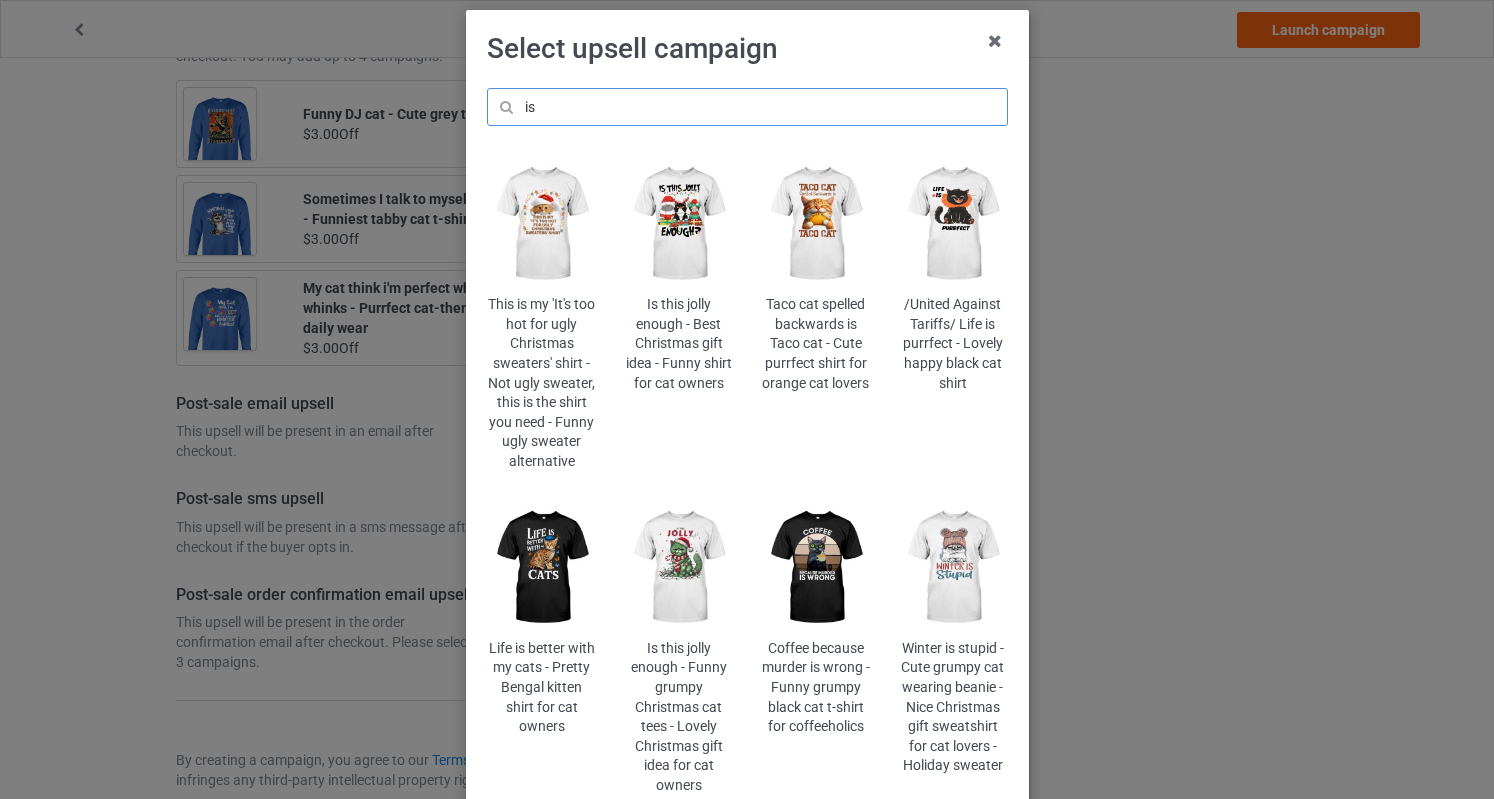 scroll, scrollTop: 200, scrollLeft: 0, axis: vertical 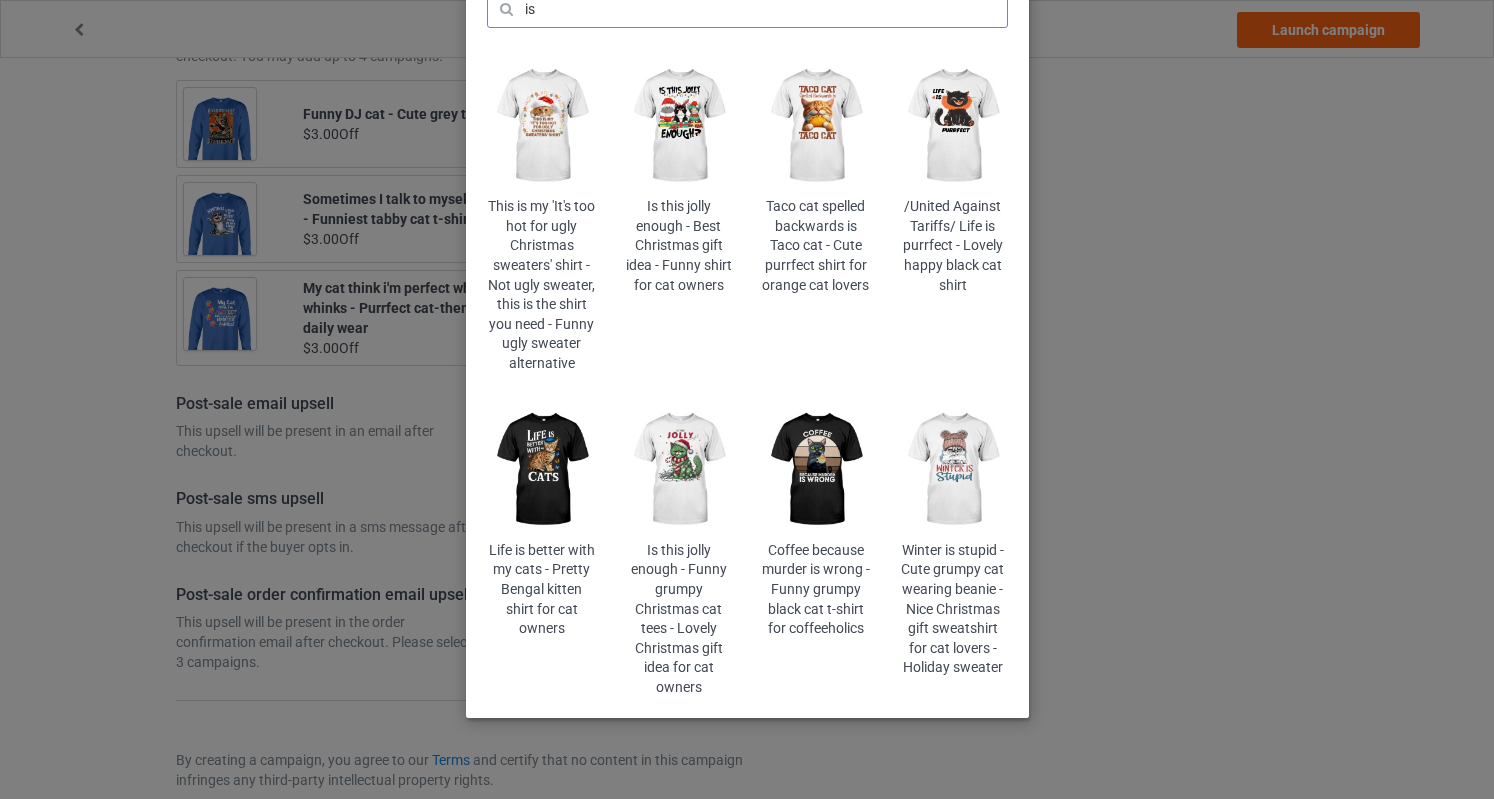 type on "is" 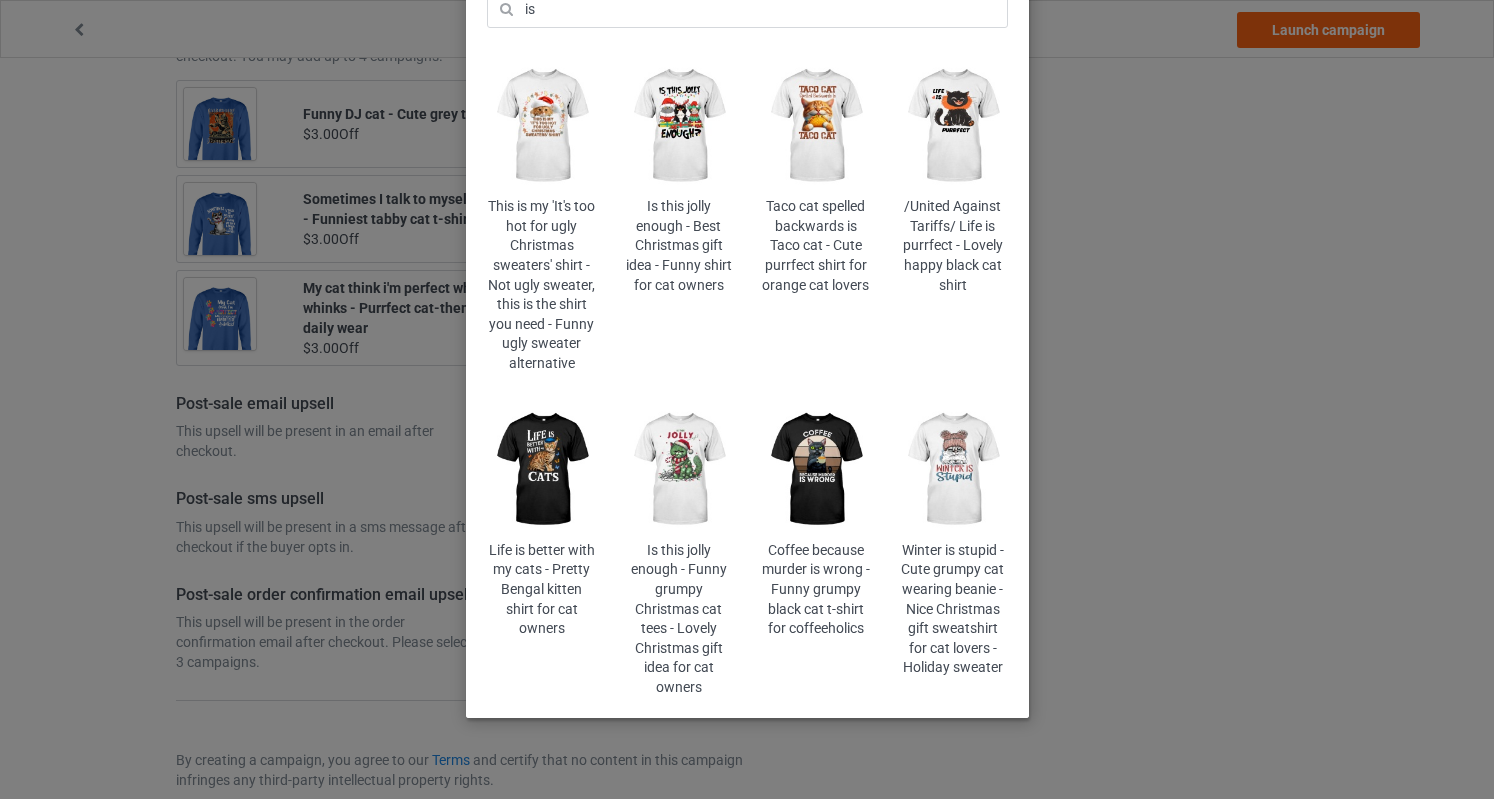 click at bounding box center [541, 470] 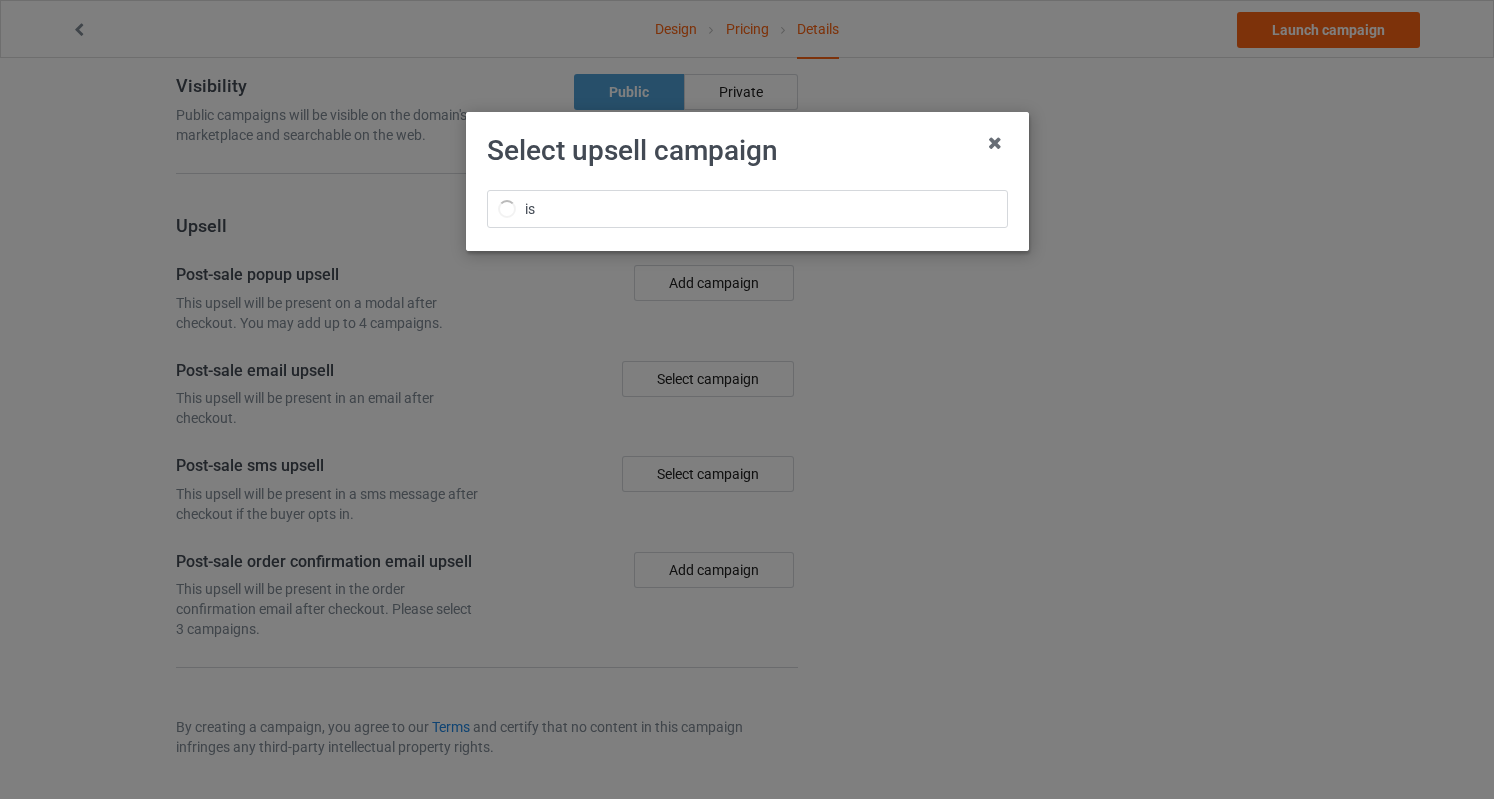 scroll, scrollTop: 0, scrollLeft: 0, axis: both 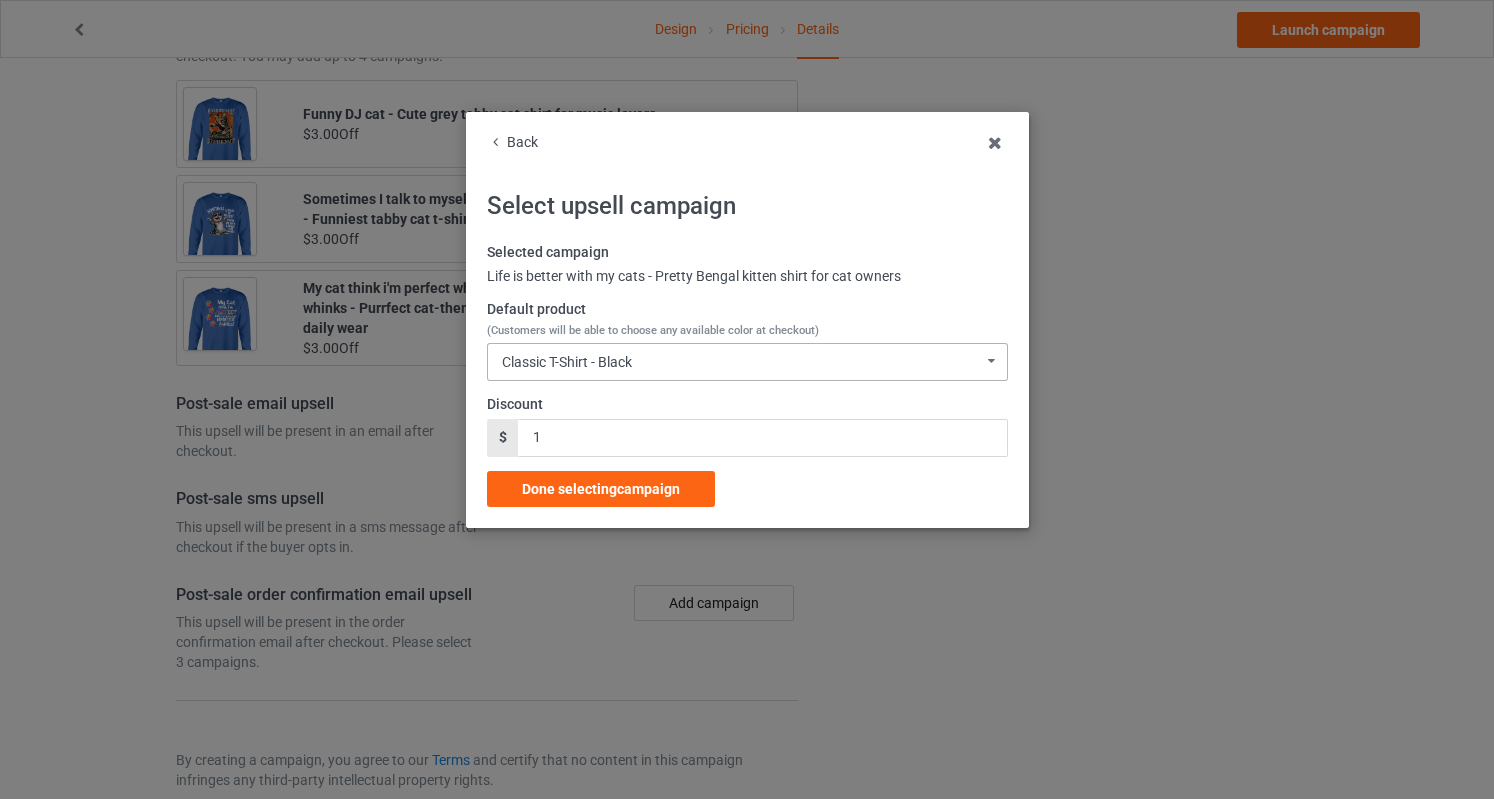 click on "Classic T-Shirt - Black Classic T-Shirt - Black Classic T-Shirt - Athletic Heather Classic T-Shirt - Forest Green Classic T-Shirt - Royal [DEMOGRAPHIC_DATA] T-Shirt - Black [DEMOGRAPHIC_DATA] T-Shirt - Forest Green [DEMOGRAPHIC_DATA] T-Shirt - Sports Grey [DEMOGRAPHIC_DATA] T-Shirt - Royal Blue Long Sleeve Tee - Black Long Sleeve Tee - Forest Green Long Sleeve Tee - Sports Grey Long Sleeve Tee - Royal Blue Crewneck Sweatshirt - Black Crewneck Sweatshirt - Forest Green Crewneck Sweatshirt - Sports Grey Crewneck Sweatshirt - Royal Blue Hooded Sweatshirt - Black Hooded Sweatshirt - Forest Green Hooded Sweatshirt - Sports Grey Hooded Sweatshirt - Royal Blue Mug - Black Mug - Forest Green Mug - Royal Color Changing Mug - Black Color Changing Mug - Forest Green Color Changing Mug - Royal 9C5E30D251A0F6-6EABBA689449-GS0-TC0-BLK 9C5E30D251A0F6-6EABBA689449-GS0-TC0-ATH 9C5E30D251A0F6-6EABBA689449-GS0-TC0-FGR 9C5E30D251A0F6-6EABBA689449-GS0-TC0-[PERSON_NAME] 9C5E30D251A0F6-6EABBA689449-GS0-TC5-BLK 9C5E30D251A0F6-6EABBA689449-GS0-TC5-FGR 9C5E30D251A0F6-6EABBA689449-GS0-TC5-ATH" at bounding box center [747, 362] 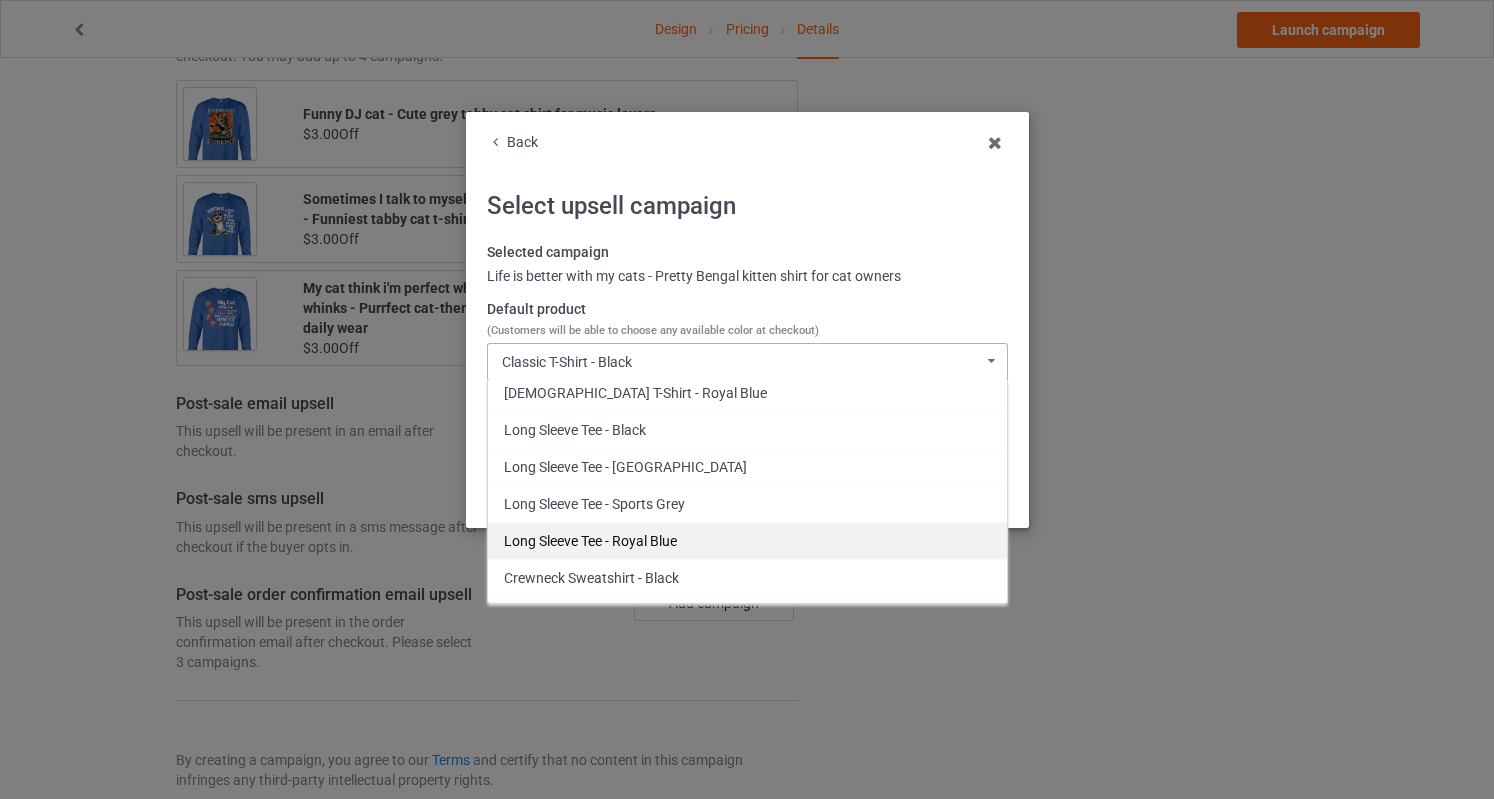 scroll, scrollTop: 300, scrollLeft: 0, axis: vertical 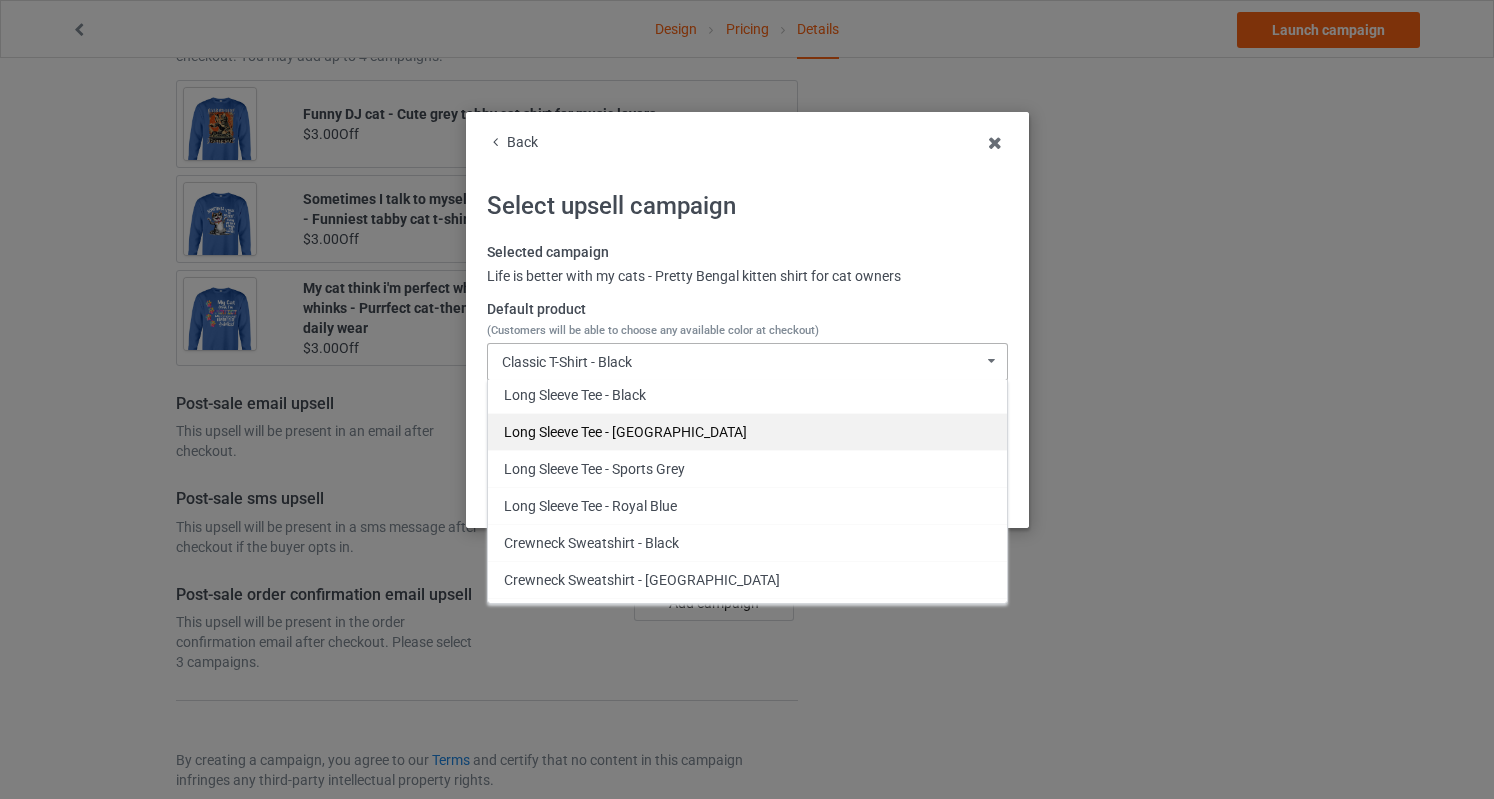 click on "Long Sleeve Tee - [GEOGRAPHIC_DATA]" at bounding box center [747, 431] 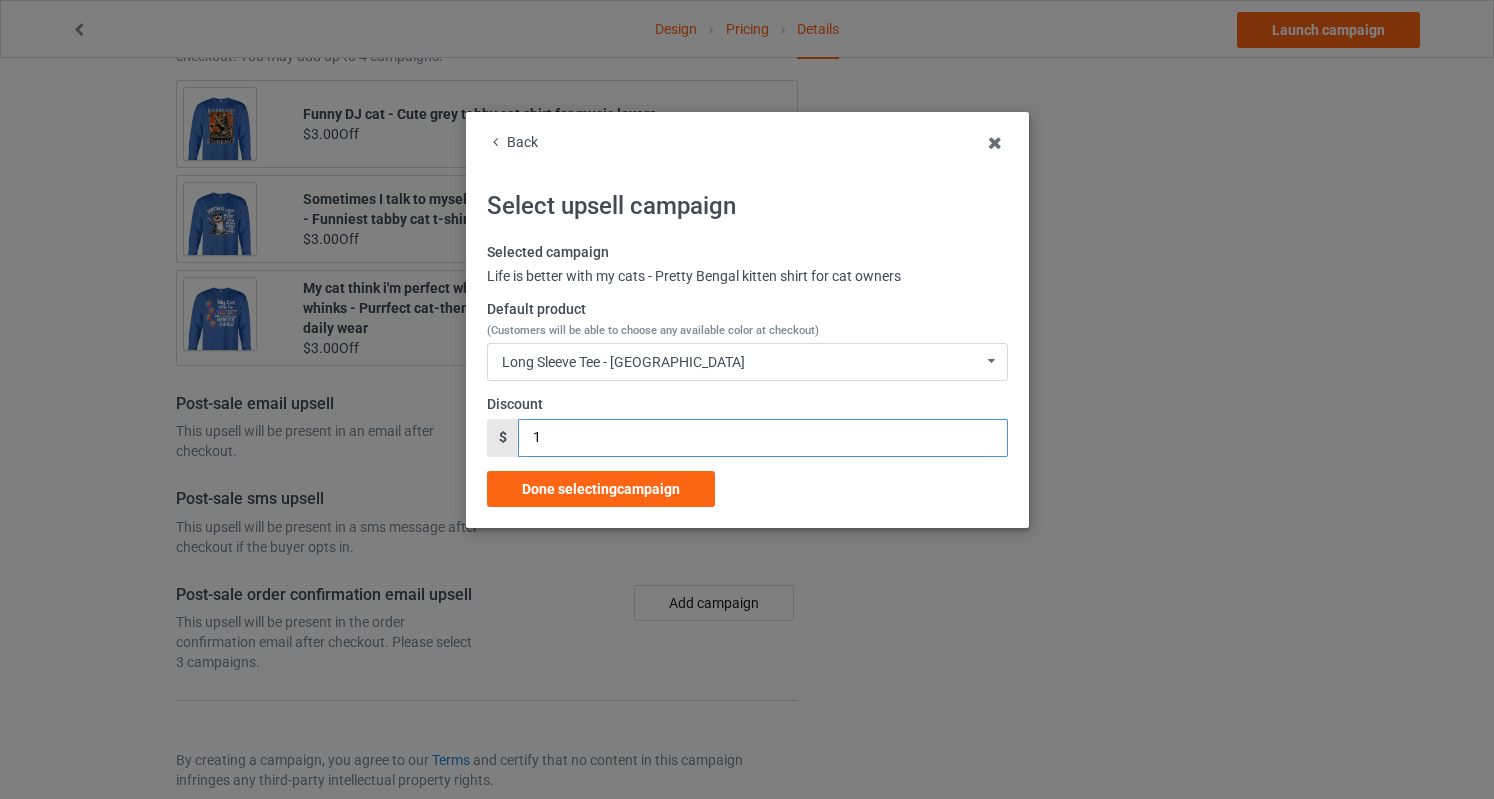 drag, startPoint x: 570, startPoint y: 421, endPoint x: 430, endPoint y: 457, distance: 144.55449 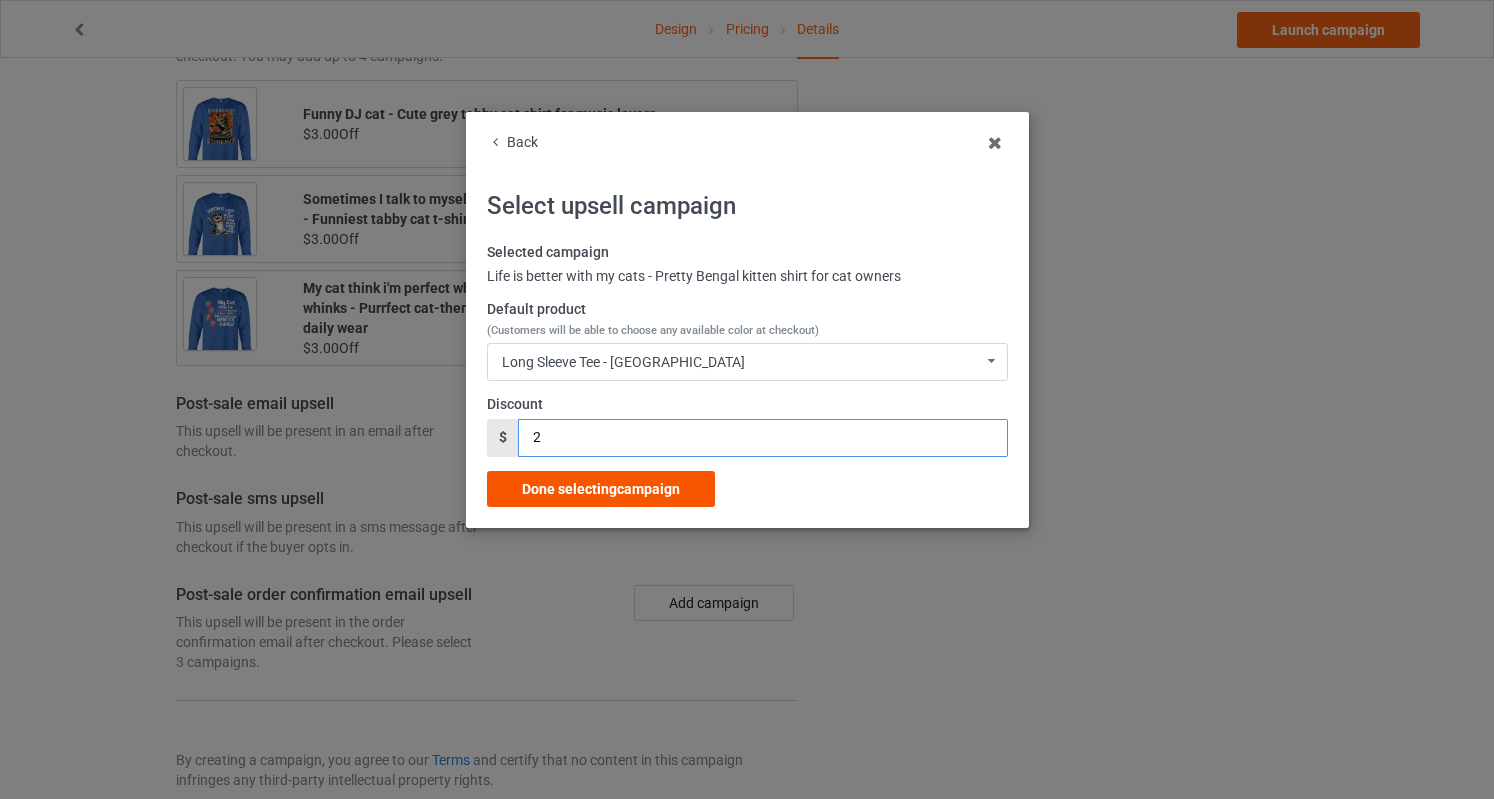 type on "2" 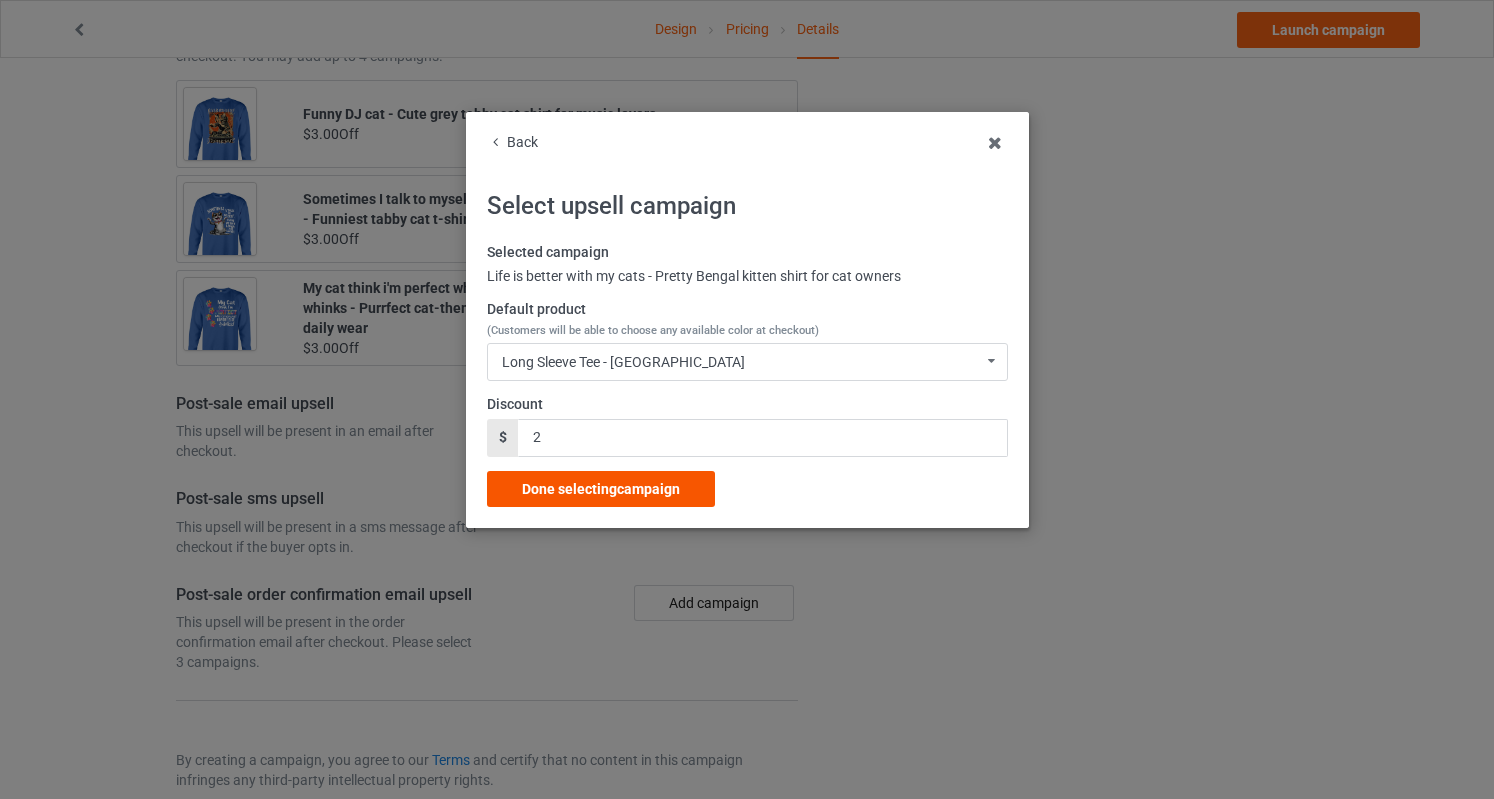 click on "Done selecting  campaign" at bounding box center [601, 489] 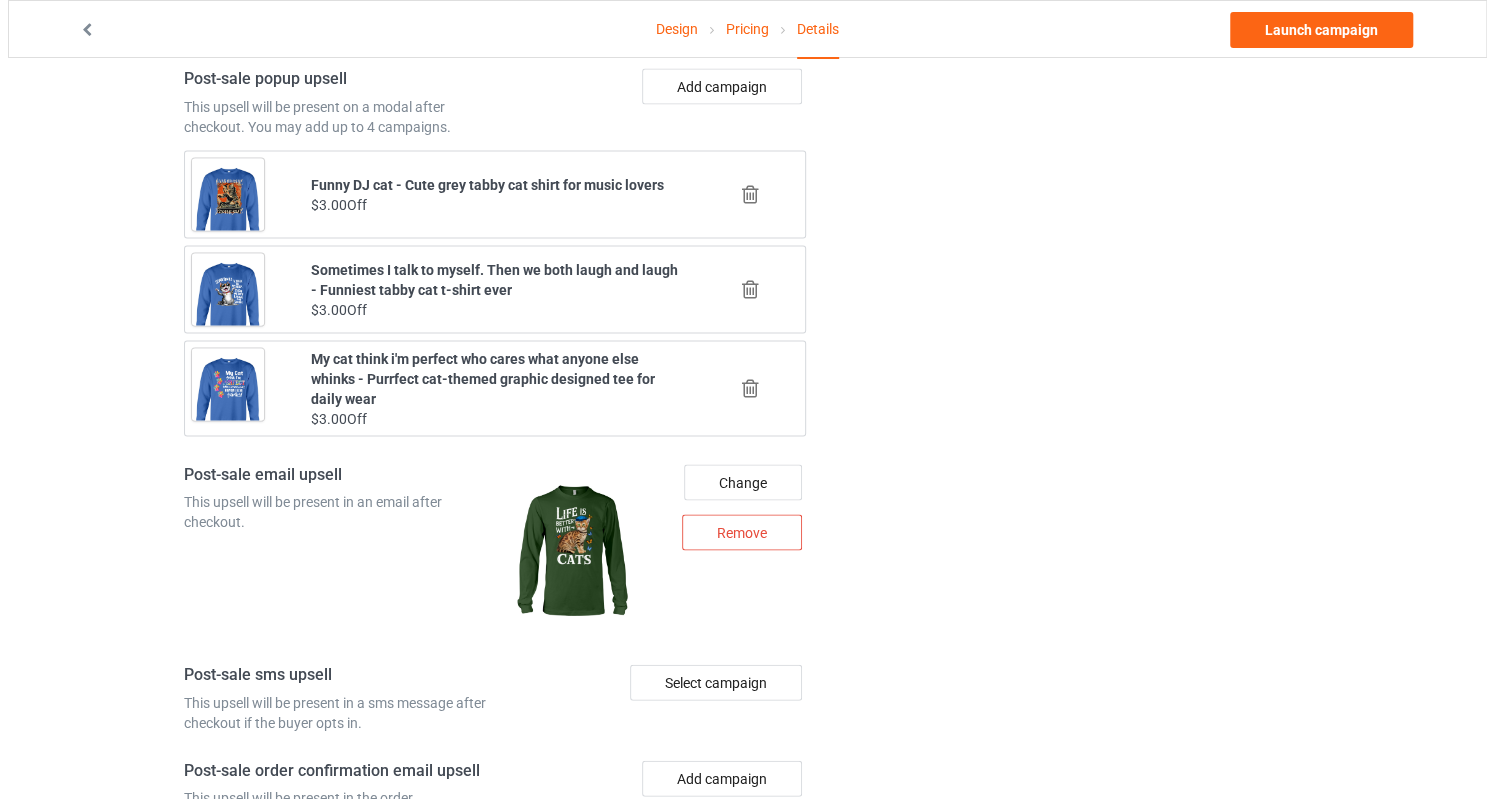 scroll, scrollTop: 2396, scrollLeft: 0, axis: vertical 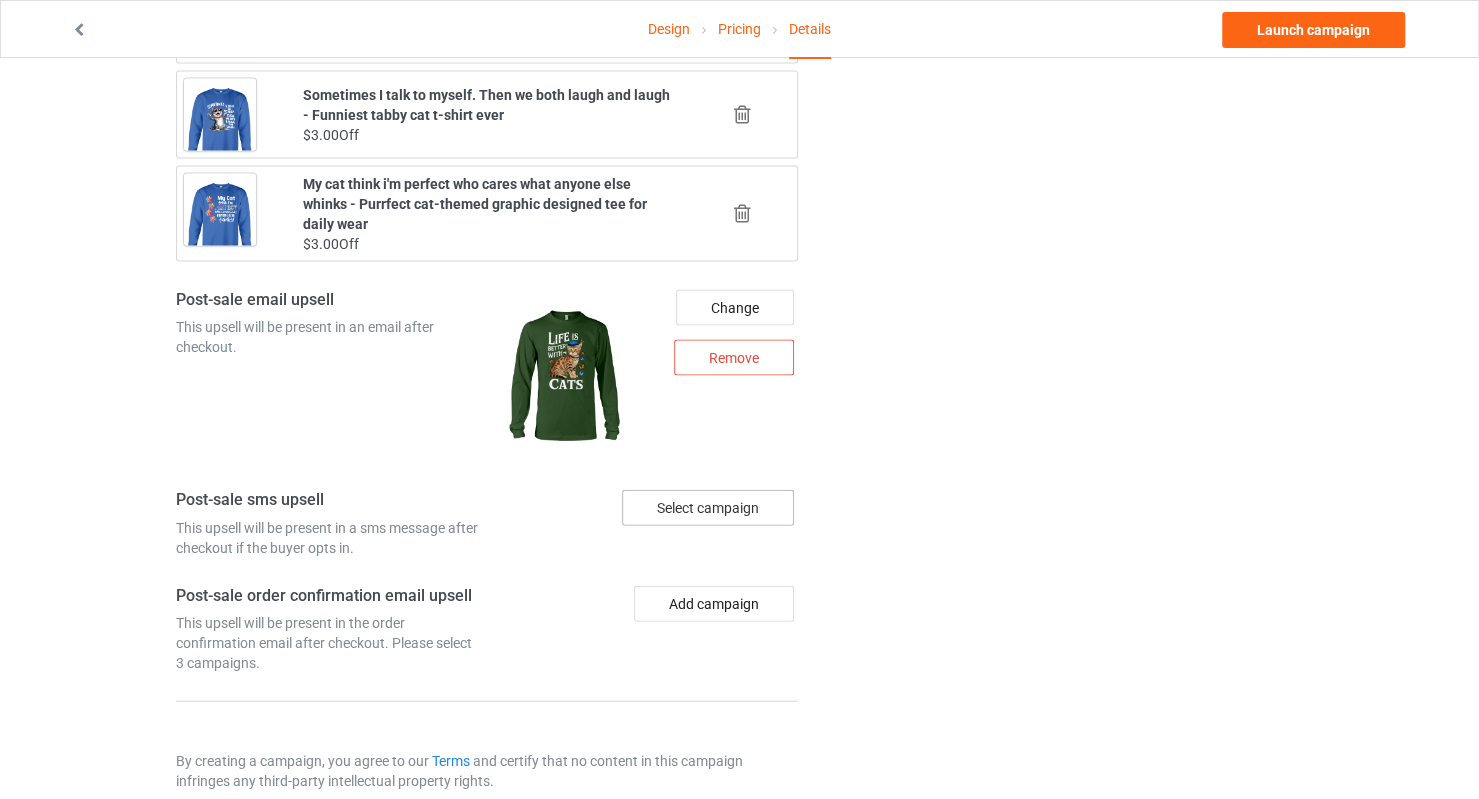 click on "Select campaign" at bounding box center [708, 508] 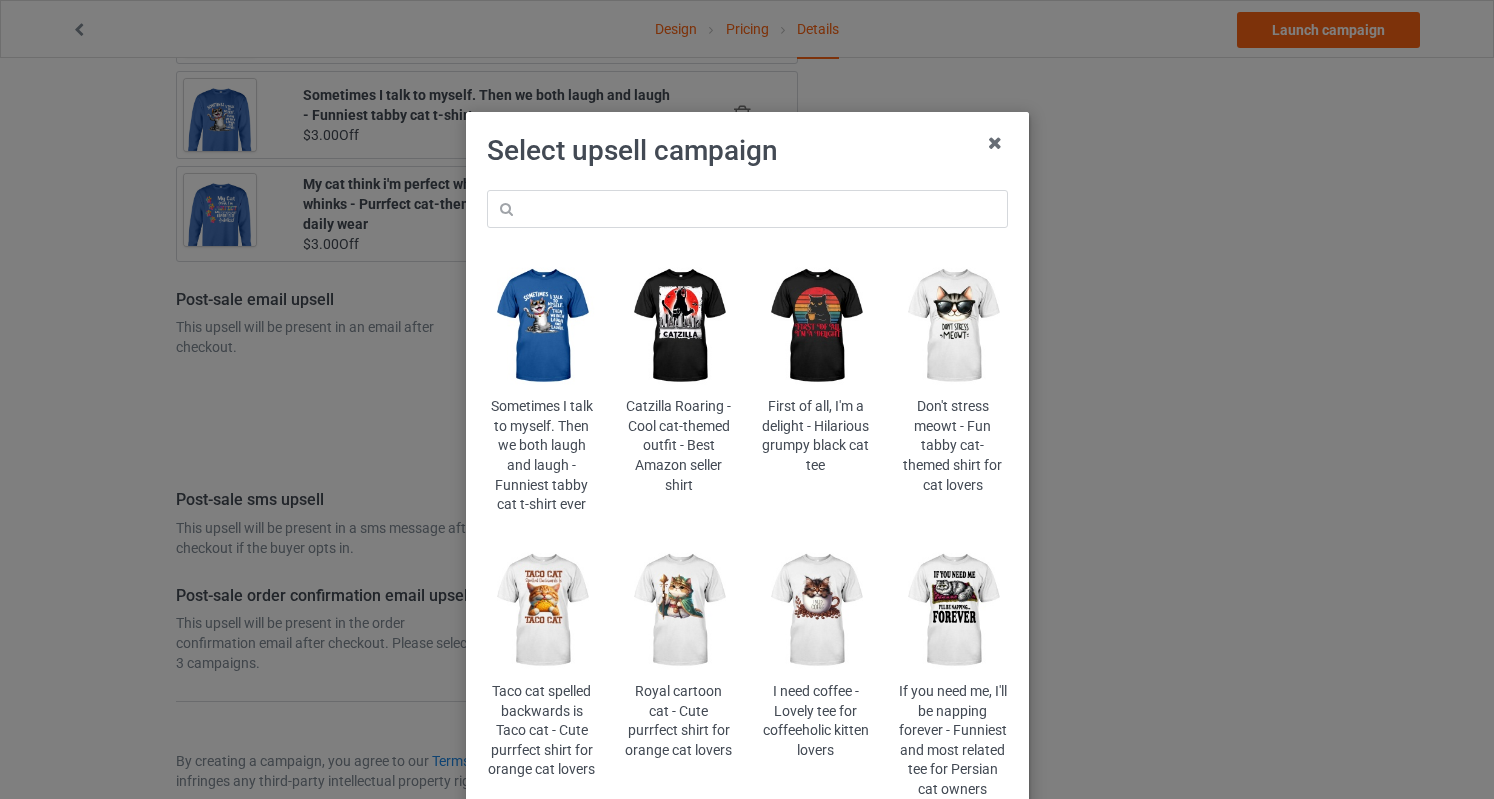 click at bounding box center [952, 611] 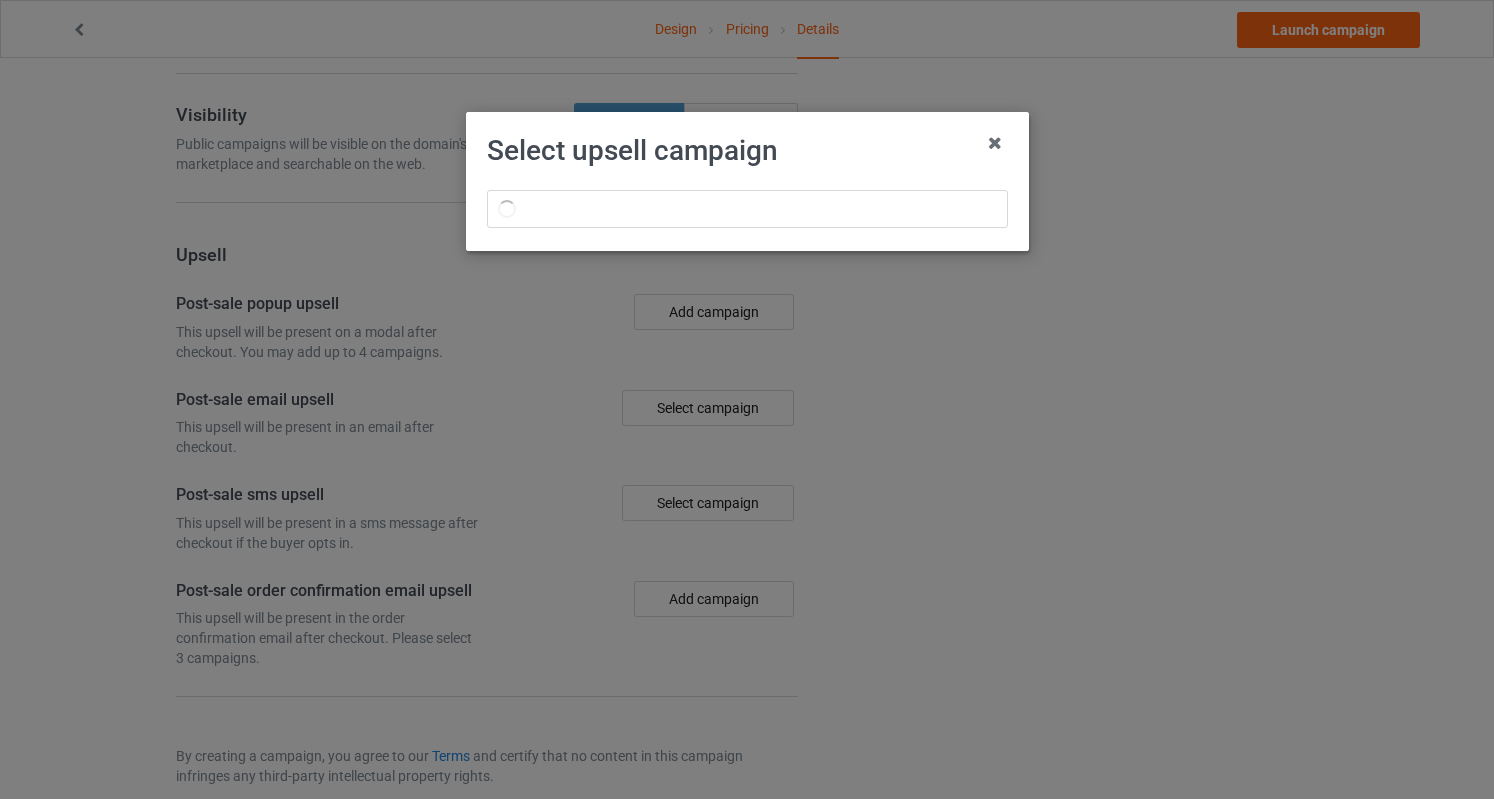 scroll, scrollTop: 2396, scrollLeft: 0, axis: vertical 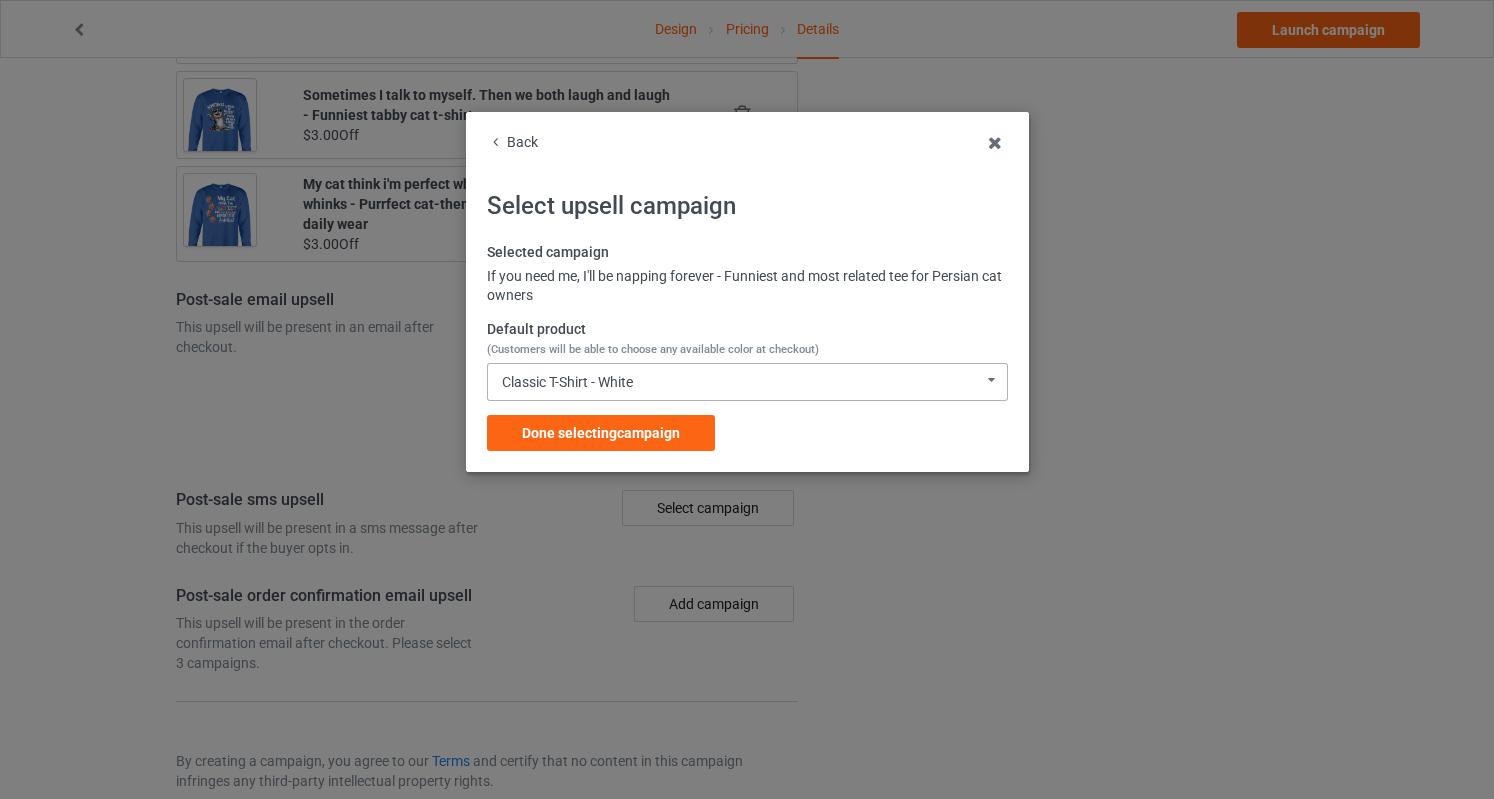 click on "Classic T-Shirt - White Classic T-Shirt - White Classic T-Shirt - Athletic Heather Classic T-Shirt - [PERSON_NAME] Classic T-Shirt - Light Blue [DEMOGRAPHIC_DATA] T-Shirt - White [DEMOGRAPHIC_DATA] T-Shirt - Sports Grey [DEMOGRAPHIC_DATA] T-Shirt - Irish Green [DEMOGRAPHIC_DATA] T-Shirt - Light Blue Long Sleeve Tee - White Long Sleeve Tee - Sports Grey Long Sleeve Tee - Irish Green Long Sleeve Tee - Carolina Blue Crewneck Sweatshirt - White Crewneck Sweatshirt - Sports Grey Crewneck Sweatshirt - Irish Green Crewneck Sweatshirt - Light Blue Hooded Sweatshirt - White Hooded Sweatshirt - Sports Grey Hooded Sweatshirt - Irish Green Hooded Sweatshirt - Carolina Blue Mug - White Mug - Ash Mug - [PERSON_NAME] Mug - Light Blue Color Changing Mug - White Color Changing Mug - Ash Color Changing Mug - [PERSON_NAME] Color Changing Mug - Light Blue 9C5E30D251A0F6-1FEFFA6DC40D-GS0-TC0-WHT 9C5E30D251A0F6-1FEFFA6DC40D-GS0-TC0-ATH 9C5E30D251A0F6-1FEFFA6DC40D-GS0-TC0-KGR 9C5E30D251A0F6-1FEFFA6DC40D-GS0-TC0-LTB 9C5E30D251A0F6-1FEFFA6DC40D-GS0-TC5-WHT 9C5E30D251A0F6-1FEFFA6DC40D-GS0-TC5-ATH" at bounding box center (747, 382) 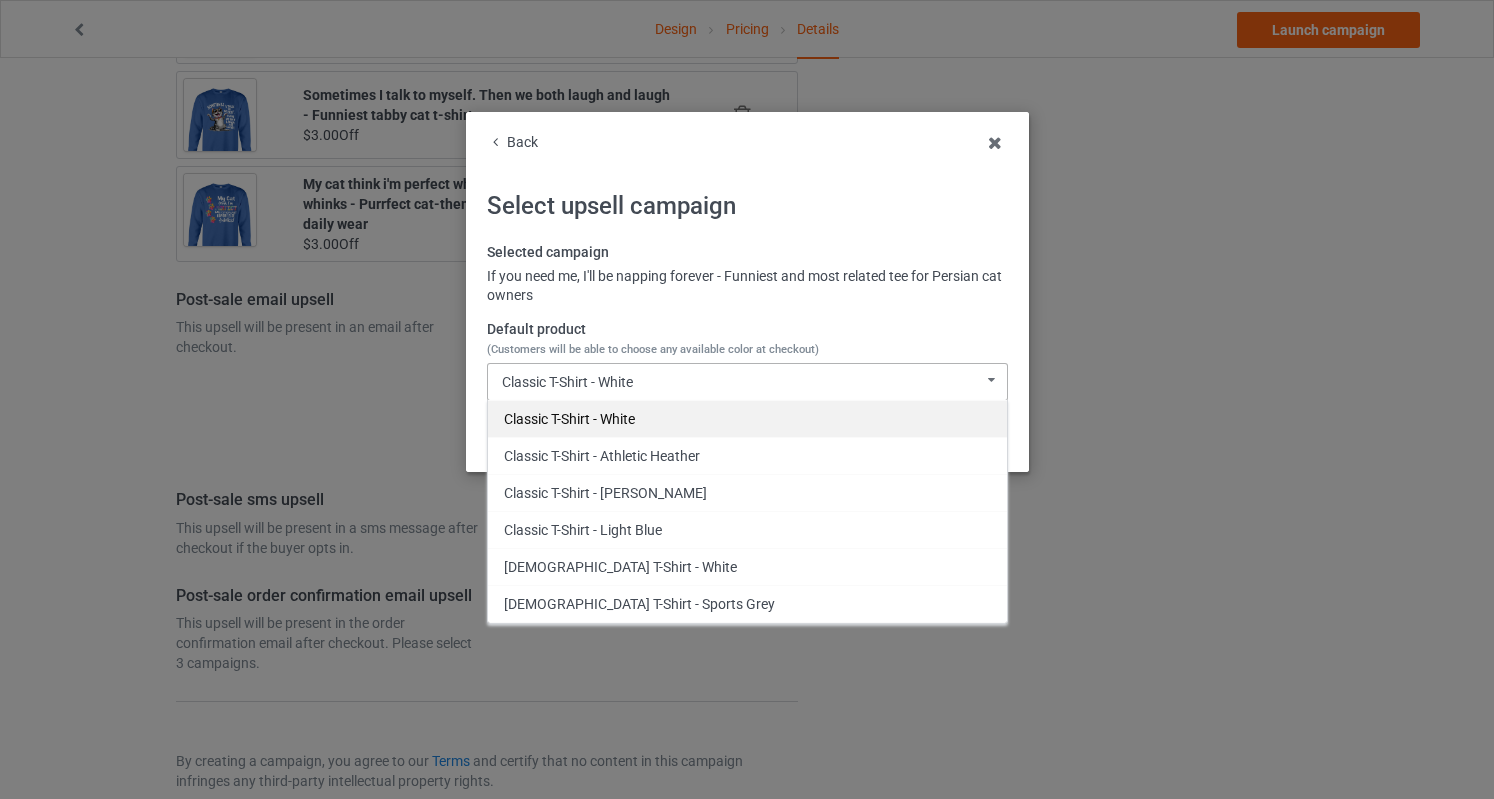 click on "Classic T-Shirt - White" at bounding box center [747, 418] 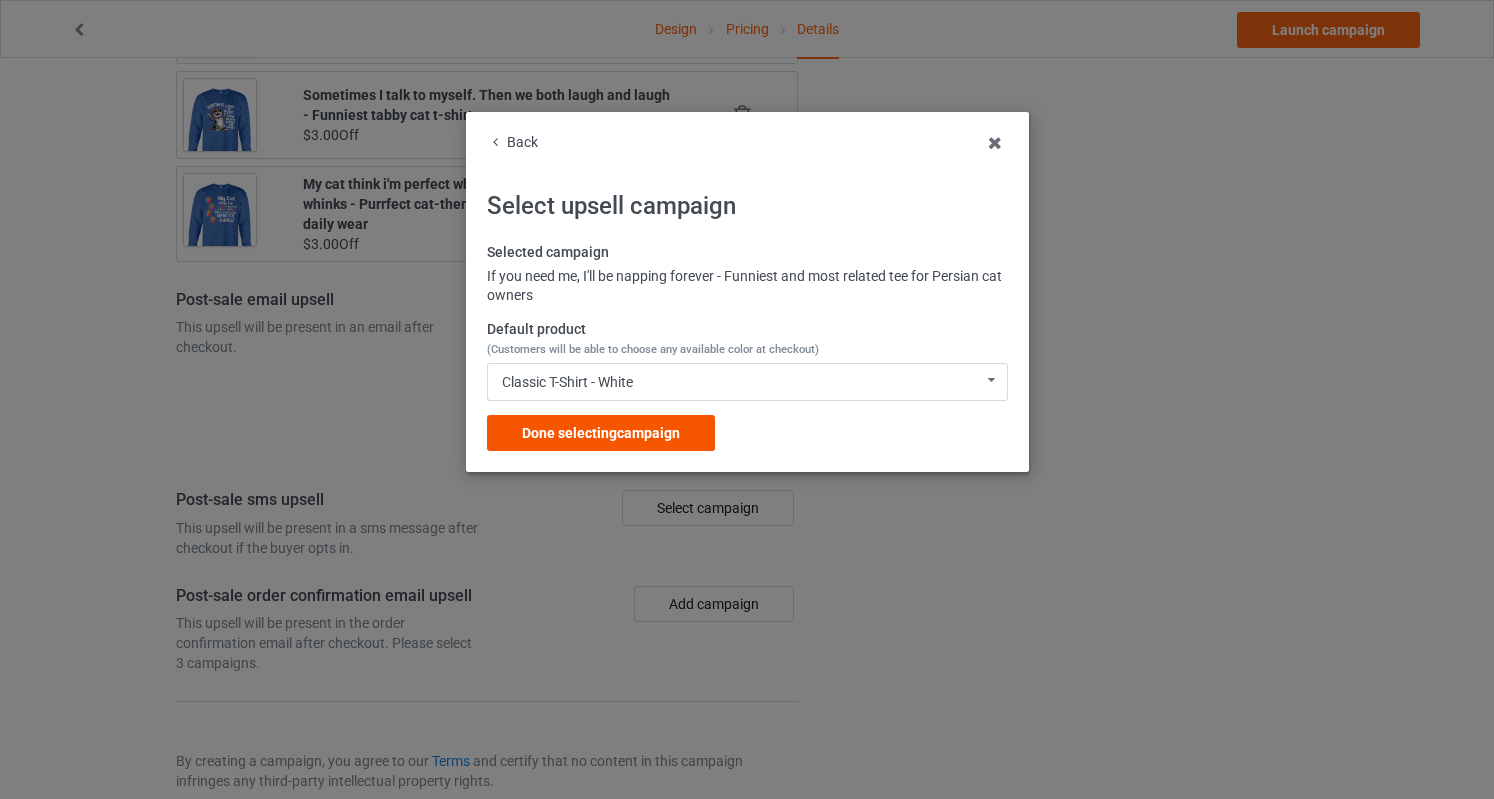 click on "Done selecting  campaign" at bounding box center (601, 433) 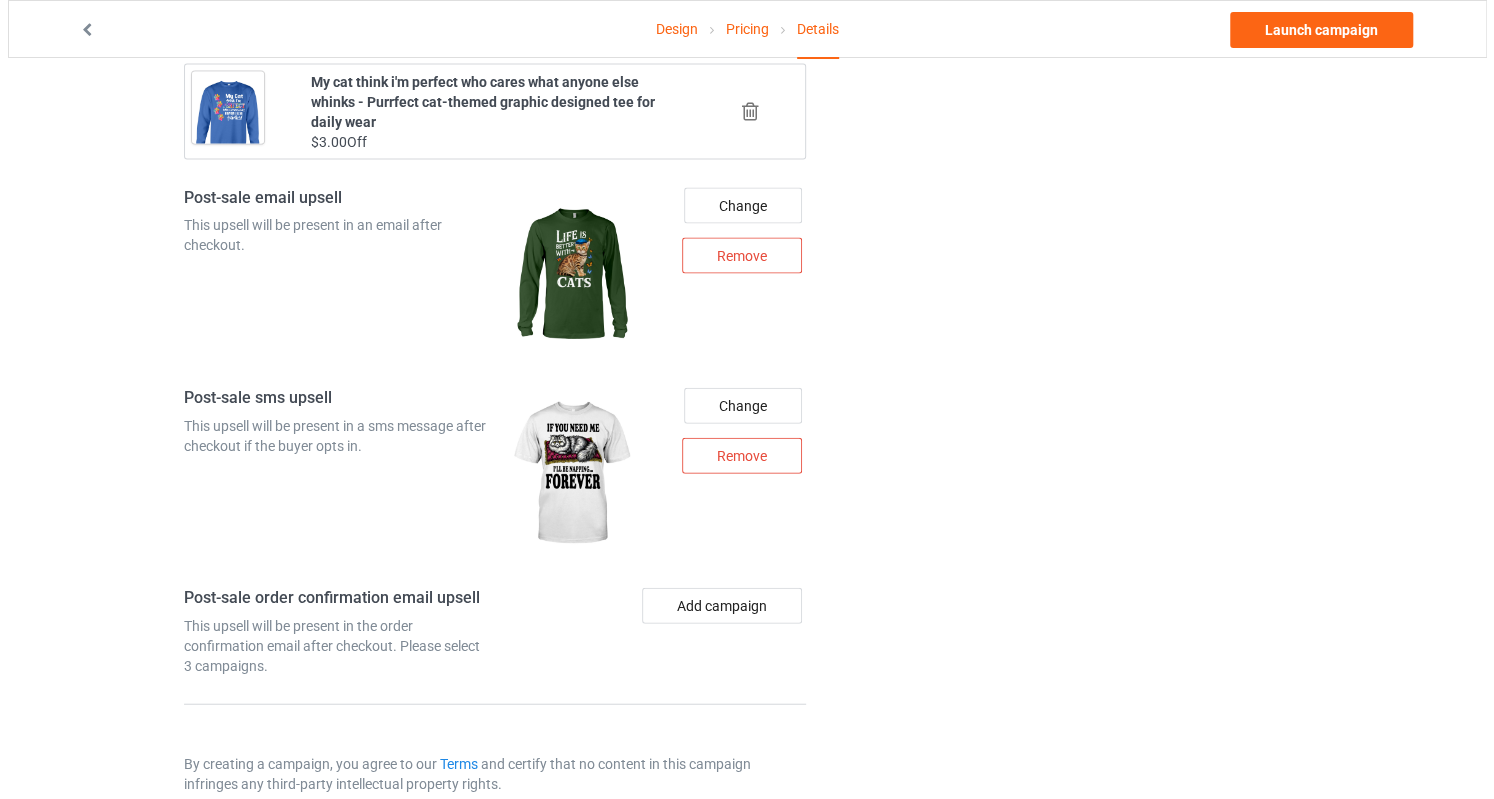 scroll, scrollTop: 2501, scrollLeft: 0, axis: vertical 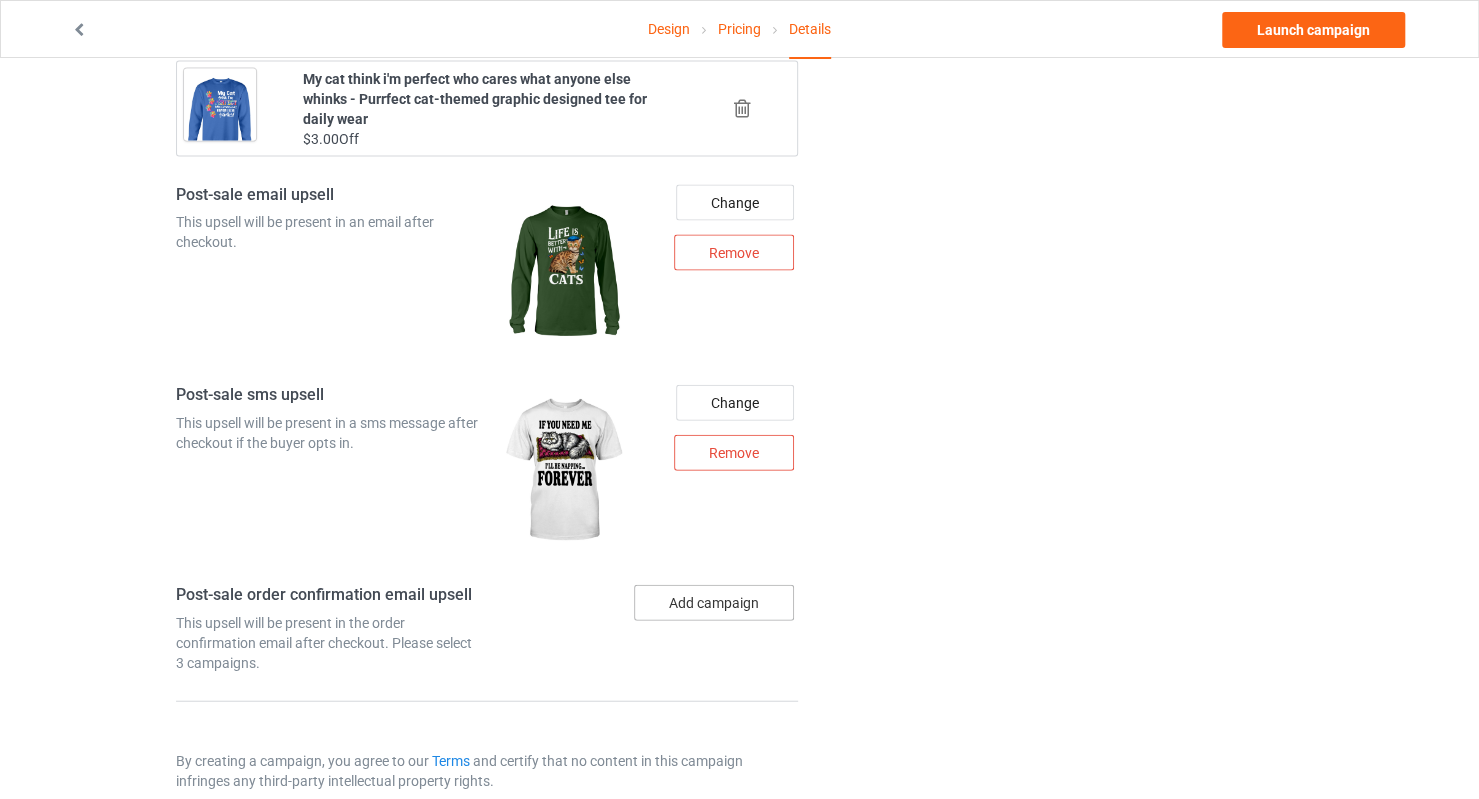 click on "Add campaign" at bounding box center [714, 603] 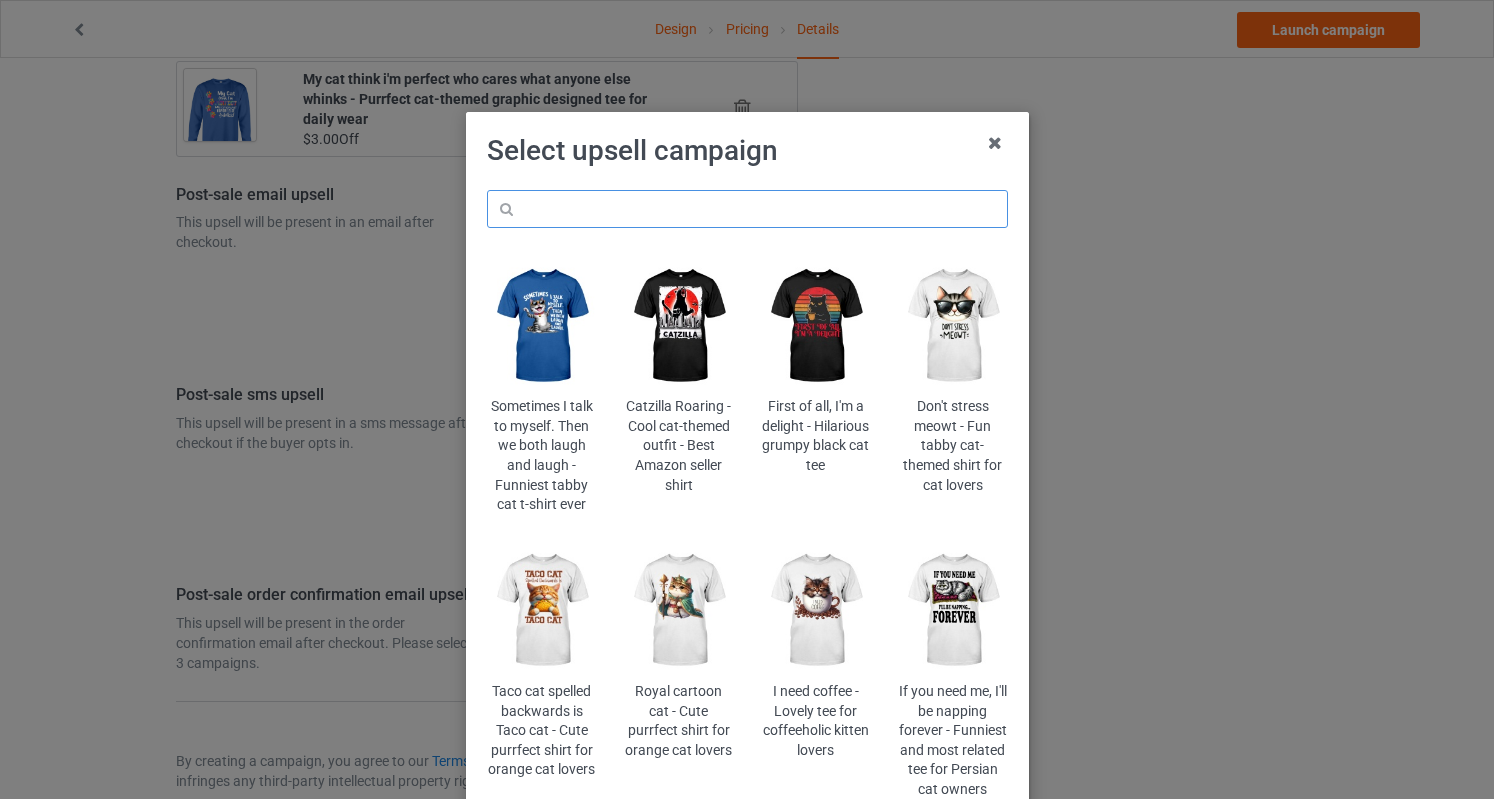 click at bounding box center [747, 209] 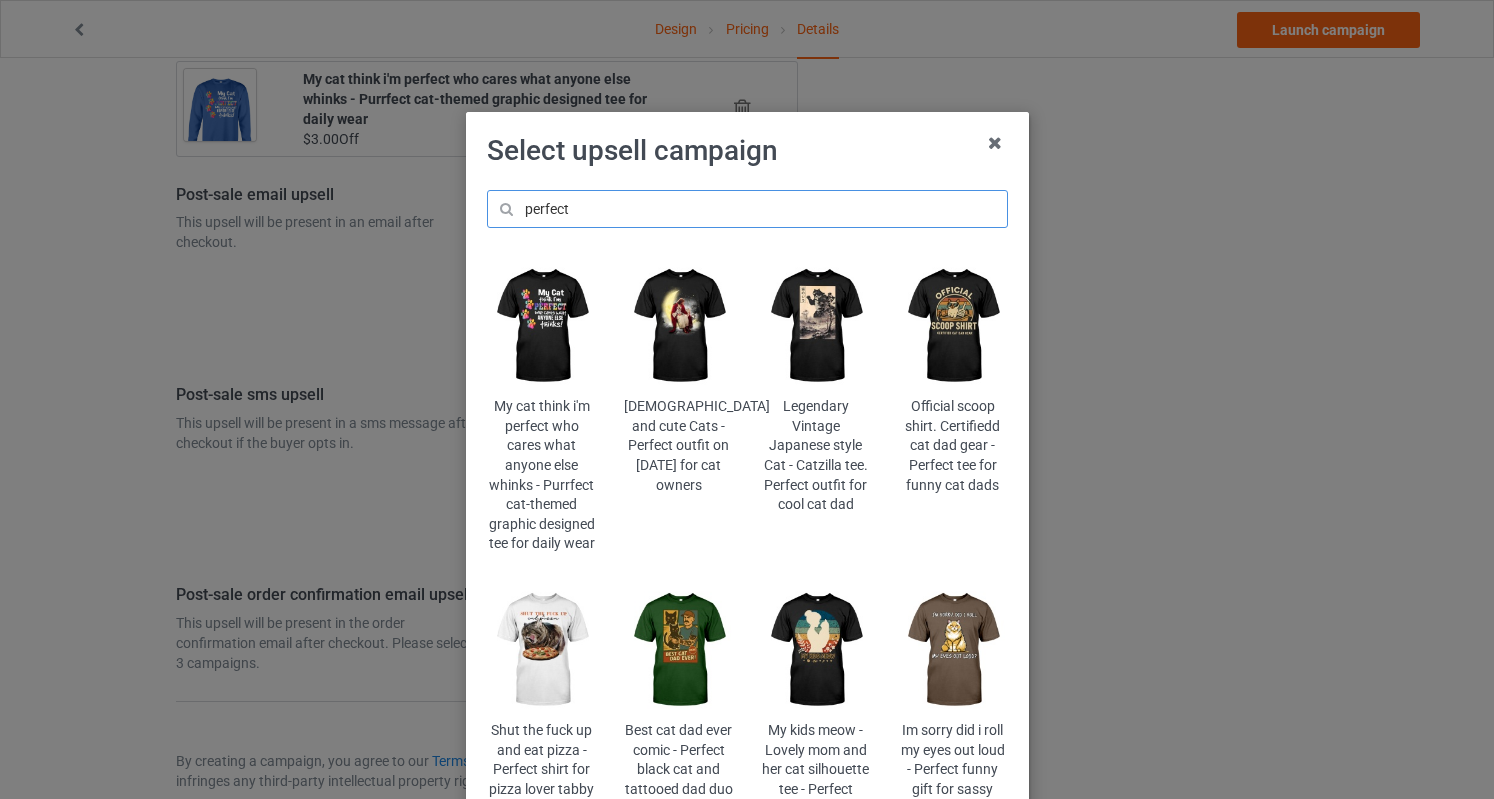 type on "perfect" 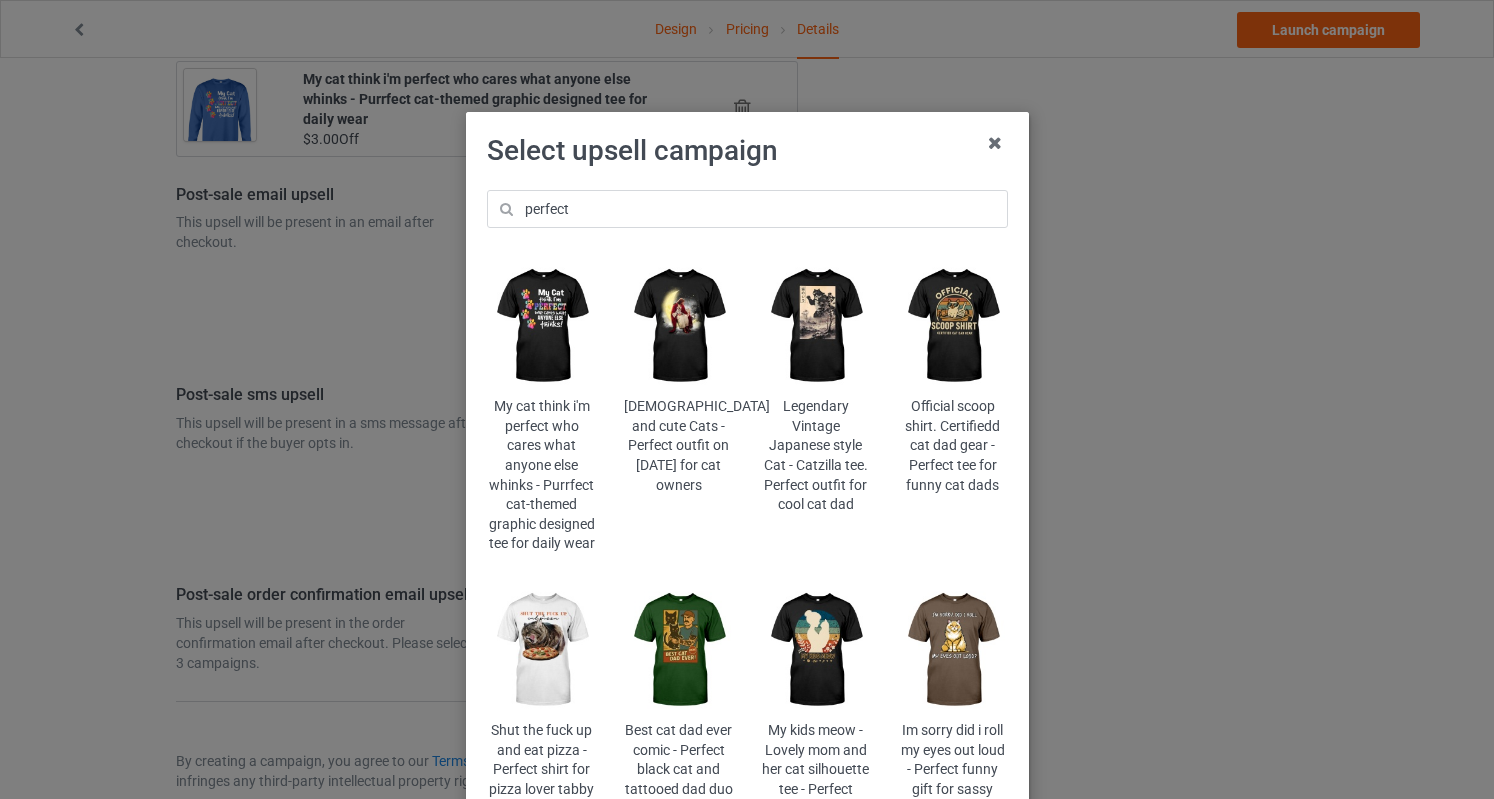 click at bounding box center (541, 650) 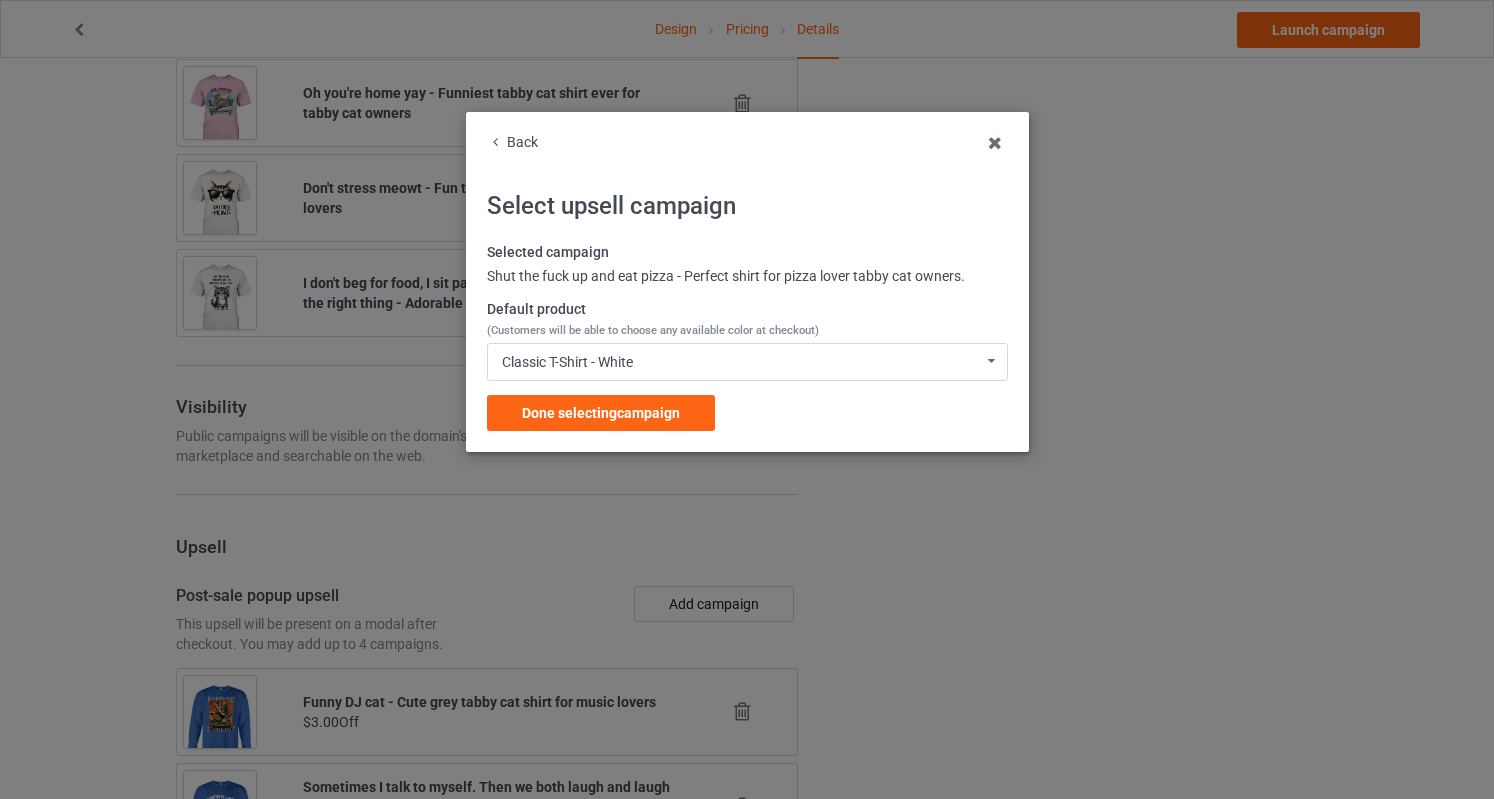 scroll, scrollTop: 2501, scrollLeft: 0, axis: vertical 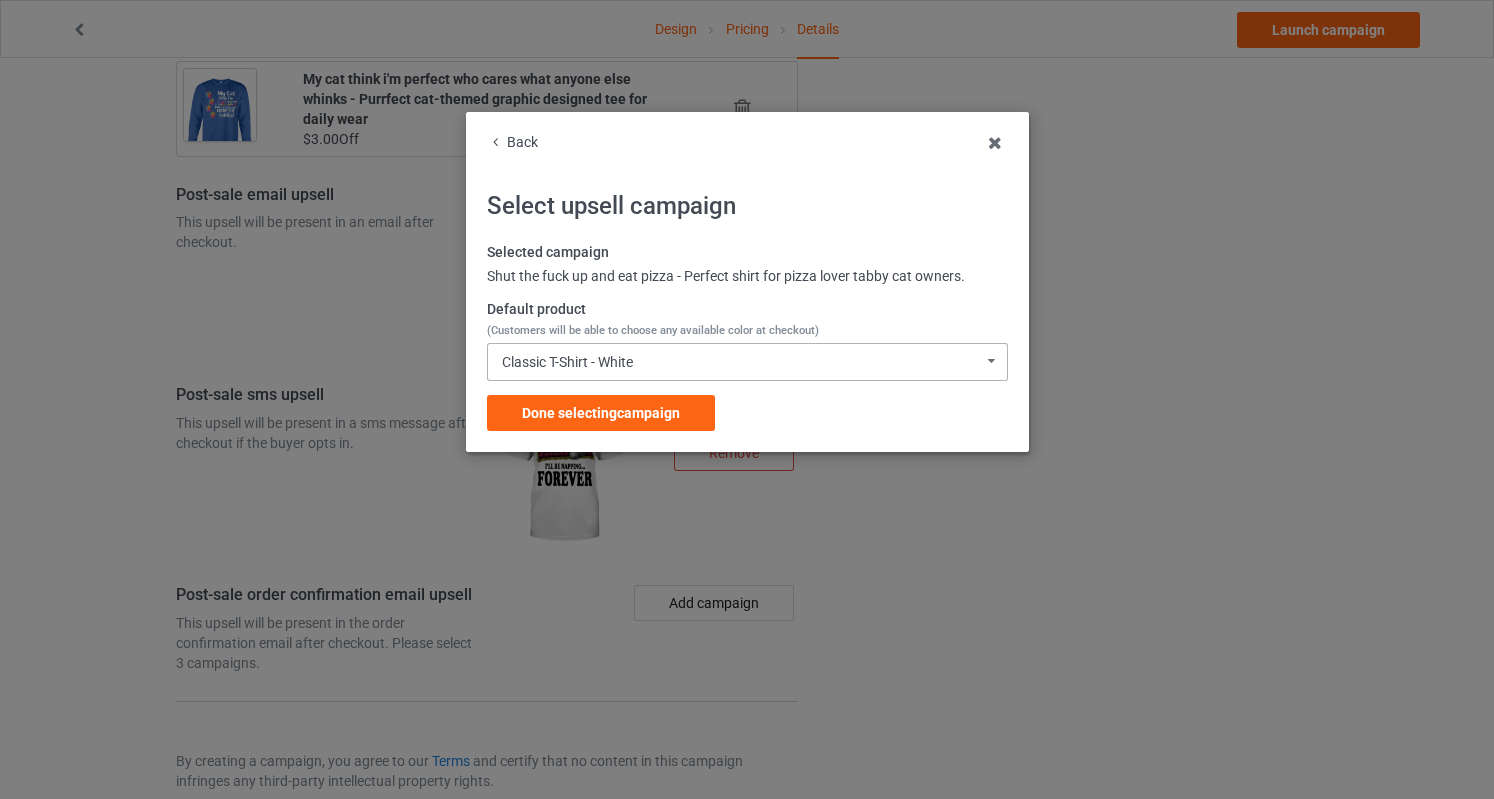 click on "Classic T-Shirt - White Classic T-Shirt - White Classic T-Shirt - Gold Classic T-Shirt - Classic Pink Classic T-Shirt - Light Blue Classic T-Shirt - Royal [DEMOGRAPHIC_DATA] T-Shirt - White [DEMOGRAPHIC_DATA] T-Shirt - Light Pink [DEMOGRAPHIC_DATA] T-Shirt - Daisy [DEMOGRAPHIC_DATA] T-Shirt - Light Blue [DEMOGRAPHIC_DATA] T-Shirt - Royal Blue Long Sleeve Tee - White Long Sleeve Tee - Light Pink Long Sleeve Tee - Gold Long Sleeve Tee - Carolina Blue Long Sleeve Tee - Royal Blue Crewneck Sweatshirt - White Crewneck Sweatshirt - Light Pink Crewneck Sweatshirt - Sports Grey Crewneck Sweatshirt - Gold Crewneck Sweatshirt - Light Blue Hooded Sweatshirt - White Hooded Sweatshirt - Light Pink Hooded Sweatshirt - Gold Hooded Sweatshirt - Carolina Blue Hooded Sweatshirt - Royal Blue Mug - White Mug - Classic Pink Mug - Gold Mug - Light Blue Mug - Royal Color Changing Mug - White Color Changing Mug - Classic Pink Color Changing Mug - Gold Color Changing Mug - Light Blue Color Changing Mug - Royal V-Neck T-Shirt - White V-Neck T-Shirt - Ash V-Neck T-Shirt - Neon Yellow" at bounding box center (747, 362) 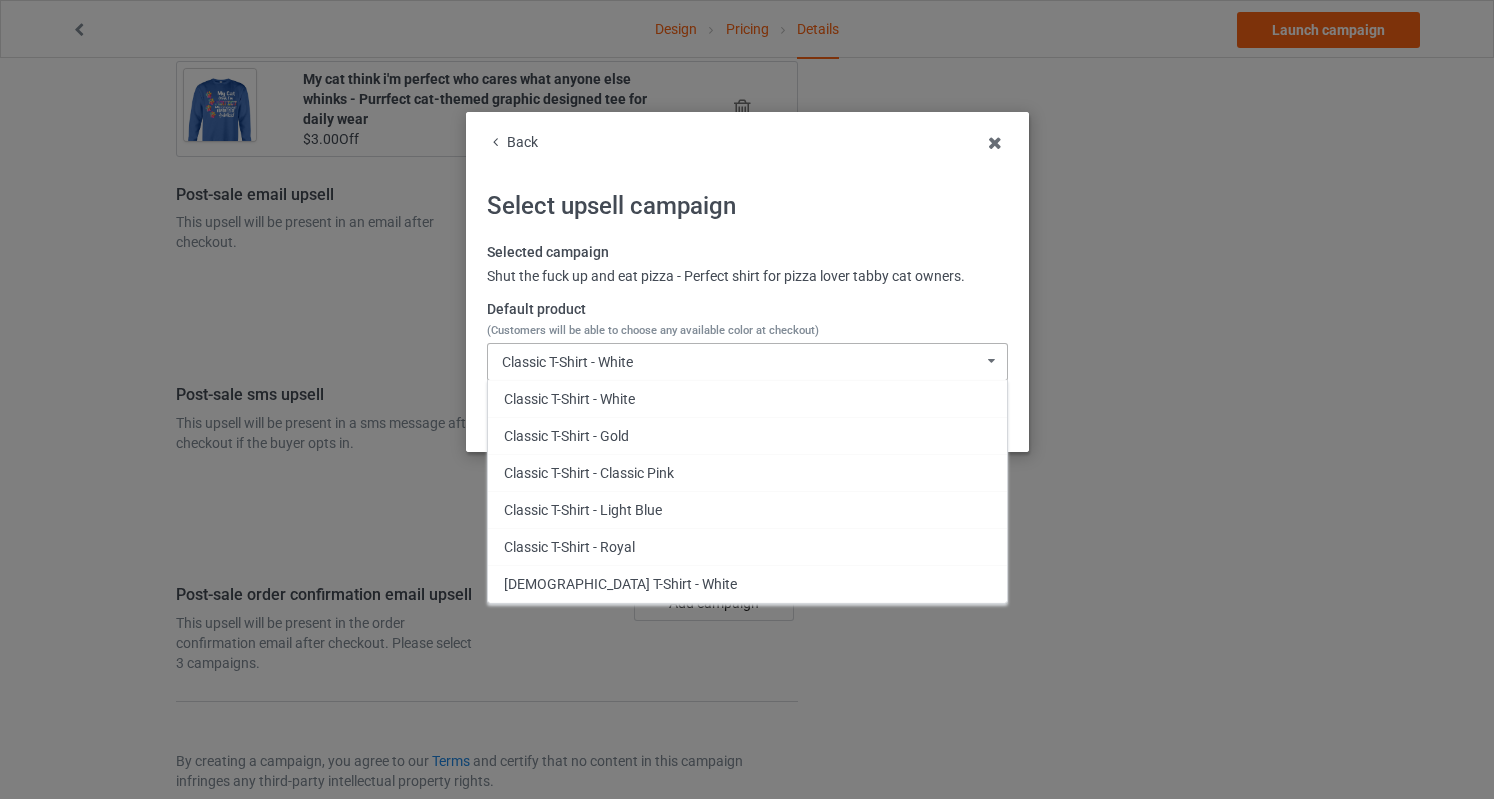 click on "Classic T-Shirt - White Classic T-Shirt - White Classic T-Shirt - Gold Classic T-Shirt - Classic Pink Classic T-Shirt - Light Blue Classic T-Shirt - Royal [DEMOGRAPHIC_DATA] T-Shirt - White [DEMOGRAPHIC_DATA] T-Shirt - Light Pink [DEMOGRAPHIC_DATA] T-Shirt - Daisy [DEMOGRAPHIC_DATA] T-Shirt - Light Blue [DEMOGRAPHIC_DATA] T-Shirt - Royal Blue Long Sleeve Tee - White Long Sleeve Tee - Light Pink Long Sleeve Tee - Gold Long Sleeve Tee - Carolina Blue Long Sleeve Tee - Royal Blue Crewneck Sweatshirt - White Crewneck Sweatshirt - Light Pink Crewneck Sweatshirt - Sports Grey Crewneck Sweatshirt - Gold Crewneck Sweatshirt - Light Blue Hooded Sweatshirt - White Hooded Sweatshirt - Light Pink Hooded Sweatshirt - Gold Hooded Sweatshirt - Carolina Blue Hooded Sweatshirt - Royal Blue Mug - White Mug - Classic Pink Mug - Gold Mug - Light Blue Mug - Royal Color Changing Mug - White Color Changing Mug - Classic Pink Color Changing Mug - Gold Color Changing Mug - Light Blue Color Changing Mug - Royal V-Neck T-Shirt - White V-Neck T-Shirt - Ash V-Neck T-Shirt - Neon Yellow" at bounding box center (747, 362) 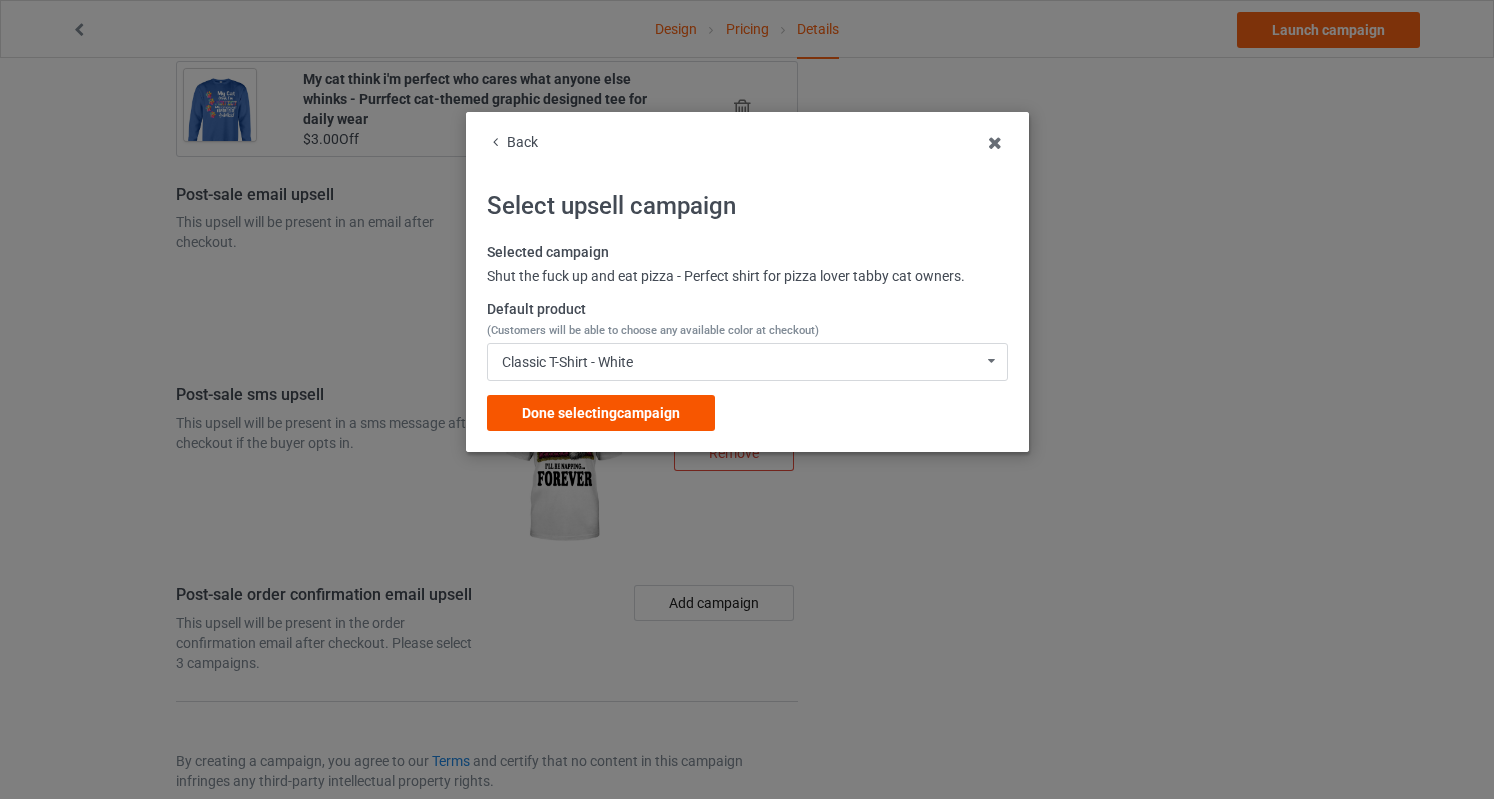 click on "Done selecting  campaign" at bounding box center [601, 413] 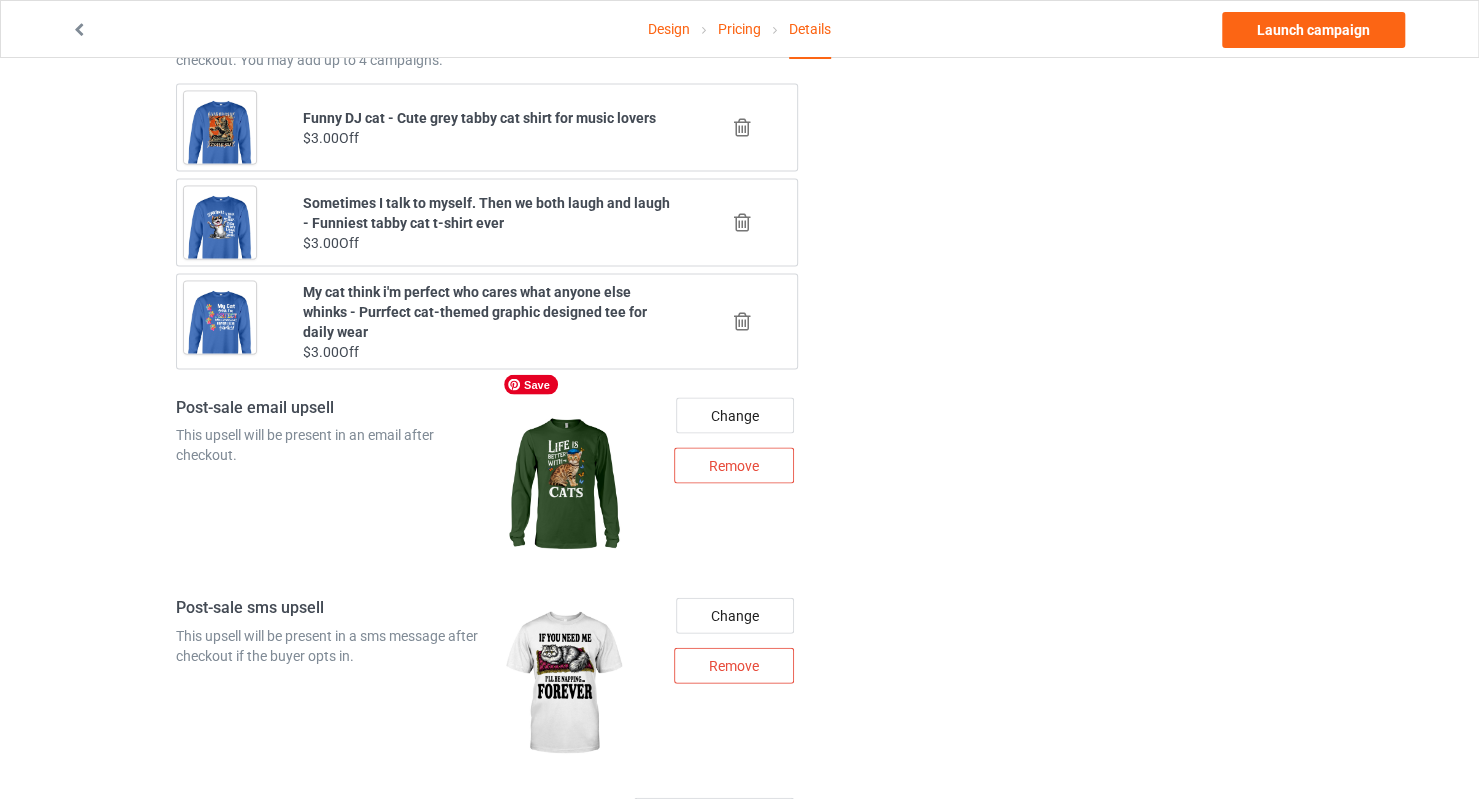 scroll, scrollTop: 2602, scrollLeft: 0, axis: vertical 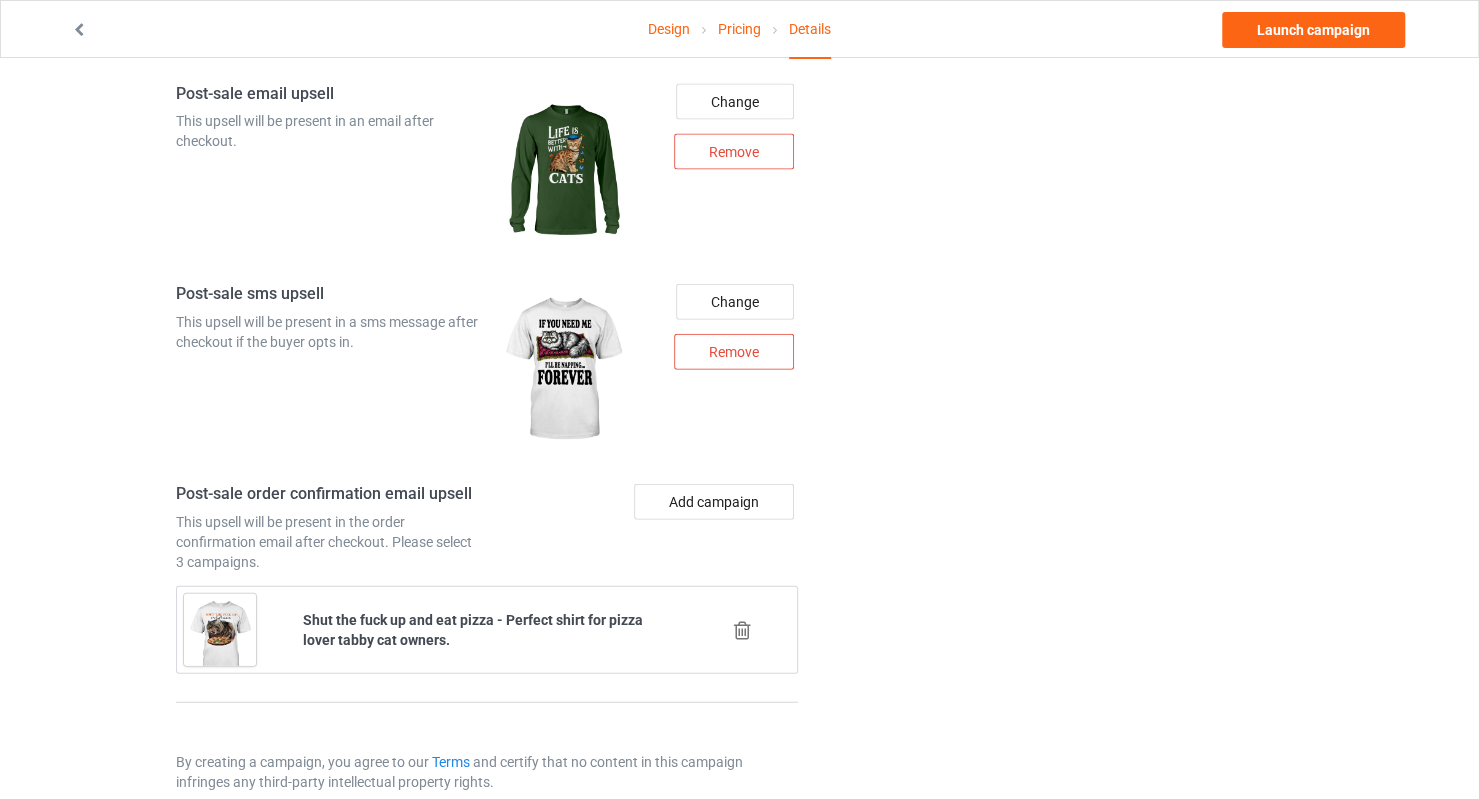 click at bounding box center [742, 630] 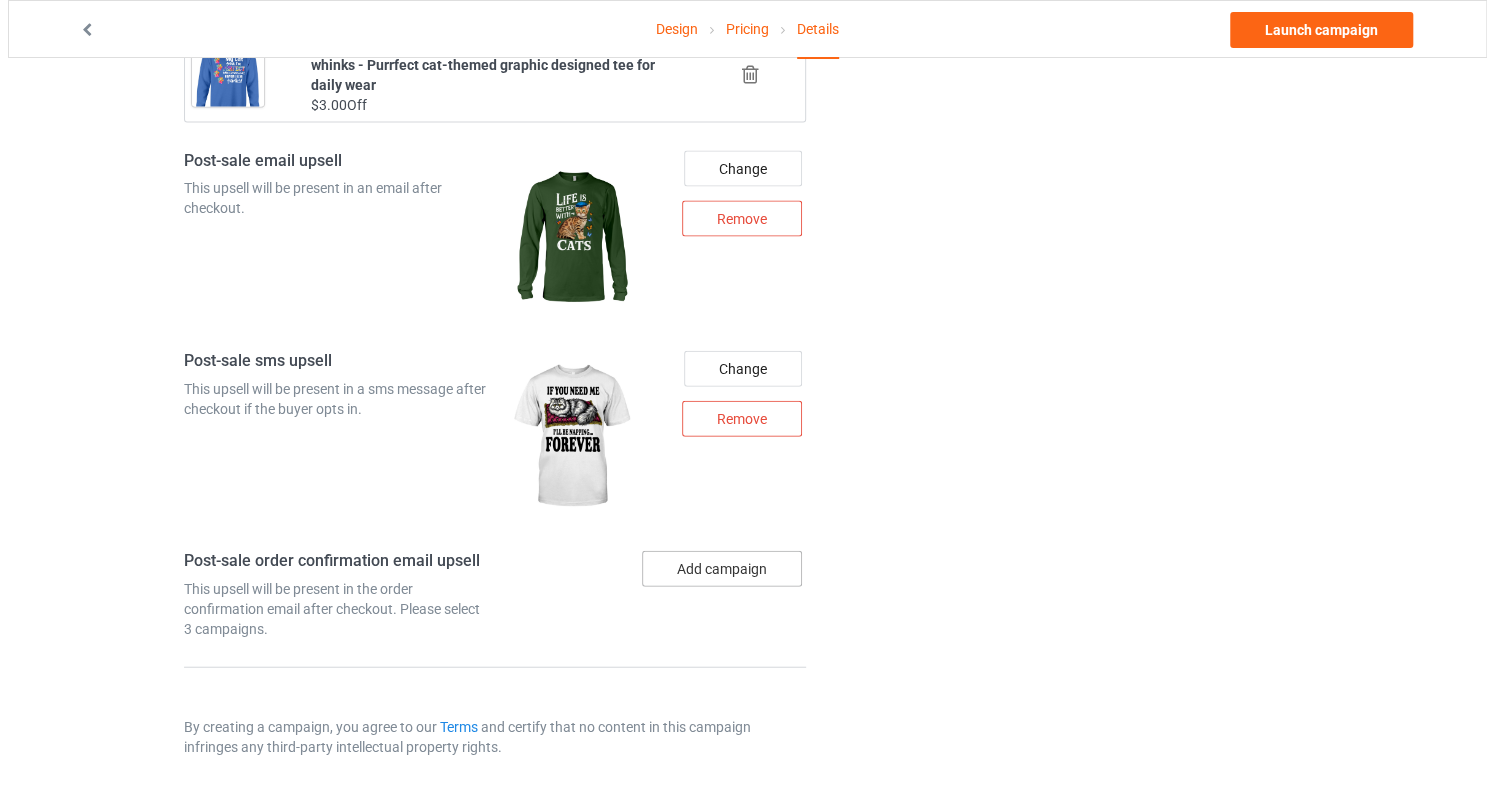 scroll, scrollTop: 2501, scrollLeft: 0, axis: vertical 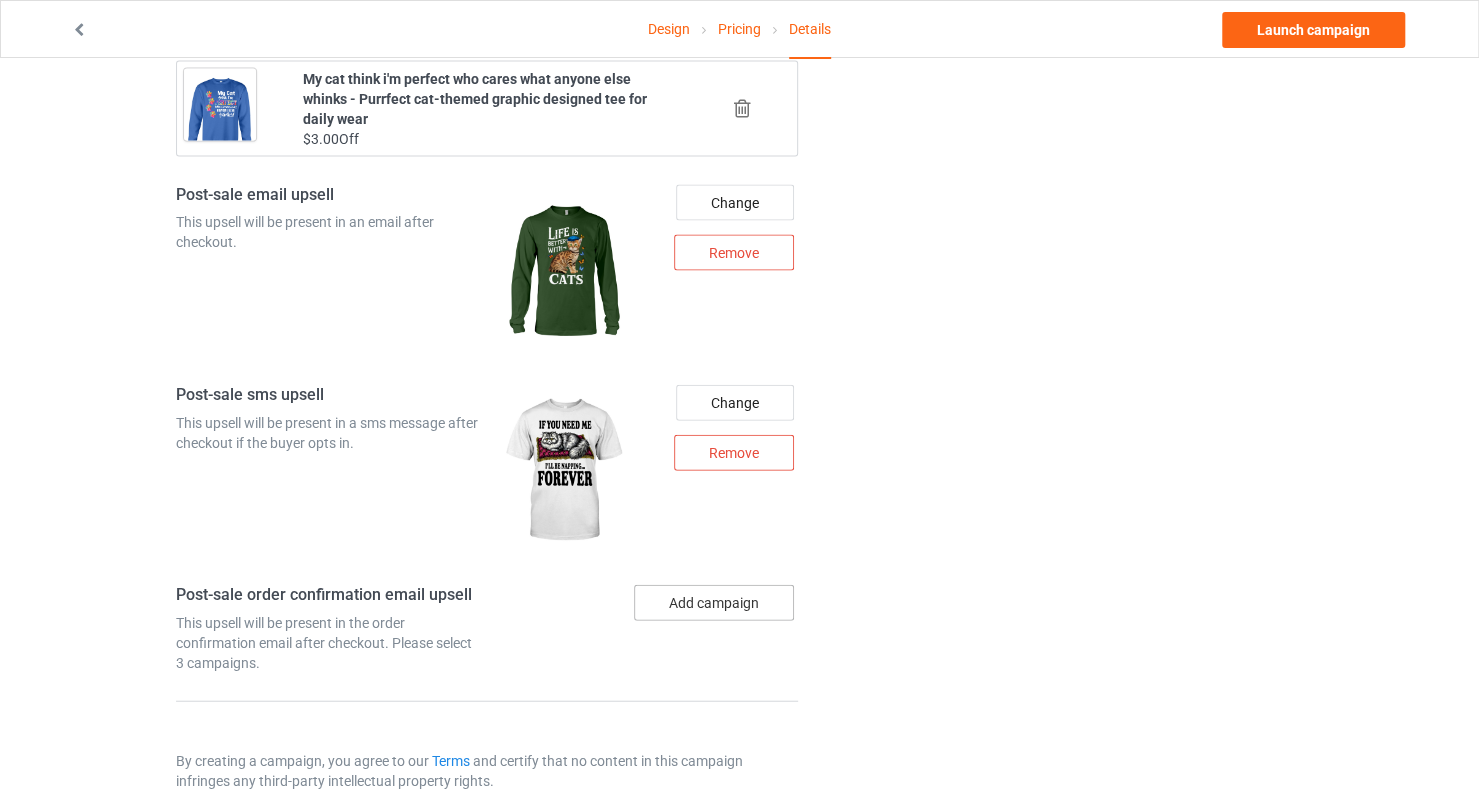 click on "Add campaign" at bounding box center [714, 603] 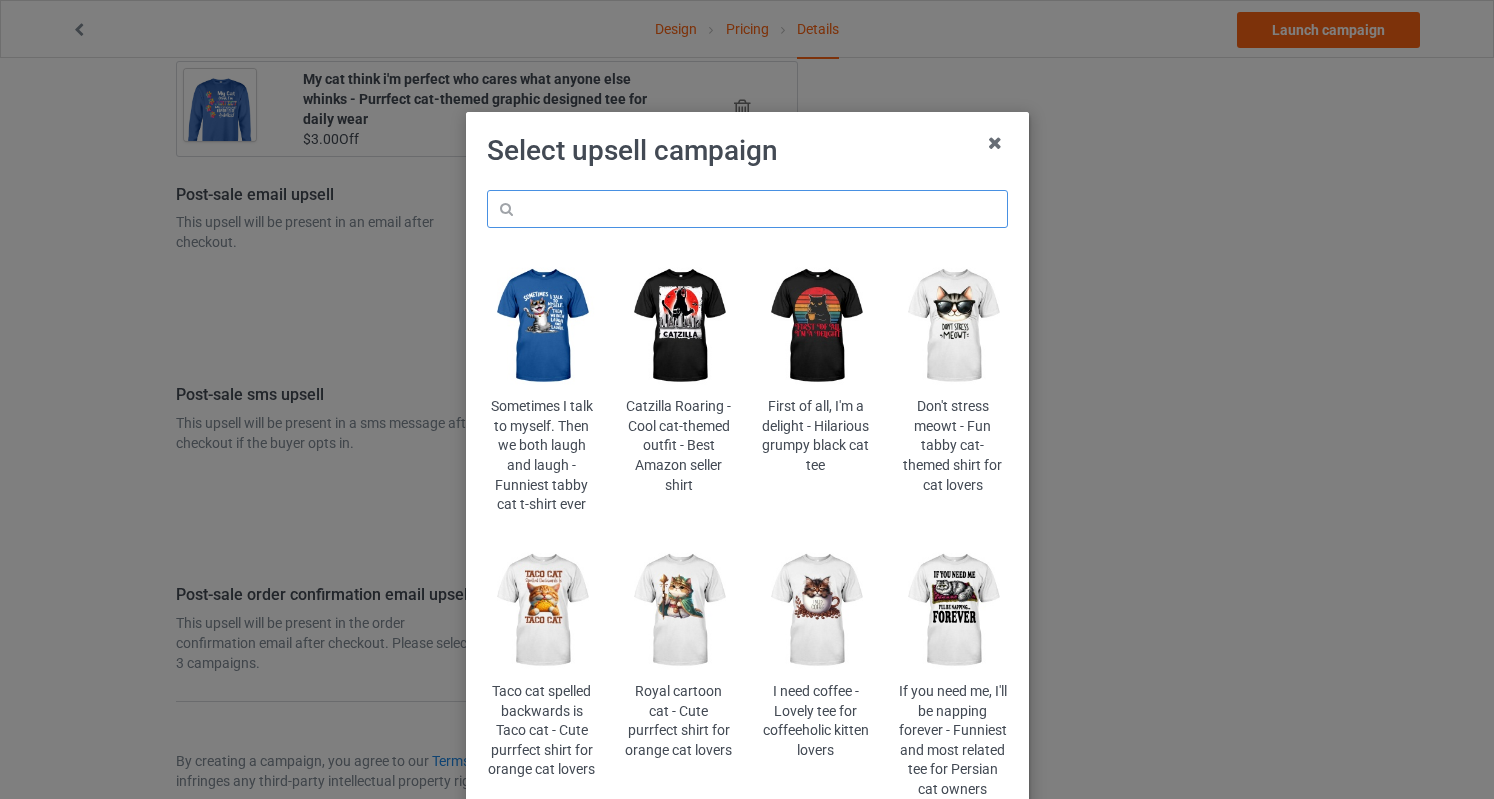 click at bounding box center (747, 209) 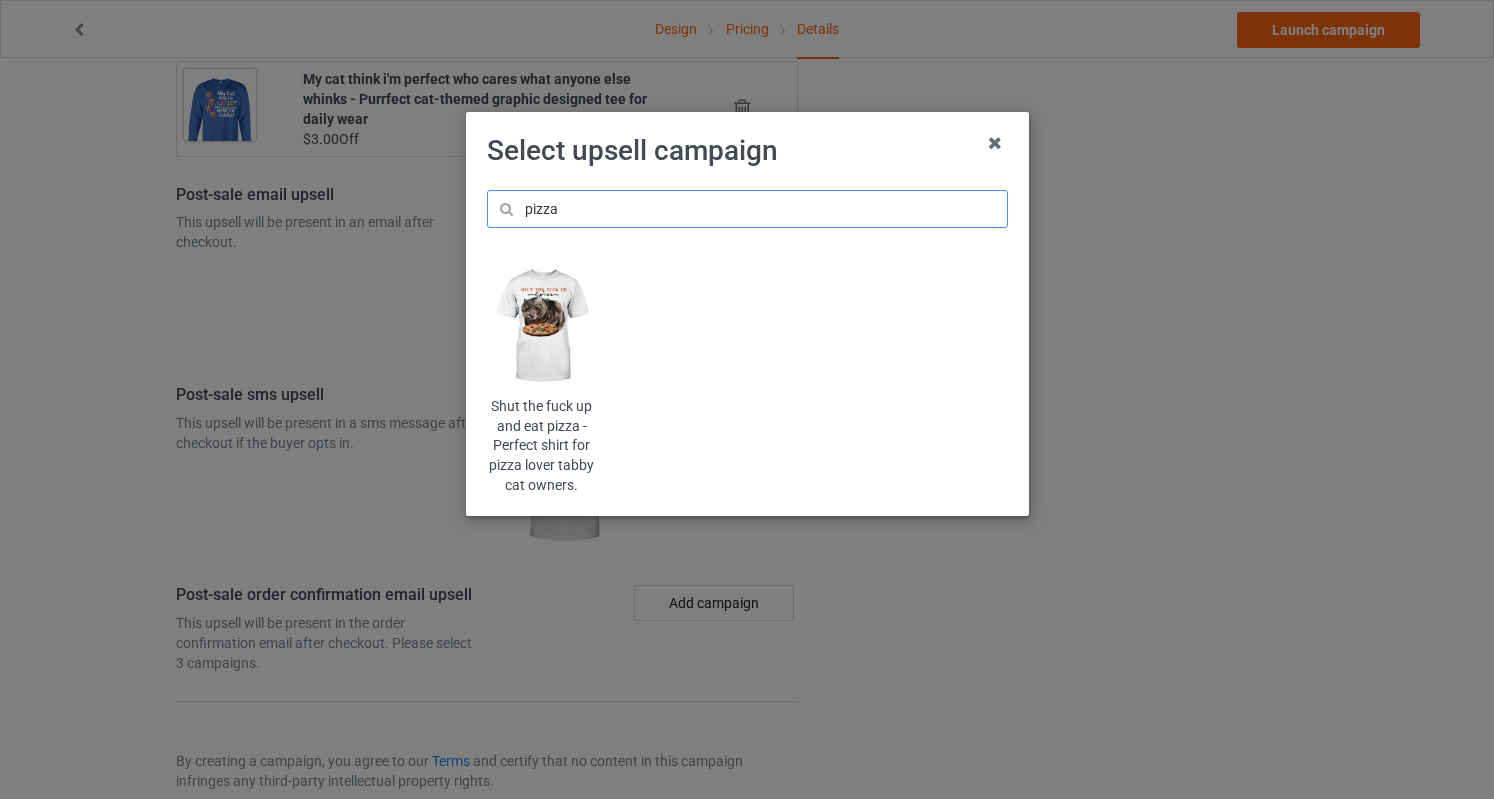 type on "pizza" 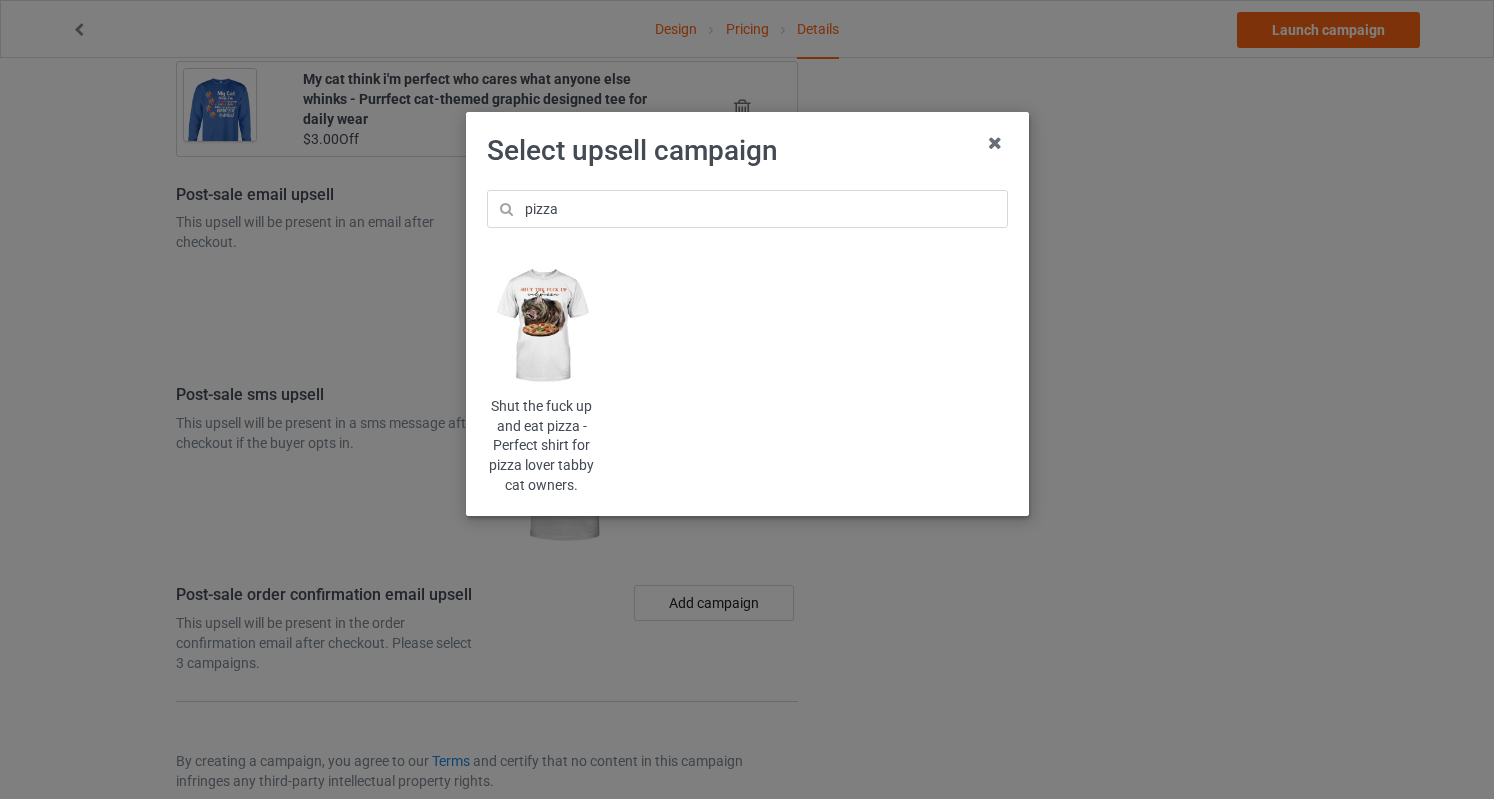 click at bounding box center [541, 326] 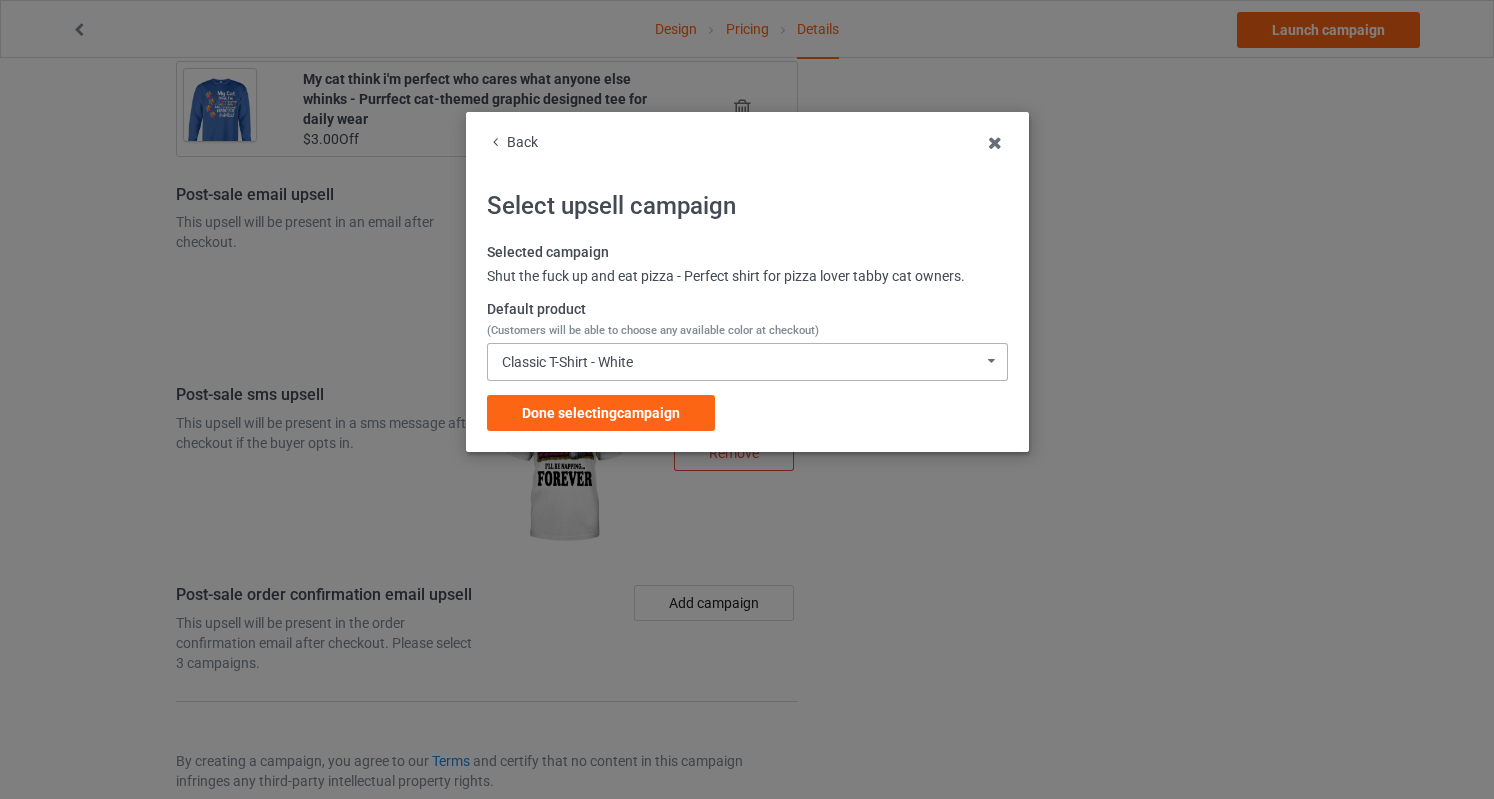 click on "Classic T-Shirt - White Classic T-Shirt - White Classic T-Shirt - Gold Classic T-Shirt - Classic Pink Classic T-Shirt - Light Blue Classic T-Shirt - Royal [DEMOGRAPHIC_DATA] T-Shirt - White [DEMOGRAPHIC_DATA] T-Shirt - Light Pink [DEMOGRAPHIC_DATA] T-Shirt - Daisy [DEMOGRAPHIC_DATA] T-Shirt - Light Blue [DEMOGRAPHIC_DATA] T-Shirt - Royal Blue Long Sleeve Tee - White Long Sleeve Tee - Light Pink Long Sleeve Tee - Gold Long Sleeve Tee - Carolina Blue Long Sleeve Tee - Royal Blue Crewneck Sweatshirt - White Crewneck Sweatshirt - Light Pink Crewneck Sweatshirt - Sports Grey Crewneck Sweatshirt - Gold Crewneck Sweatshirt - Light Blue Hooded Sweatshirt - White Hooded Sweatshirt - Light Pink Hooded Sweatshirt - Gold Hooded Sweatshirt - Carolina Blue Hooded Sweatshirt - Royal Blue Mug - White Mug - Classic Pink Mug - Gold Mug - Light Blue Mug - Royal Color Changing Mug - White Color Changing Mug - Classic Pink Color Changing Mug - Gold Color Changing Mug - Light Blue Color Changing Mug - Royal V-Neck T-Shirt - White V-Neck T-Shirt - Ash V-Neck T-Shirt - Neon Yellow" at bounding box center [747, 362] 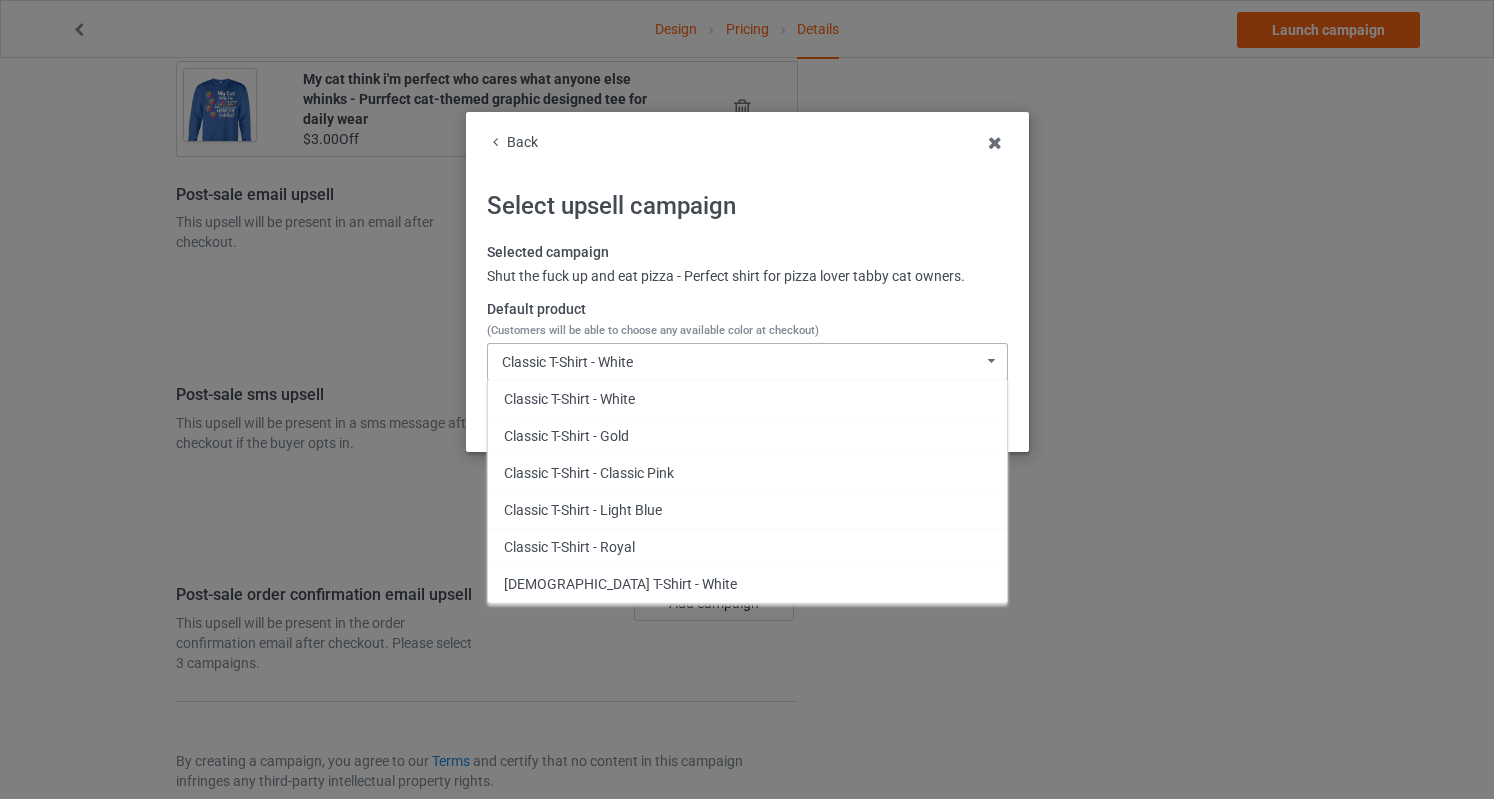scroll, scrollTop: 823, scrollLeft: 0, axis: vertical 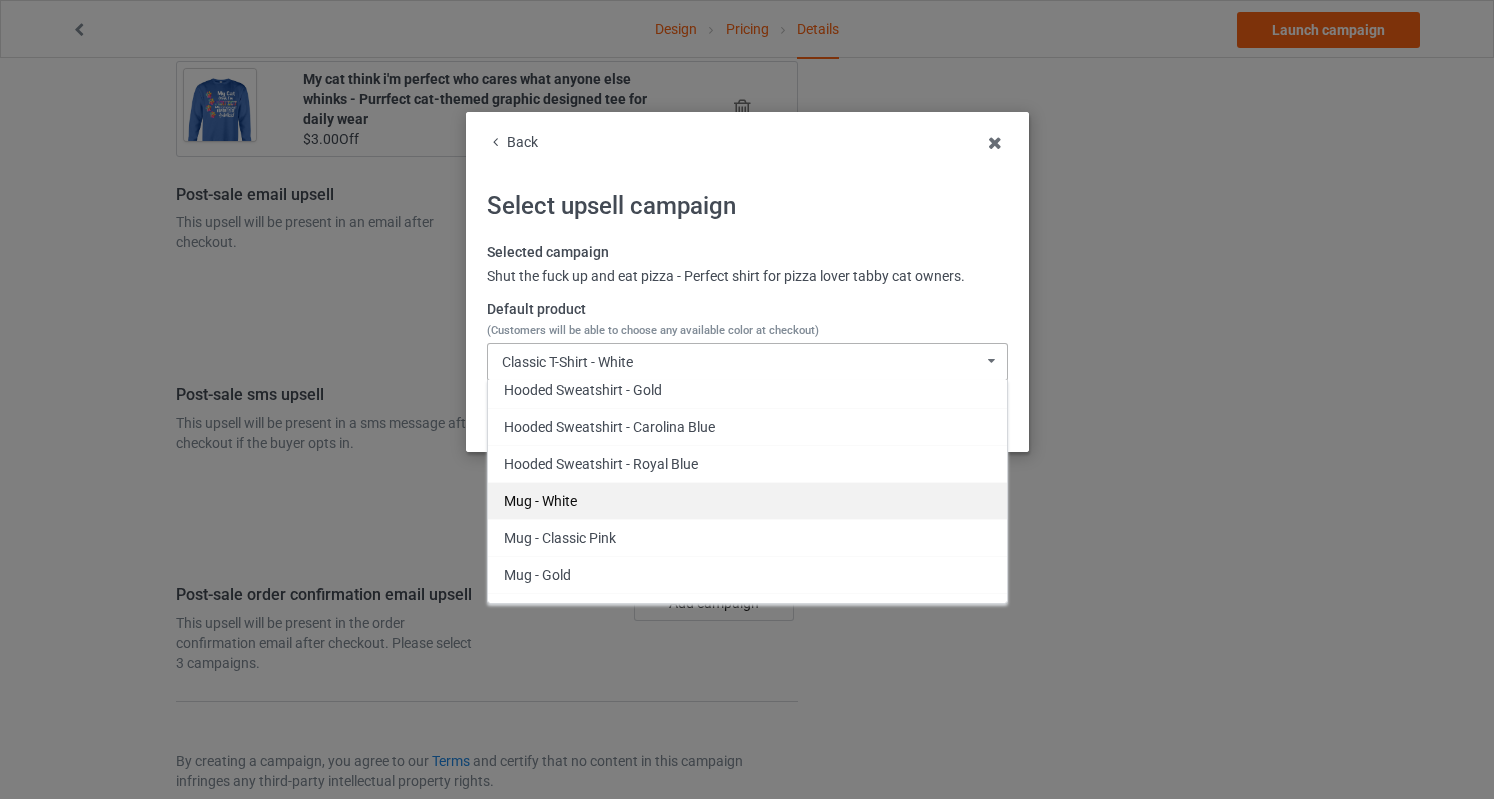 click on "Mug - White" at bounding box center [747, 500] 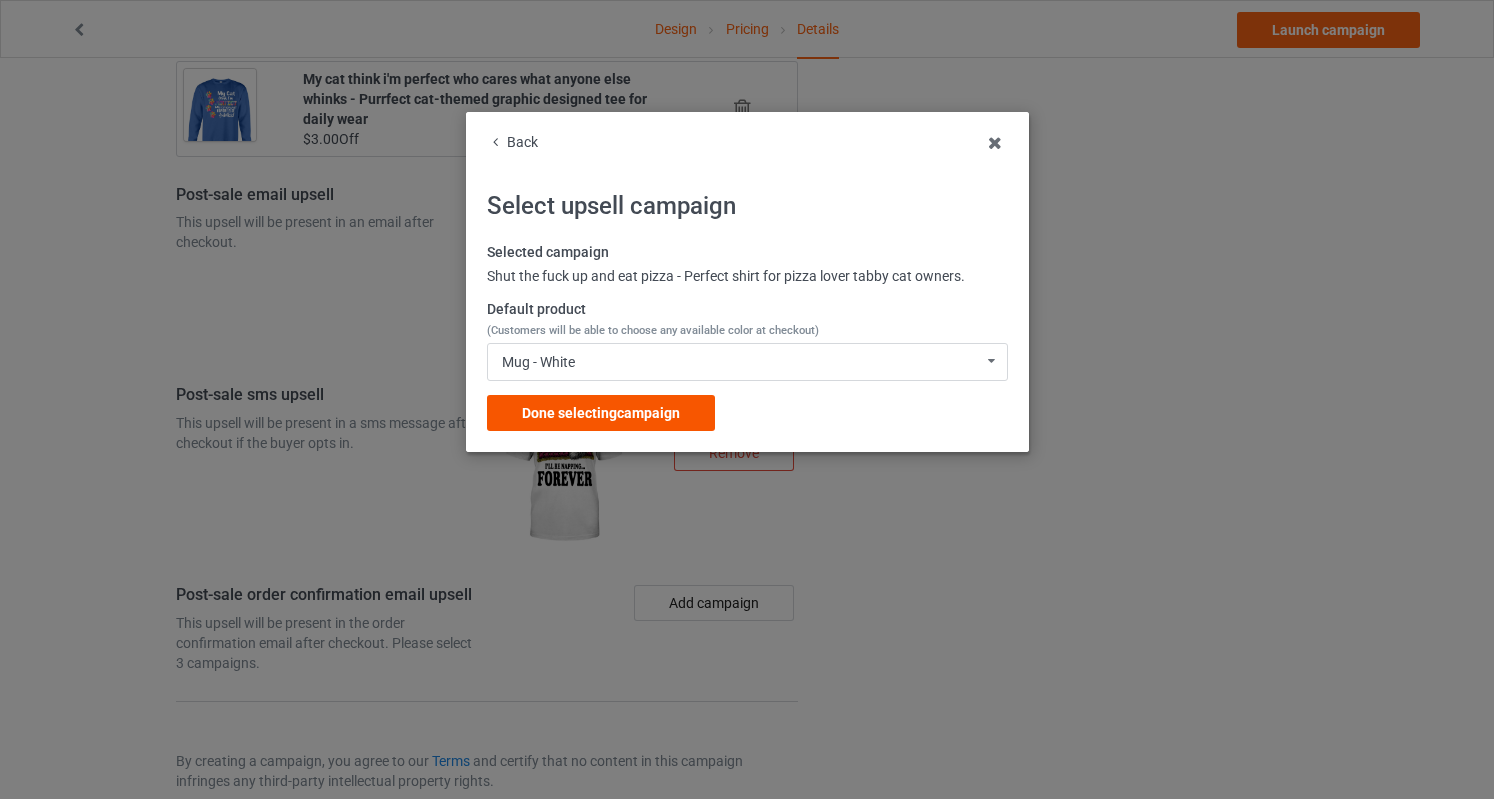 click on "Done selecting  campaign" at bounding box center (601, 413) 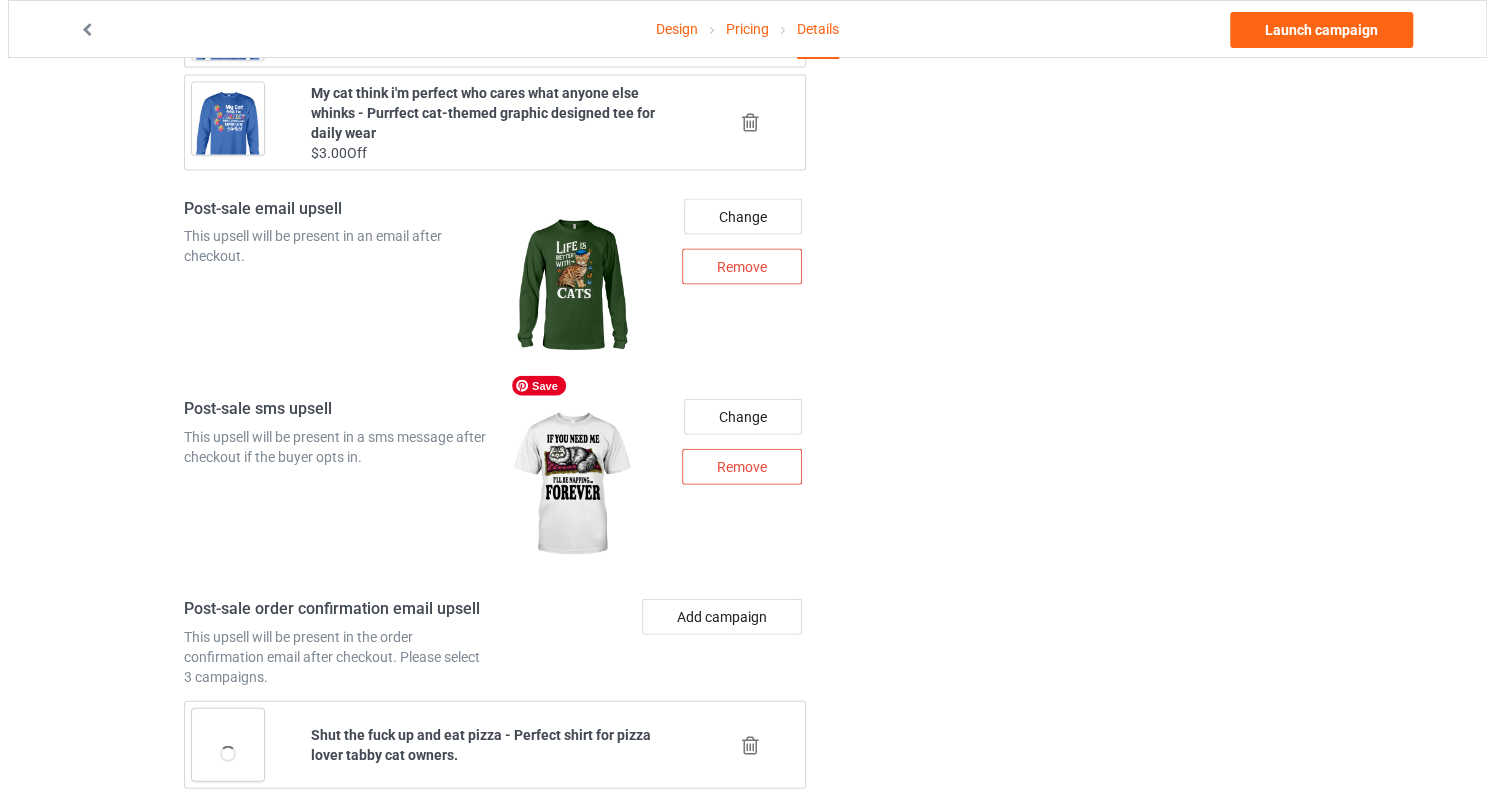 scroll, scrollTop: 2602, scrollLeft: 0, axis: vertical 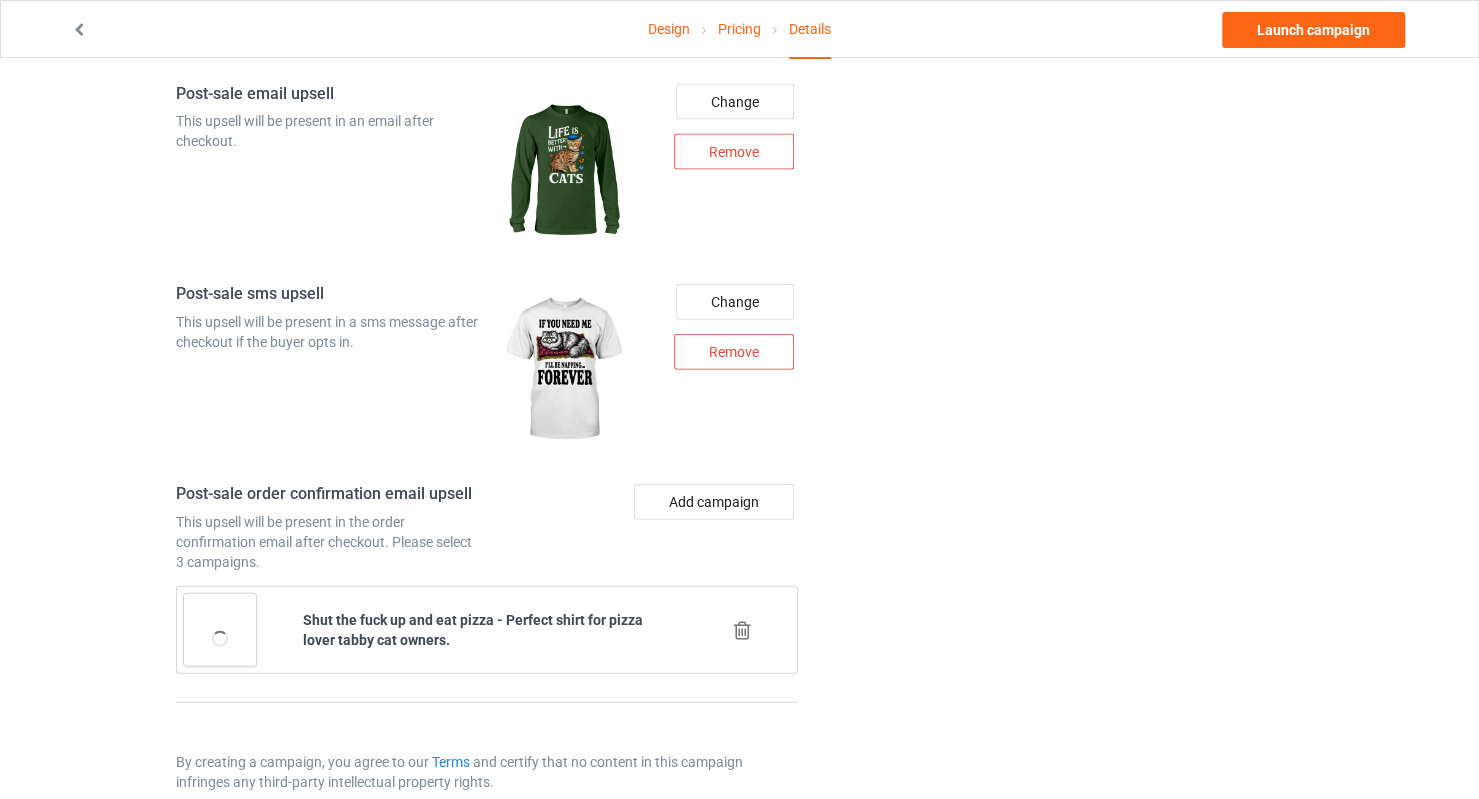 click on "Add campaign" at bounding box center [646, 528] 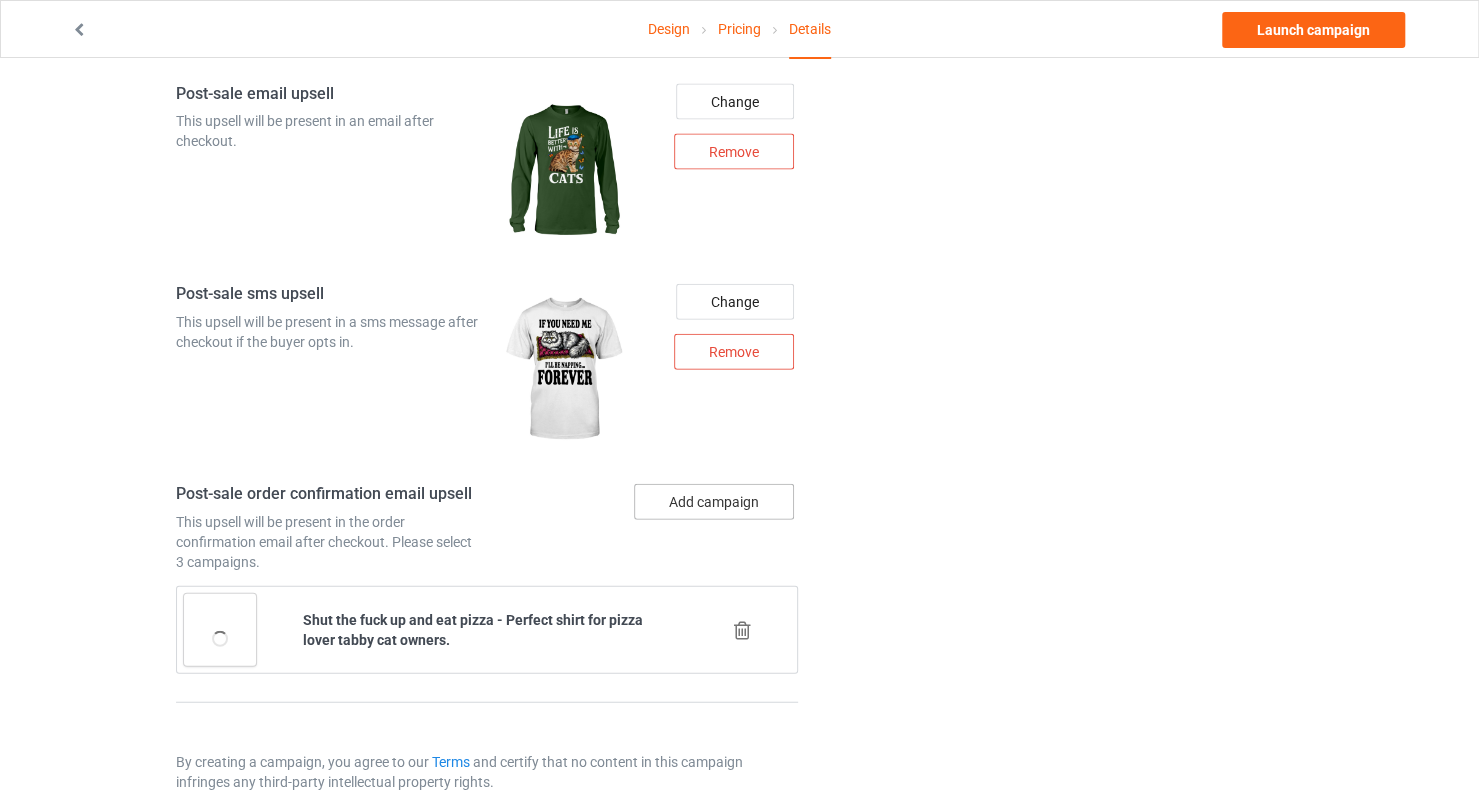 click on "Add campaign" at bounding box center (714, 502) 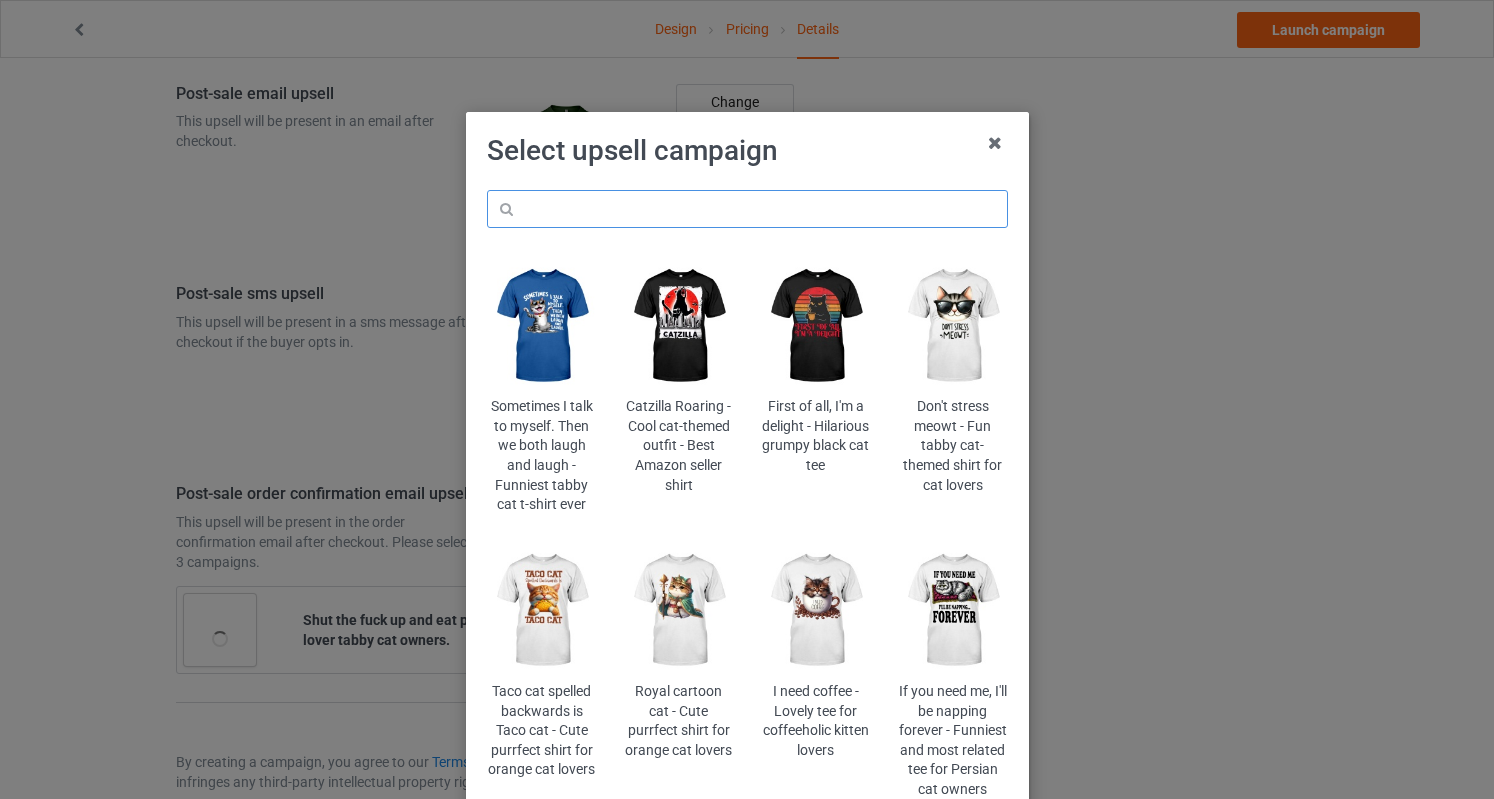 click at bounding box center (747, 209) 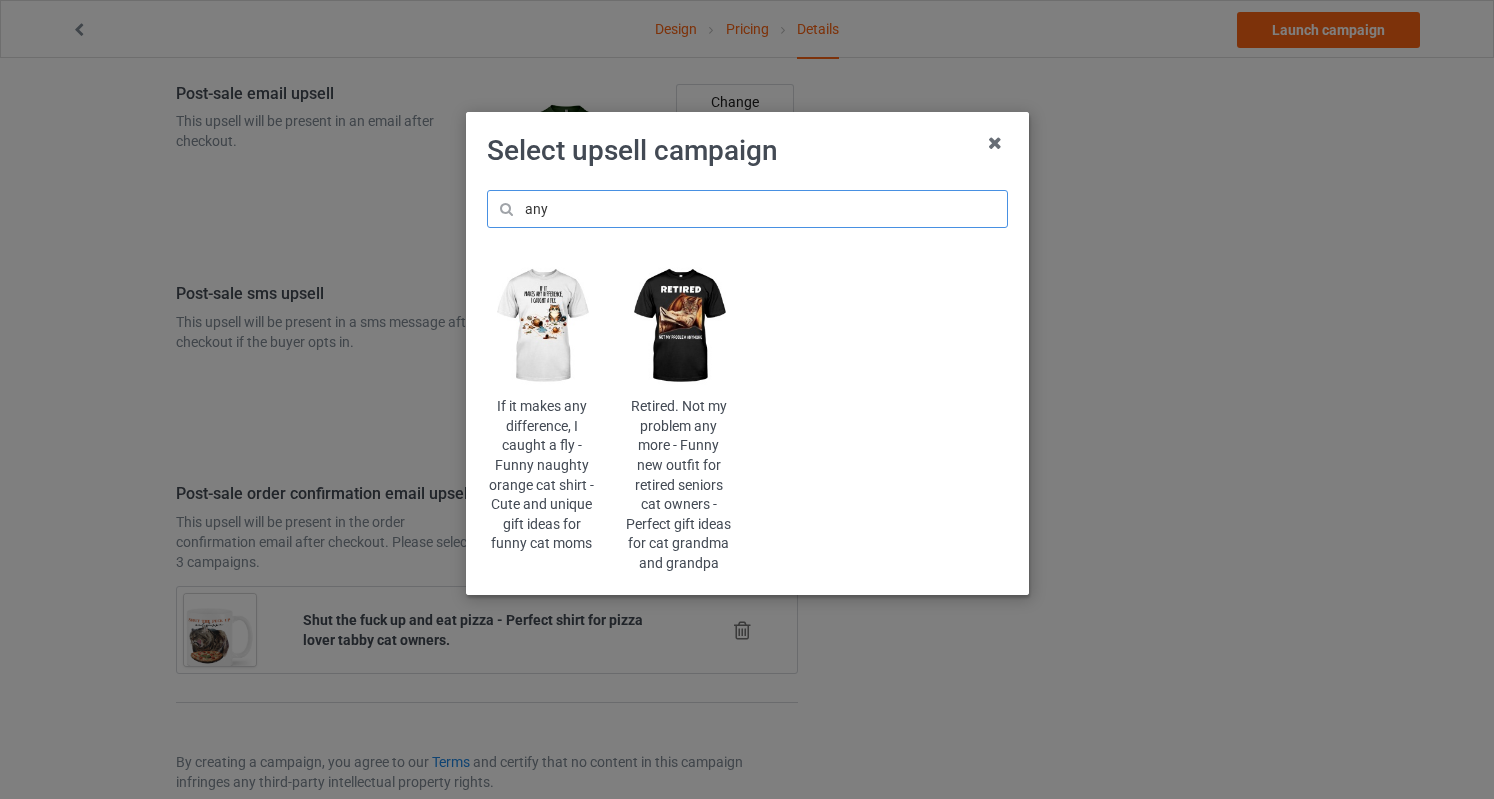 type on "any" 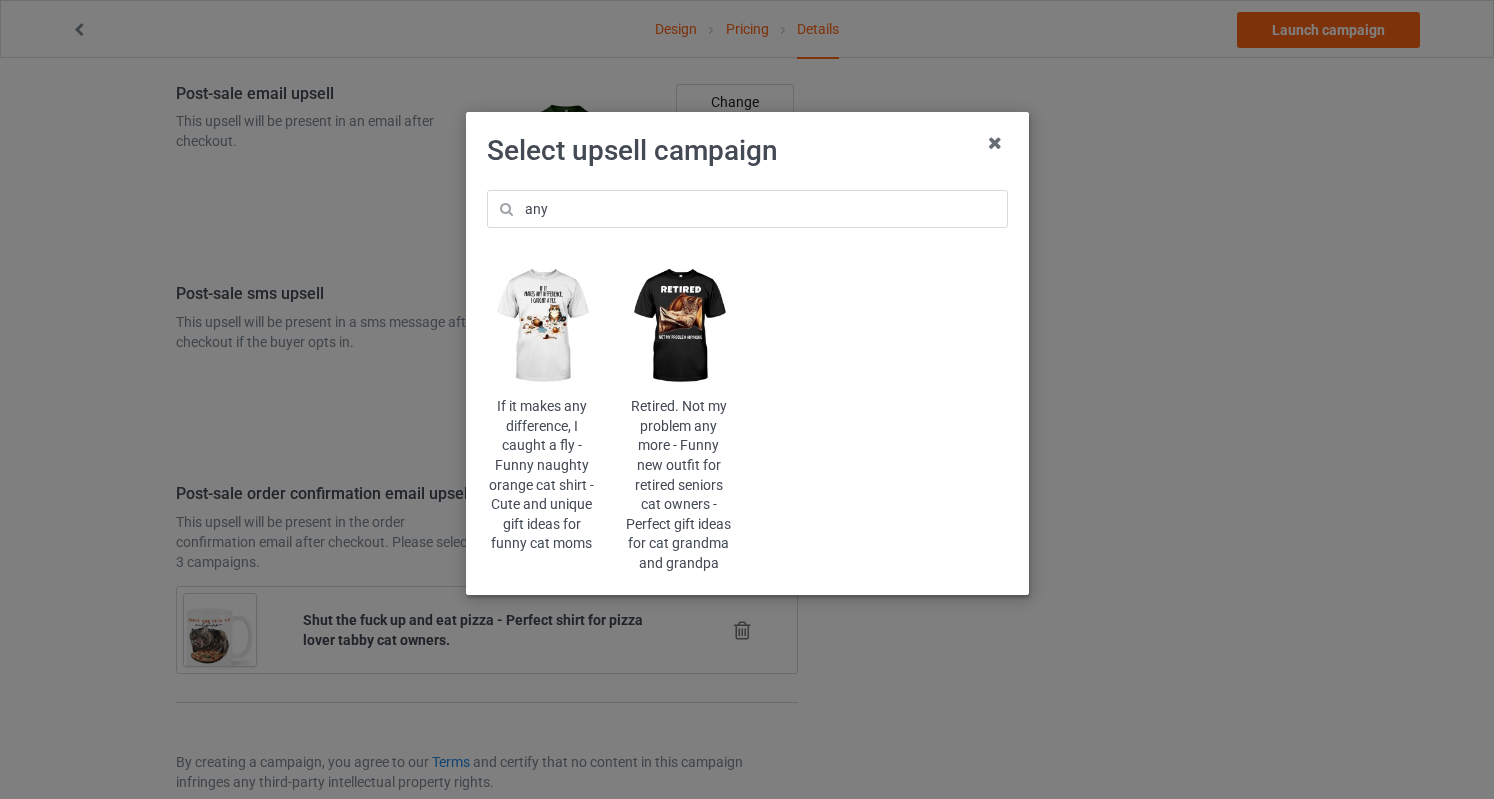 click at bounding box center (678, 326) 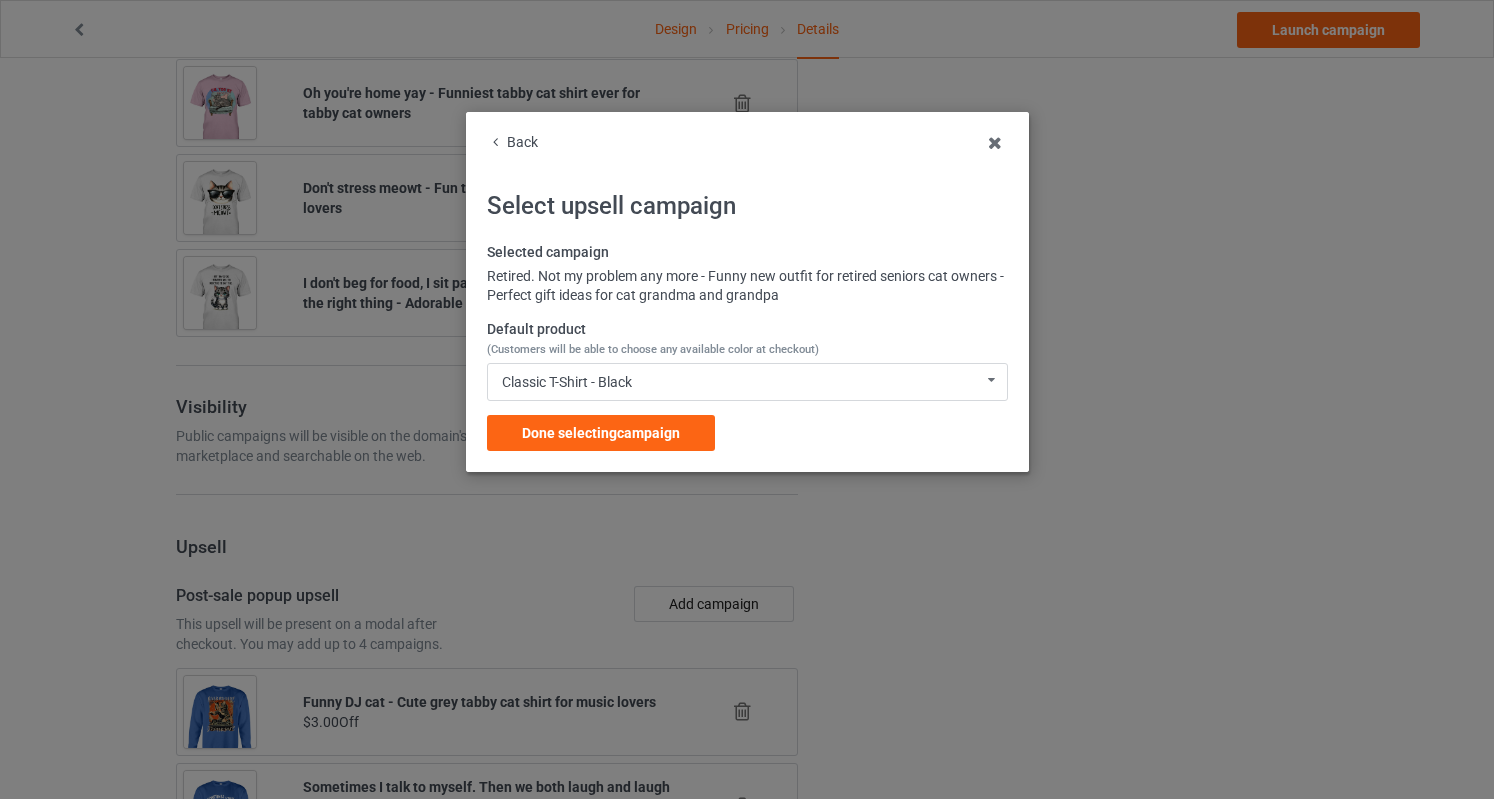scroll, scrollTop: 2602, scrollLeft: 0, axis: vertical 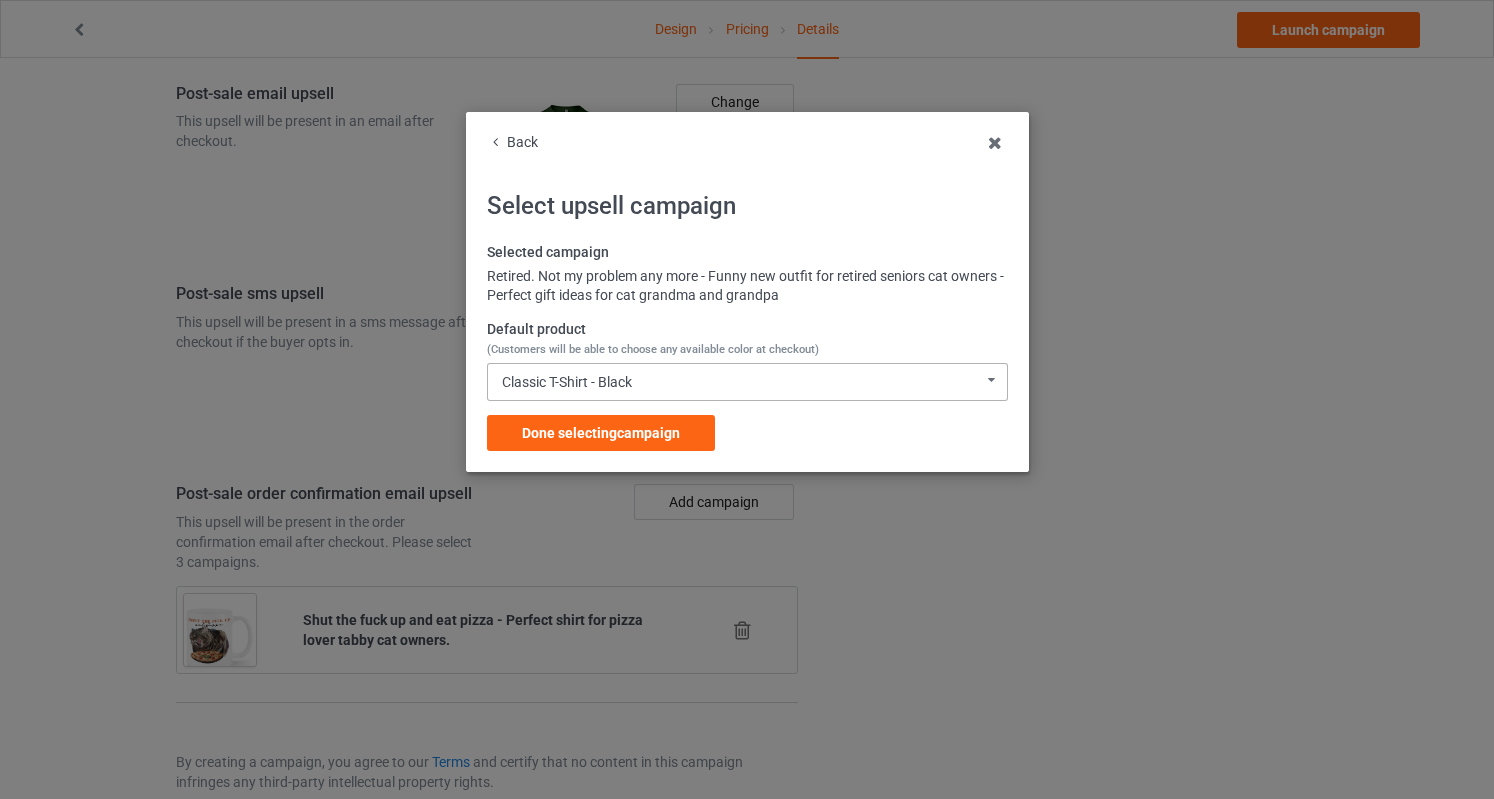 click on "Classic T-Shirt - Black Classic T-Shirt - Black Classic T-Shirt - Forest Green Classic T-Shirt - Chocolate Classic T-Shirt - Athletic Heather [DEMOGRAPHIC_DATA] T-Shirt - Black [DEMOGRAPHIC_DATA] T-Shirt - Dark Chocolate [DEMOGRAPHIC_DATA] T-Shirt - Forest Green [DEMOGRAPHIC_DATA] T-Shirt - Sports Grey Long Sleeve Tee - Black Long Sleeve Tee - Forest Green Long Sleeve Tee - Dark Chocolate Long Sleeve Tee - Sports Grey Crewneck Sweatshirt - Black Crewneck Sweatshirt - Dark Chocolate Crewneck Sweatshirt - Forest Green Crewneck Sweatshirt - Sports Grey Hooded Sweatshirt - Black Hooded Sweatshirt - Forest Green Hooded Sweatshirt - Dark Chocolate Hooded Sweatshirt - Sports Grey Mug - Black Mug - Forest Green Mug - Chocolate Color Changing Mug - Black Color Changing Mug - Forest Green Color Changing Mug - Chocolate 9C5E30D251A0F6-E44BBF6C9459-GS0-TC0-BLK 9C5E30D251A0F6-E44BBF6C9459-GS0-TC0-FGR 9C5E30D251A0F6-E44BBF6C9459-GS0-TC0-BRN 9C5E30D251A0F6-E44BBF6C9459-GS0-TC0-ATH 9C5E30D251A0F6-E44BBF6C9459-GS0-TC5-BLK 9C5E30D251A0F6-E44BBF6C9459-GS0-TC5-DBN" at bounding box center [747, 382] 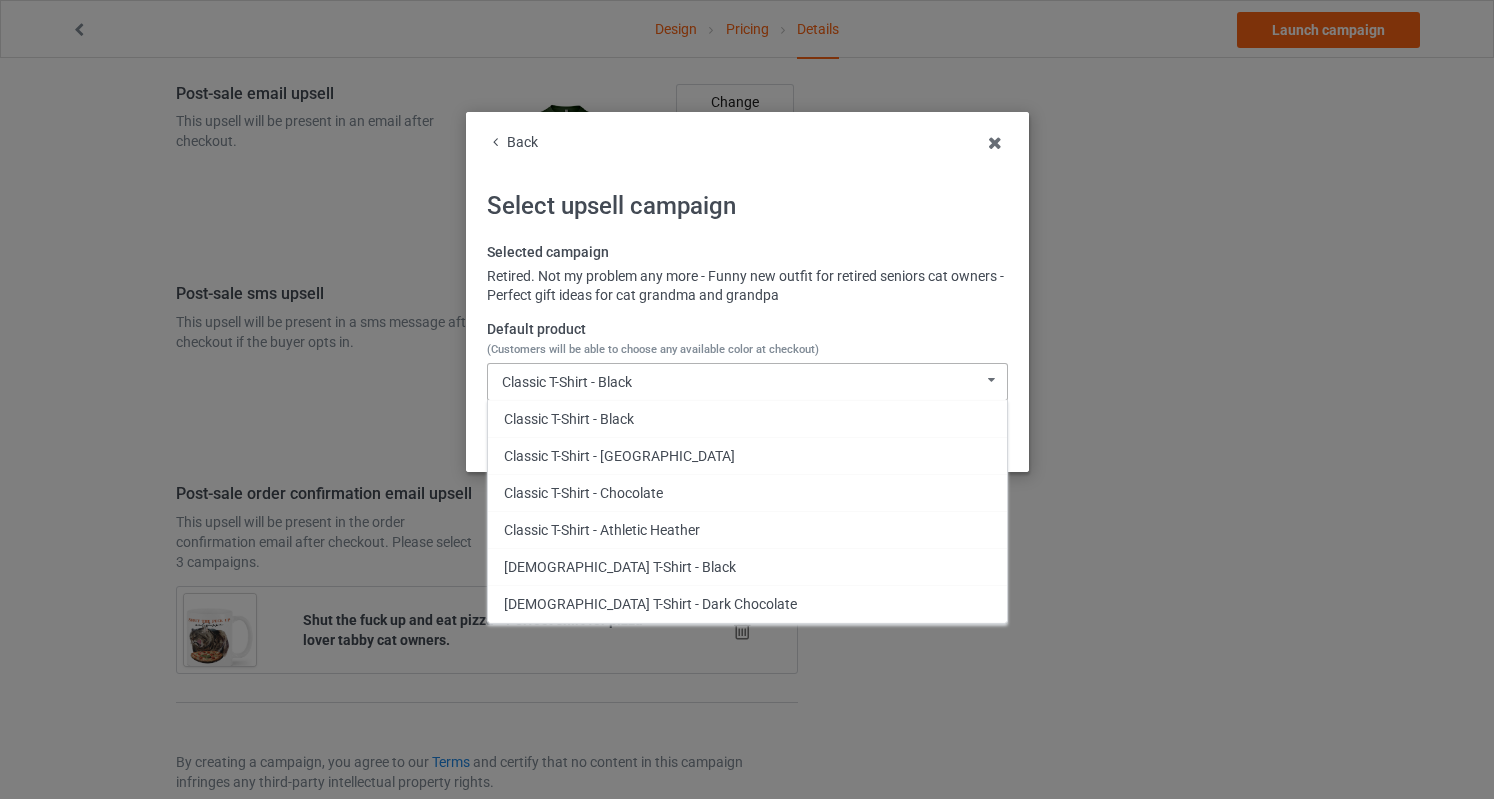 scroll, scrollTop: 640, scrollLeft: 0, axis: vertical 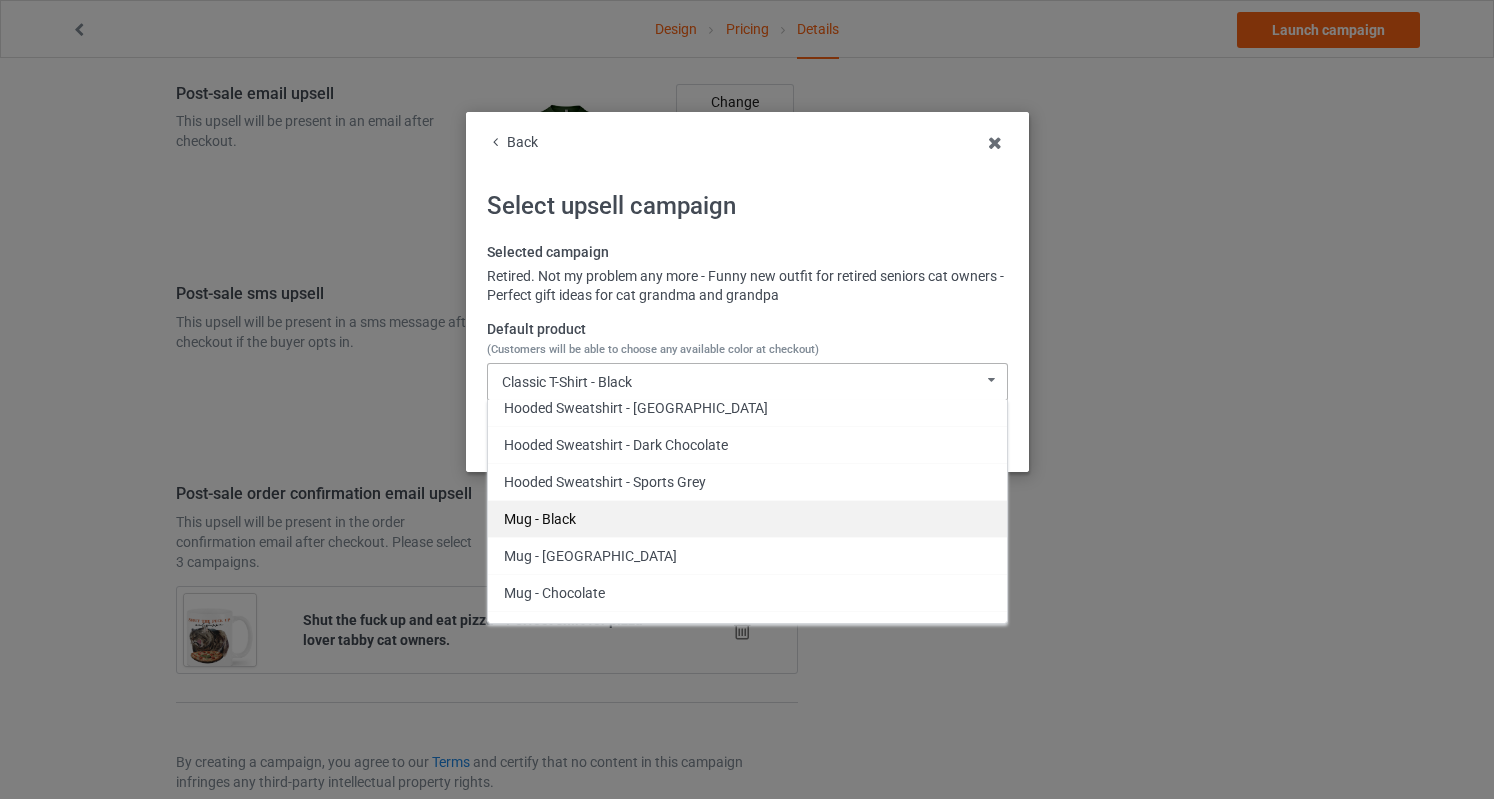 click on "Mug - Black" at bounding box center (747, 518) 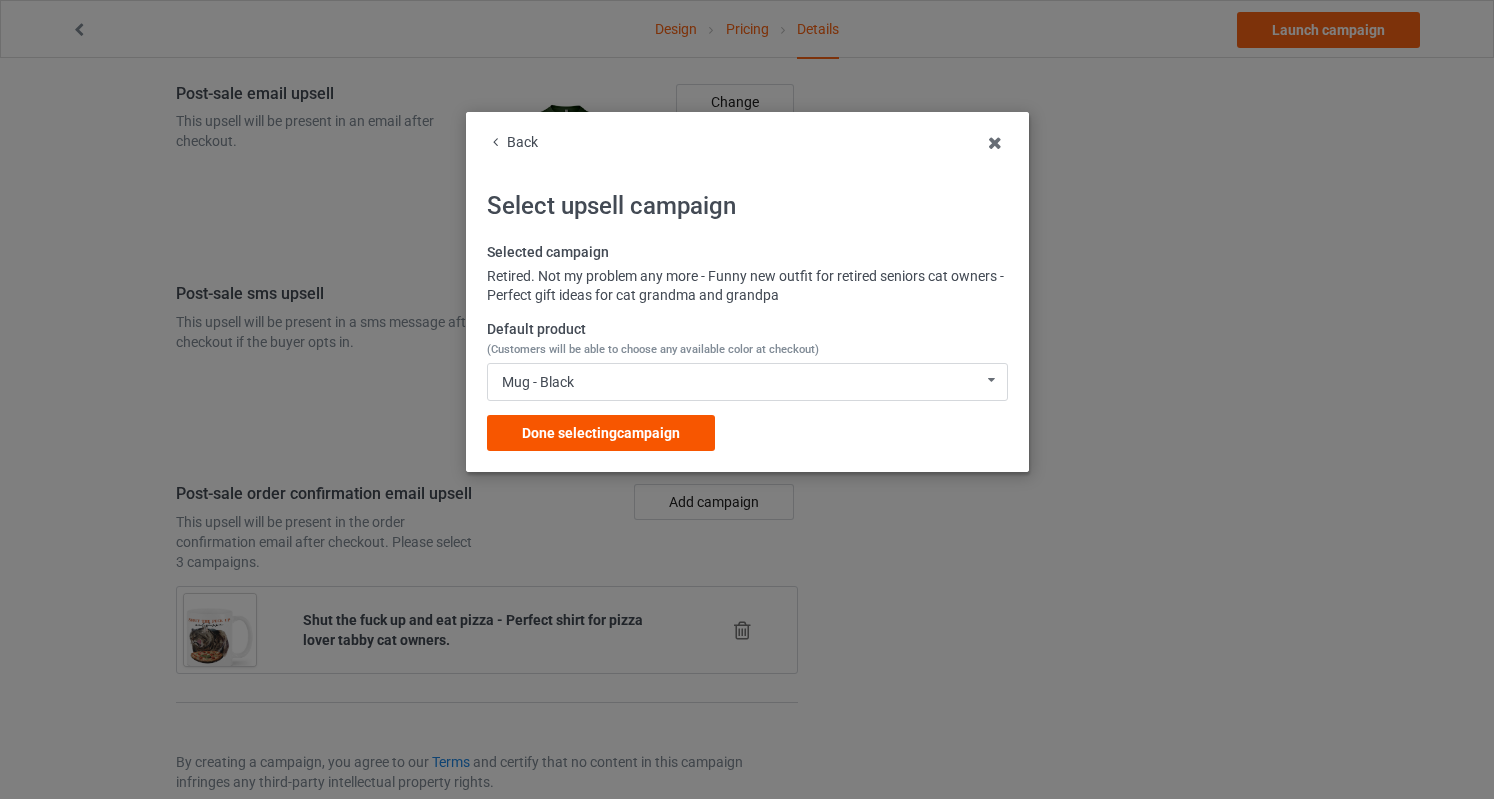 click on "Done selecting  campaign" at bounding box center (601, 433) 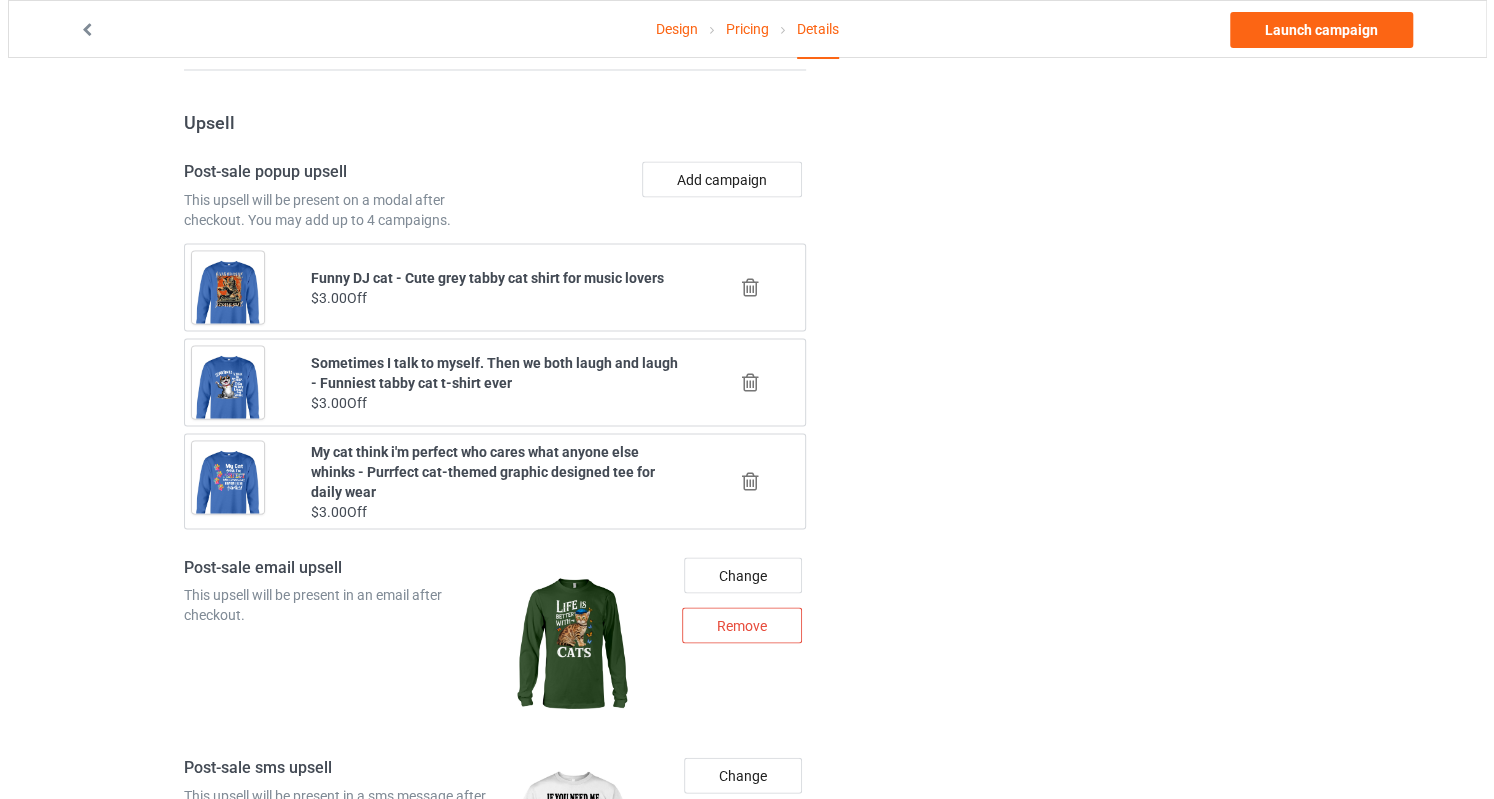 scroll, scrollTop: 2696, scrollLeft: 0, axis: vertical 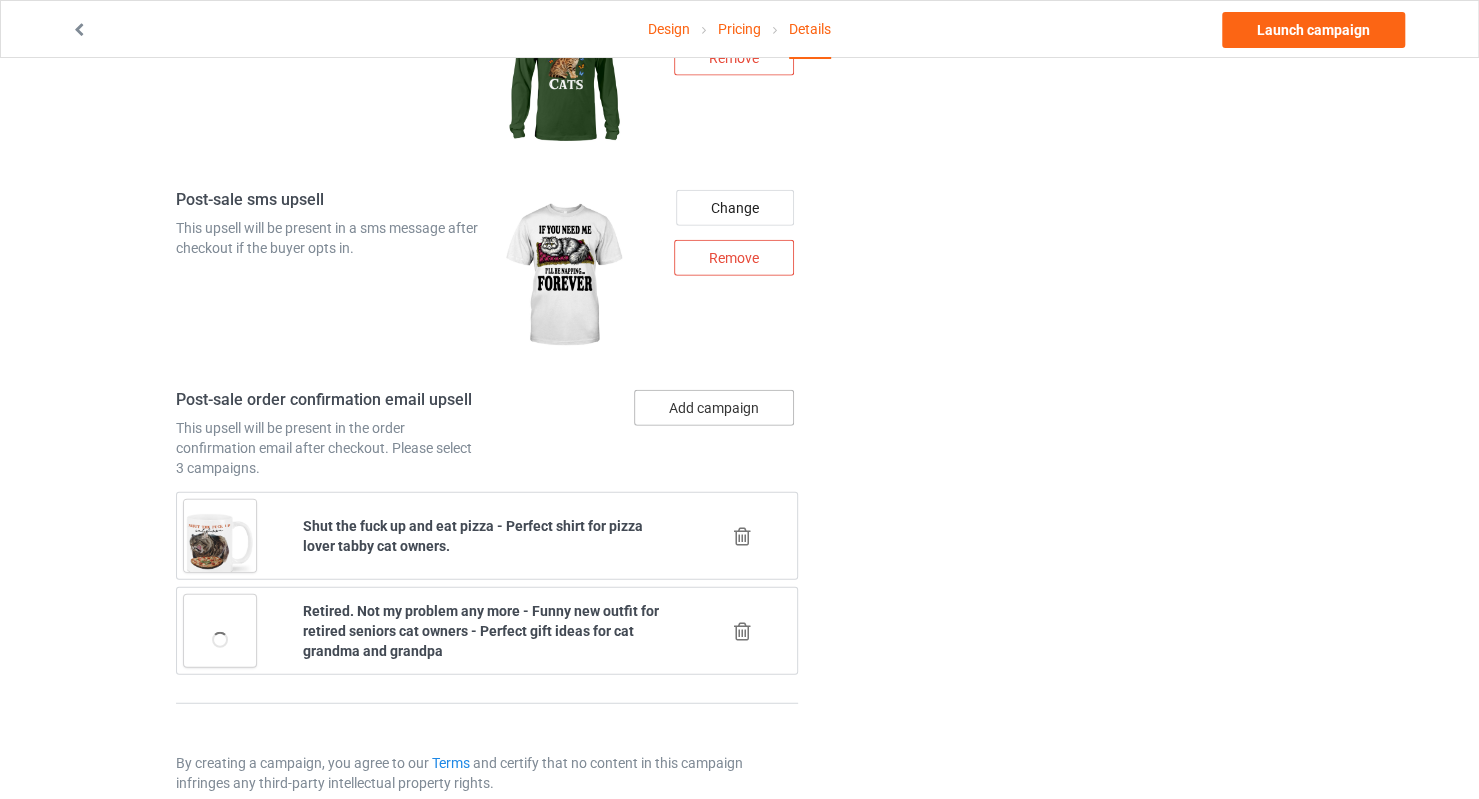 click on "Add campaign" at bounding box center [714, 408] 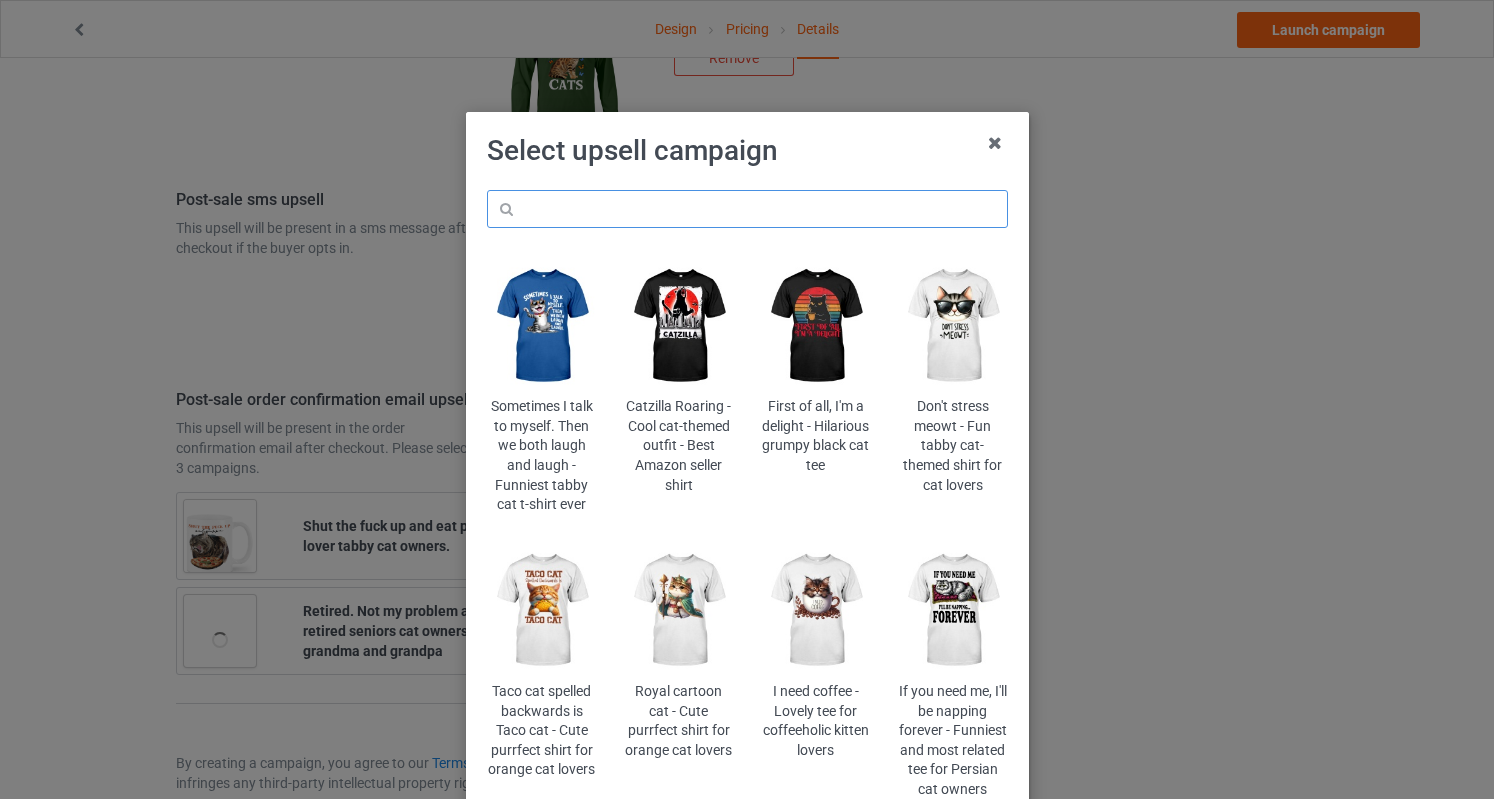 click at bounding box center [747, 209] 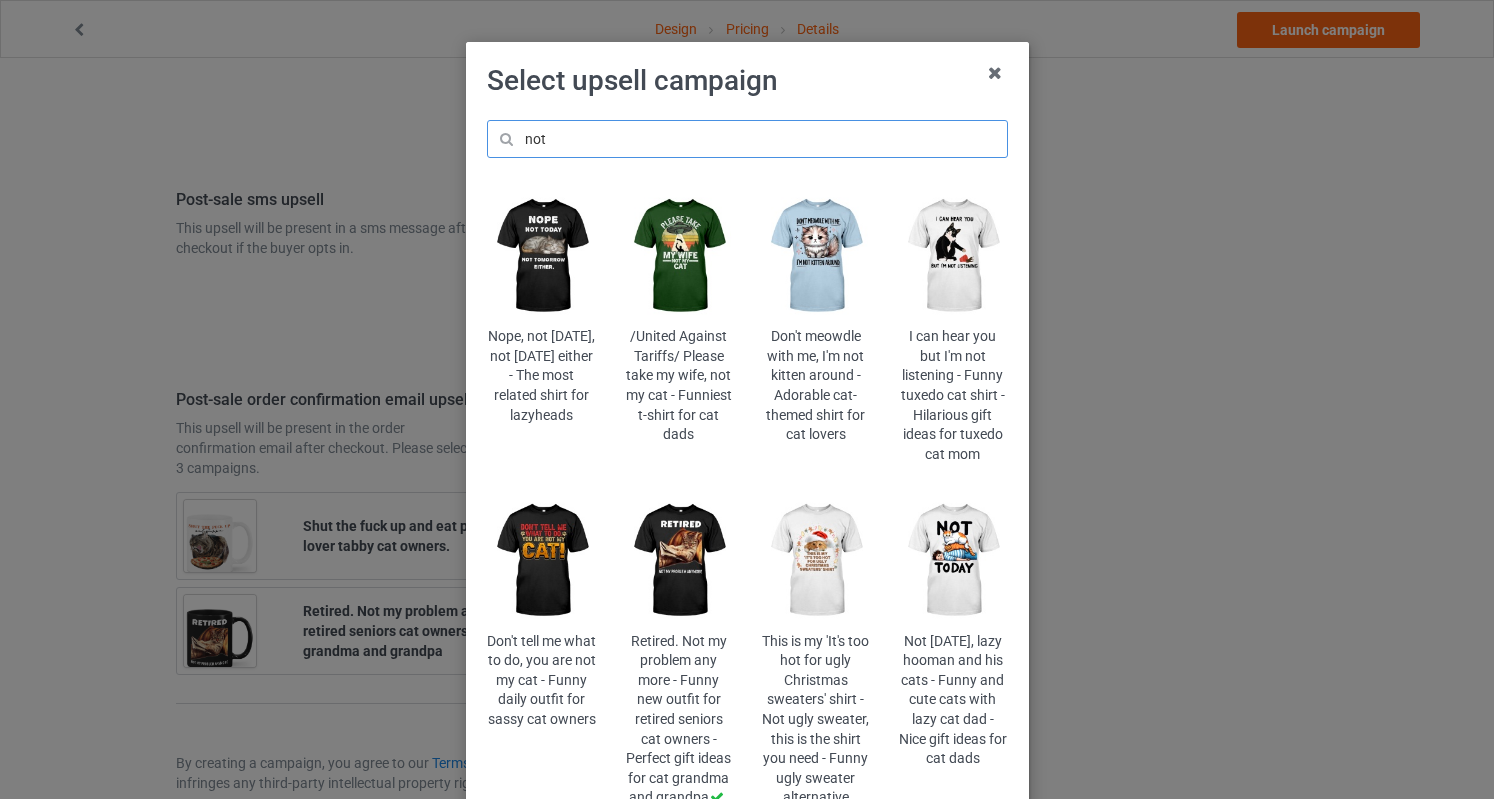 scroll, scrollTop: 100, scrollLeft: 0, axis: vertical 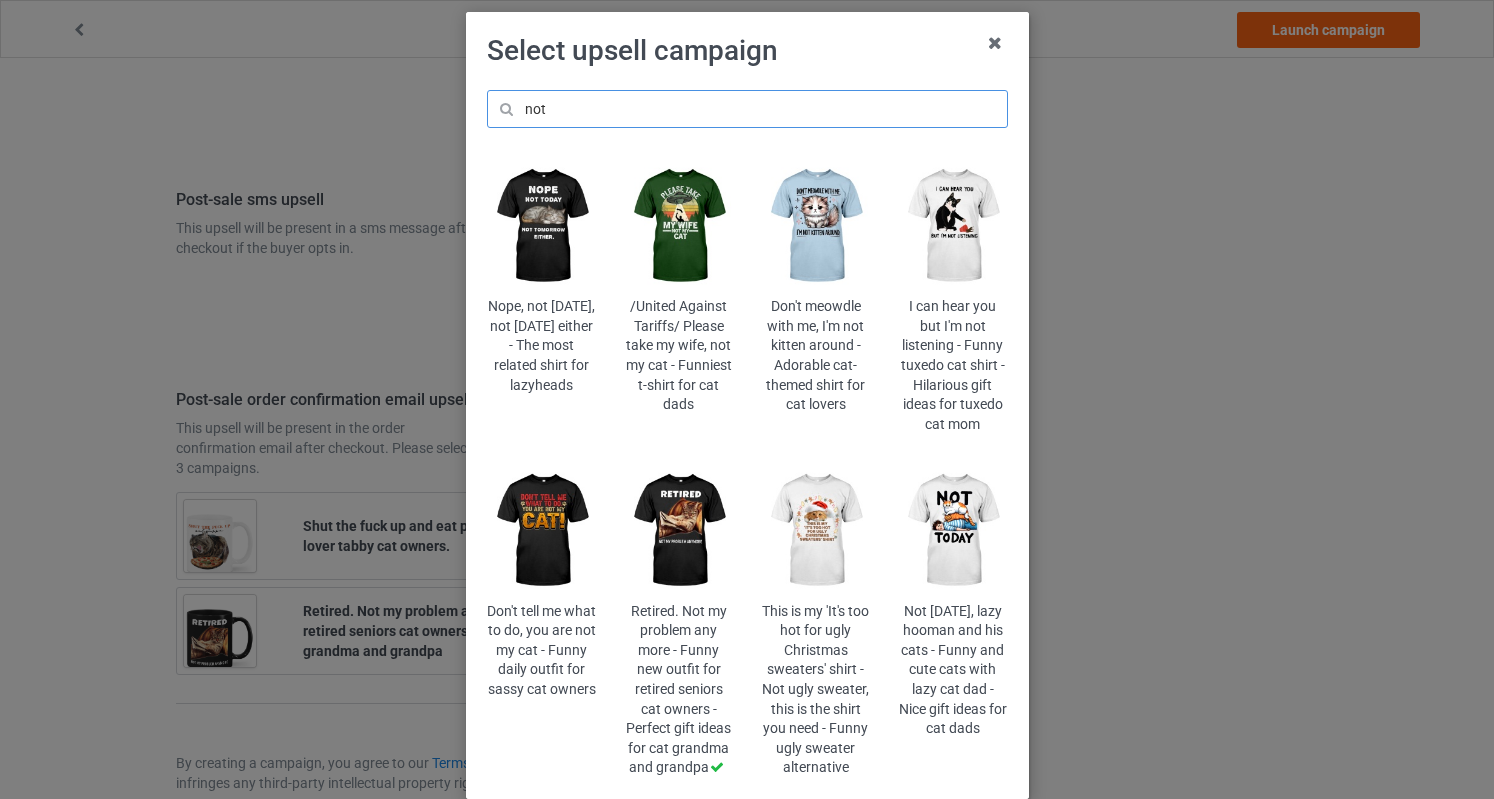 type on "not" 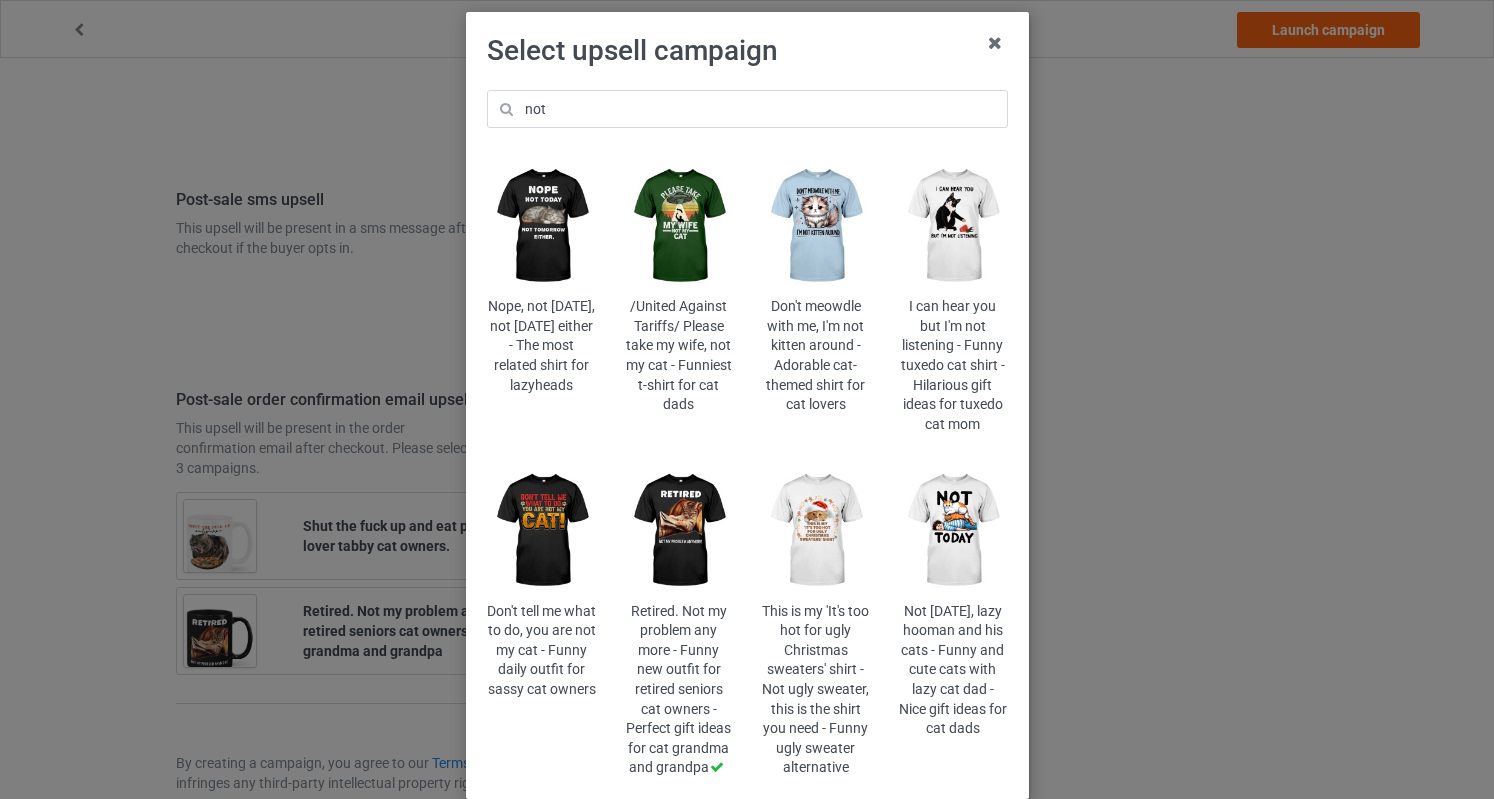 click at bounding box center [541, 226] 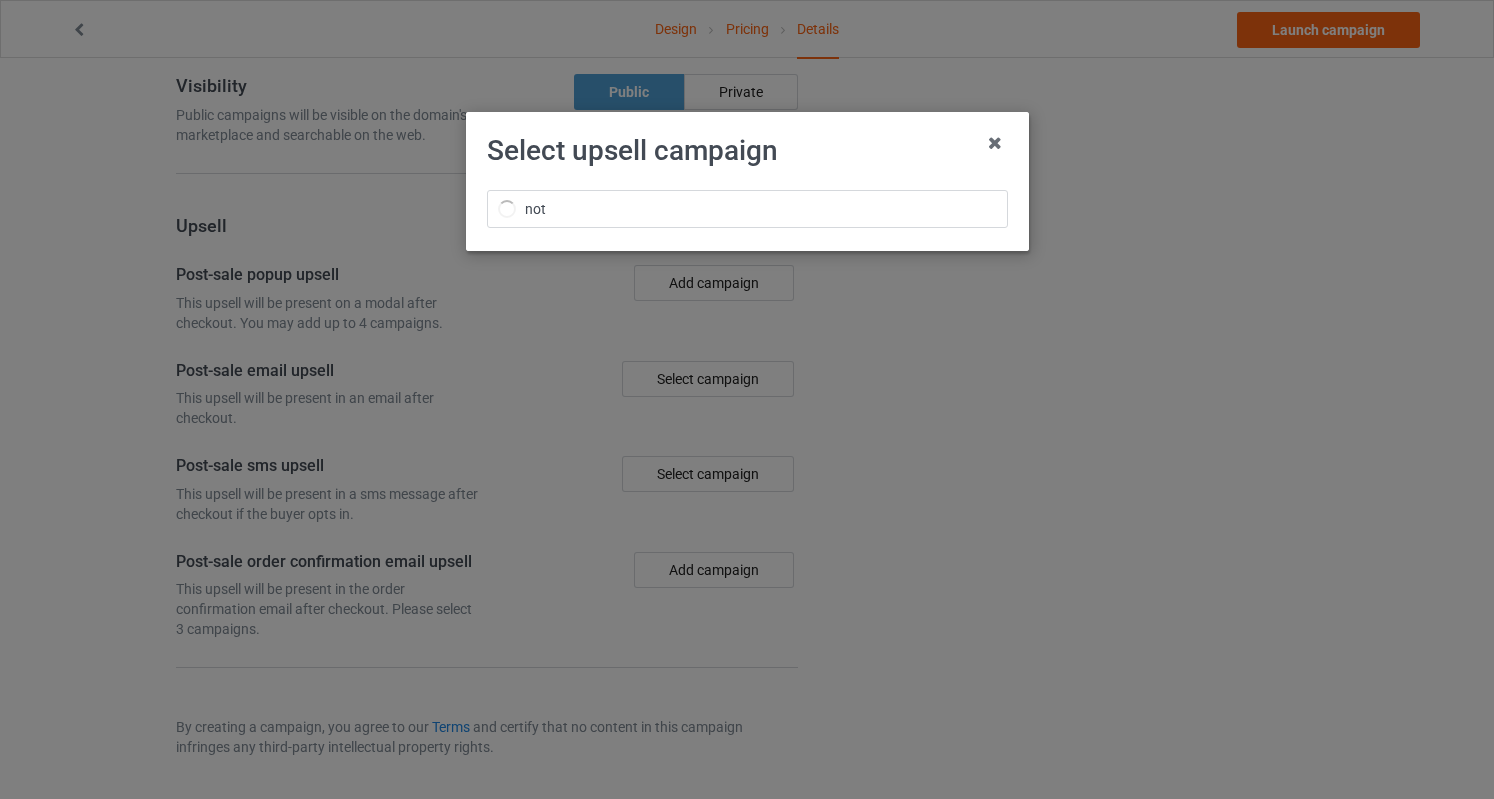 scroll, scrollTop: 0, scrollLeft: 0, axis: both 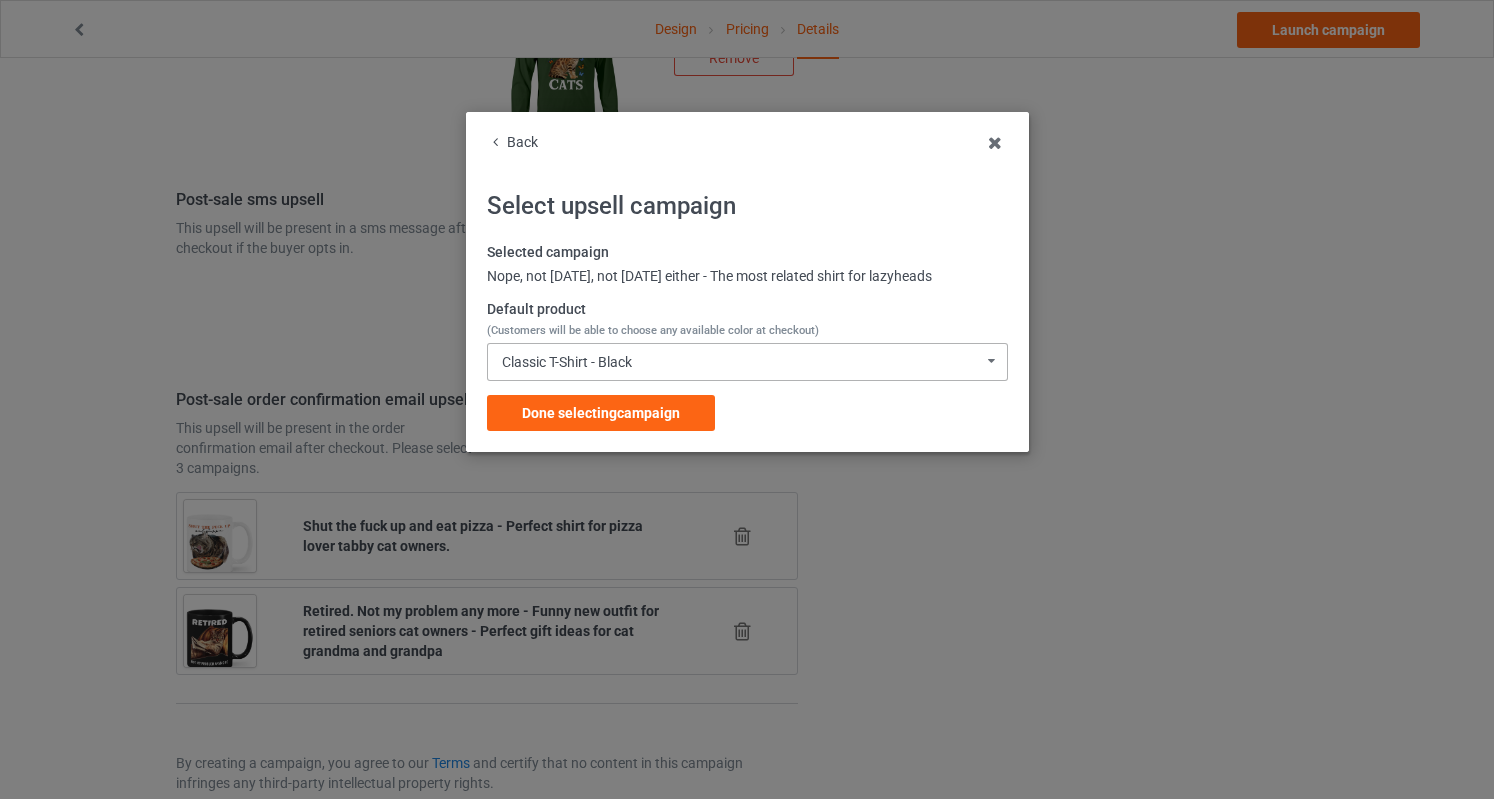 click on "Classic T-Shirt - Black" at bounding box center [567, 362] 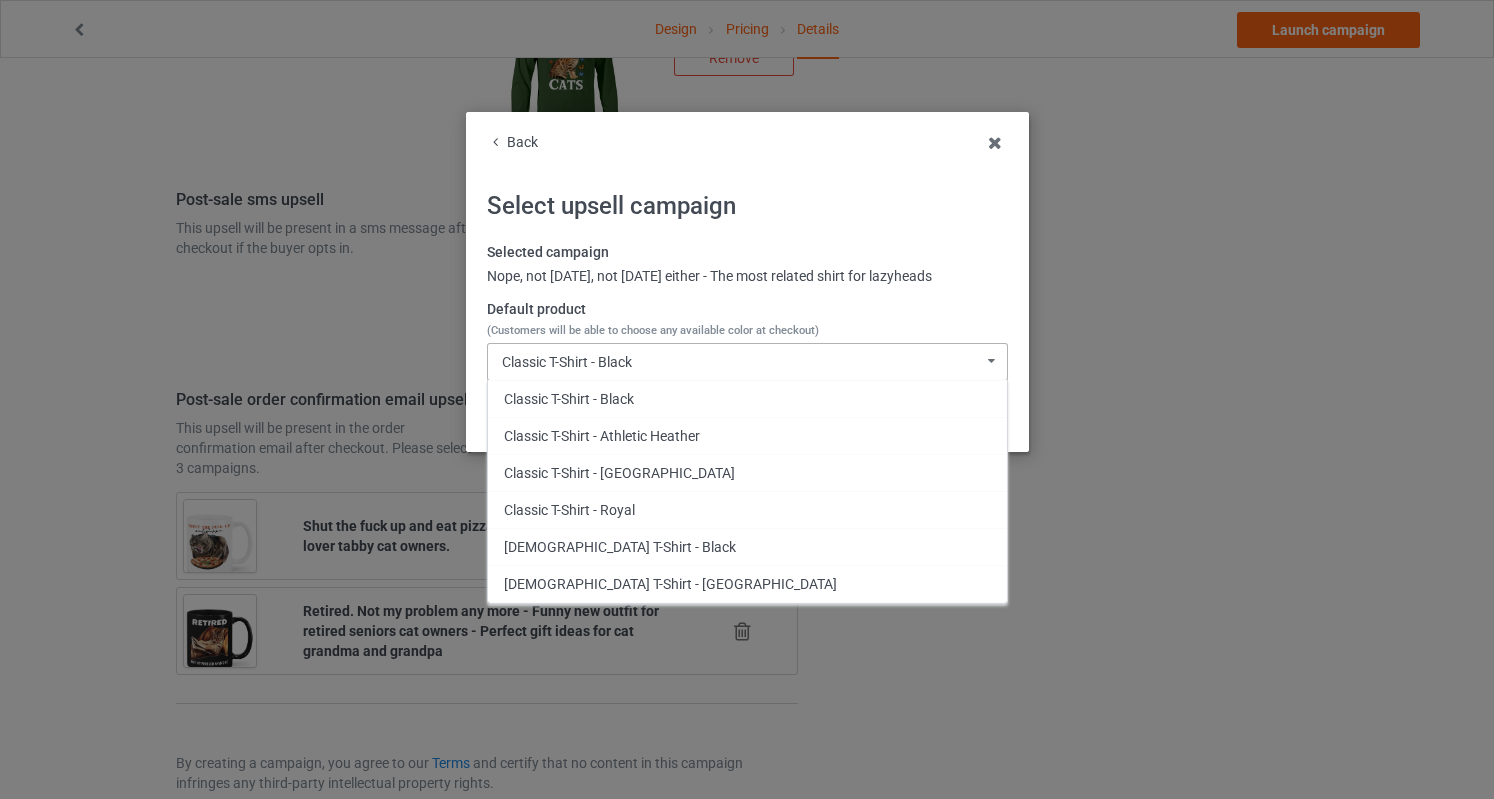 scroll, scrollTop: 640, scrollLeft: 0, axis: vertical 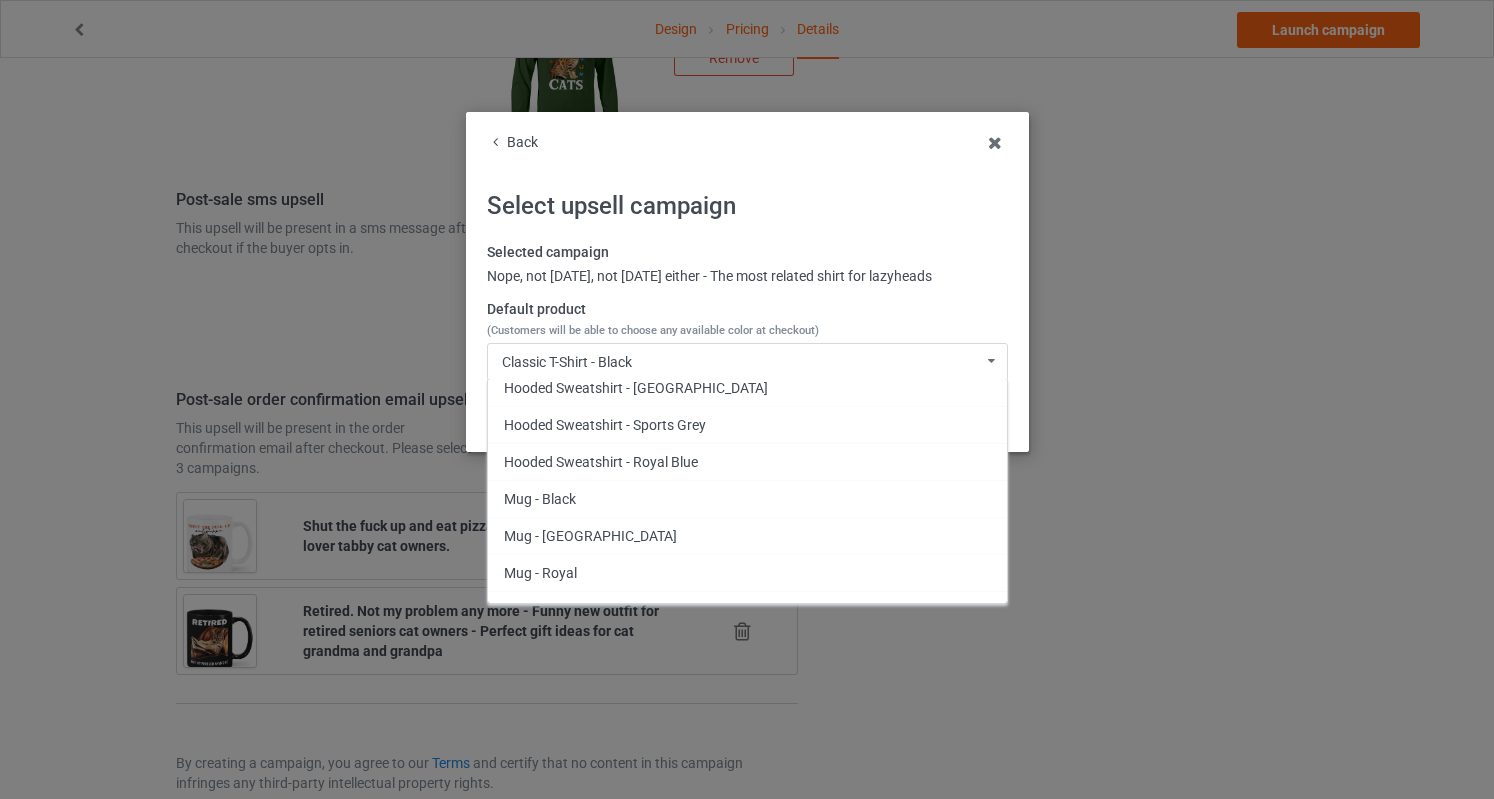 click on "Mug - Black" at bounding box center (747, 498) 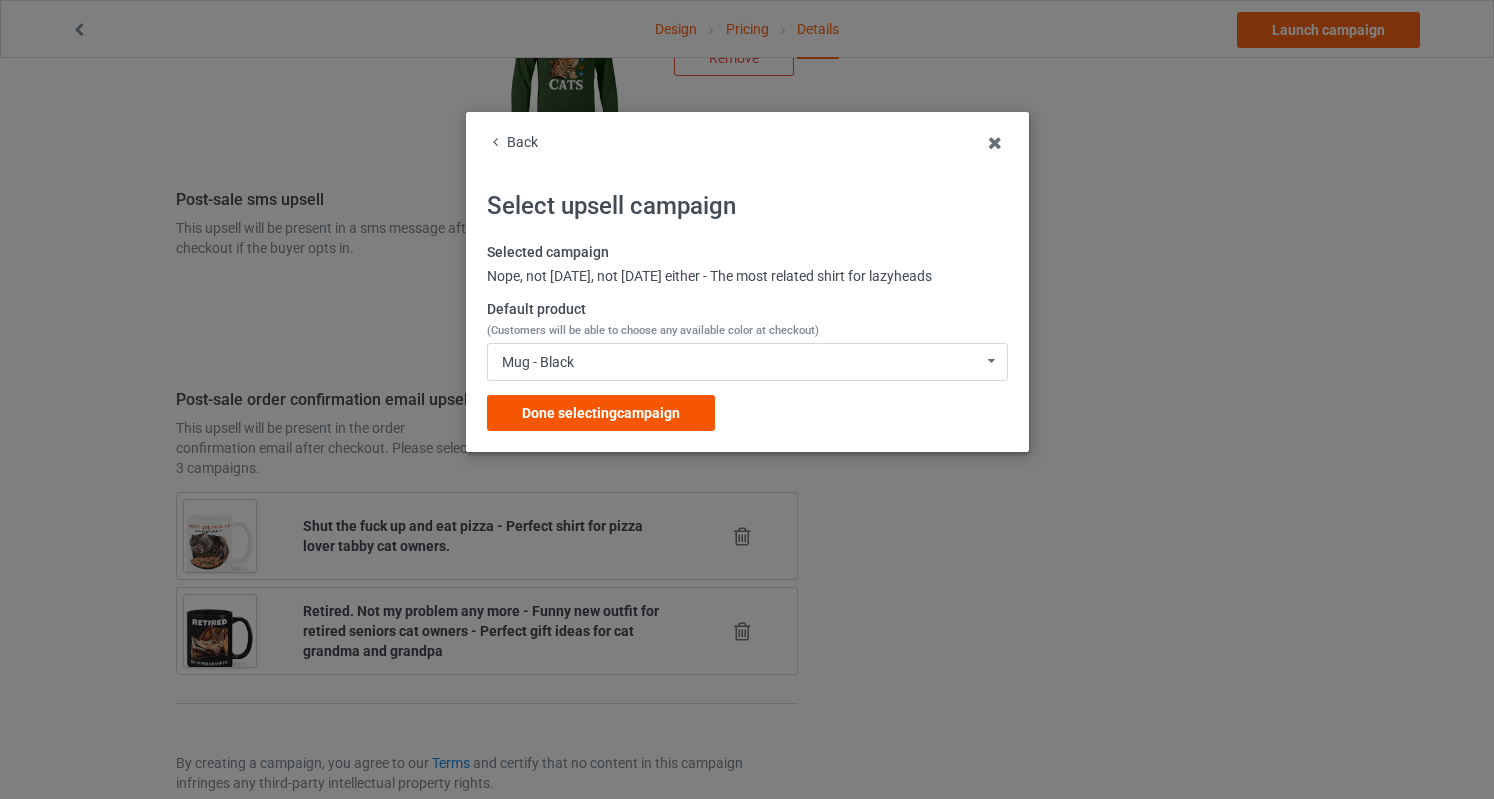 click on "Done selecting  campaign" at bounding box center (601, 413) 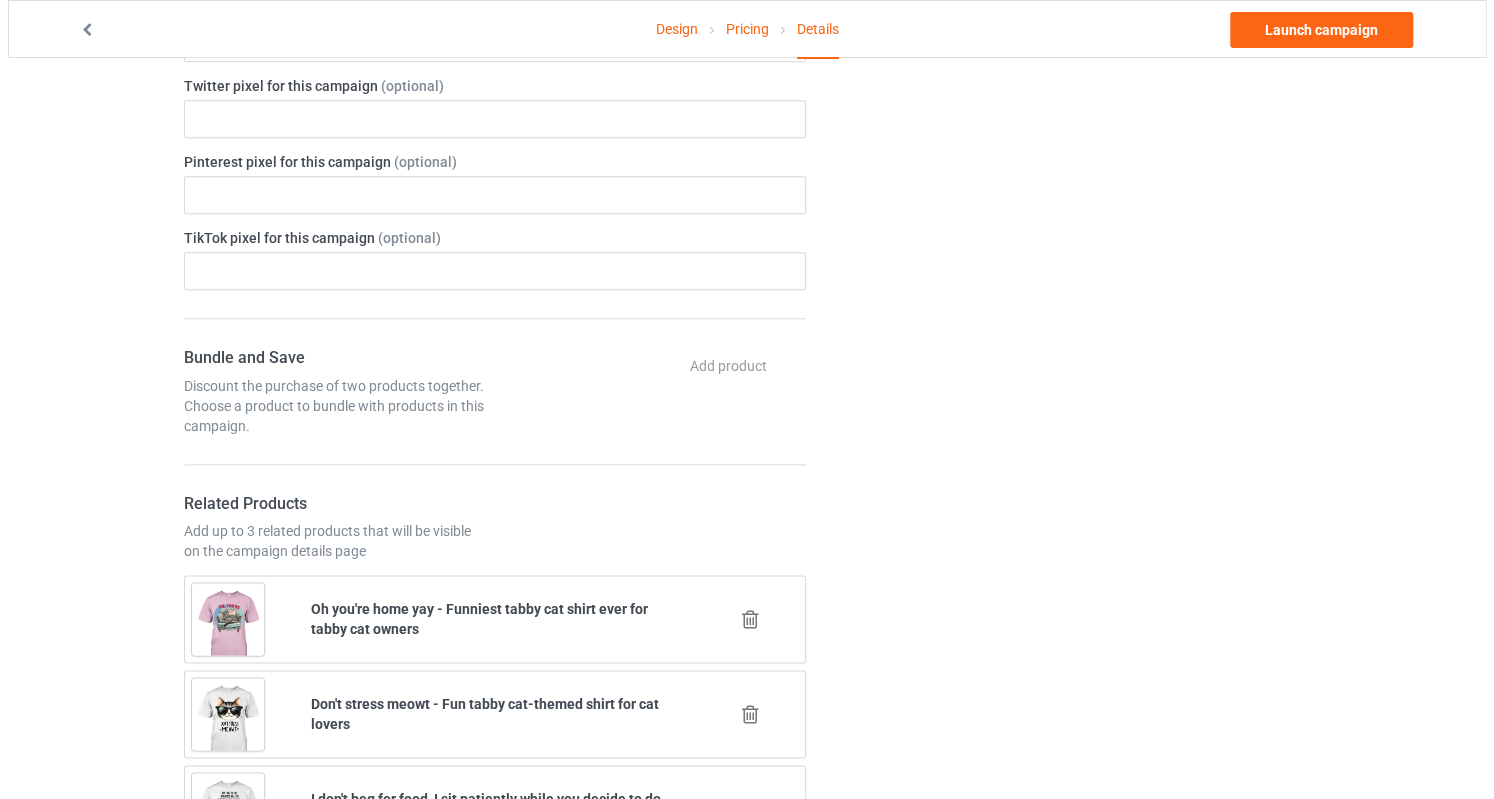 scroll, scrollTop: 0, scrollLeft: 0, axis: both 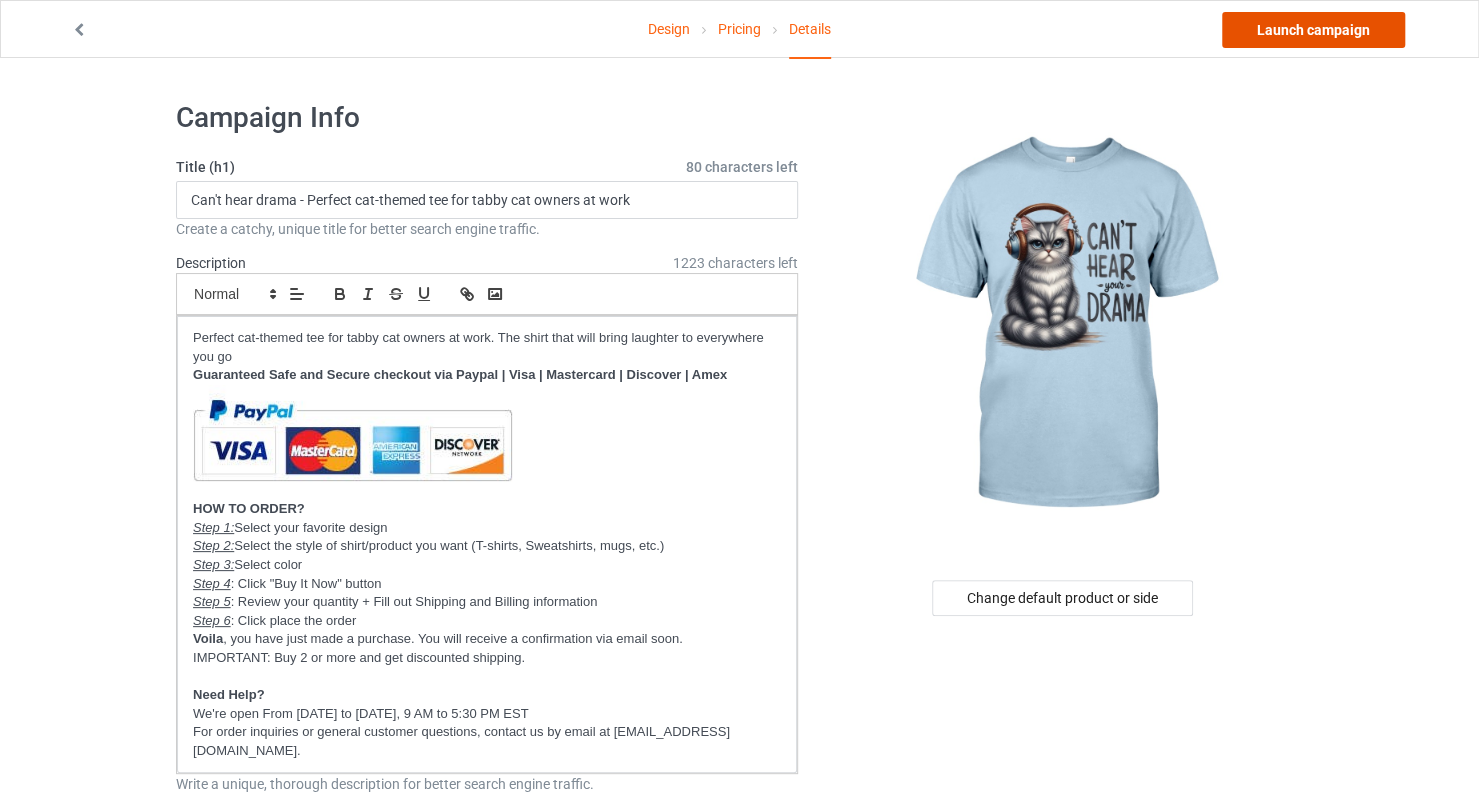 click on "Launch campaign" at bounding box center (1313, 30) 